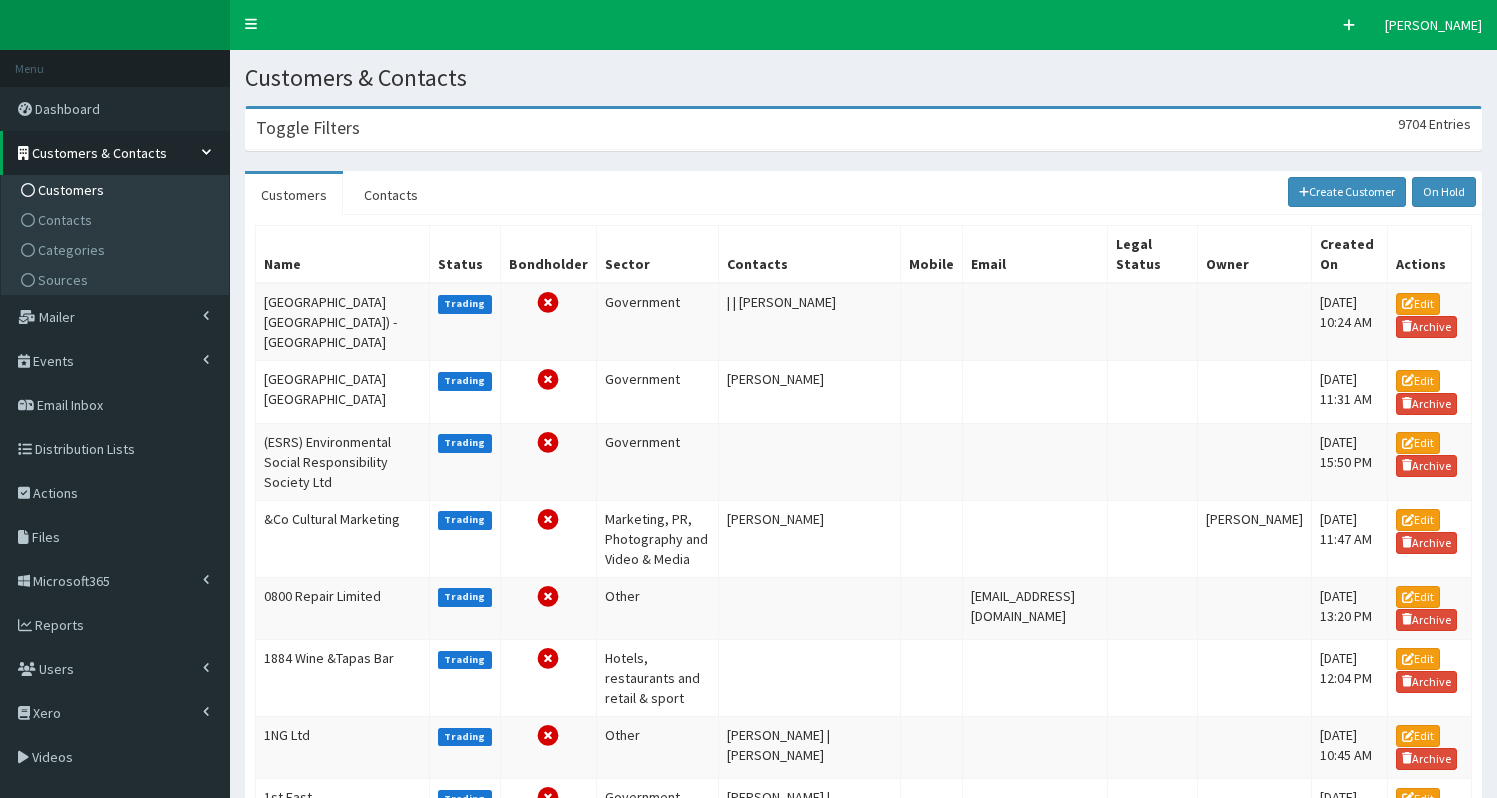 scroll, scrollTop: 0, scrollLeft: 0, axis: both 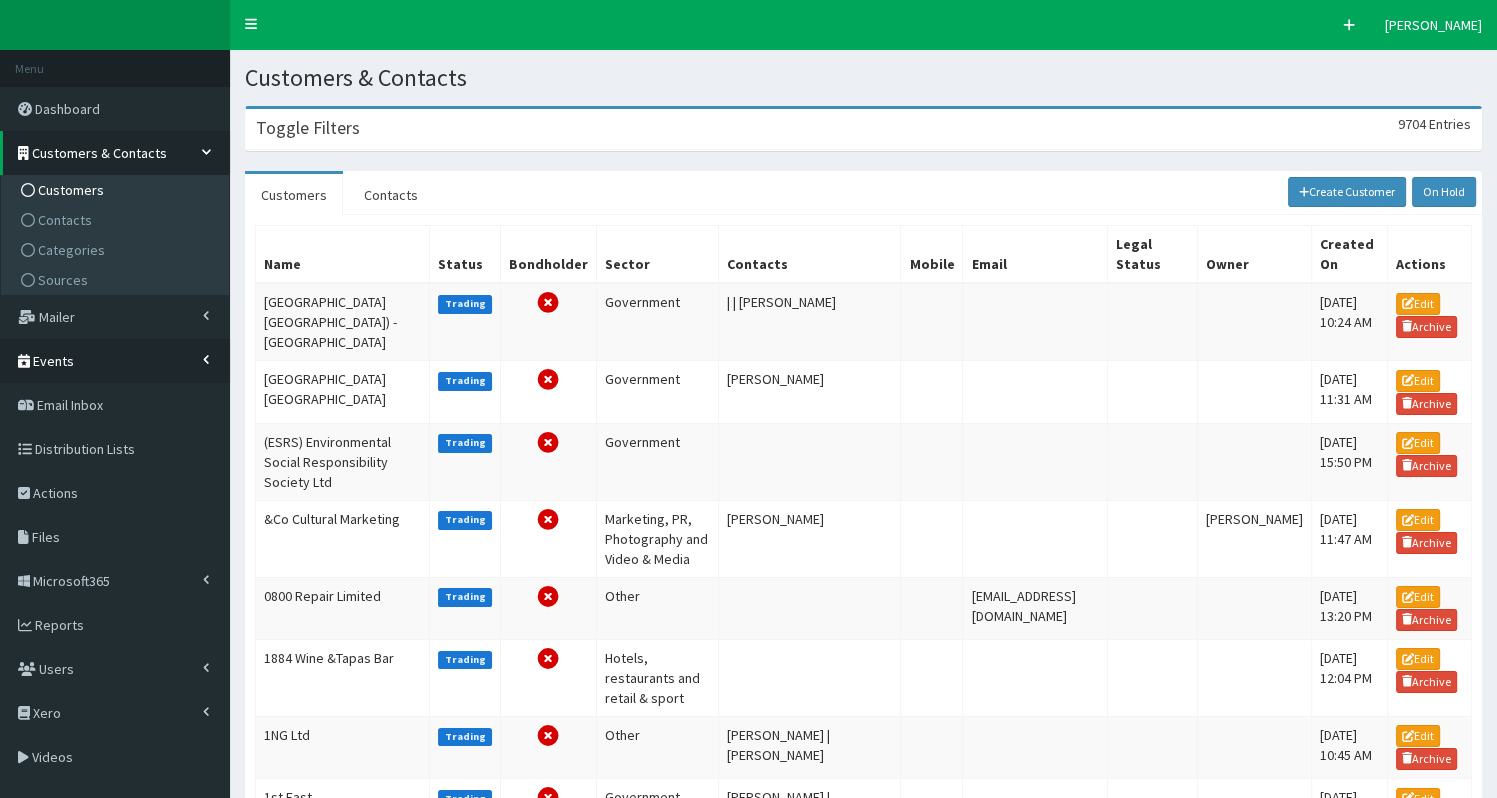 click on "Events" at bounding box center [53, 361] 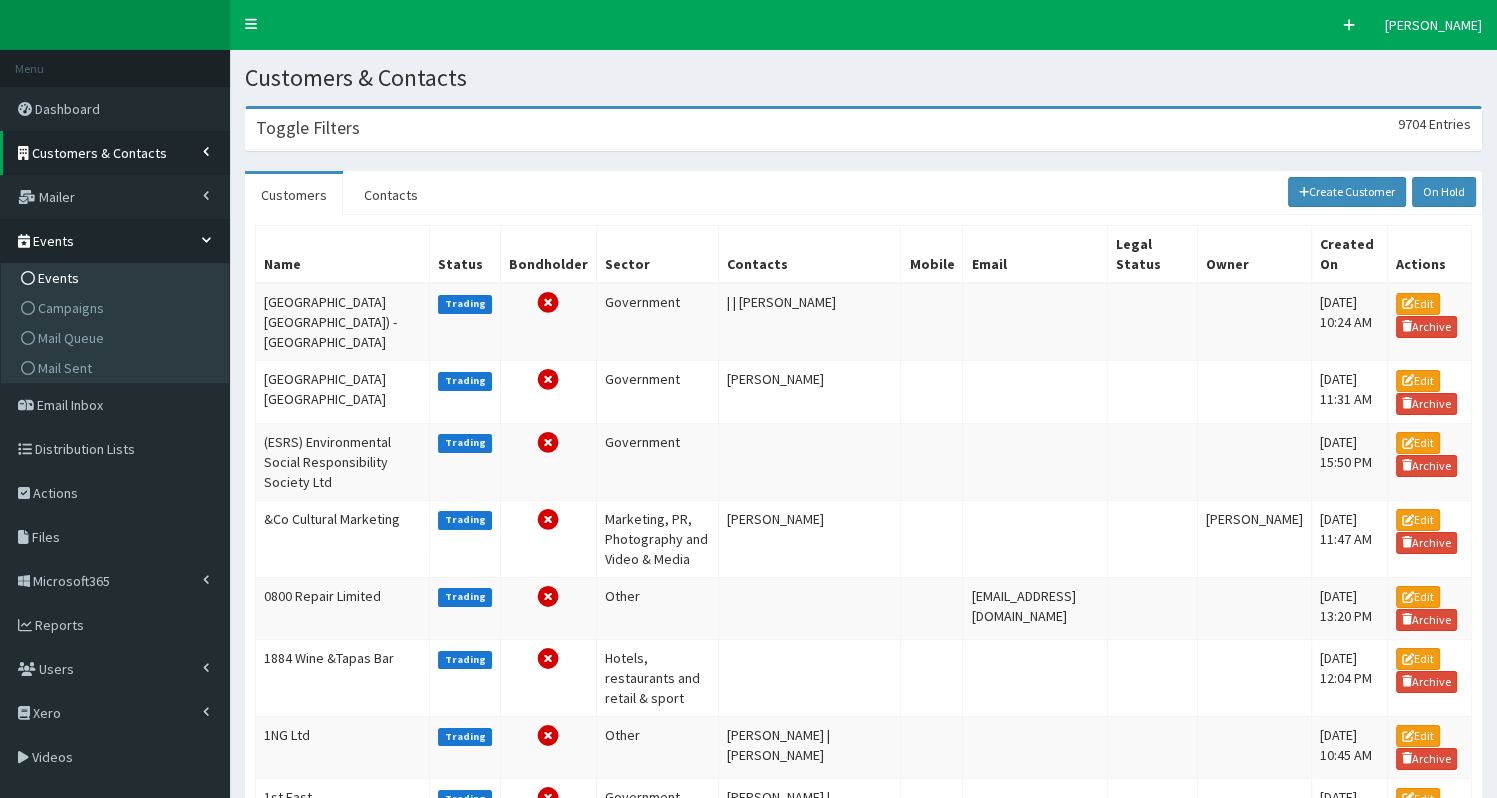 click on "Events" at bounding box center (58, 278) 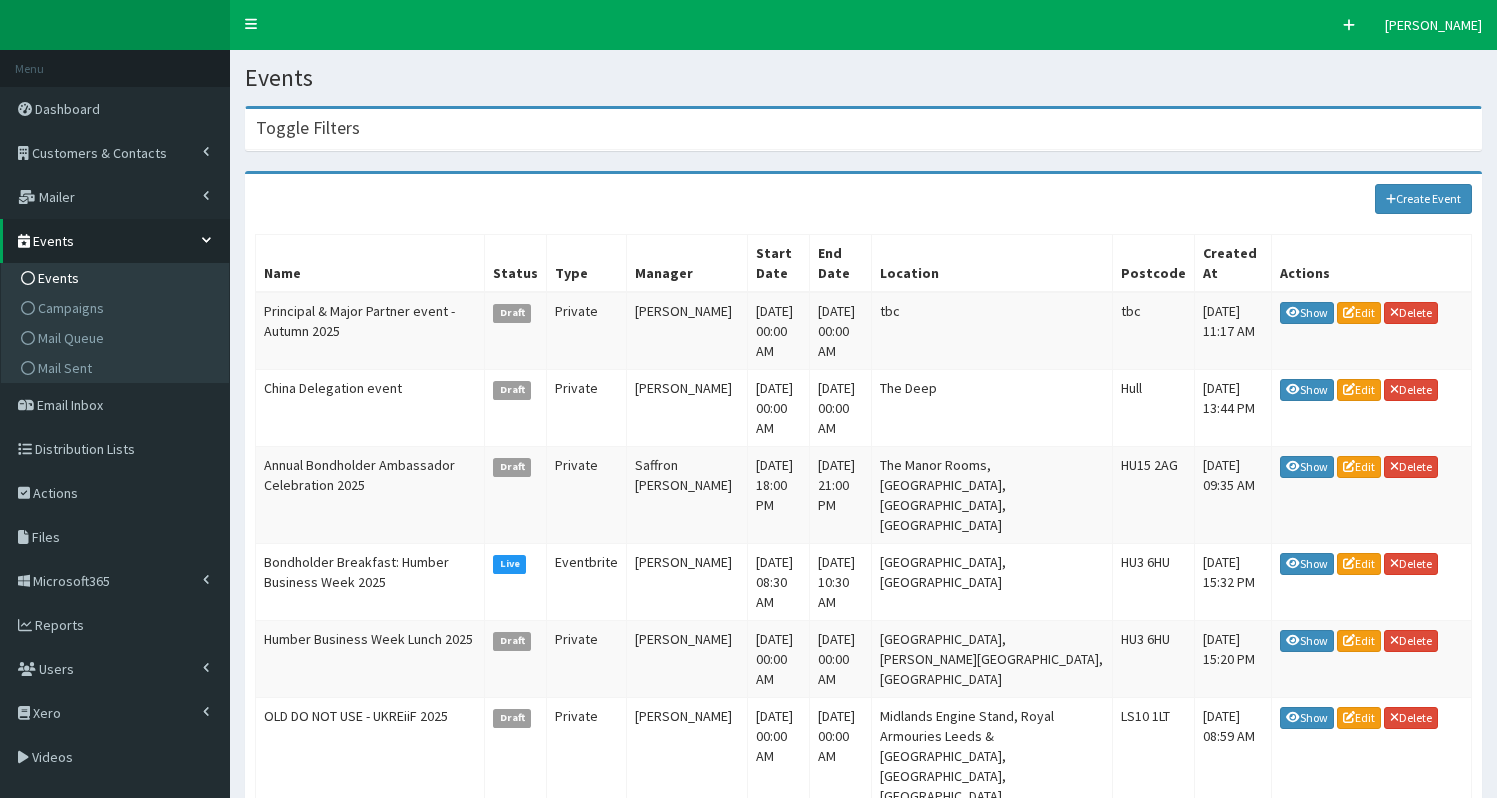 scroll, scrollTop: 0, scrollLeft: 0, axis: both 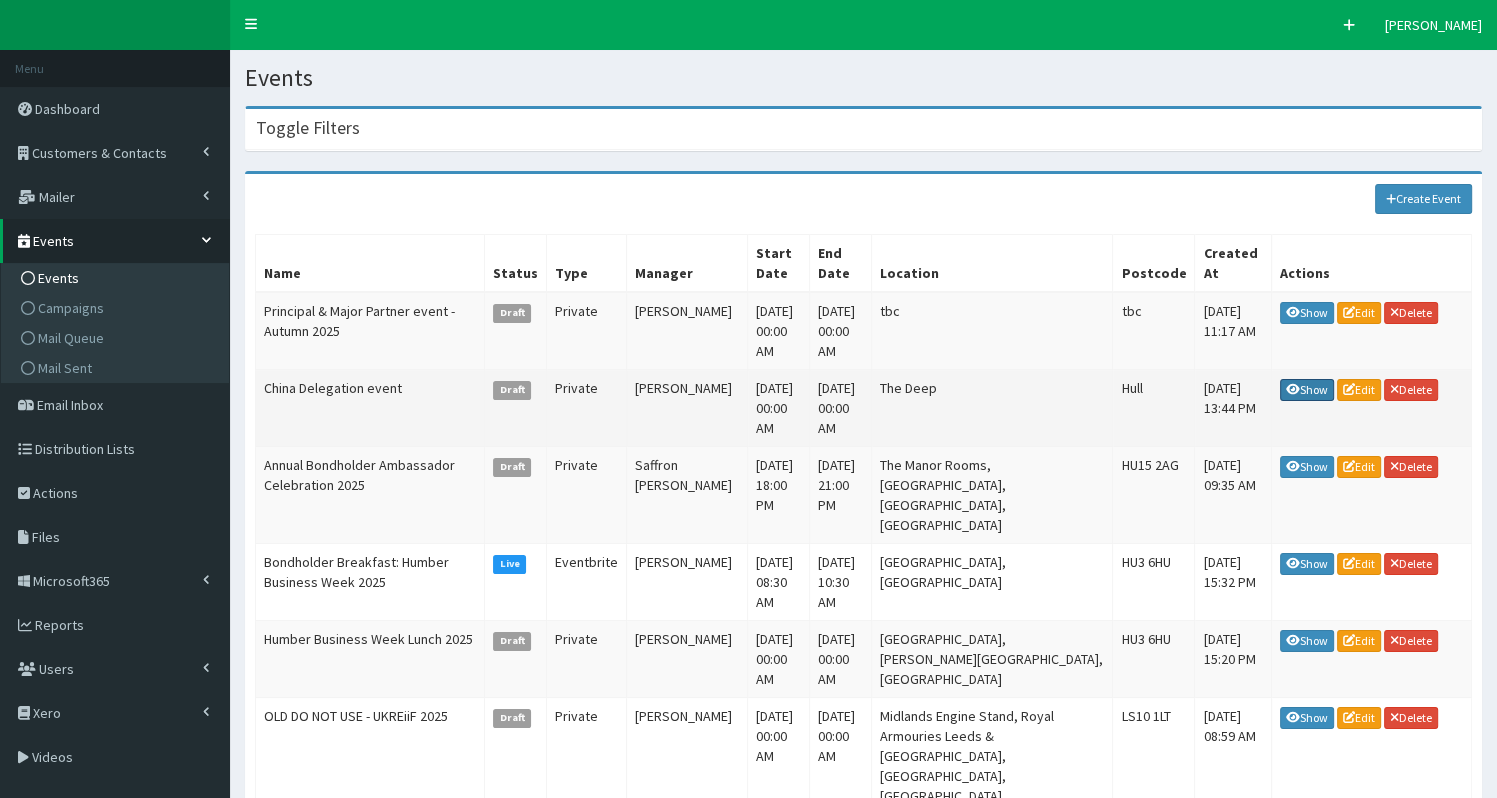 click on "Show" at bounding box center [1307, 390] 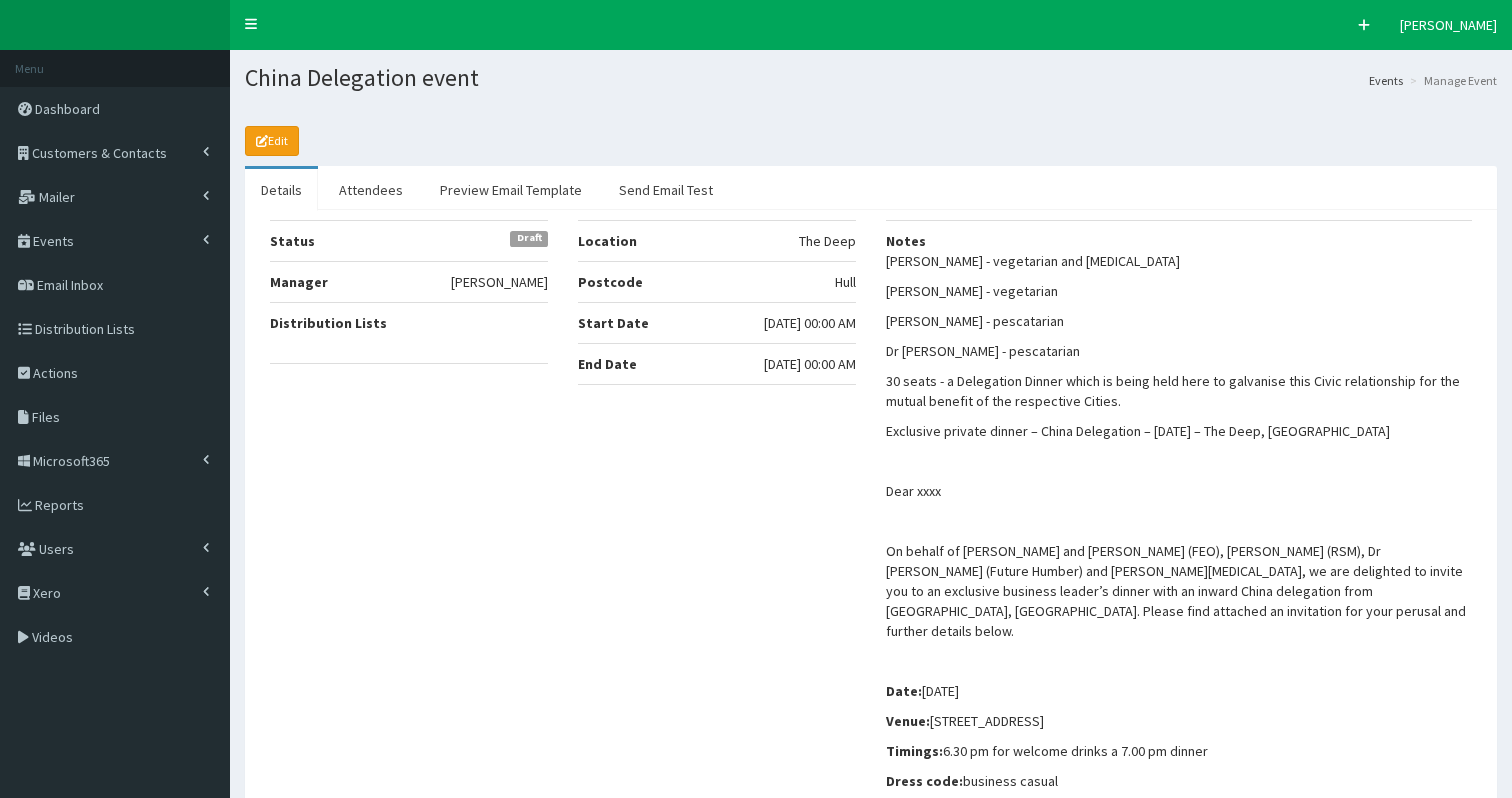 select on "50" 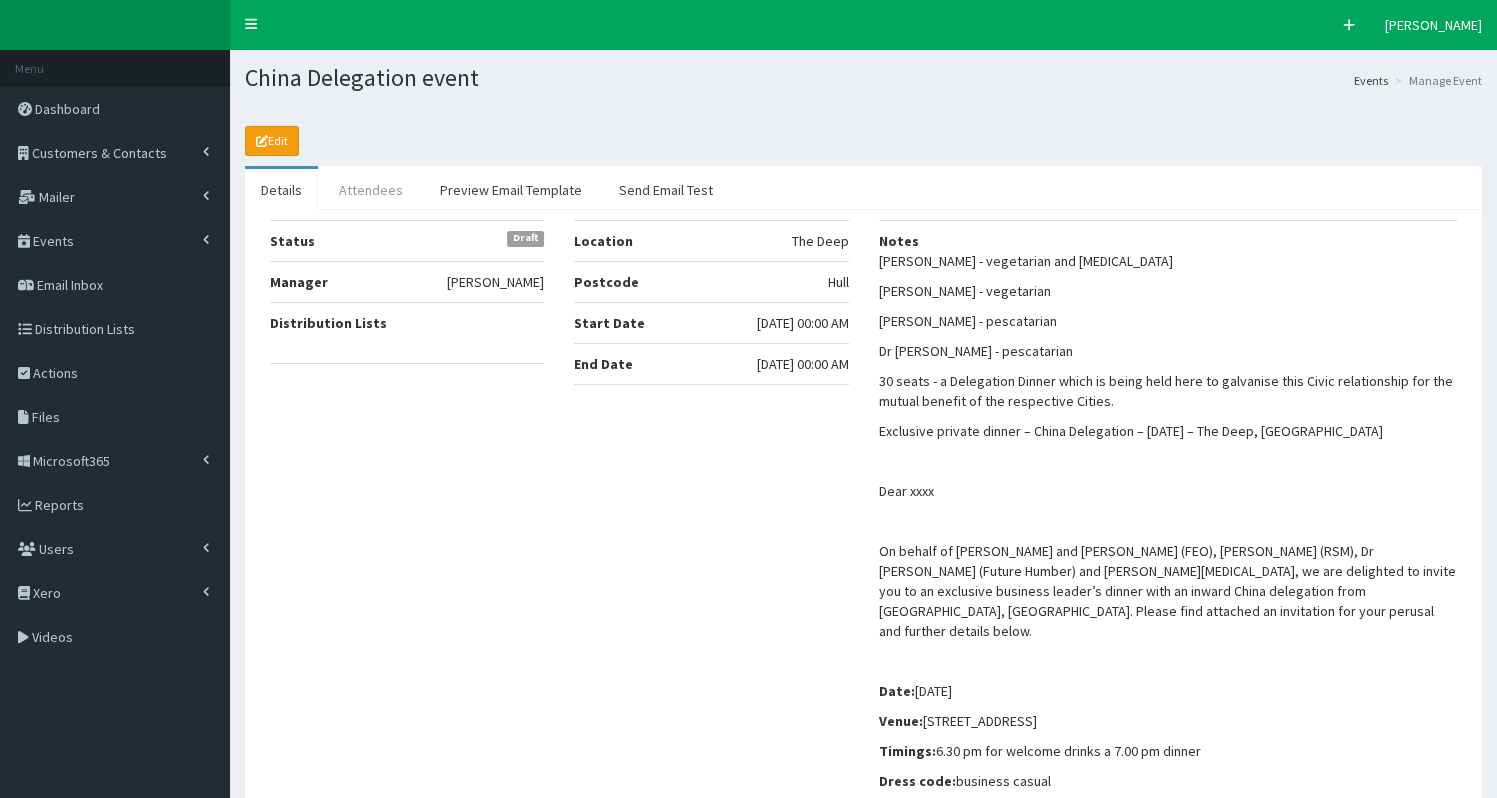click on "Attendees" at bounding box center [371, 190] 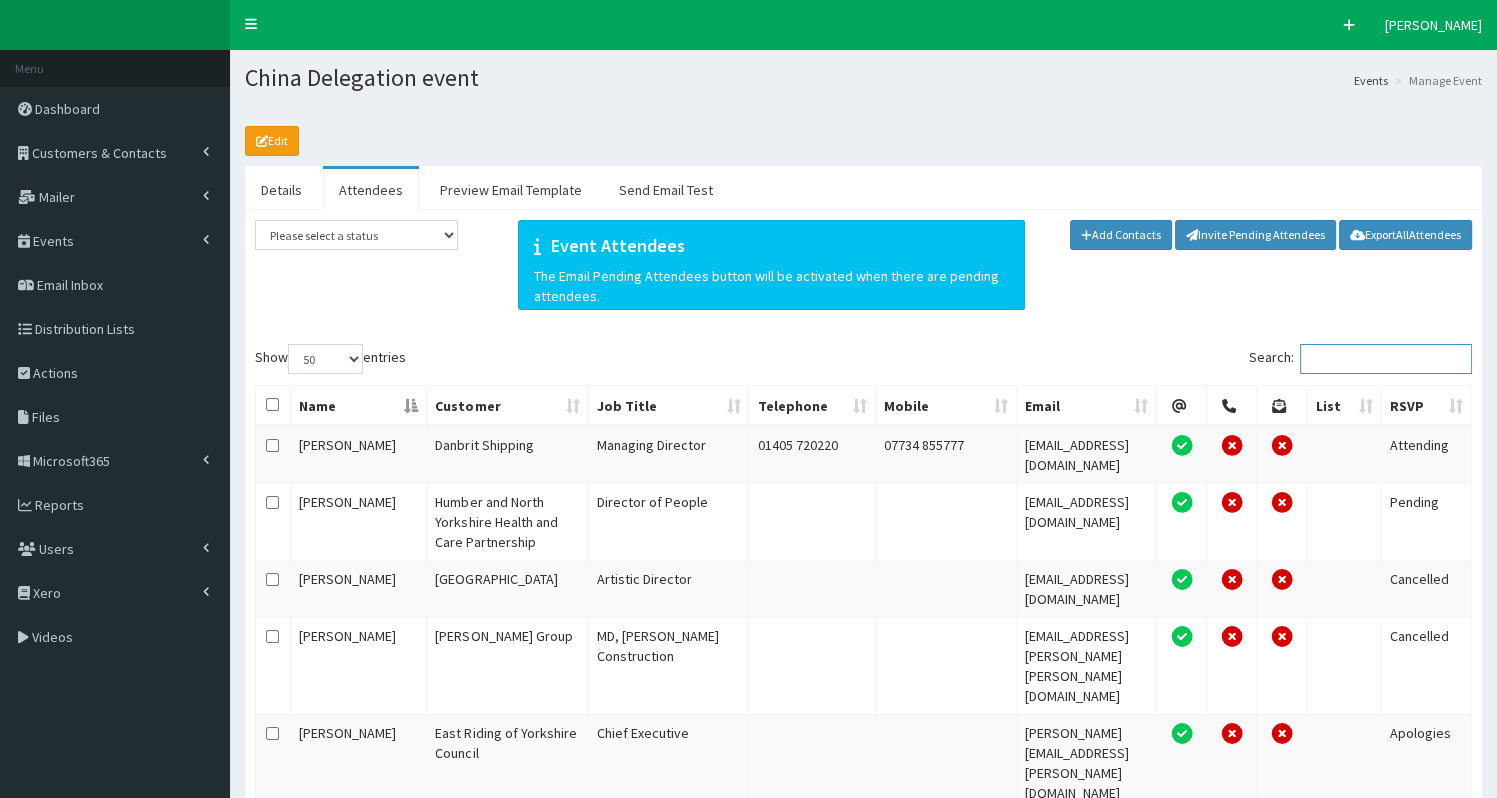 click on "Search:" at bounding box center (1386, 359) 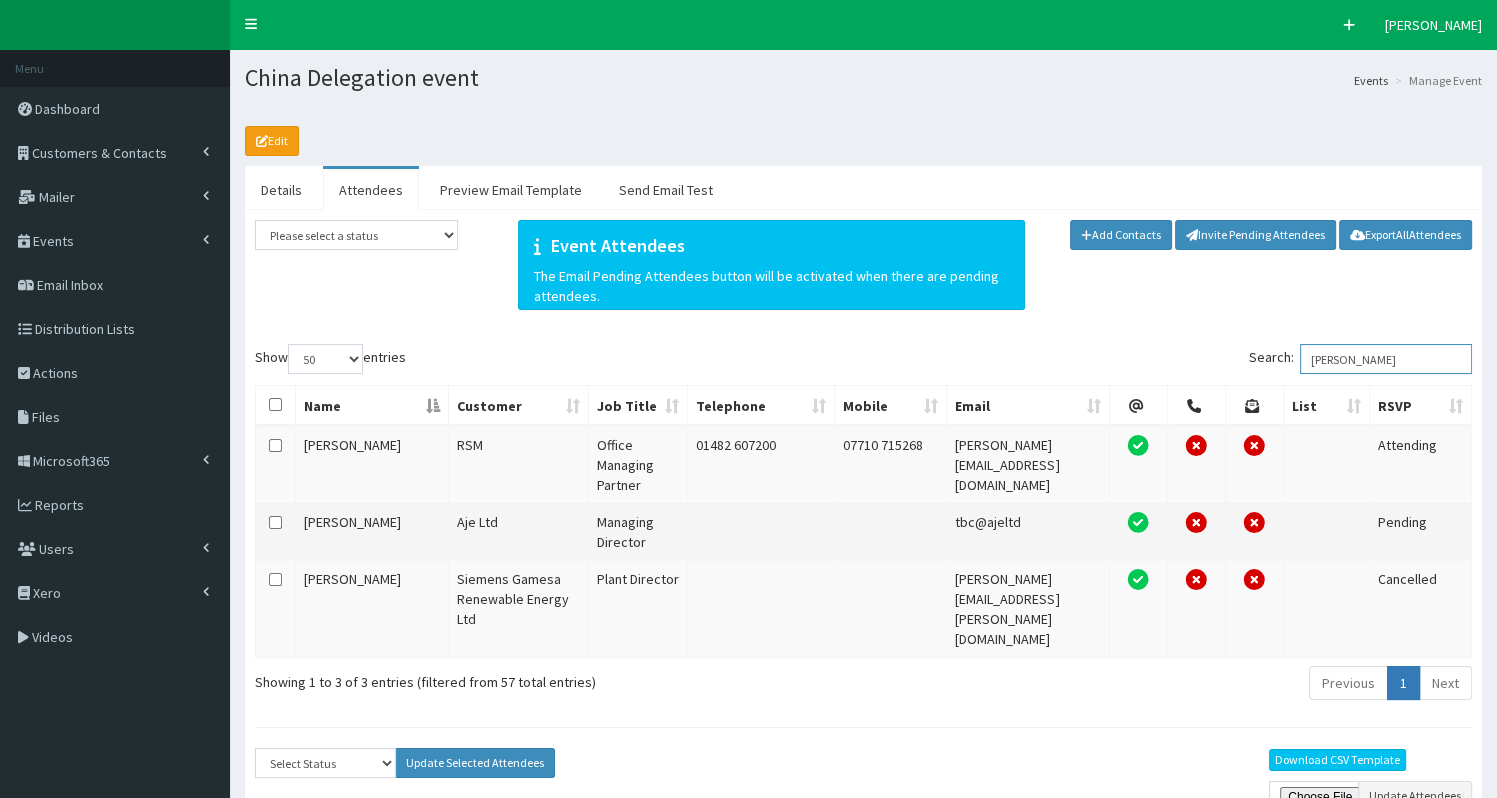 type on "andy" 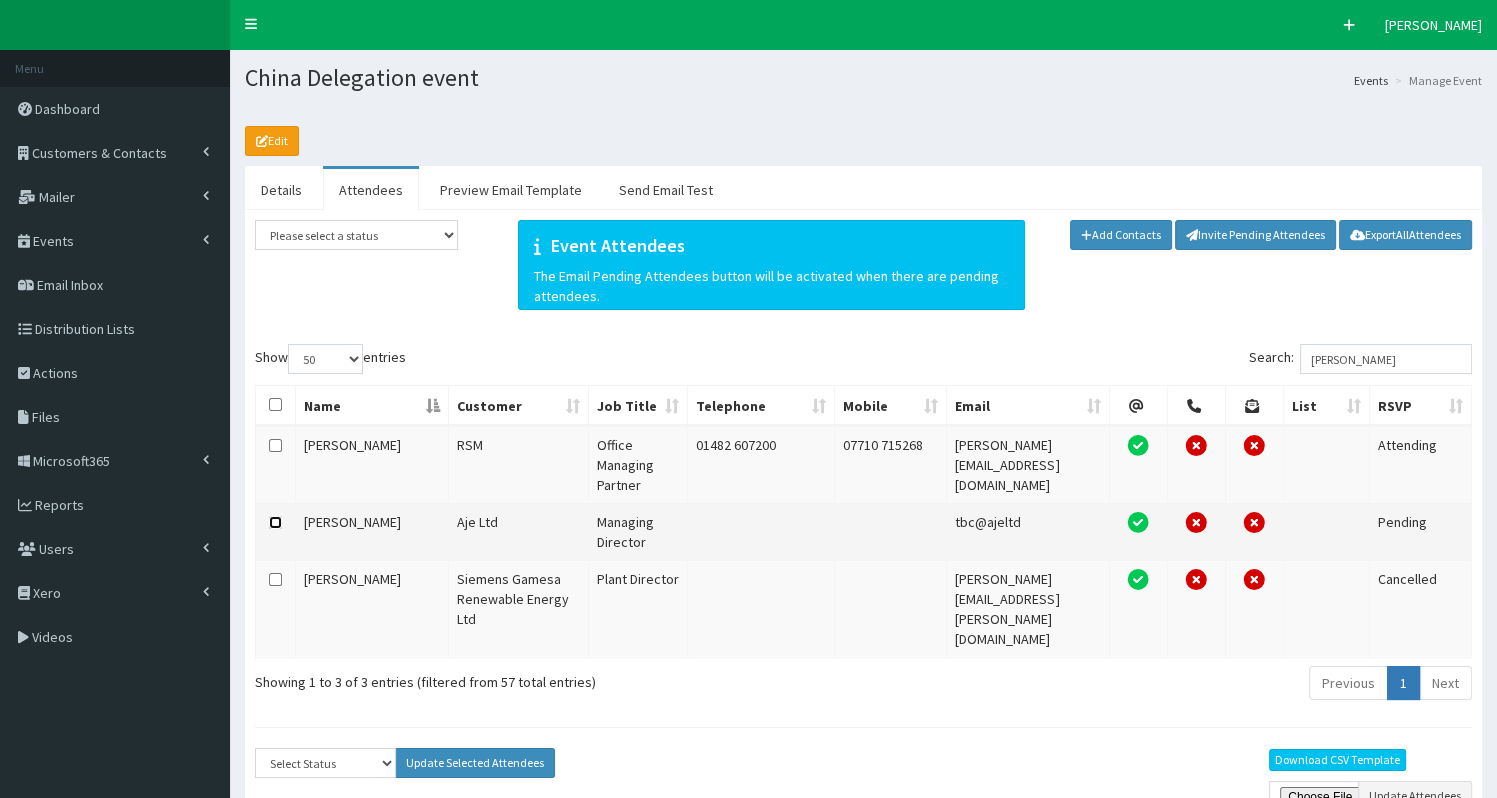 click at bounding box center (275, 522) 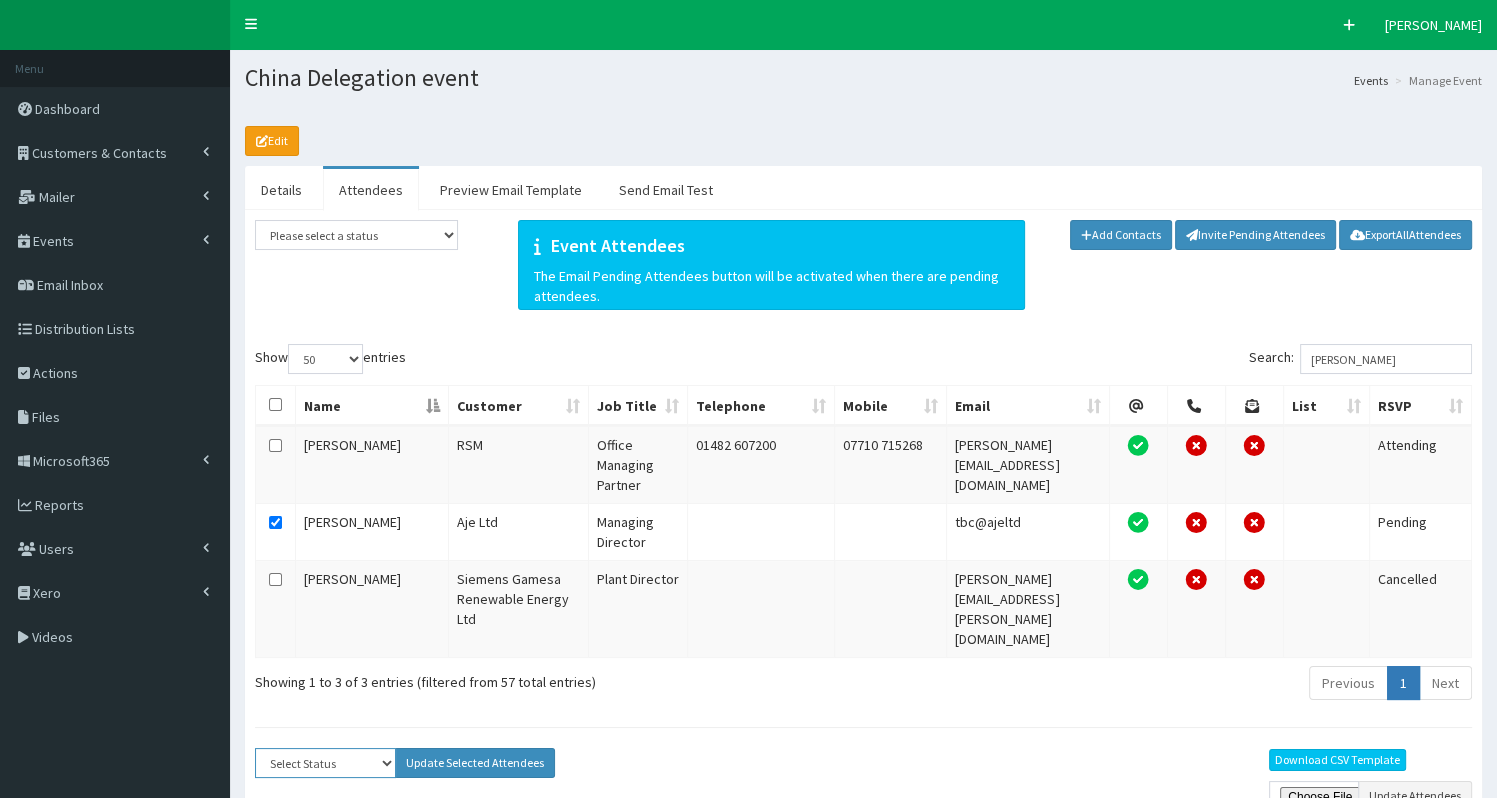 click on "Select Status
Apologies
Attended
Attending
Cancelled
Declined
Did Not Attend
Invited
Pending" at bounding box center [325, 763] 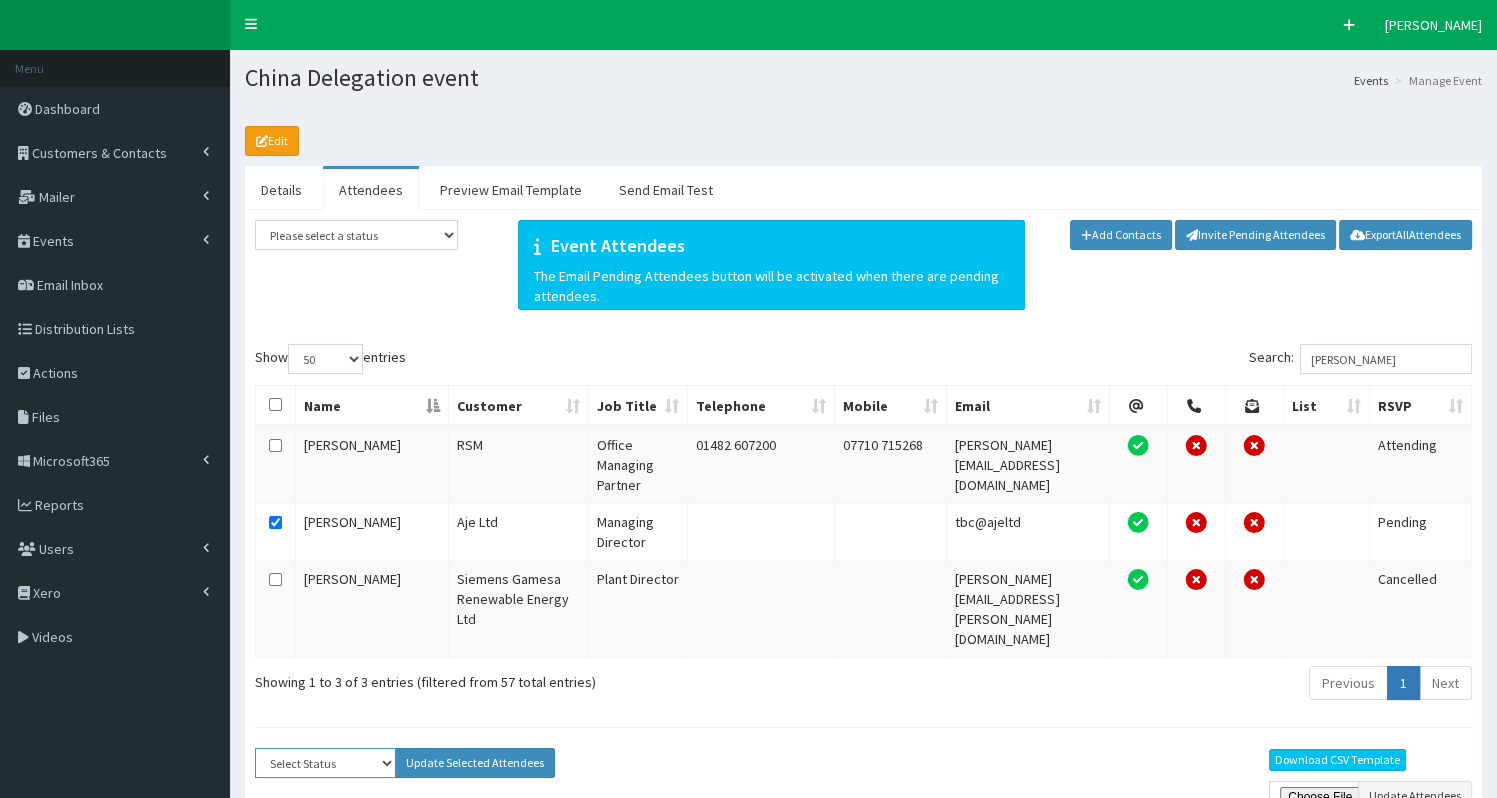 select on "Apologies" 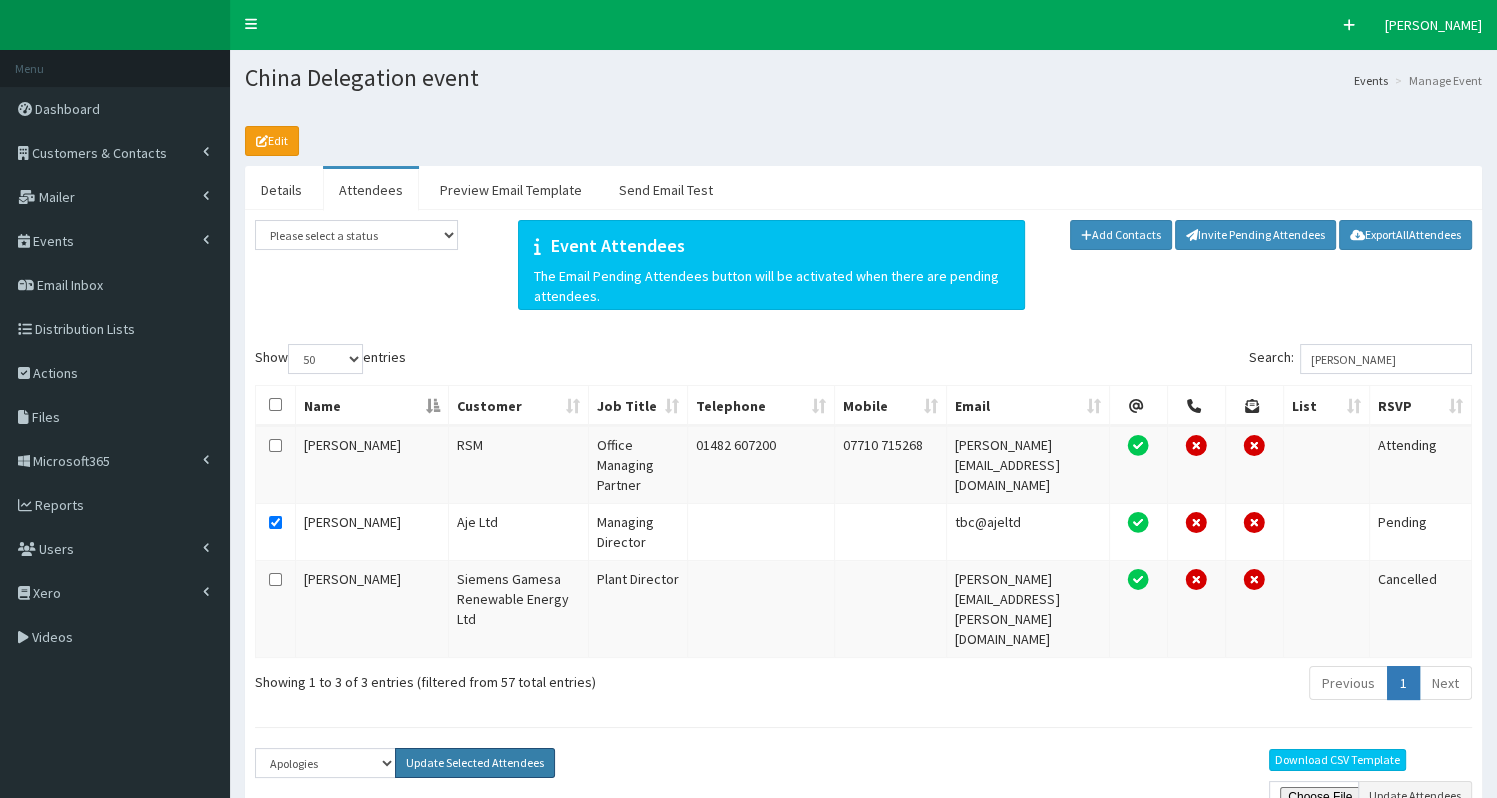 click on "Update Selected Attendees" at bounding box center [475, 763] 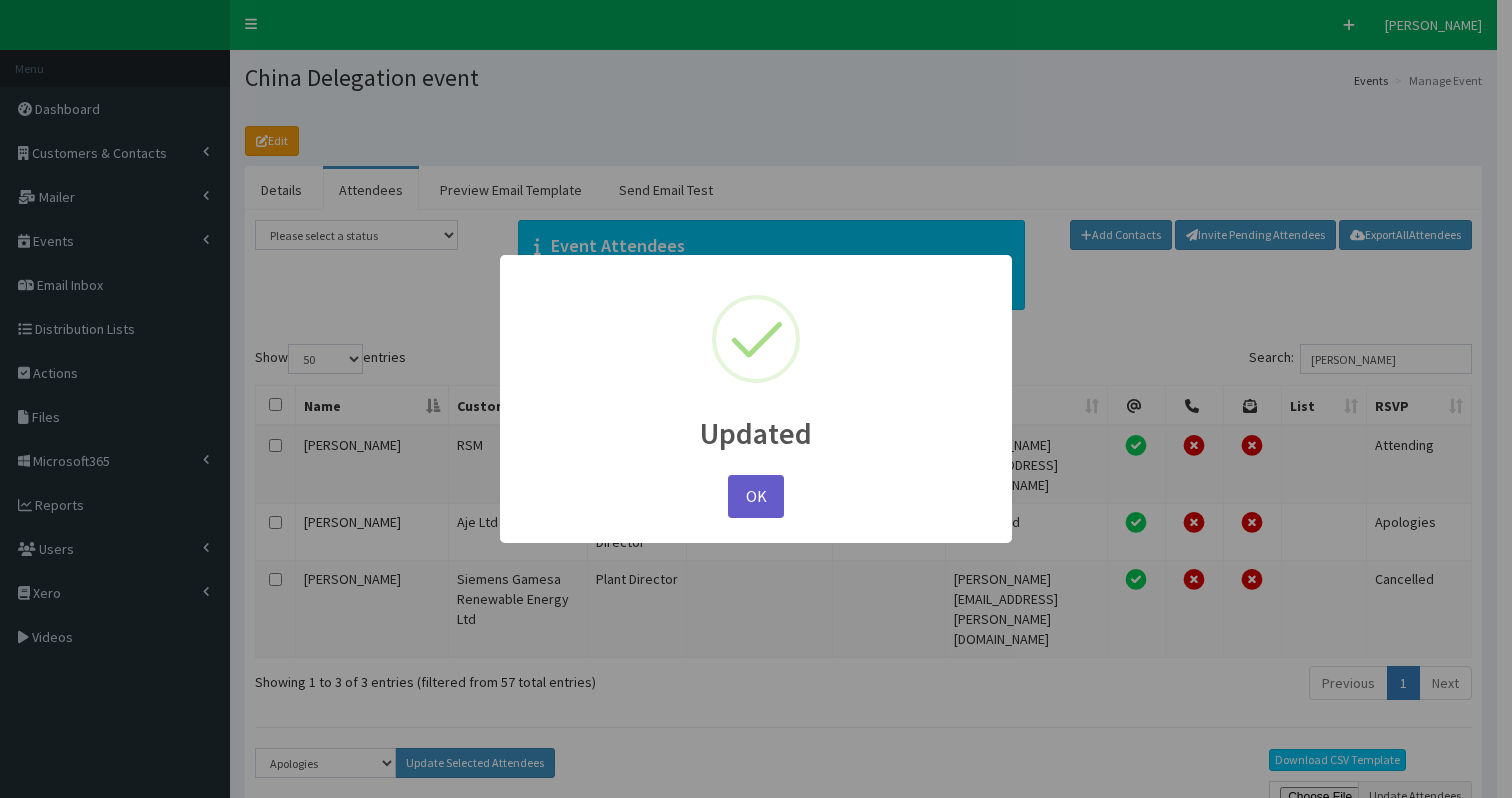 click on "OK" at bounding box center [756, 496] 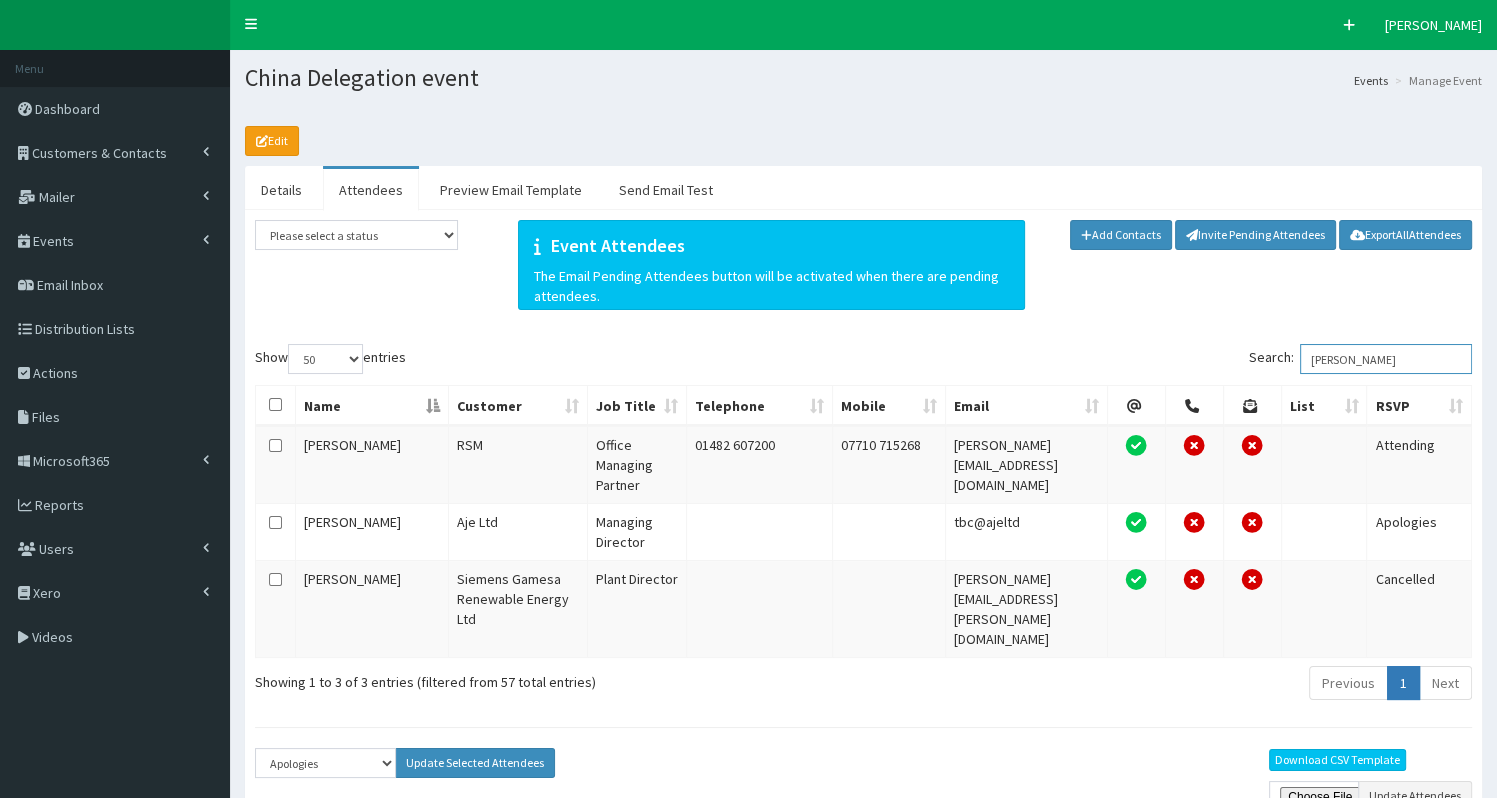 drag, startPoint x: 1315, startPoint y: 361, endPoint x: 1428, endPoint y: 354, distance: 113.216606 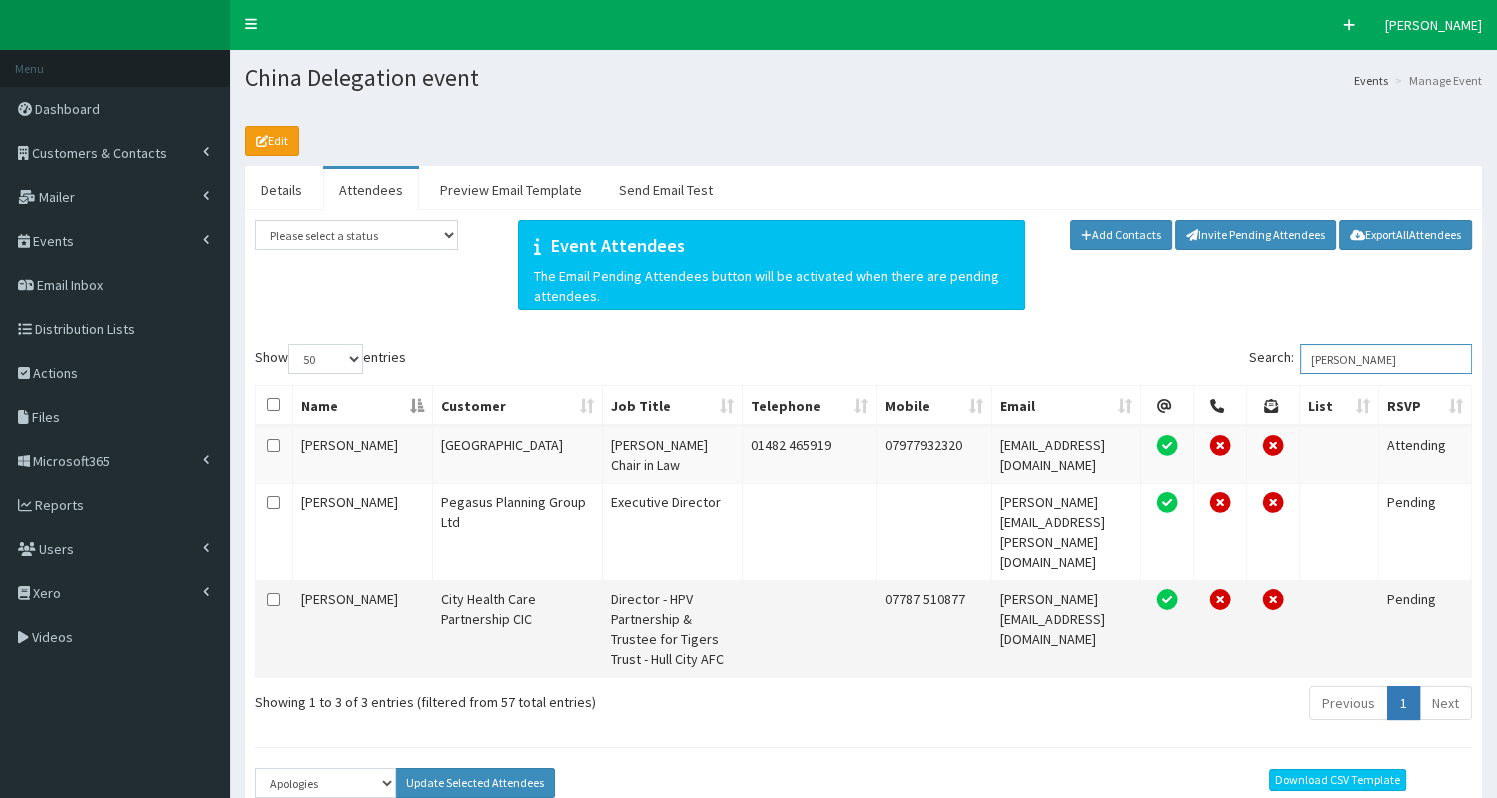 type on "chris" 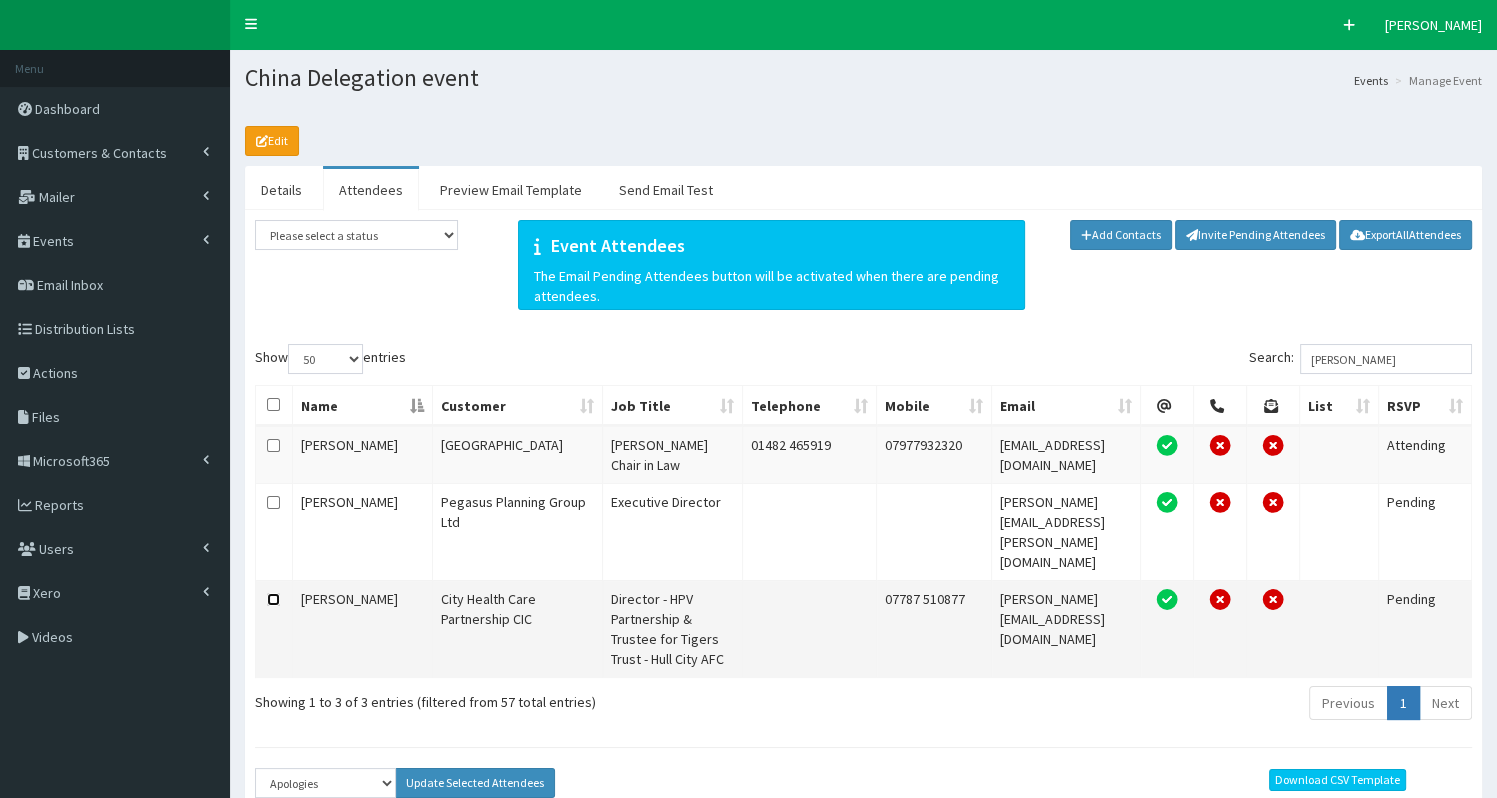 click at bounding box center [273, 599] 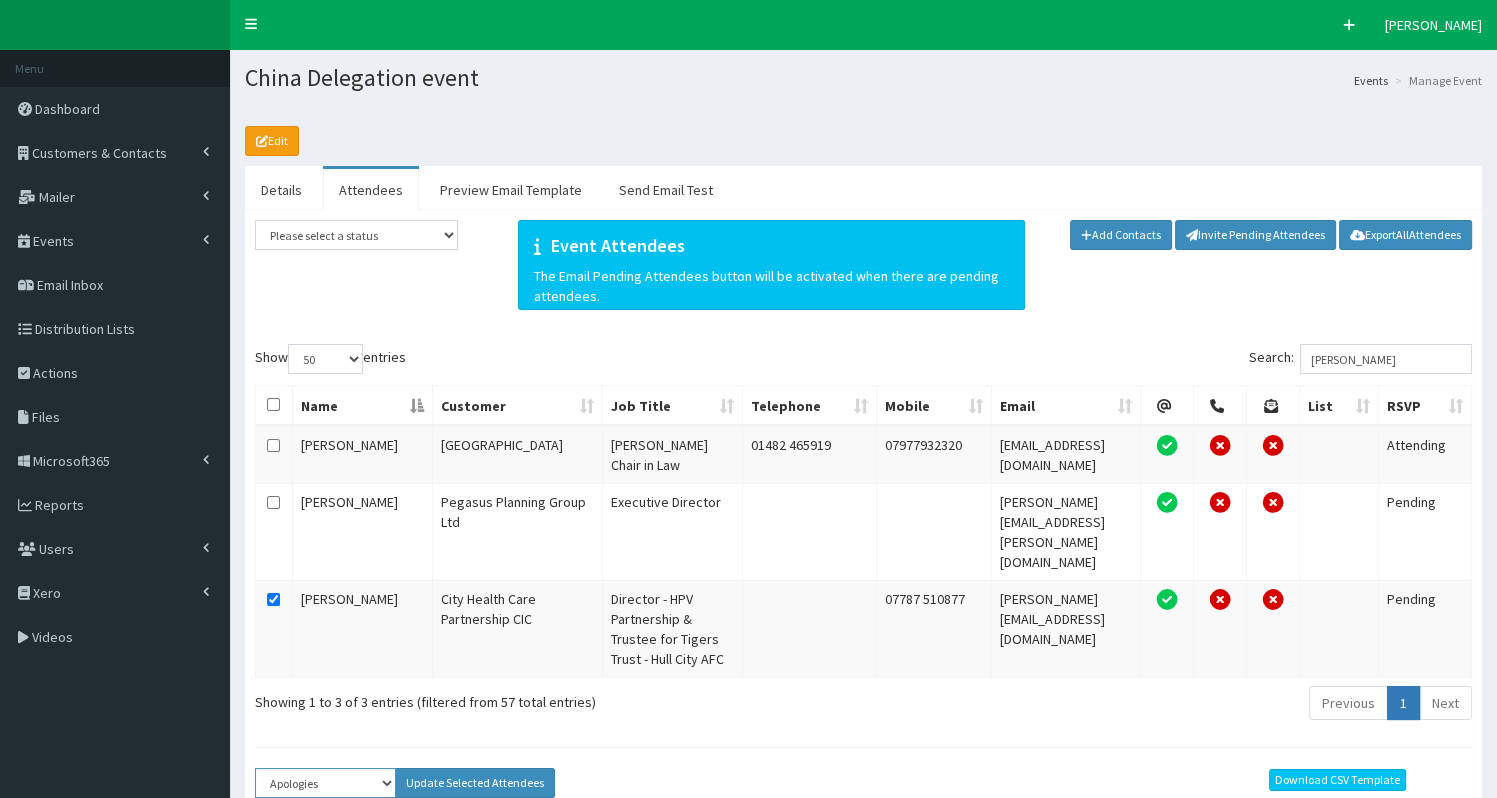 click on "Select Status
Apologies
Attended
Attending
Cancelled
Declined
Did Not Attend
Invited
Pending" at bounding box center [325, 783] 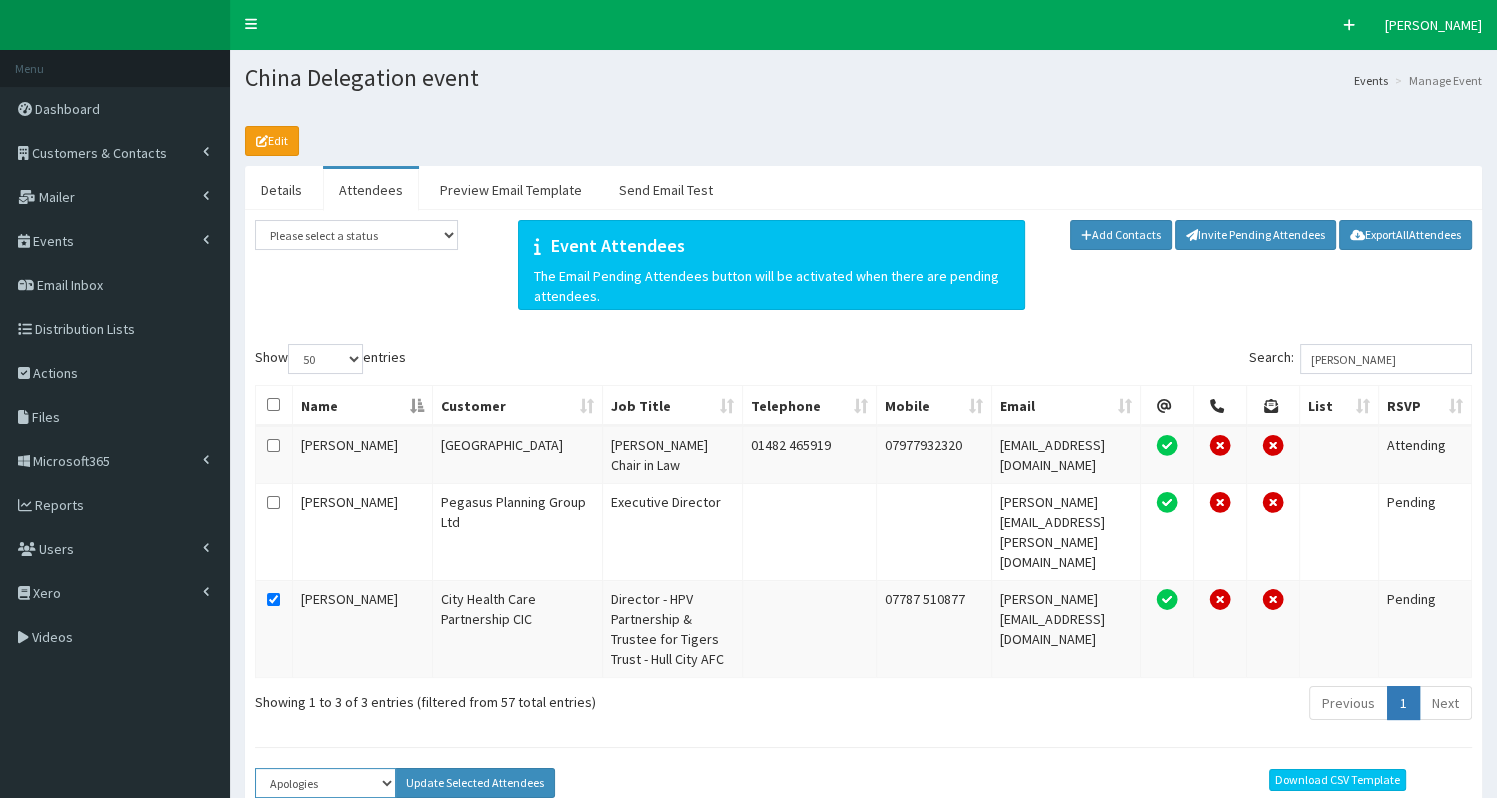 select on "Attending" 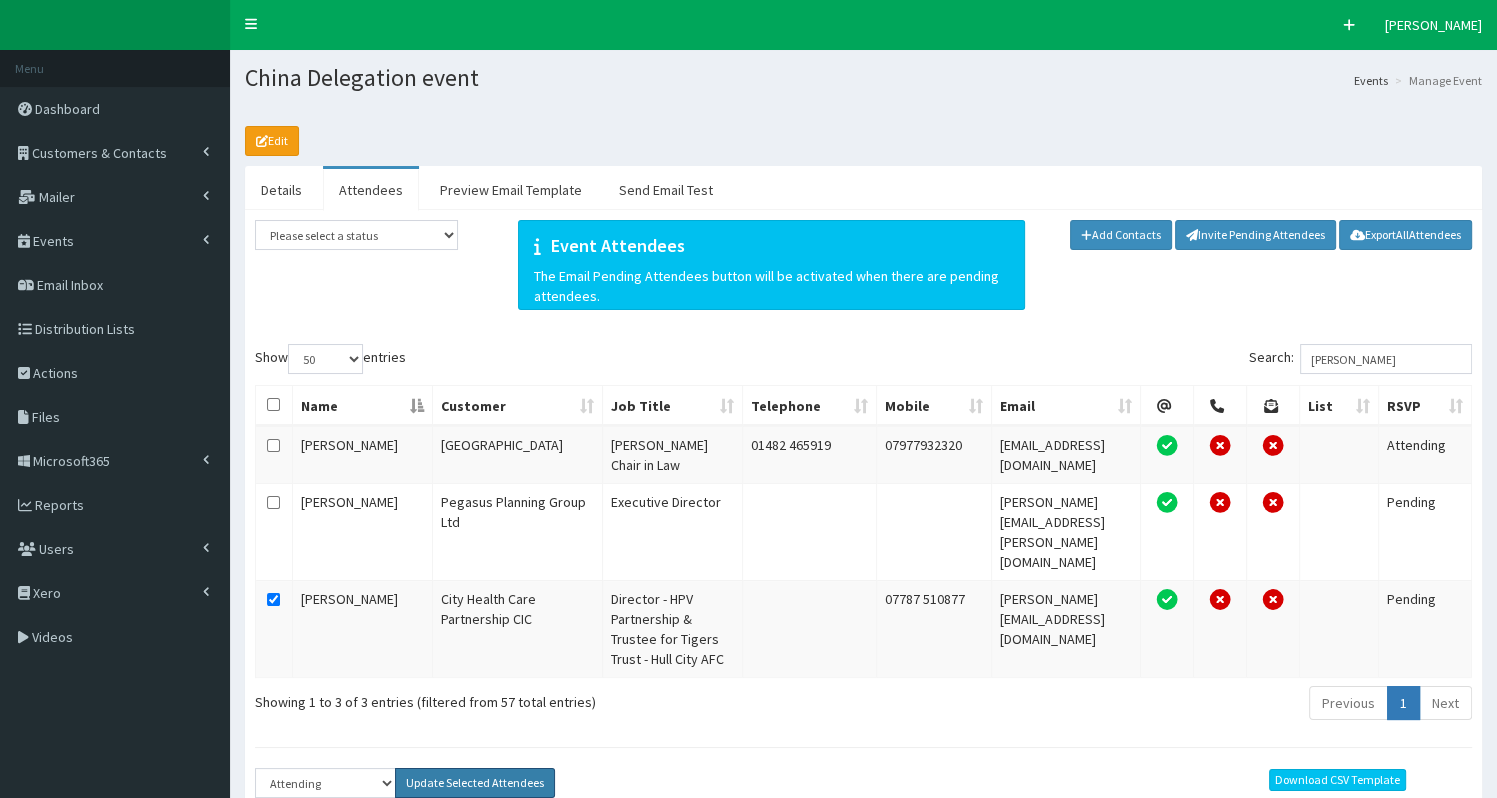 click on "Update Selected Attendees" at bounding box center [475, 783] 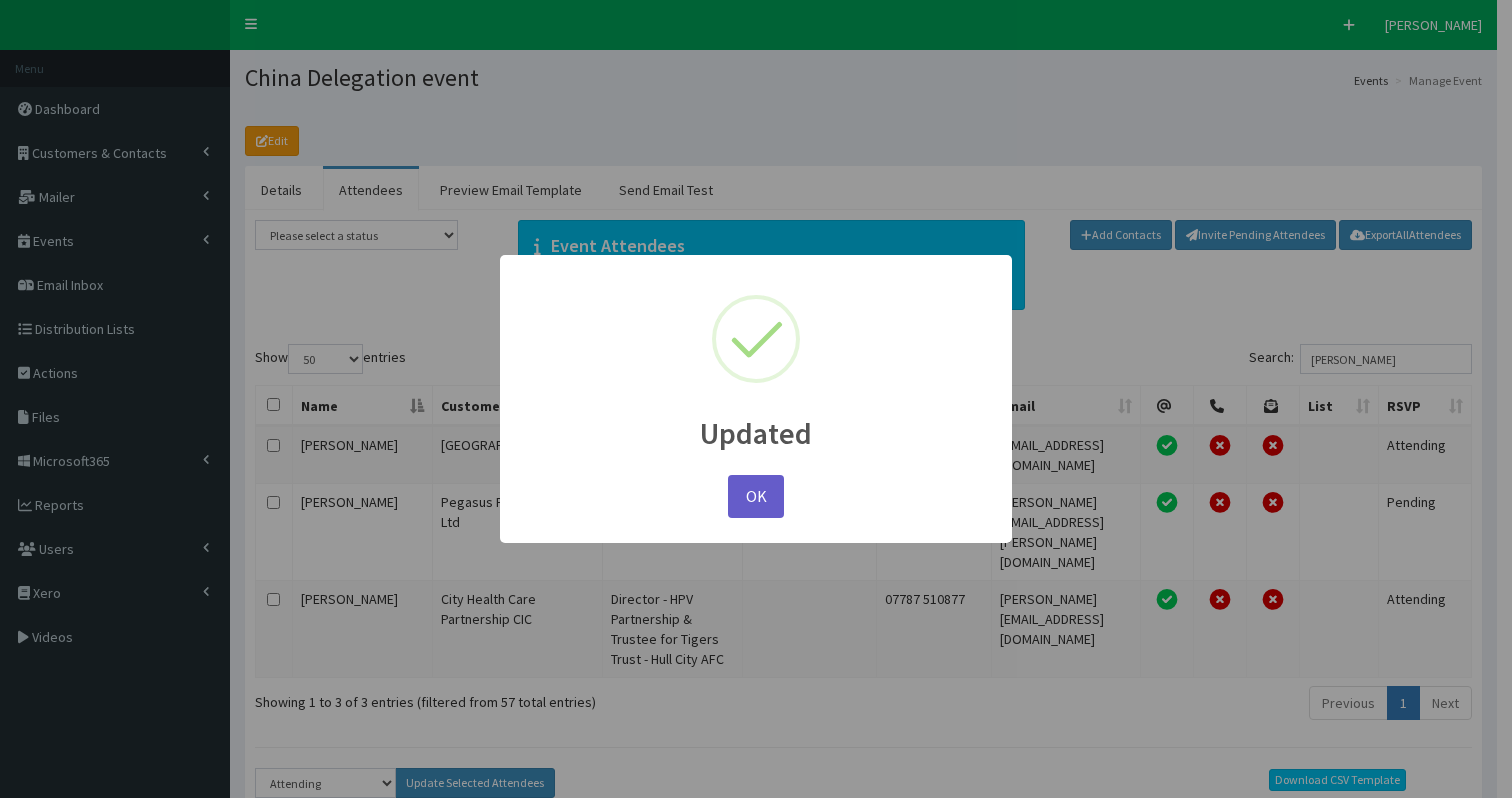 click on "OK" at bounding box center [756, 496] 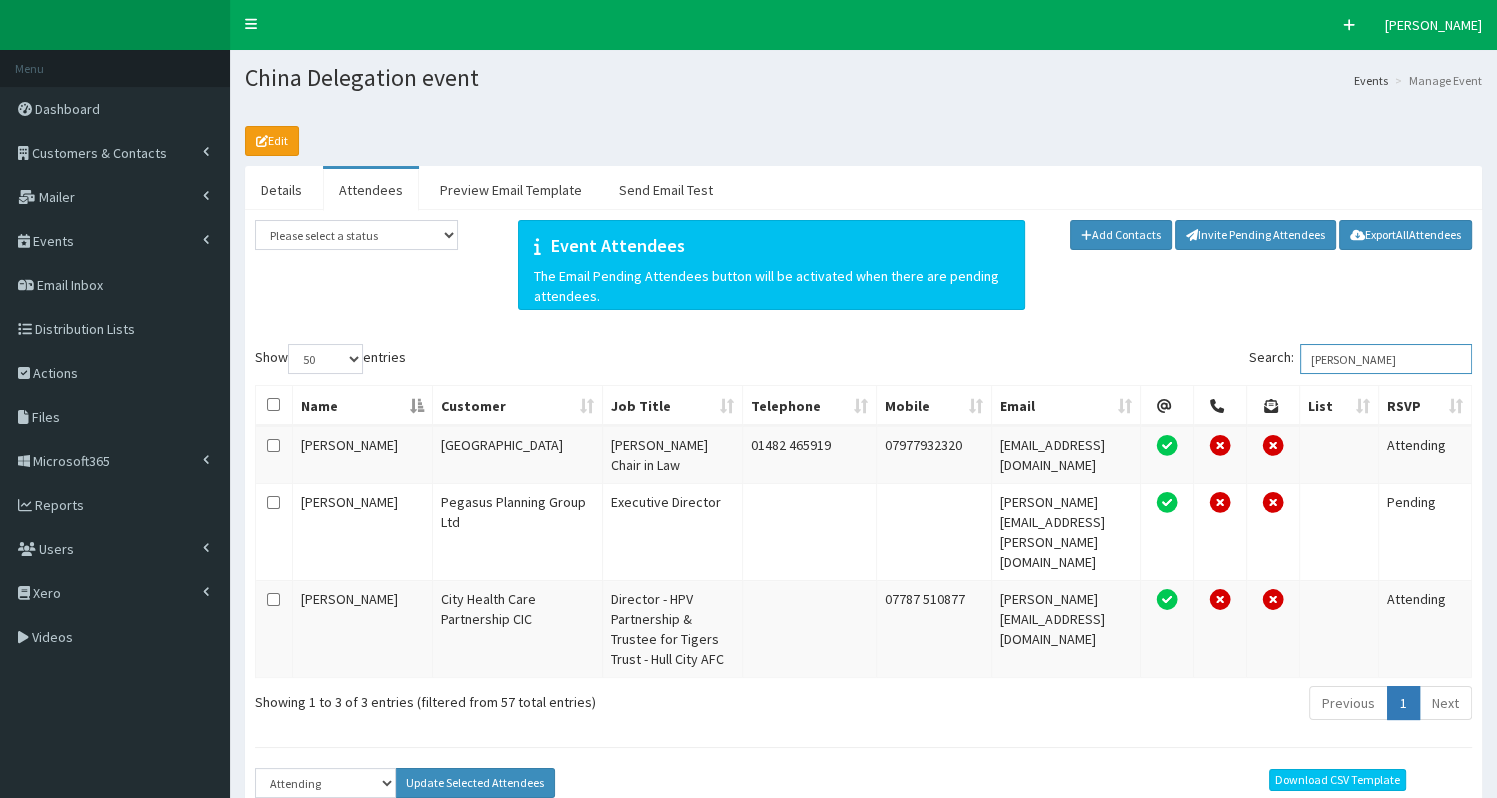 drag, startPoint x: 1320, startPoint y: 357, endPoint x: 1459, endPoint y: 352, distance: 139.0899 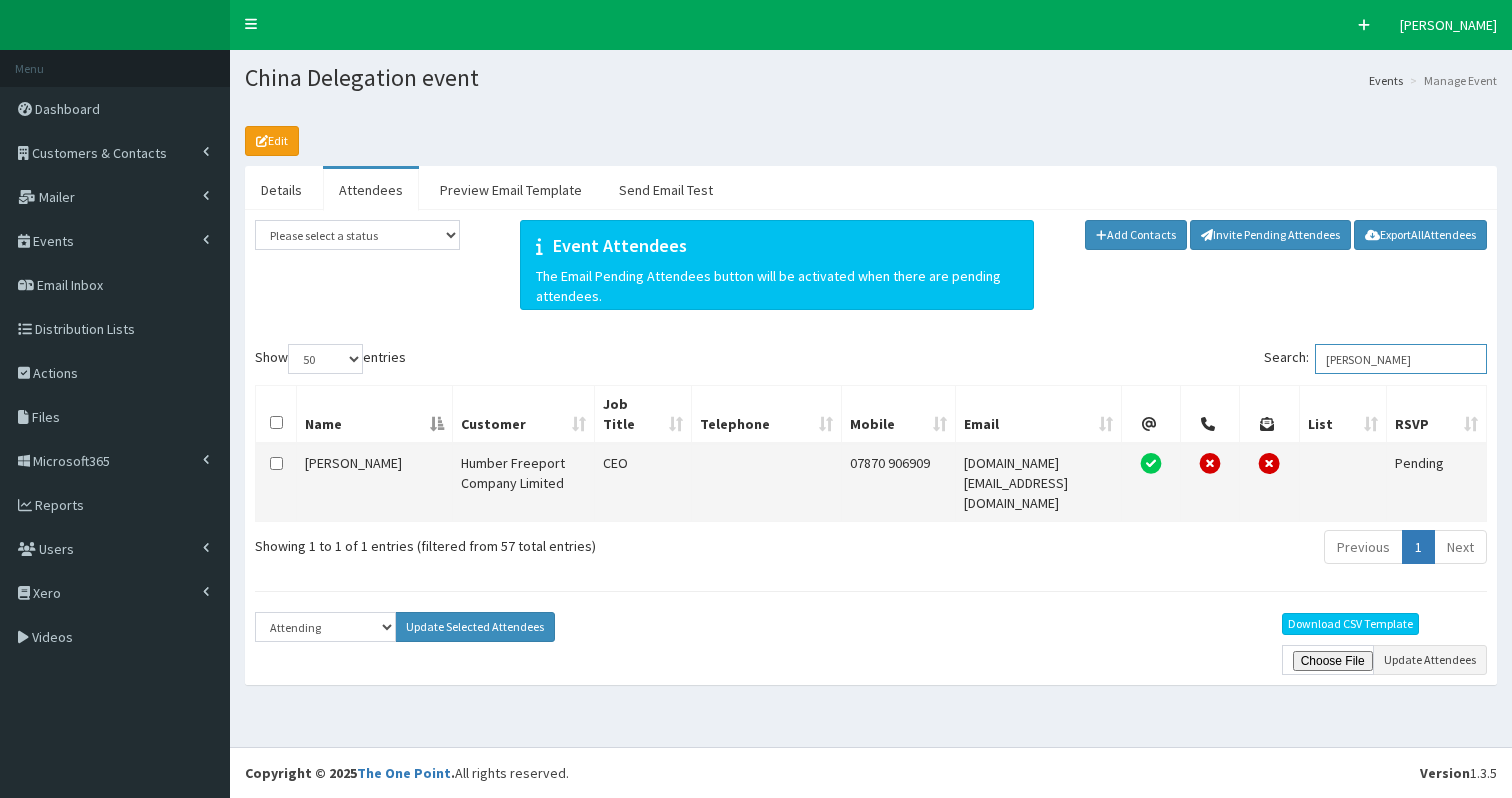 type on "[PERSON_NAME]" 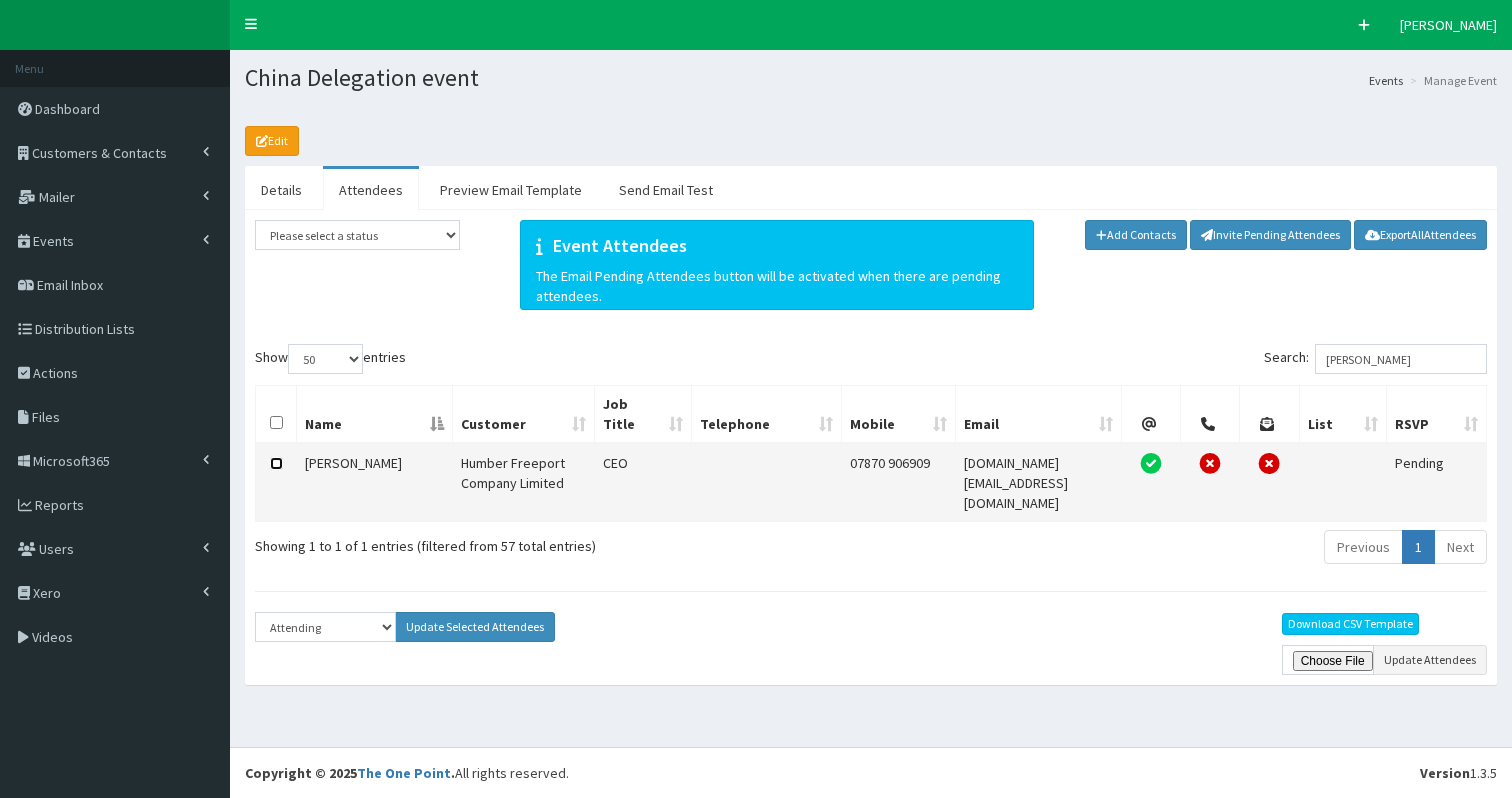click at bounding box center [276, 463] 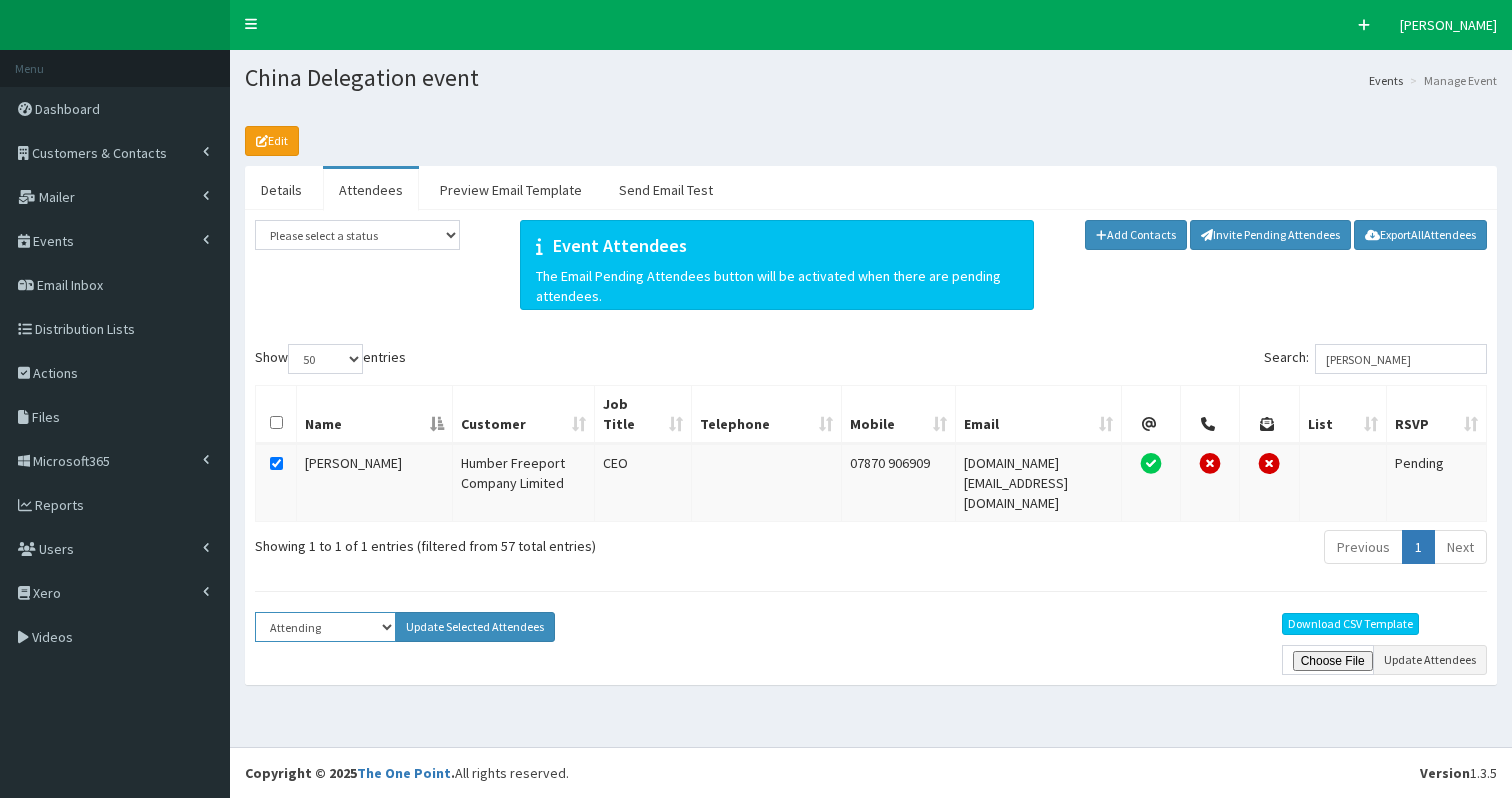 click on "Select Status
Apologies
Attended
Attending
Cancelled
Declined
Did Not Attend
Invited
Pending" at bounding box center (325, 627) 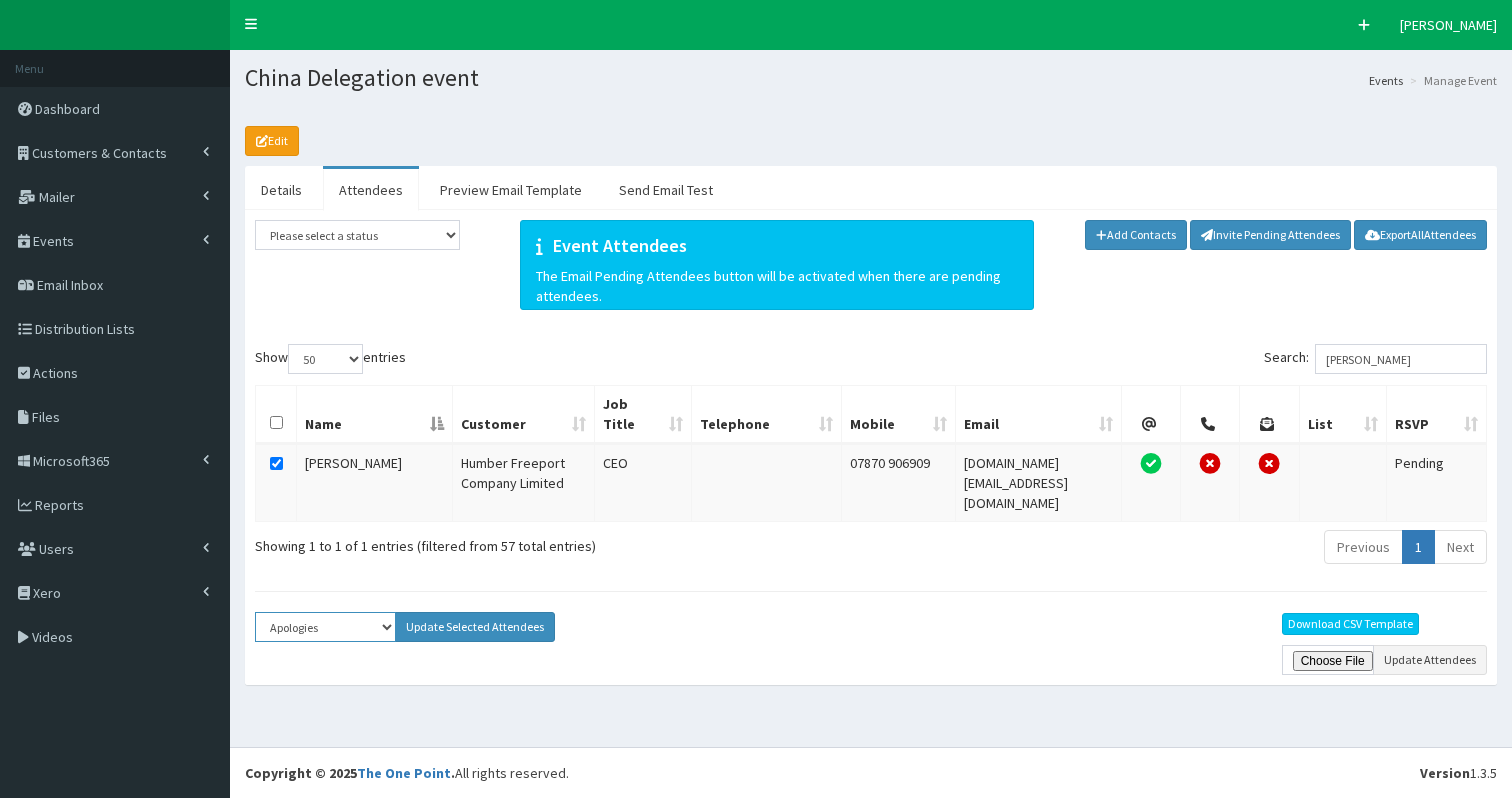 click on "Select Status
Apologies
Attended
Attending
Cancelled
Declined
Did Not Attend
Invited
Pending" at bounding box center (325, 627) 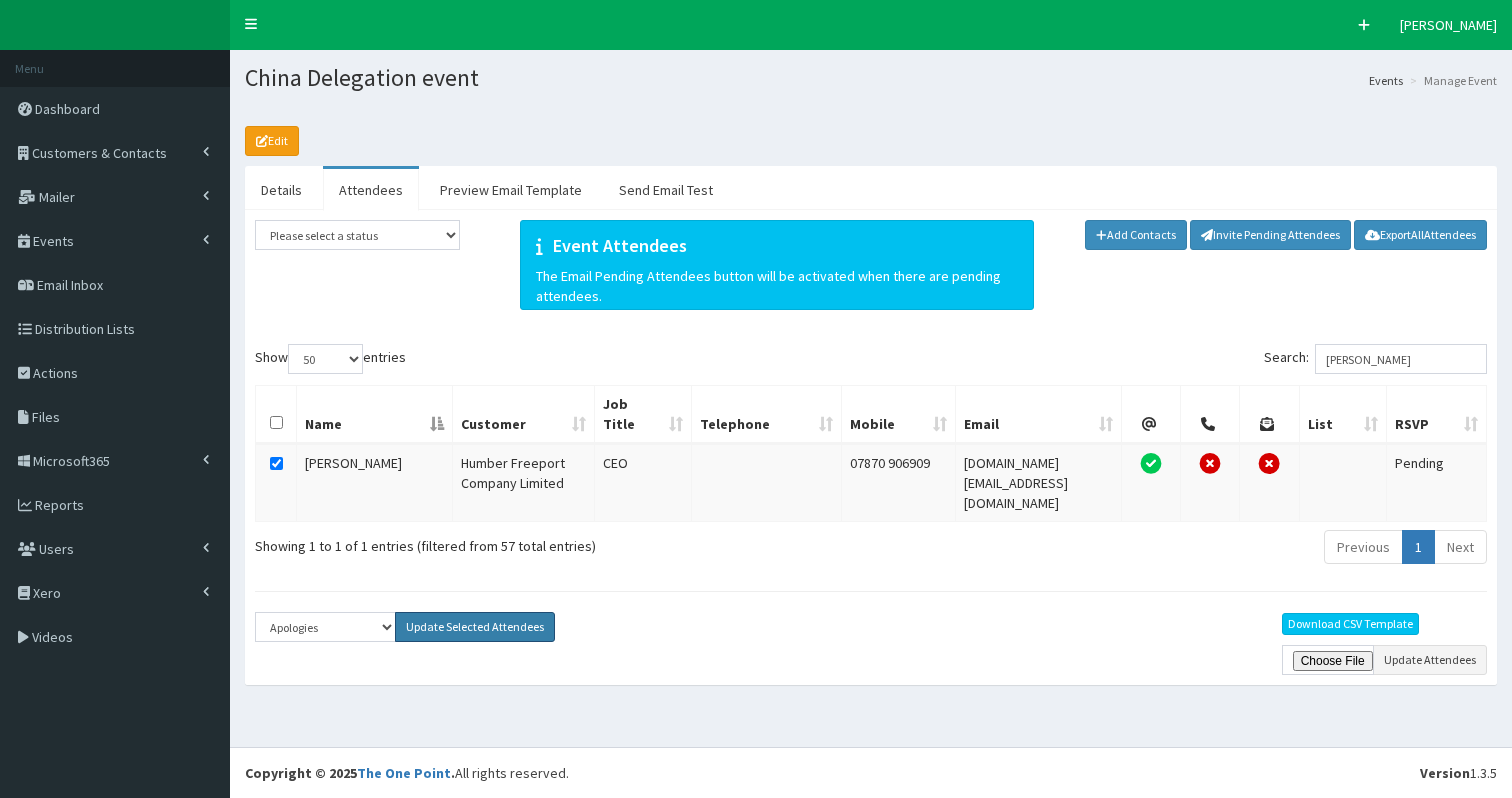 click on "Update Selected Attendees" at bounding box center (475, 627) 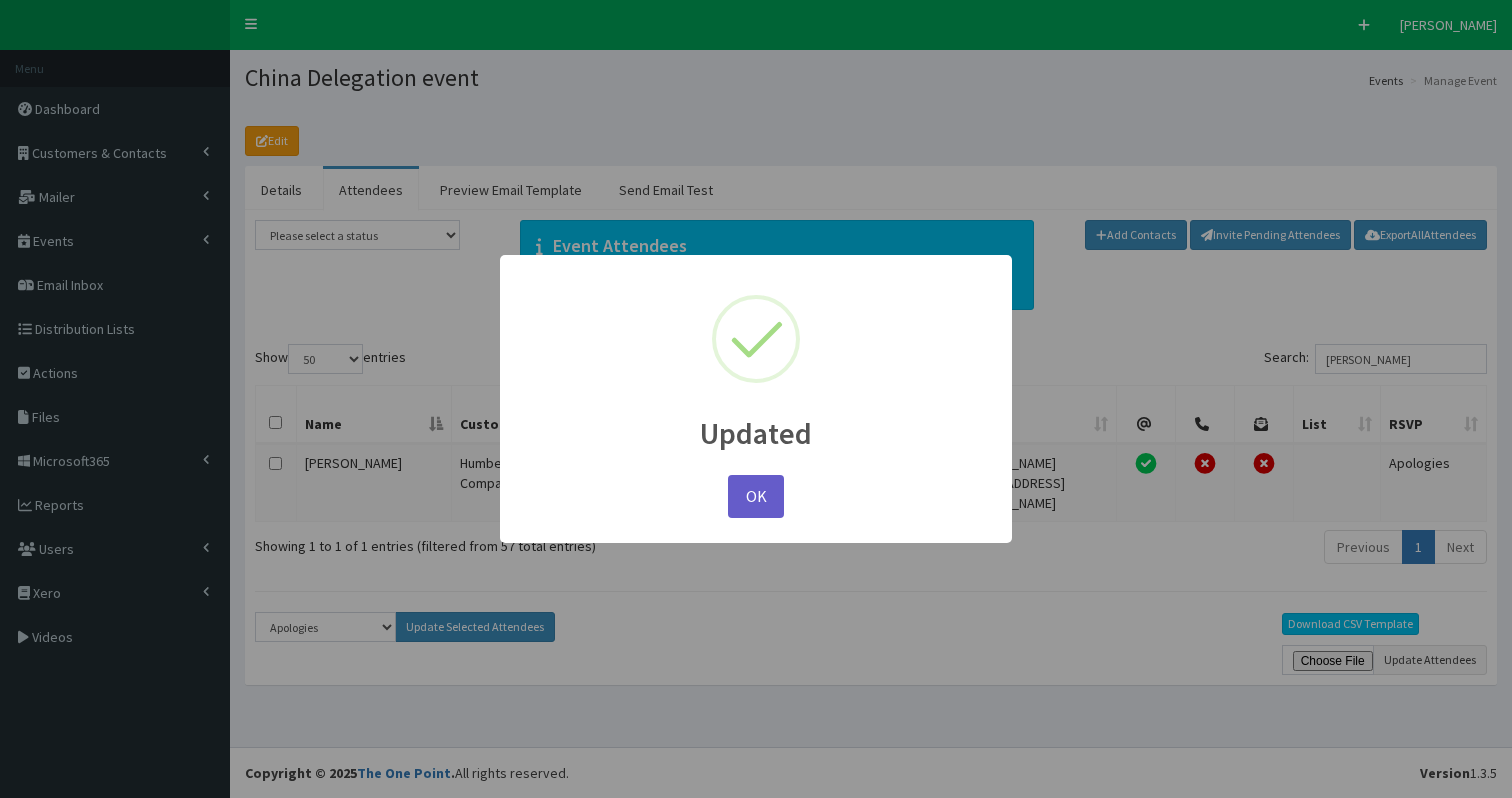 click on "OK" at bounding box center (756, 496) 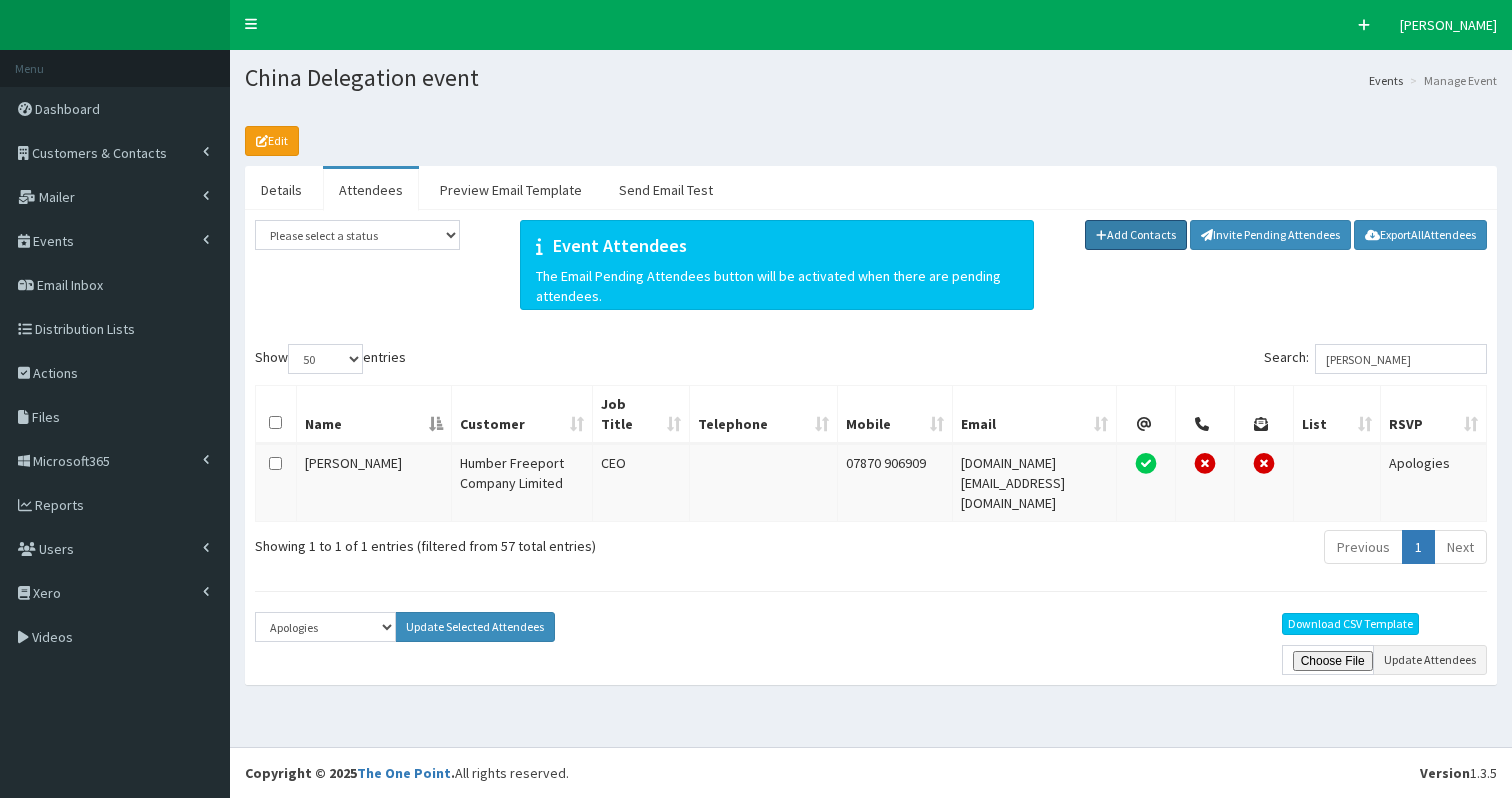 click on "Add Contacts" at bounding box center (1136, 235) 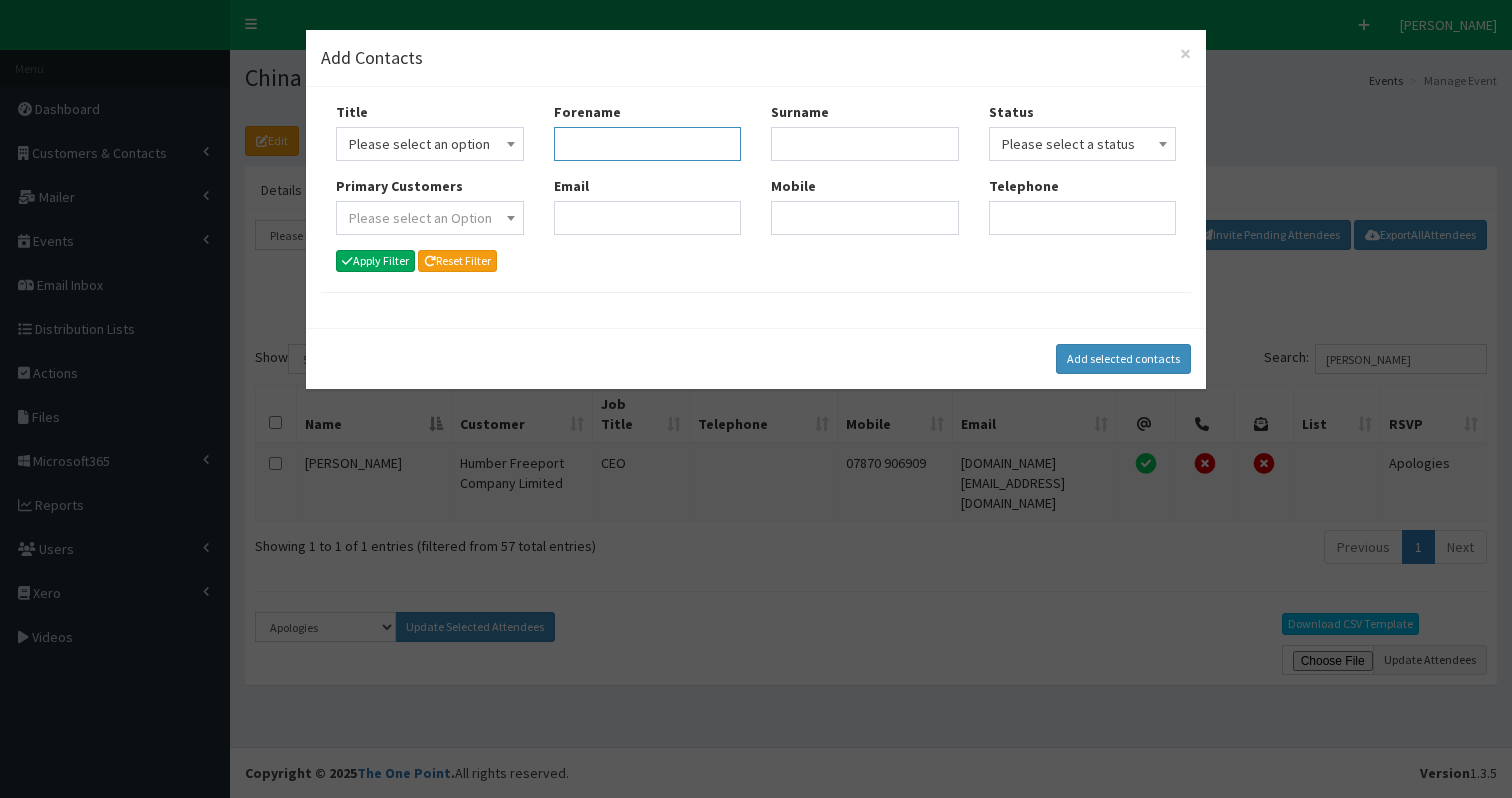 click on "Forename" at bounding box center (648, 144) 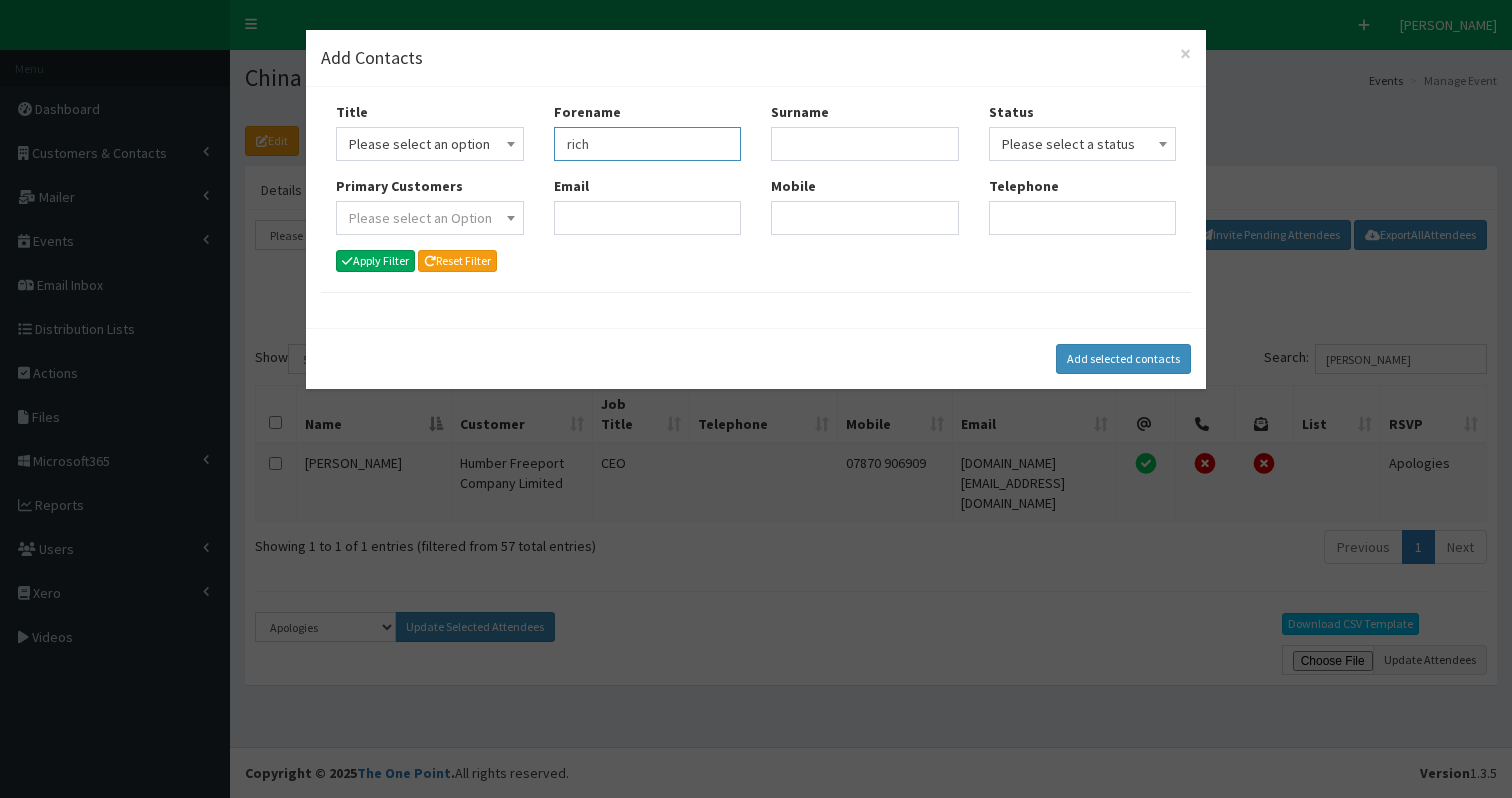 type on "rich" 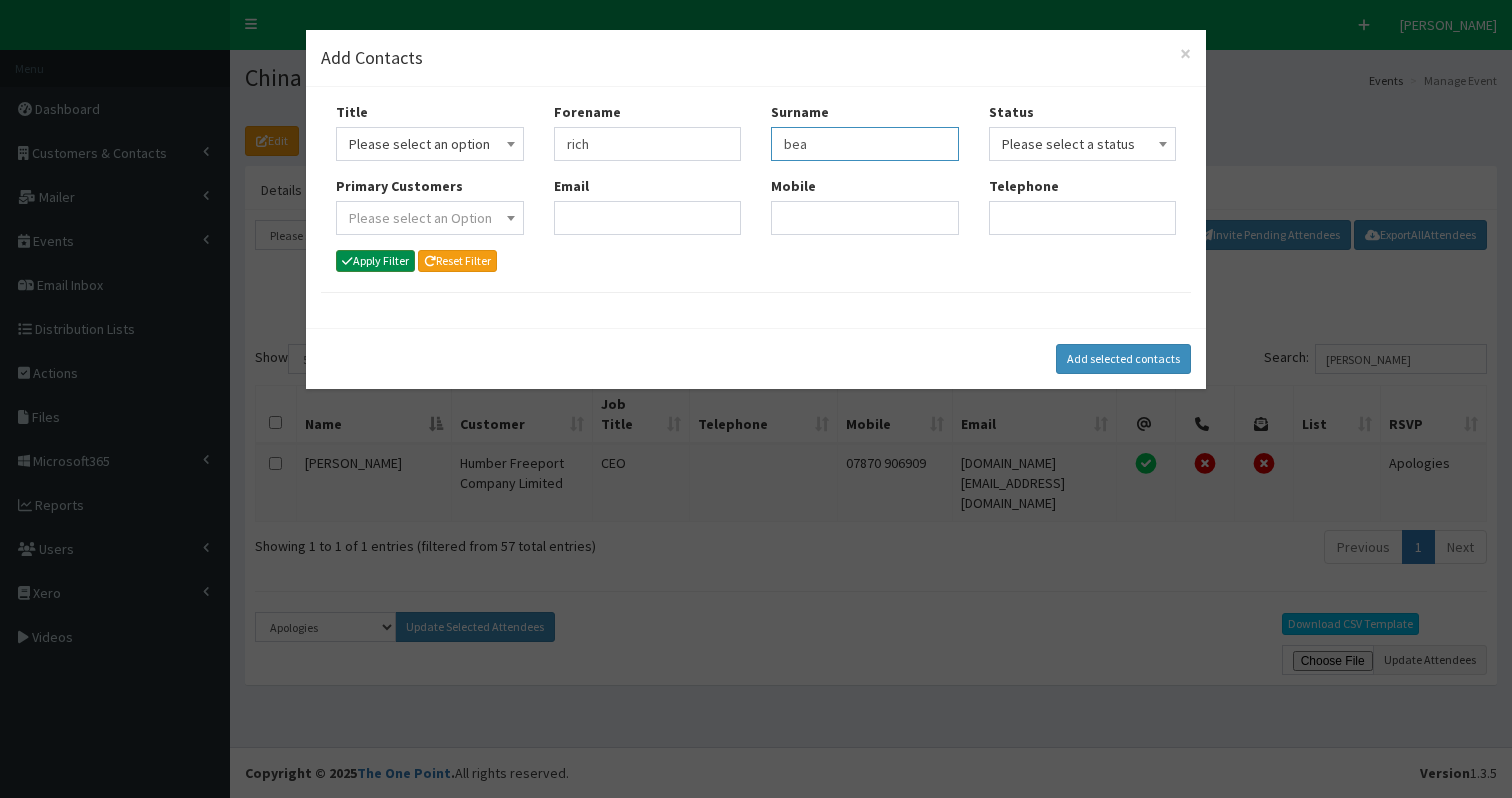 type on "bea" 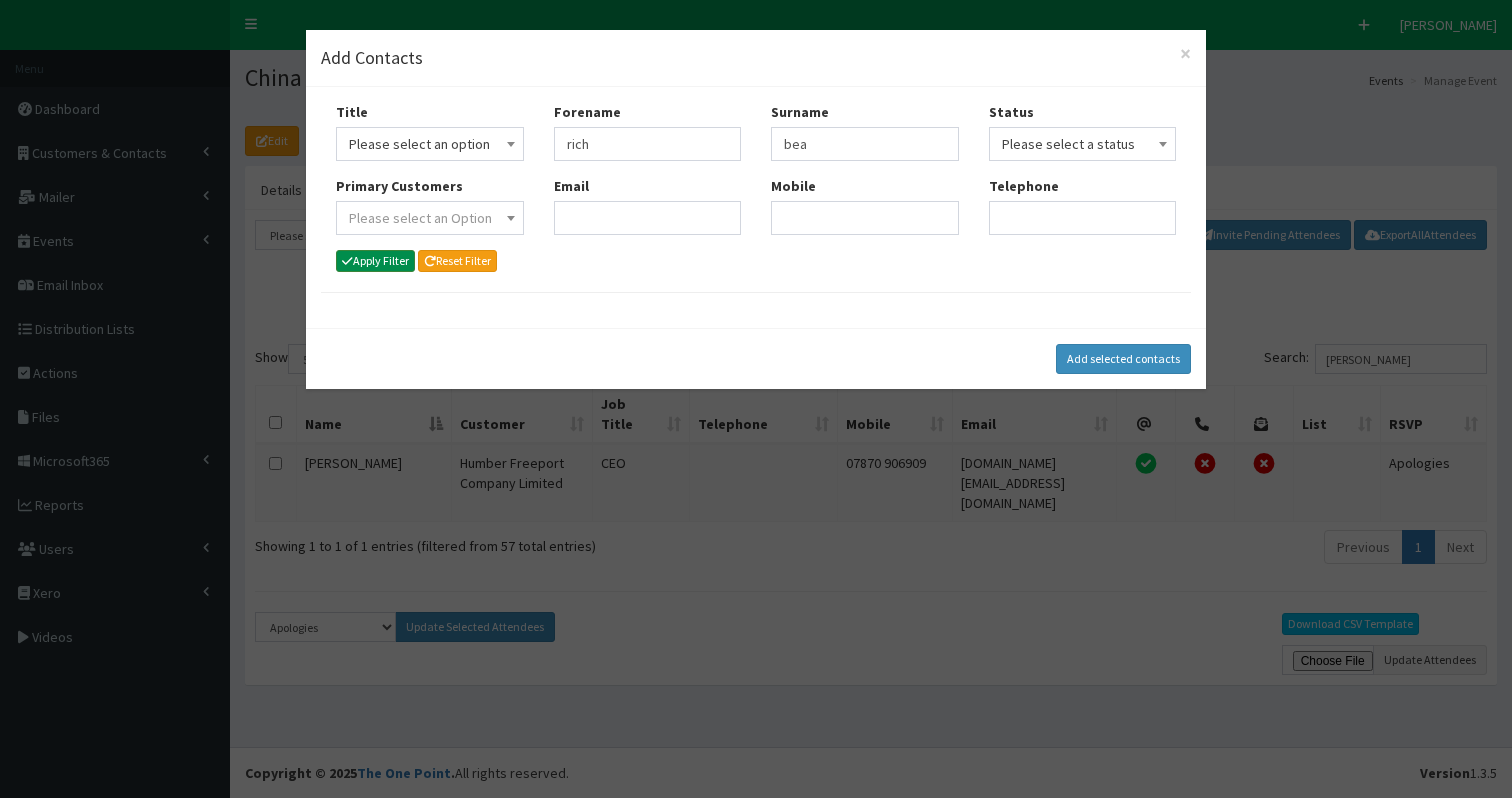 click on "Apply Filter" at bounding box center [375, 261] 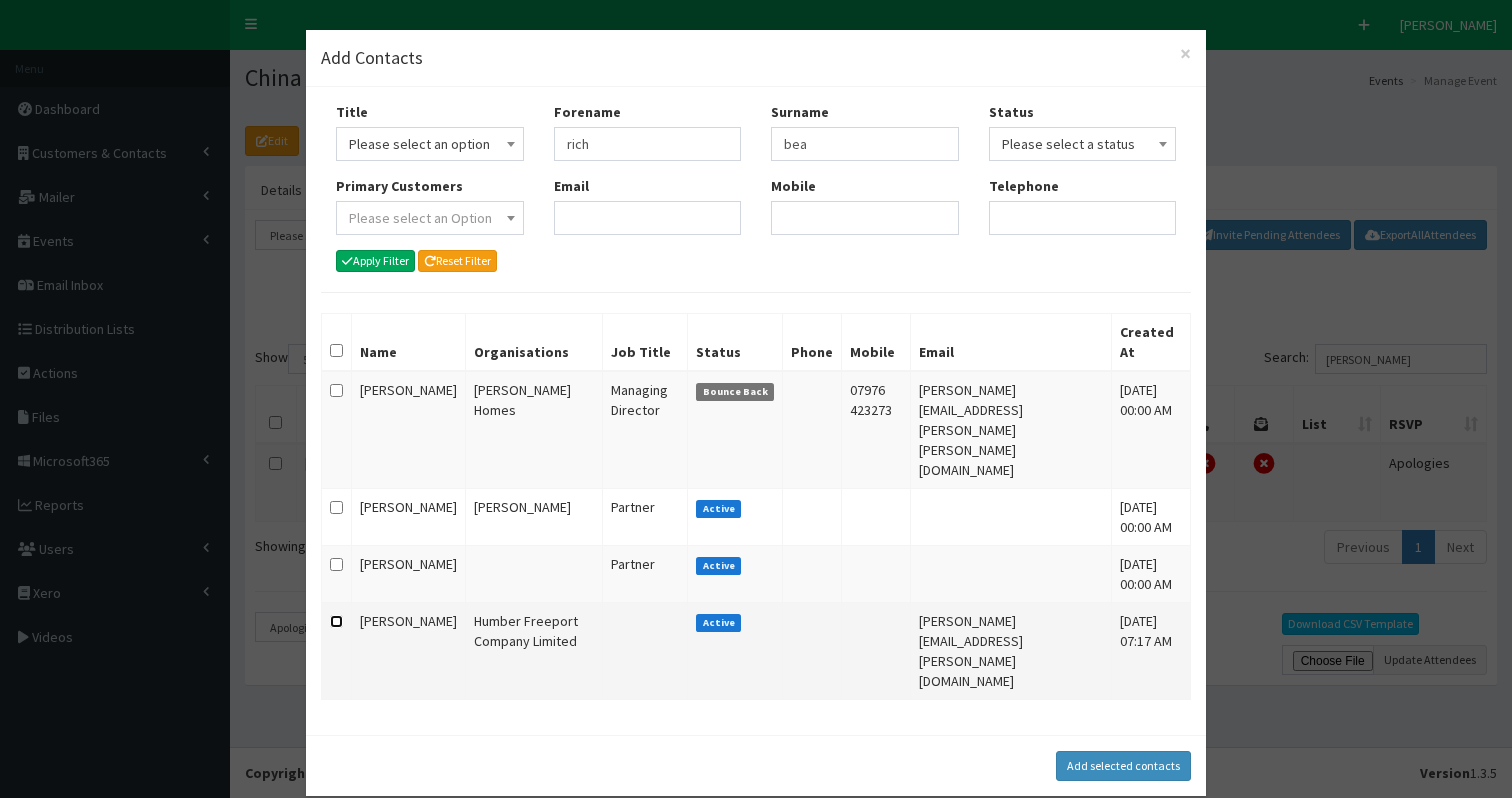 click at bounding box center [336, 621] 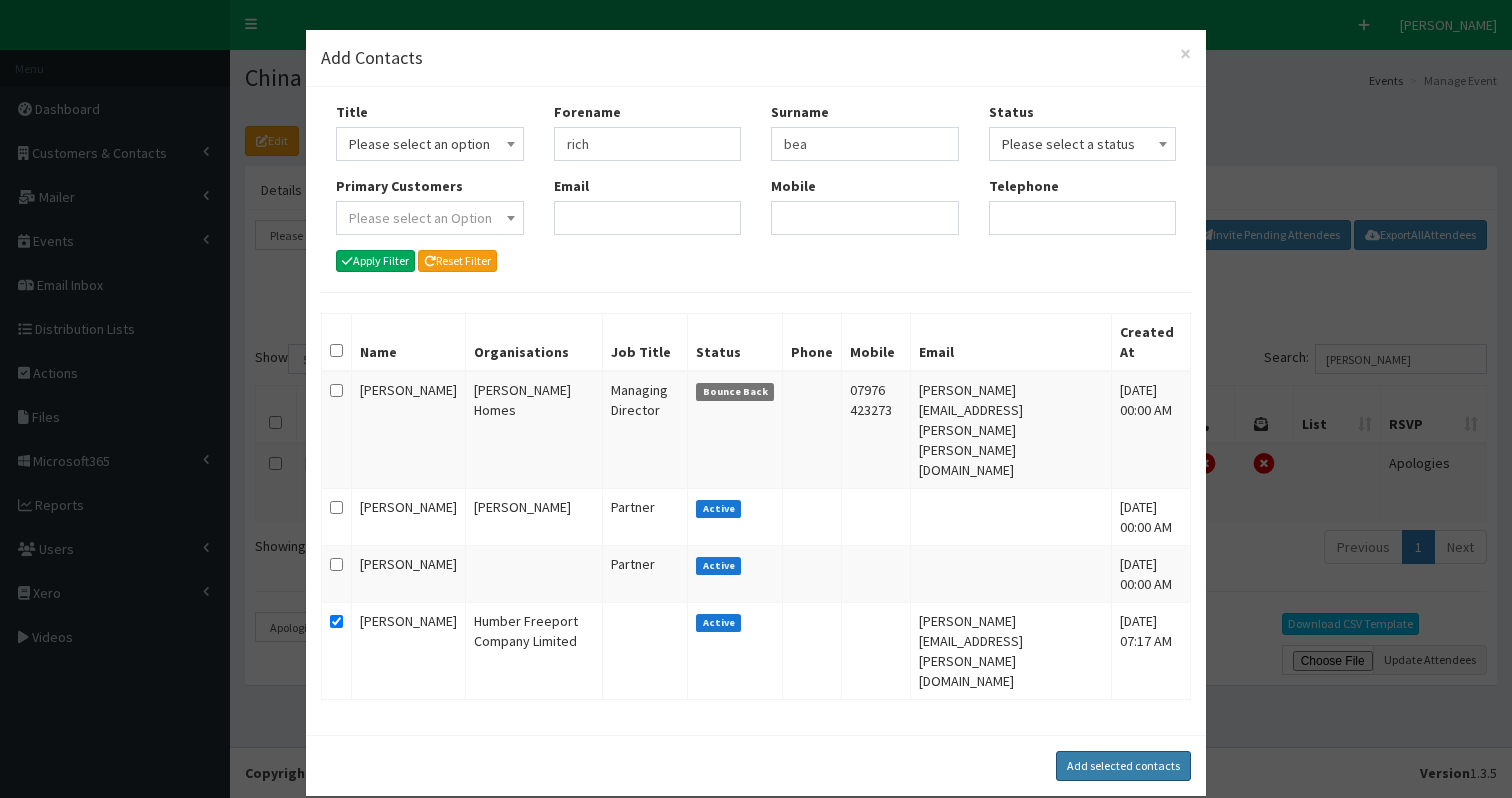 click on "Add selected contacts" at bounding box center (1123, 766) 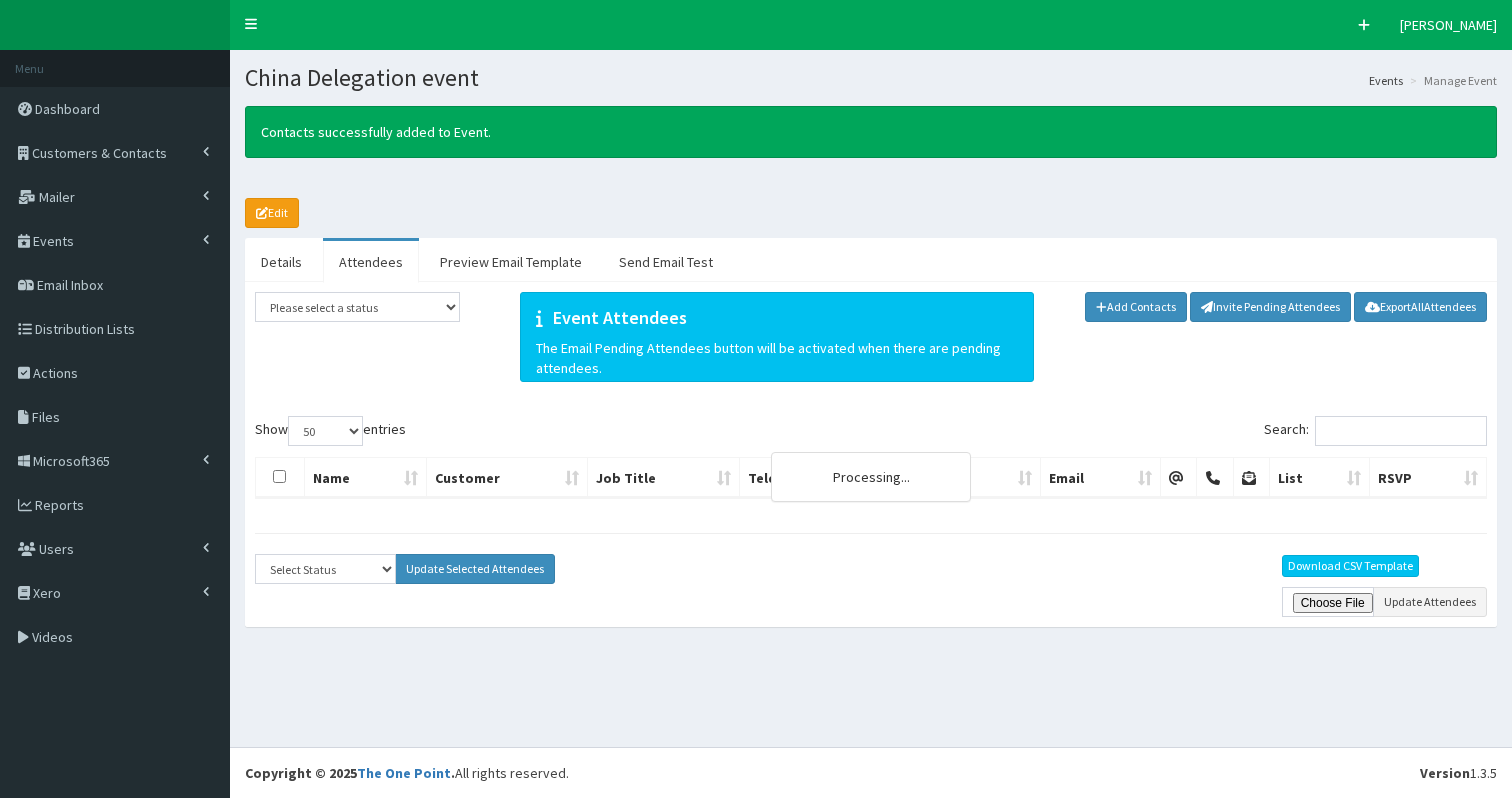 select on "50" 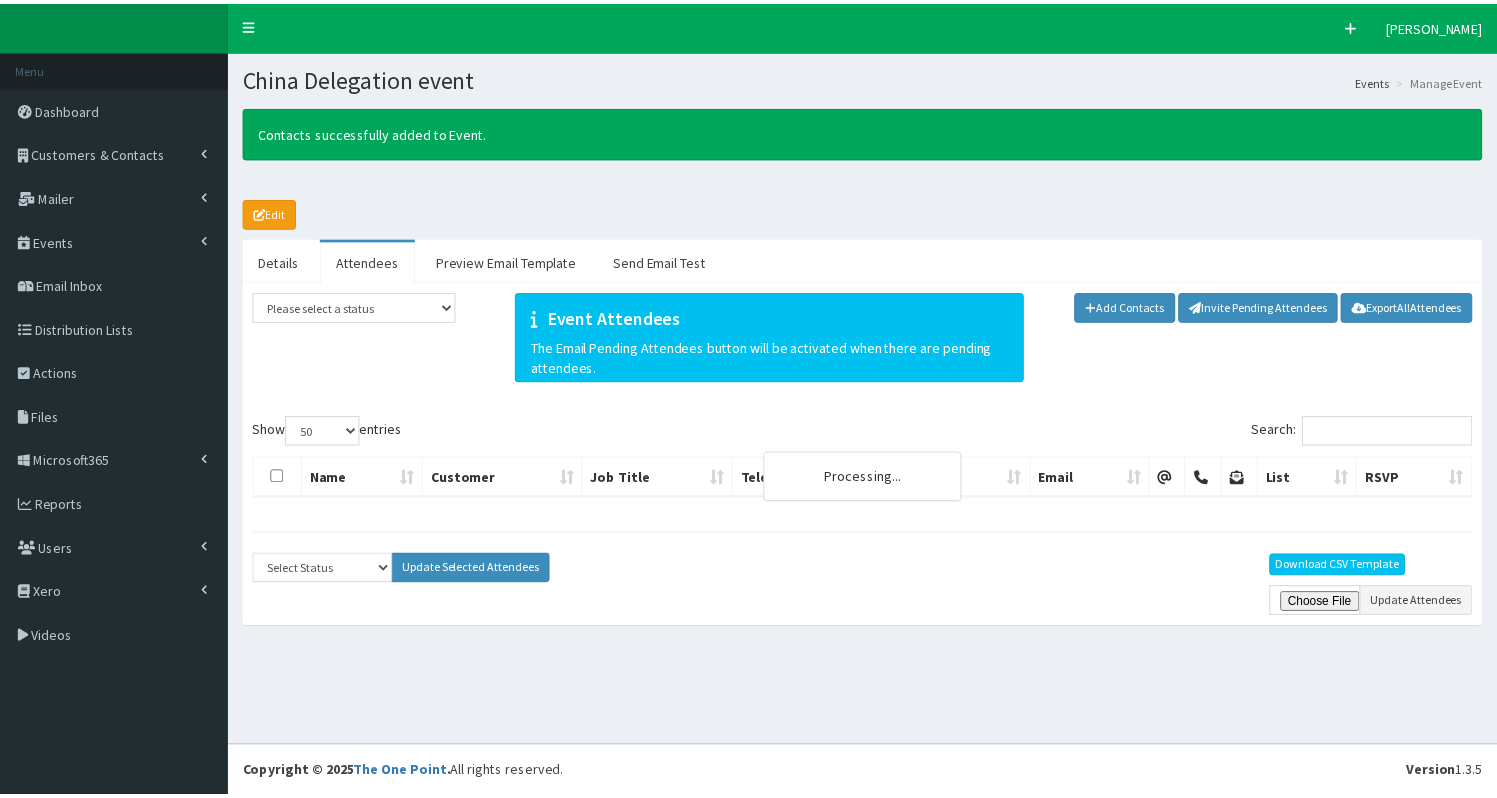 scroll, scrollTop: 0, scrollLeft: 0, axis: both 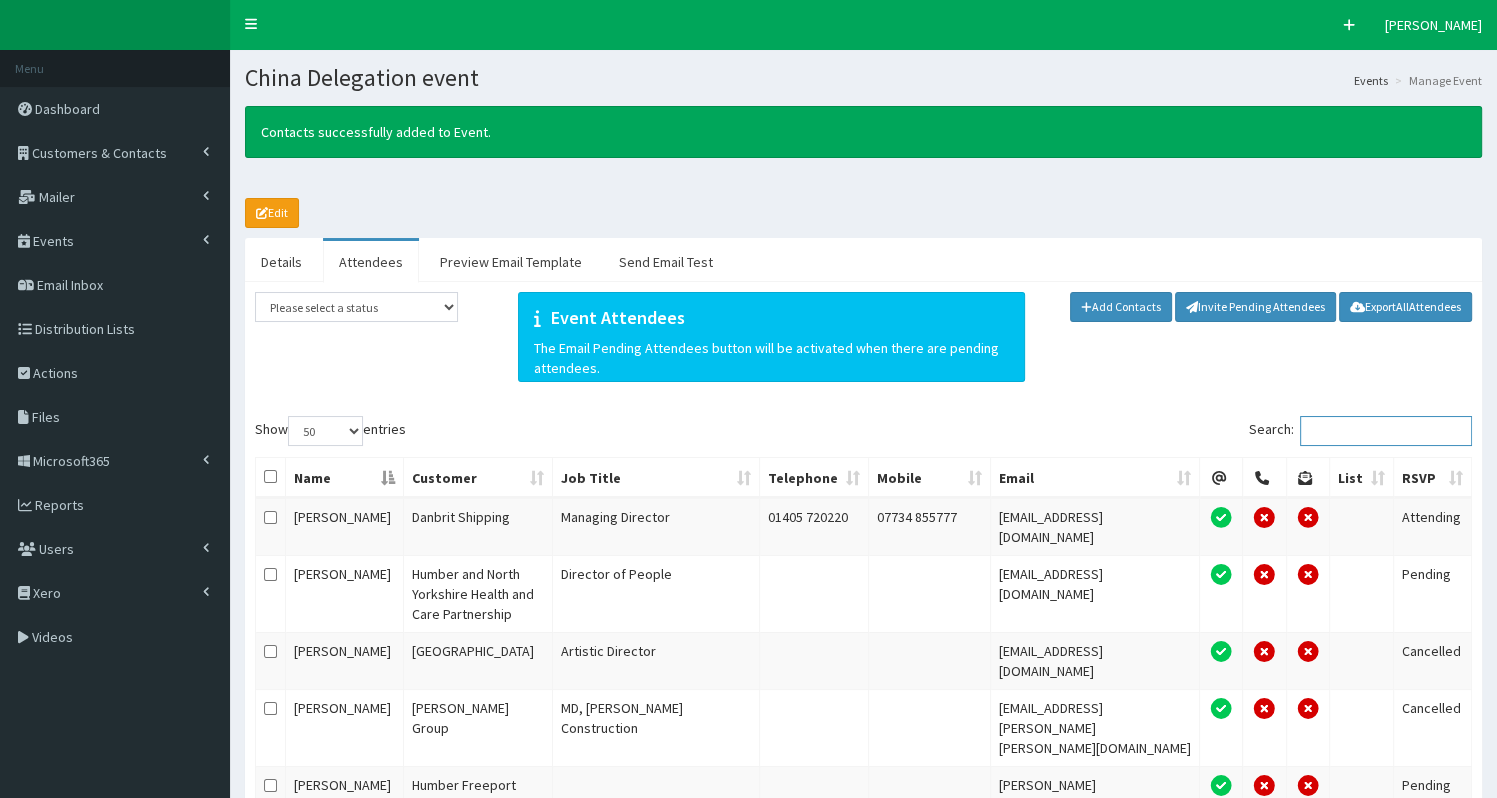 click on "Search:" at bounding box center [1386, 431] 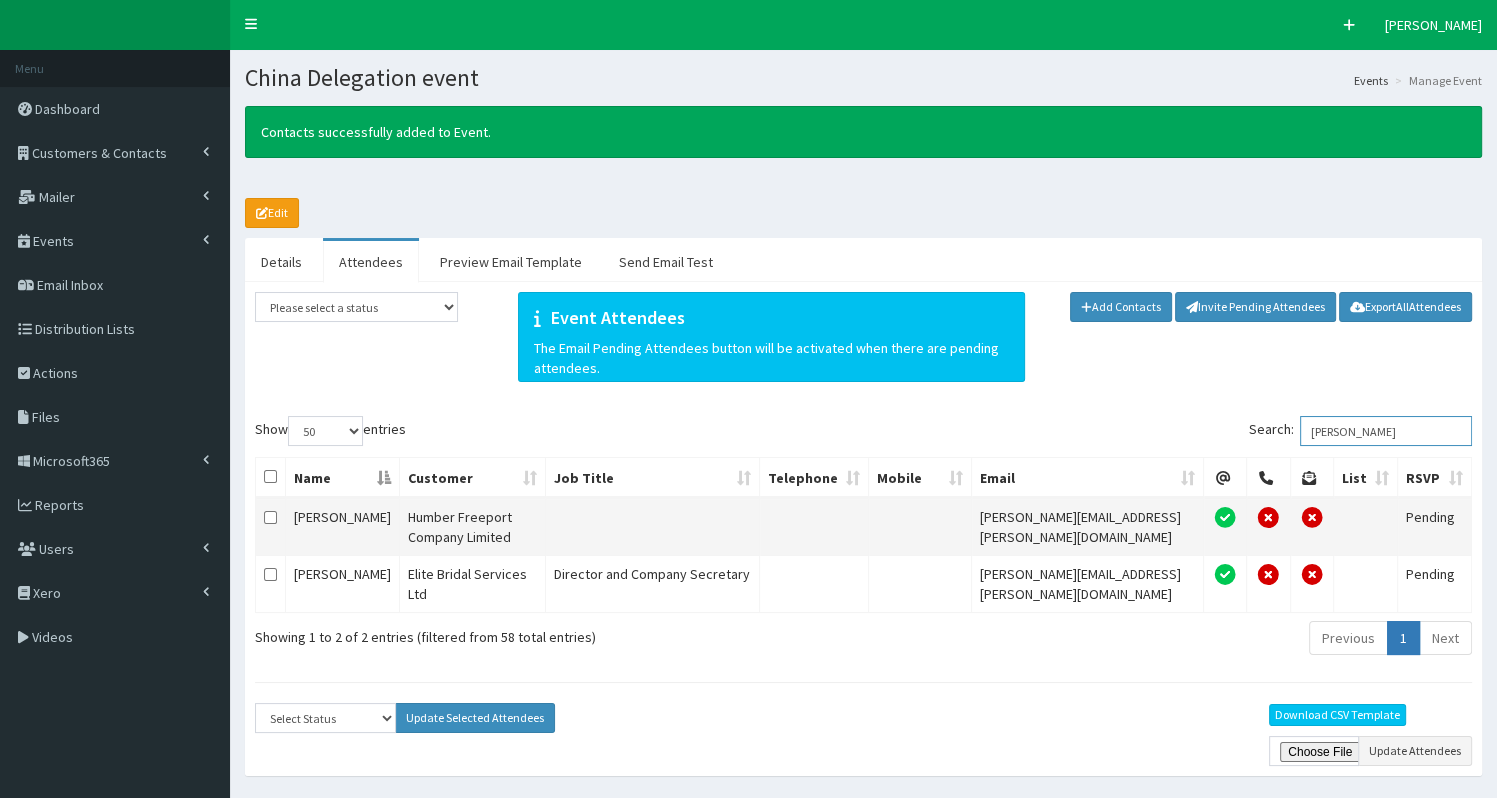 type on "richard" 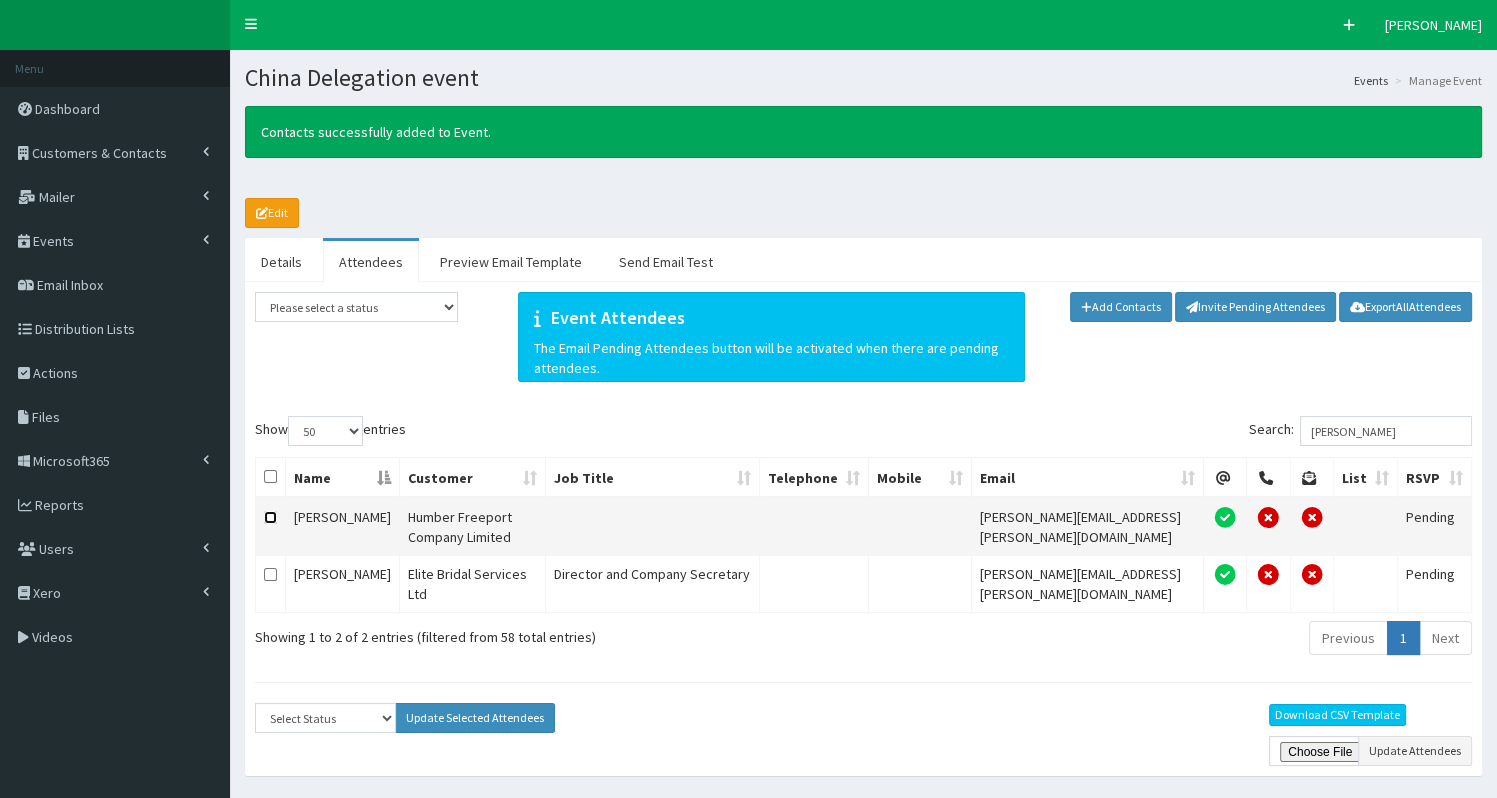 click at bounding box center (270, 517) 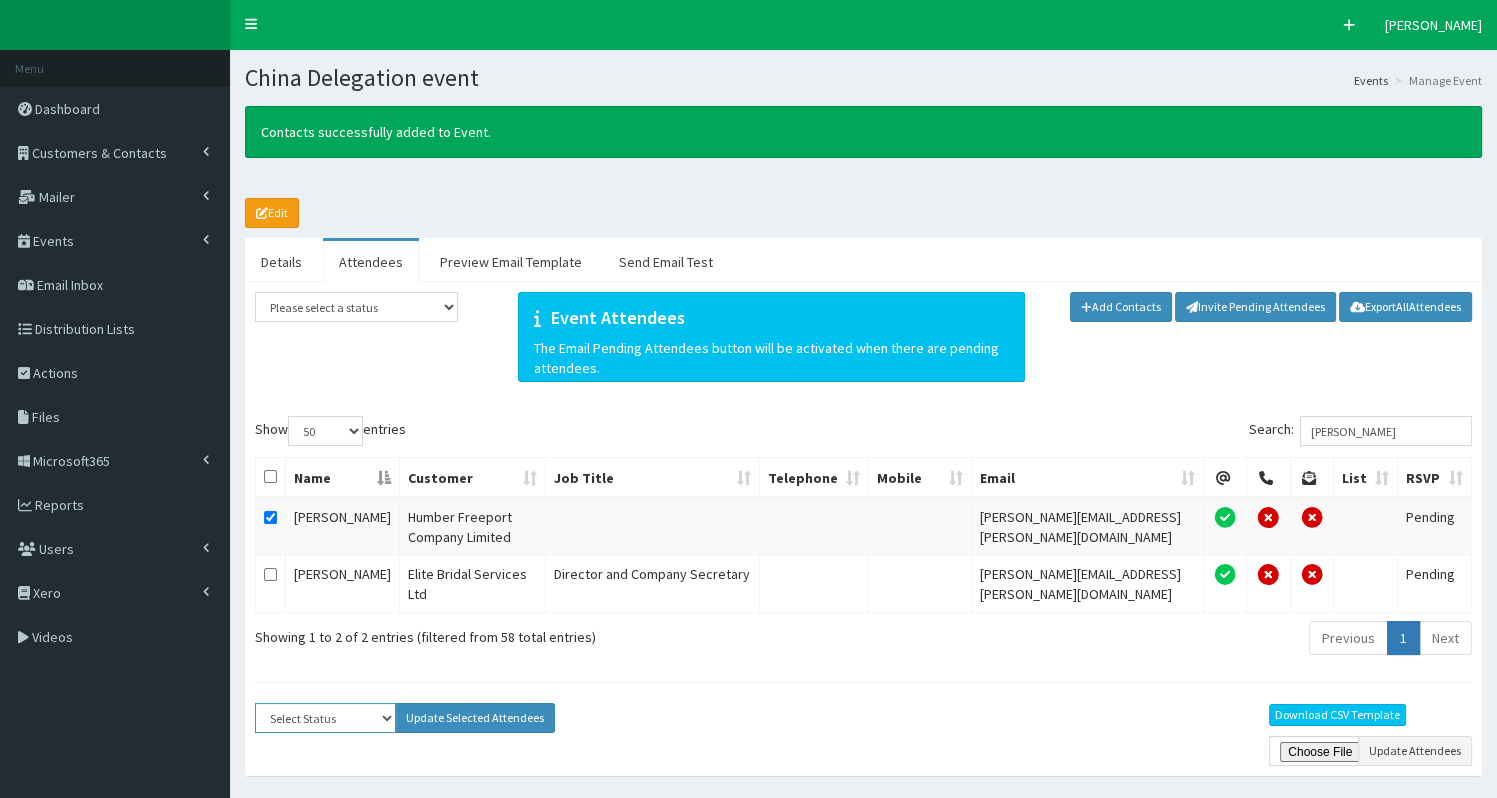 click on "Select Status
Apologies
Attended
Attending
Cancelled
Declined
Did Not Attend
Invited
Pending" at bounding box center (325, 718) 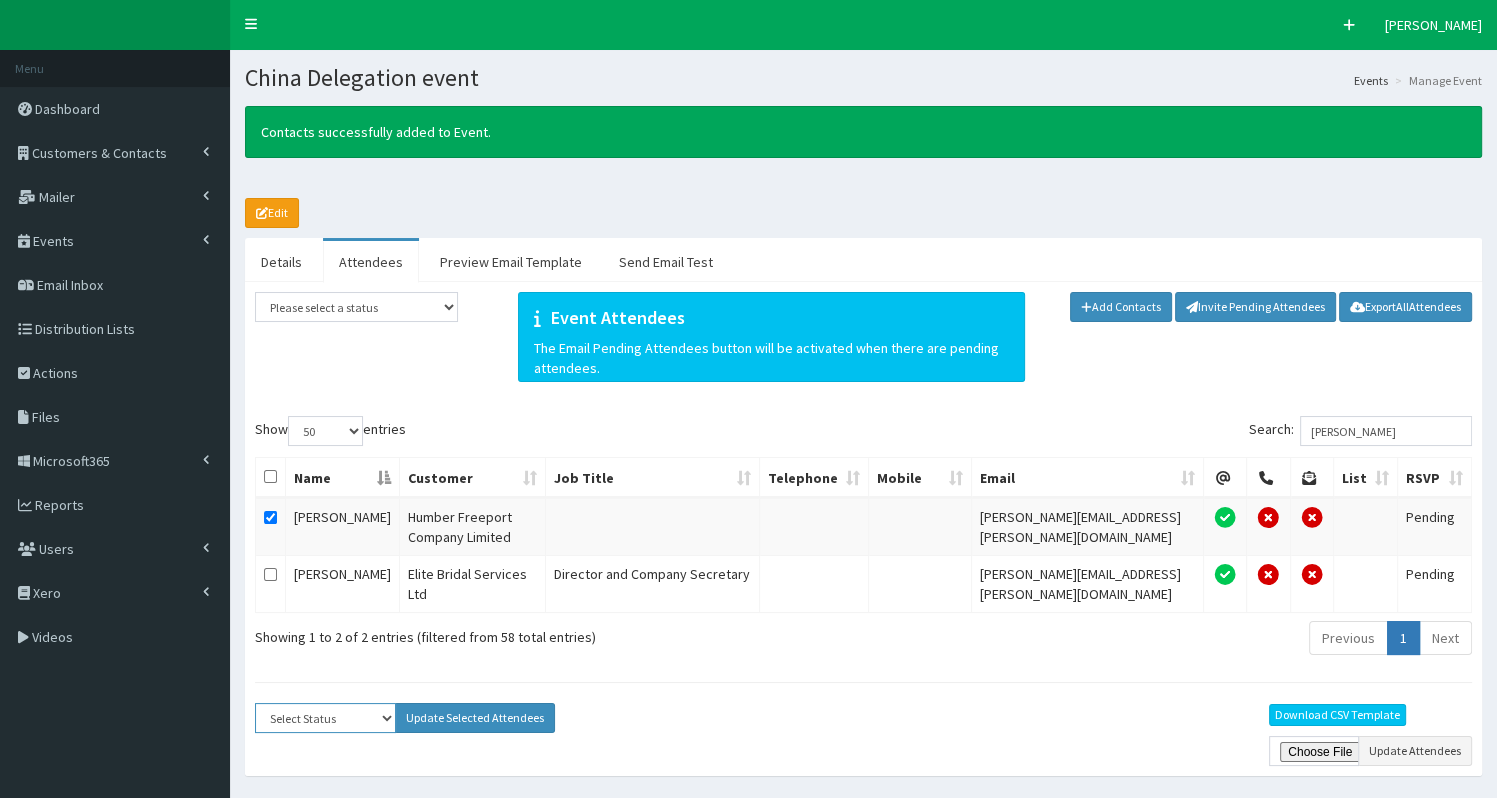 select on "Attending" 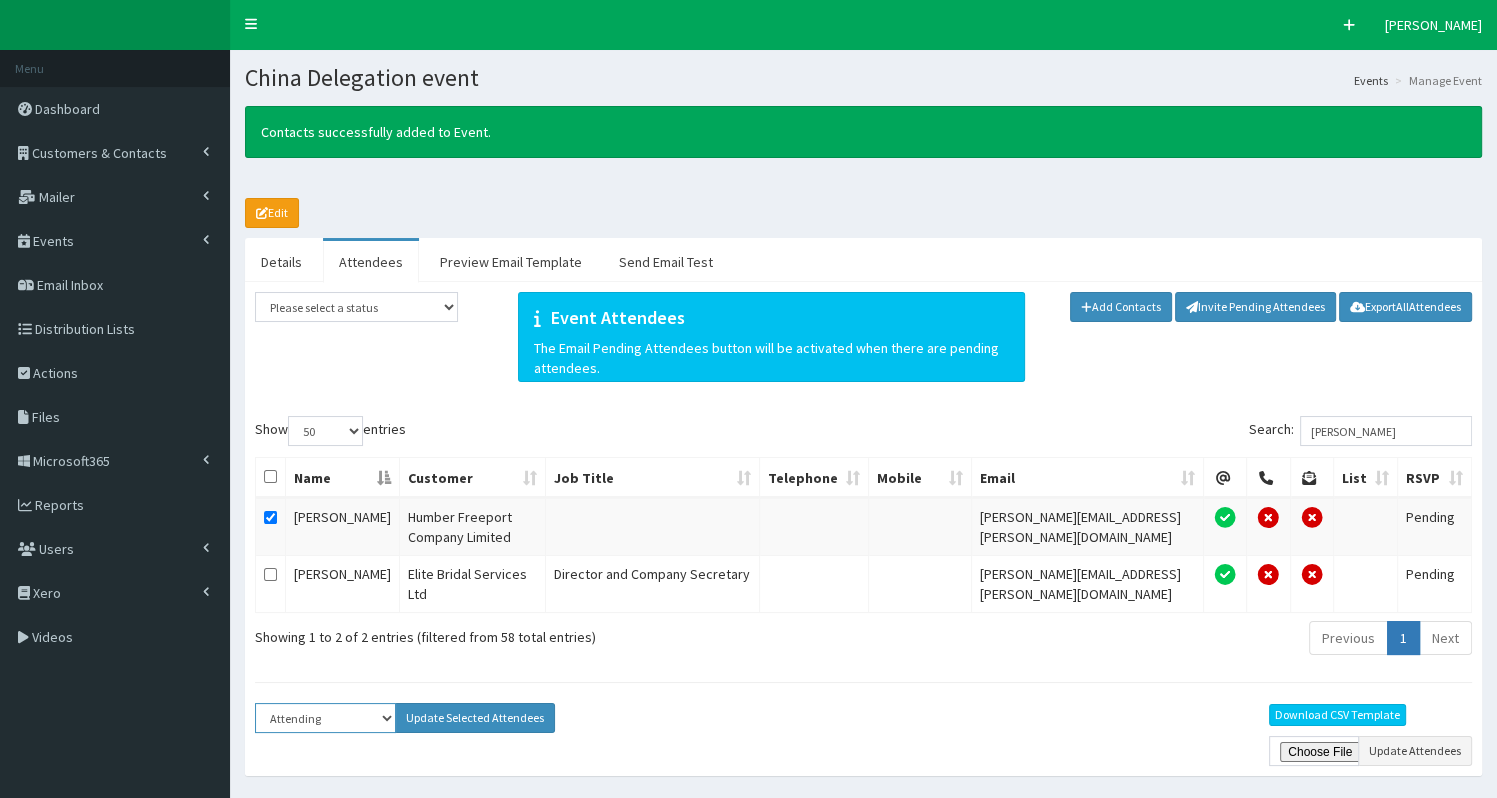click on "Select Status
Apologies
Attended
Attending
Cancelled
Declined
Did Not Attend
Invited
Pending" at bounding box center (325, 718) 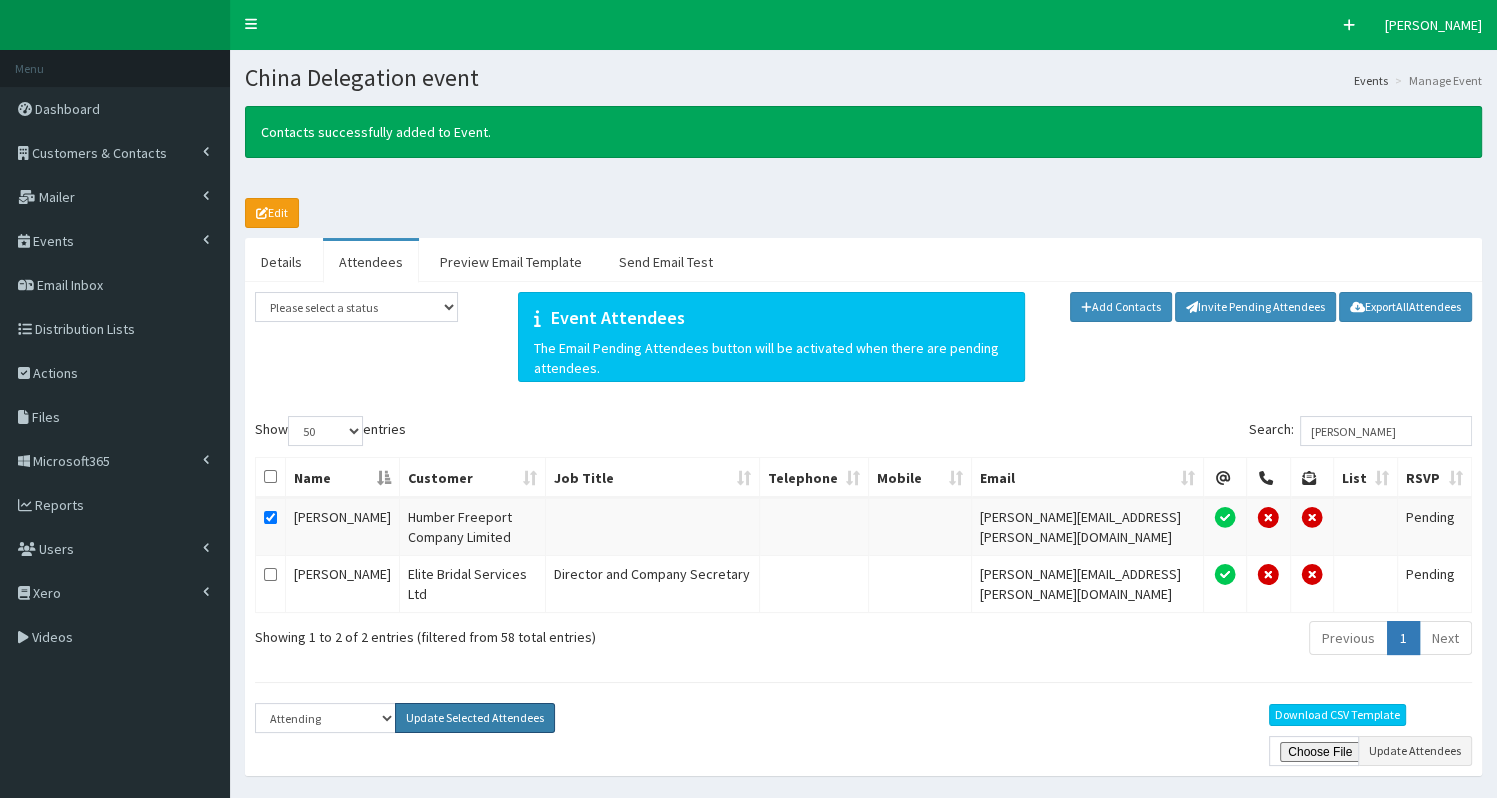 click on "Update Selected Attendees" at bounding box center [475, 718] 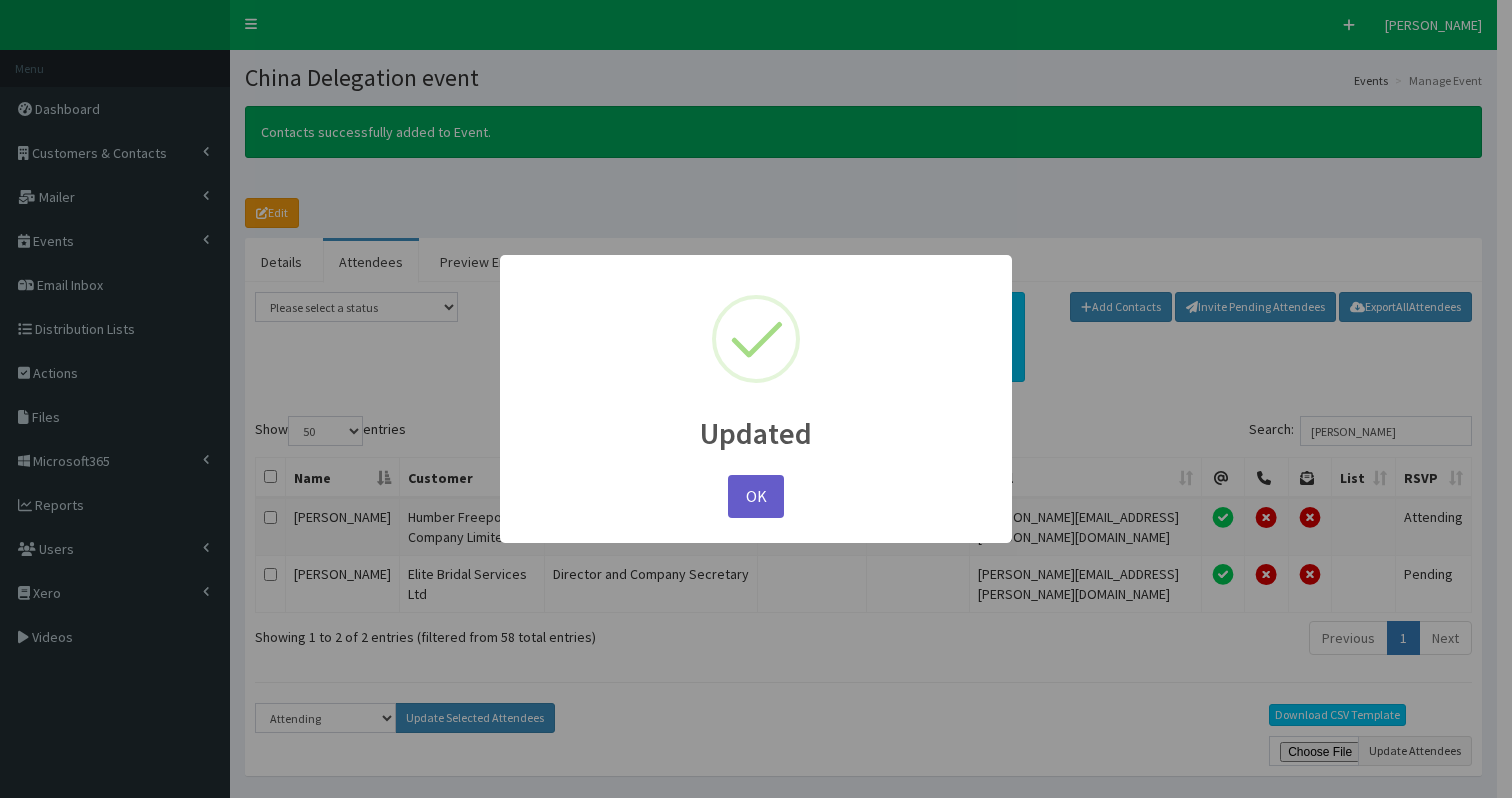 click on "OK" at bounding box center [756, 496] 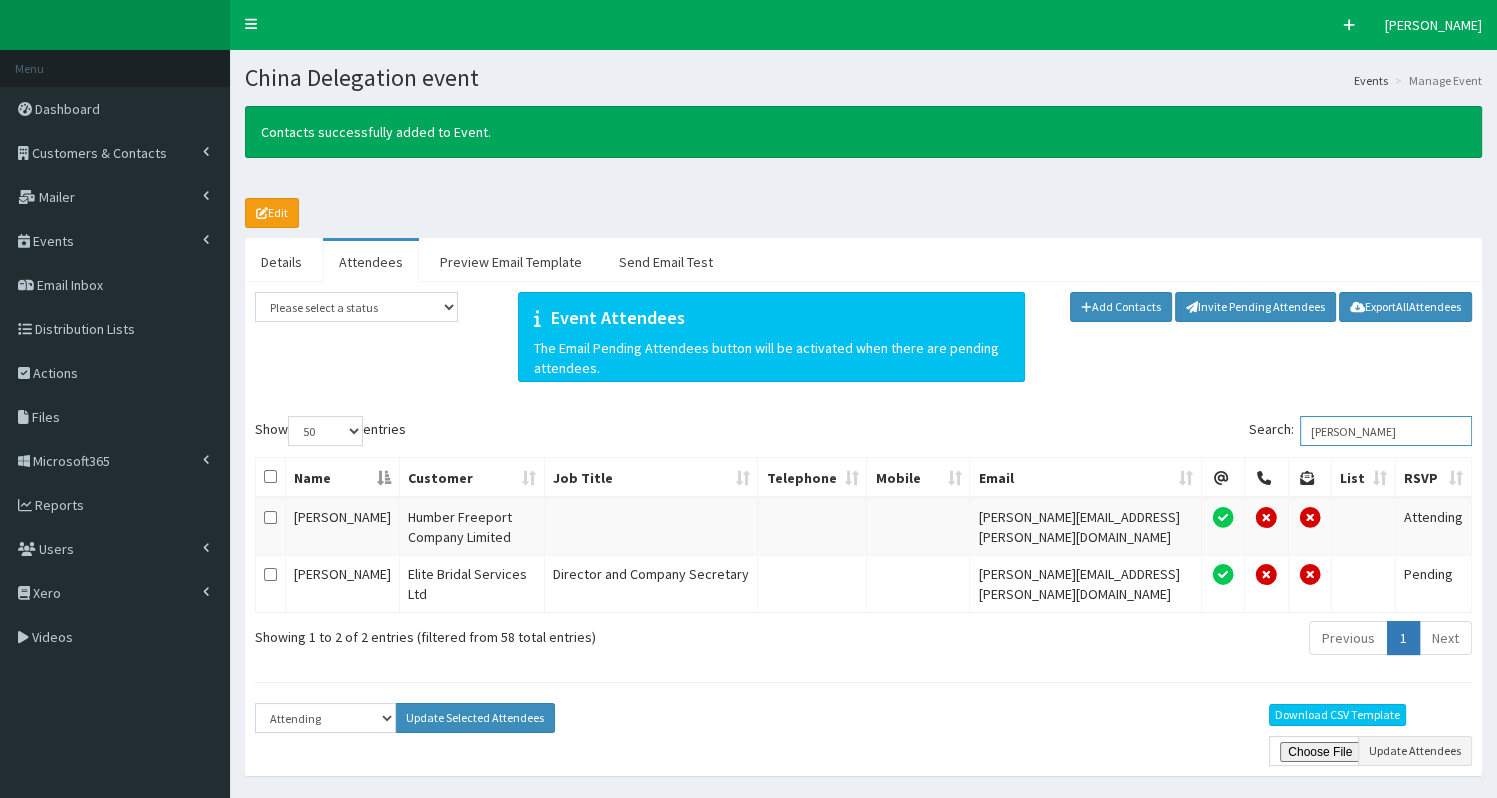drag, startPoint x: 1324, startPoint y: 427, endPoint x: 1469, endPoint y: 423, distance: 145.05516 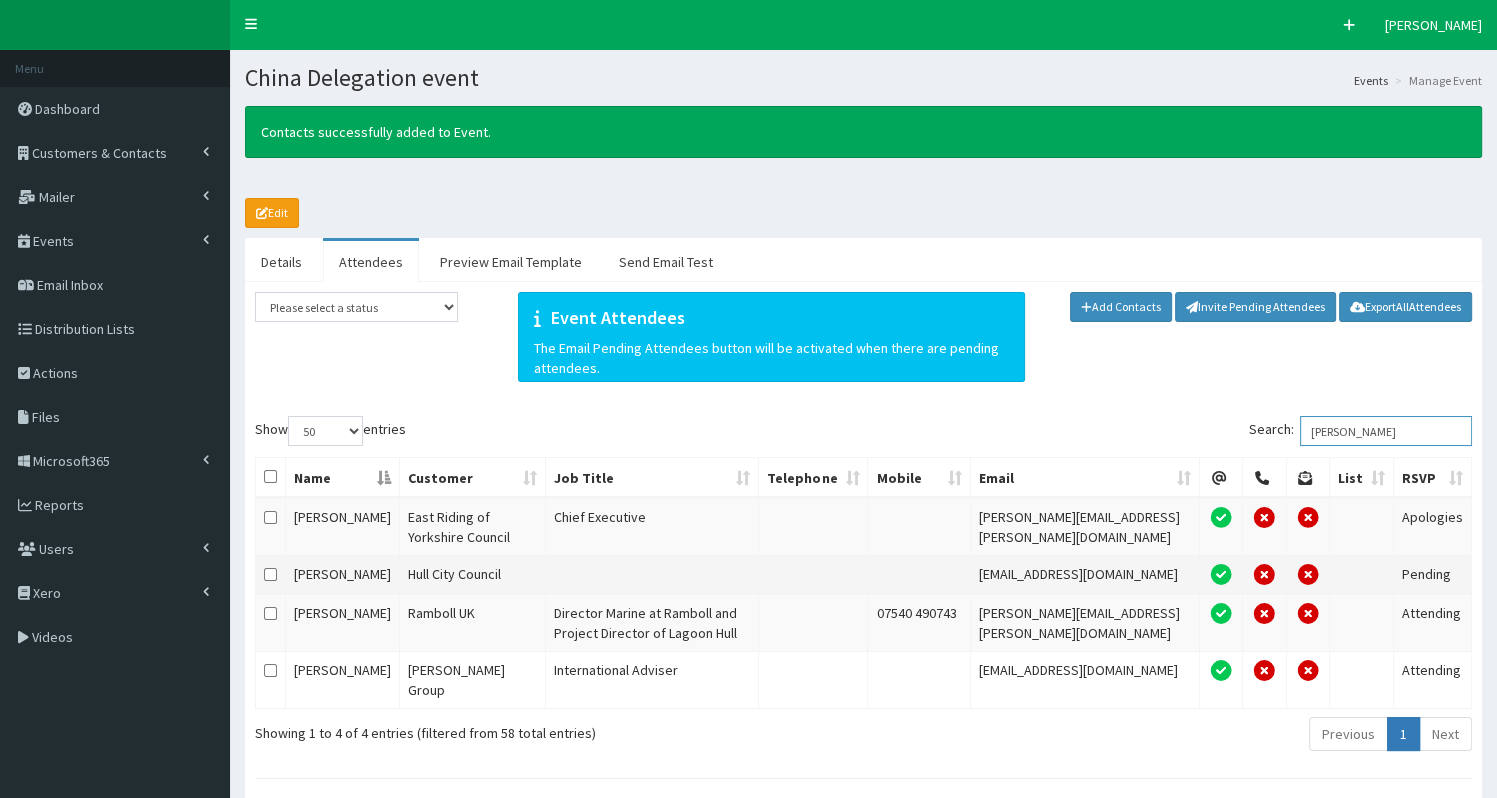 type on "paul" 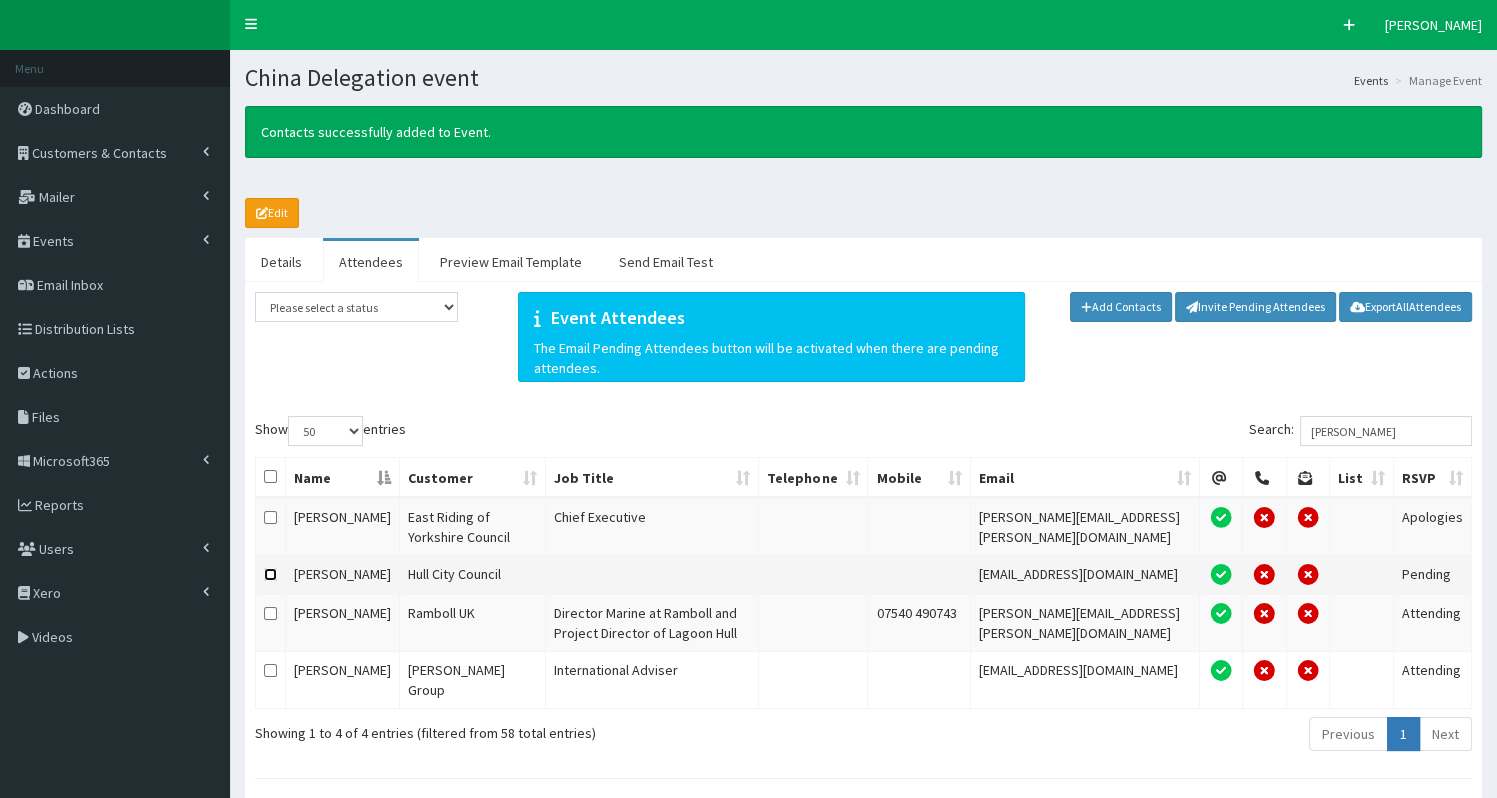 click at bounding box center (270, 574) 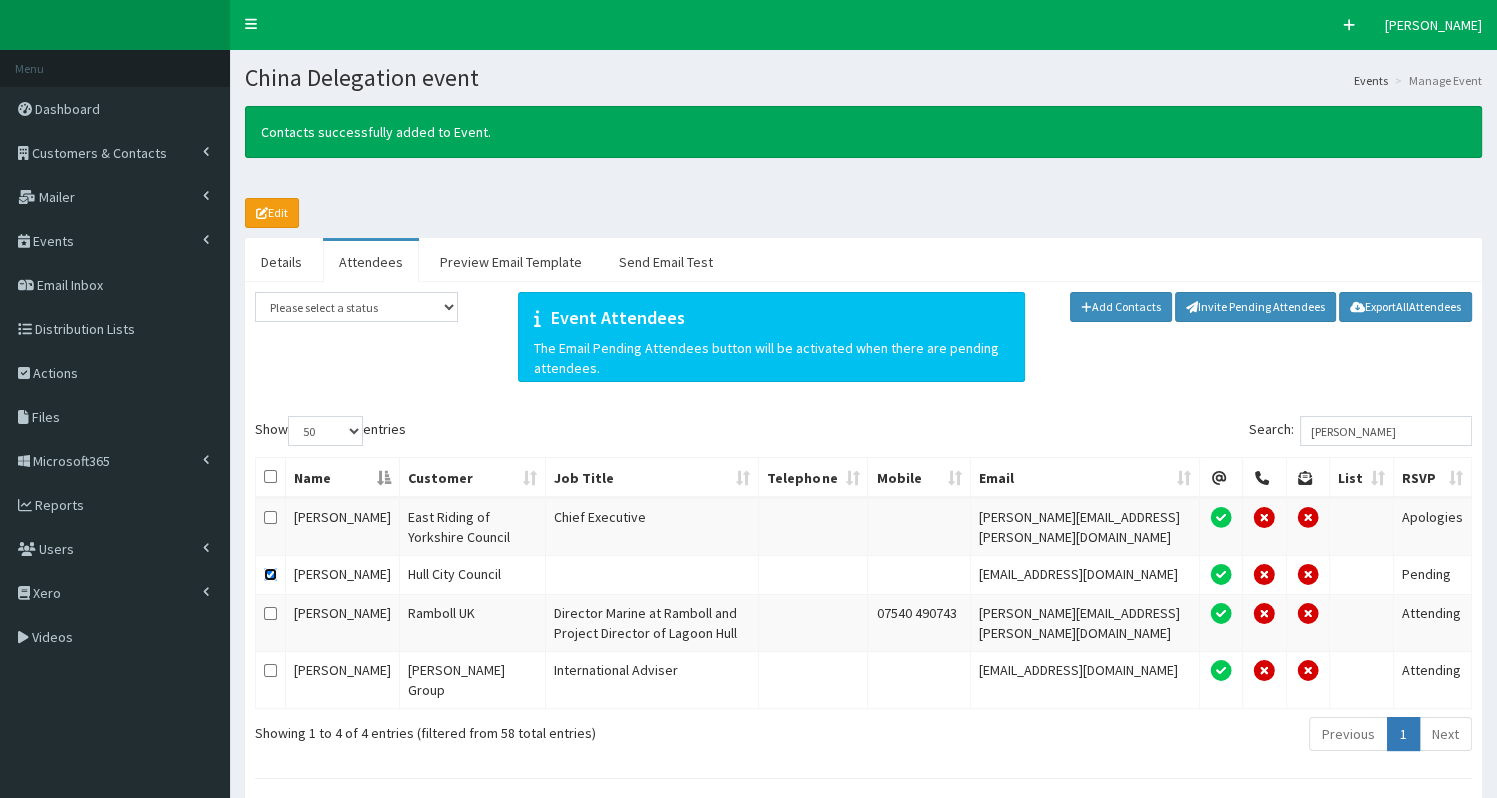scroll, scrollTop: 174, scrollLeft: 0, axis: vertical 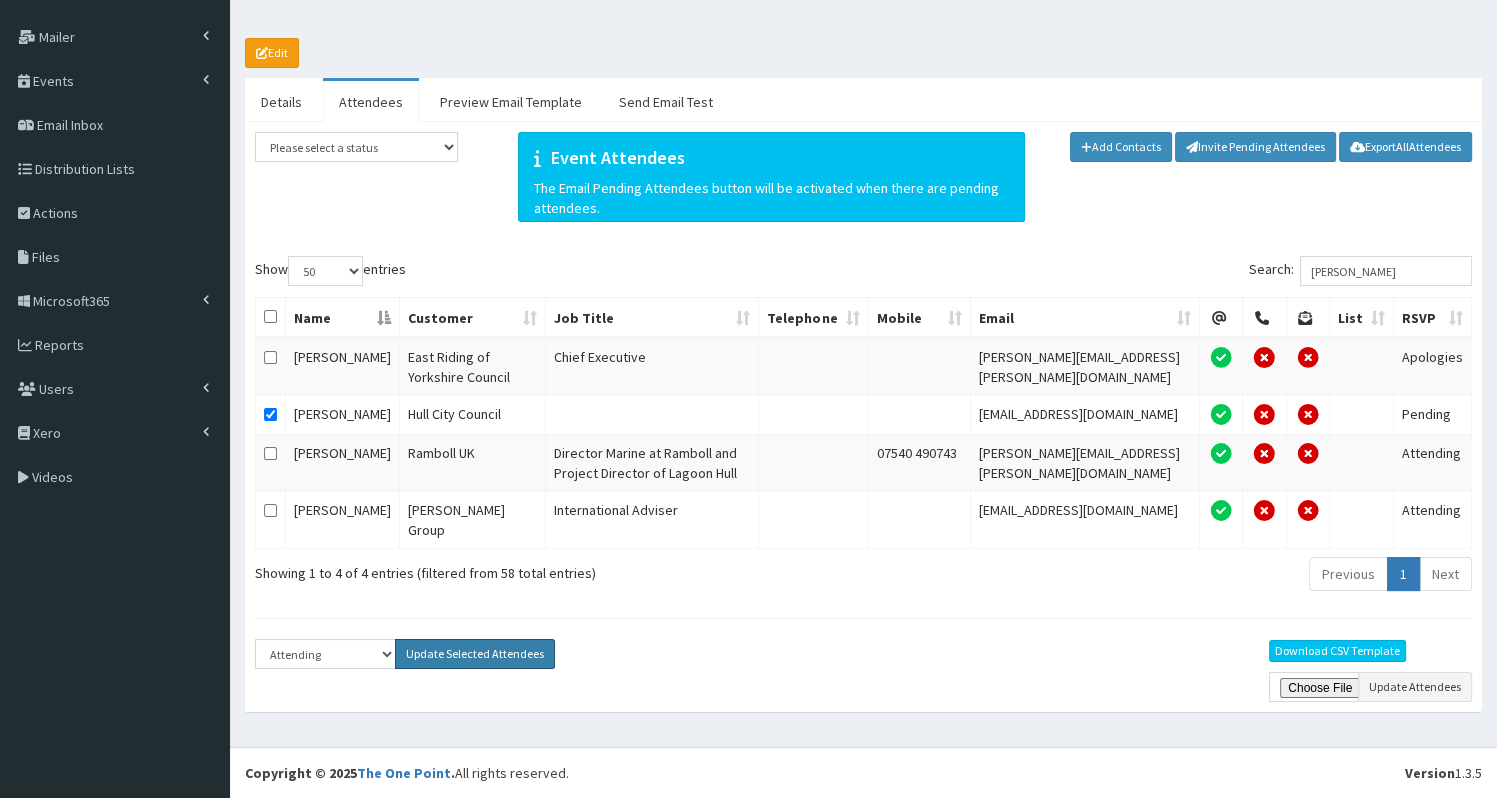 click on "Update Selected Attendees" at bounding box center (475, 654) 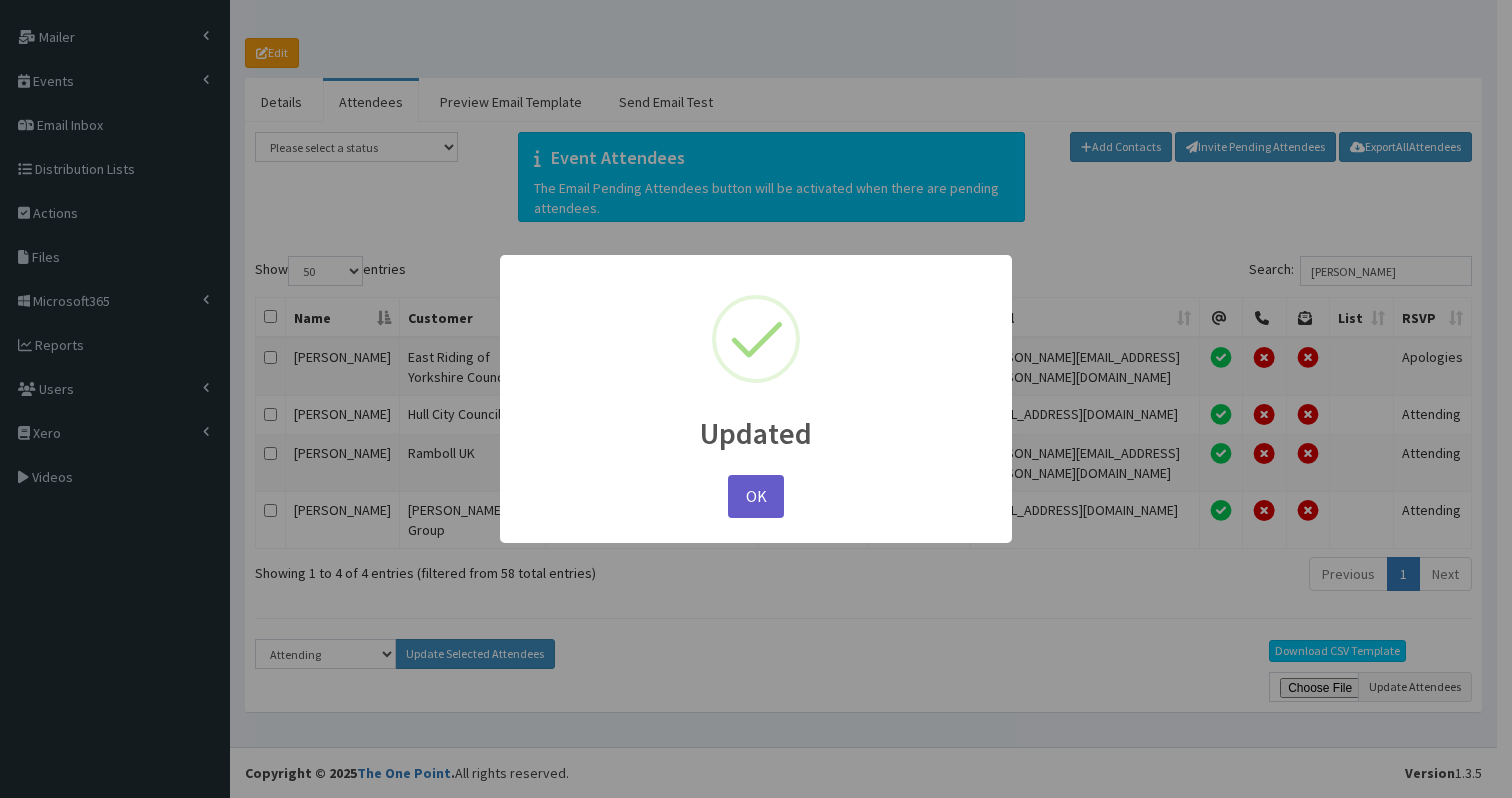 click on "OK" at bounding box center [756, 496] 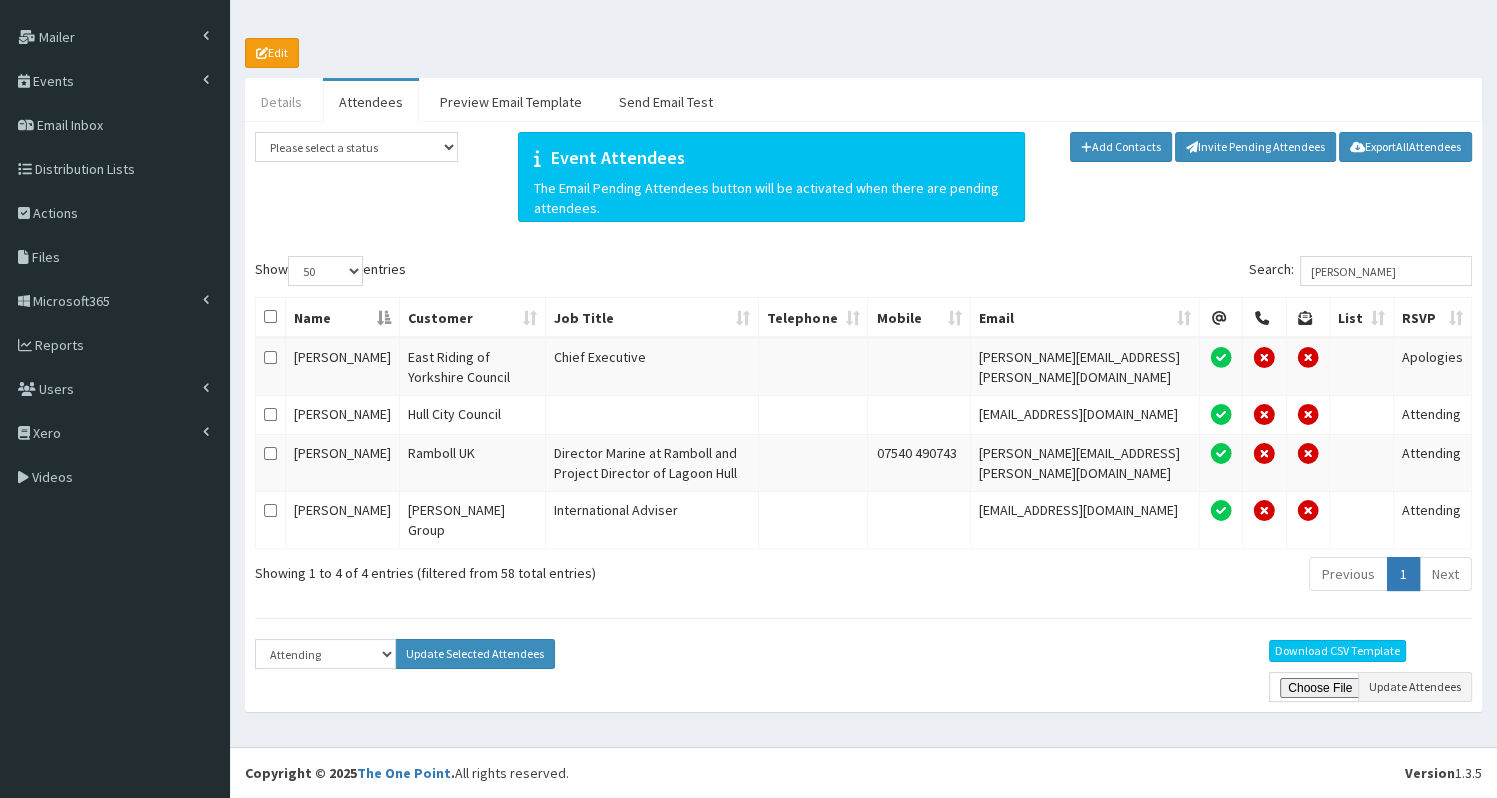 click on "Details" at bounding box center (281, 102) 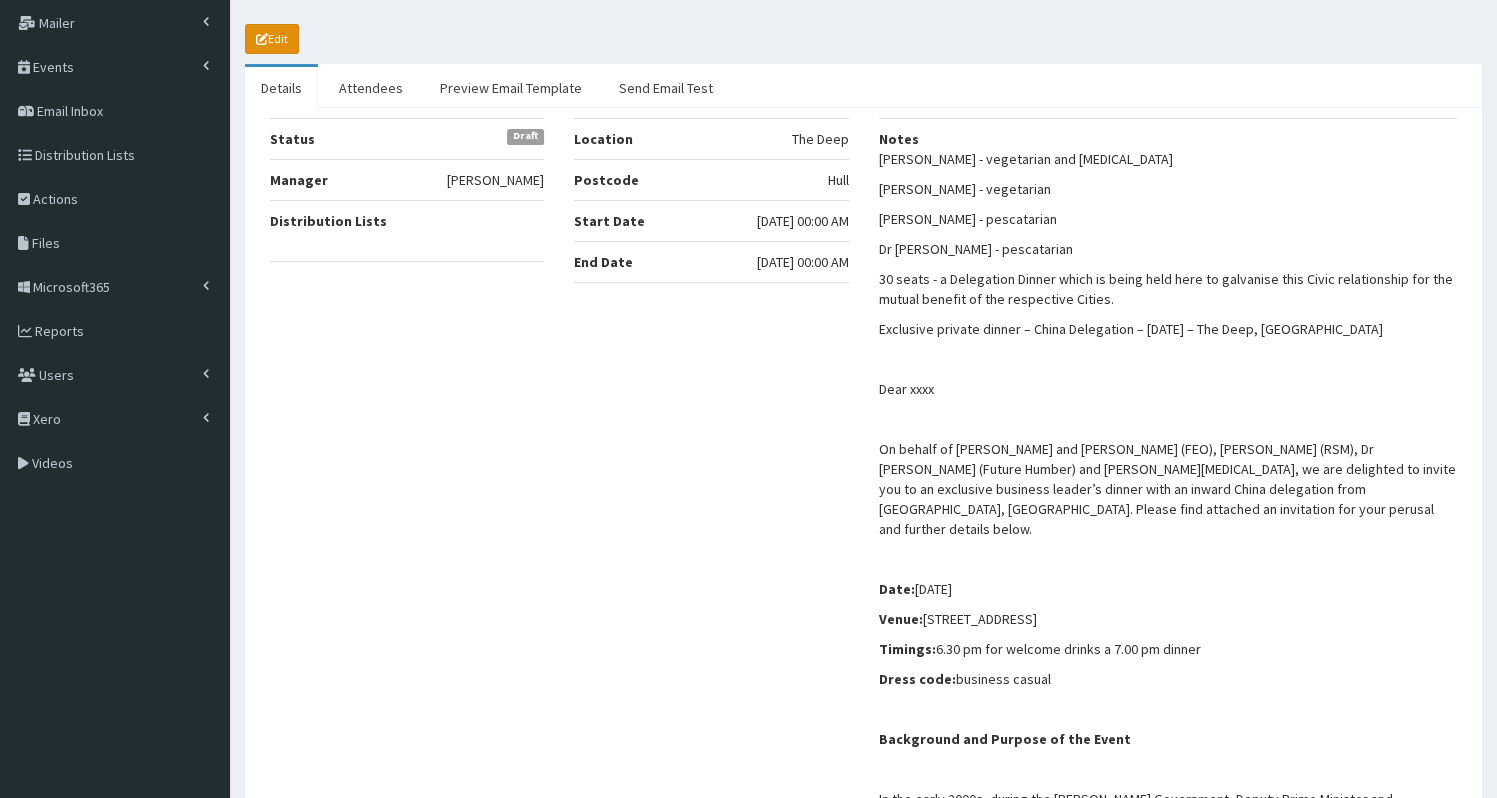 click on "Edit" at bounding box center (272, 39) 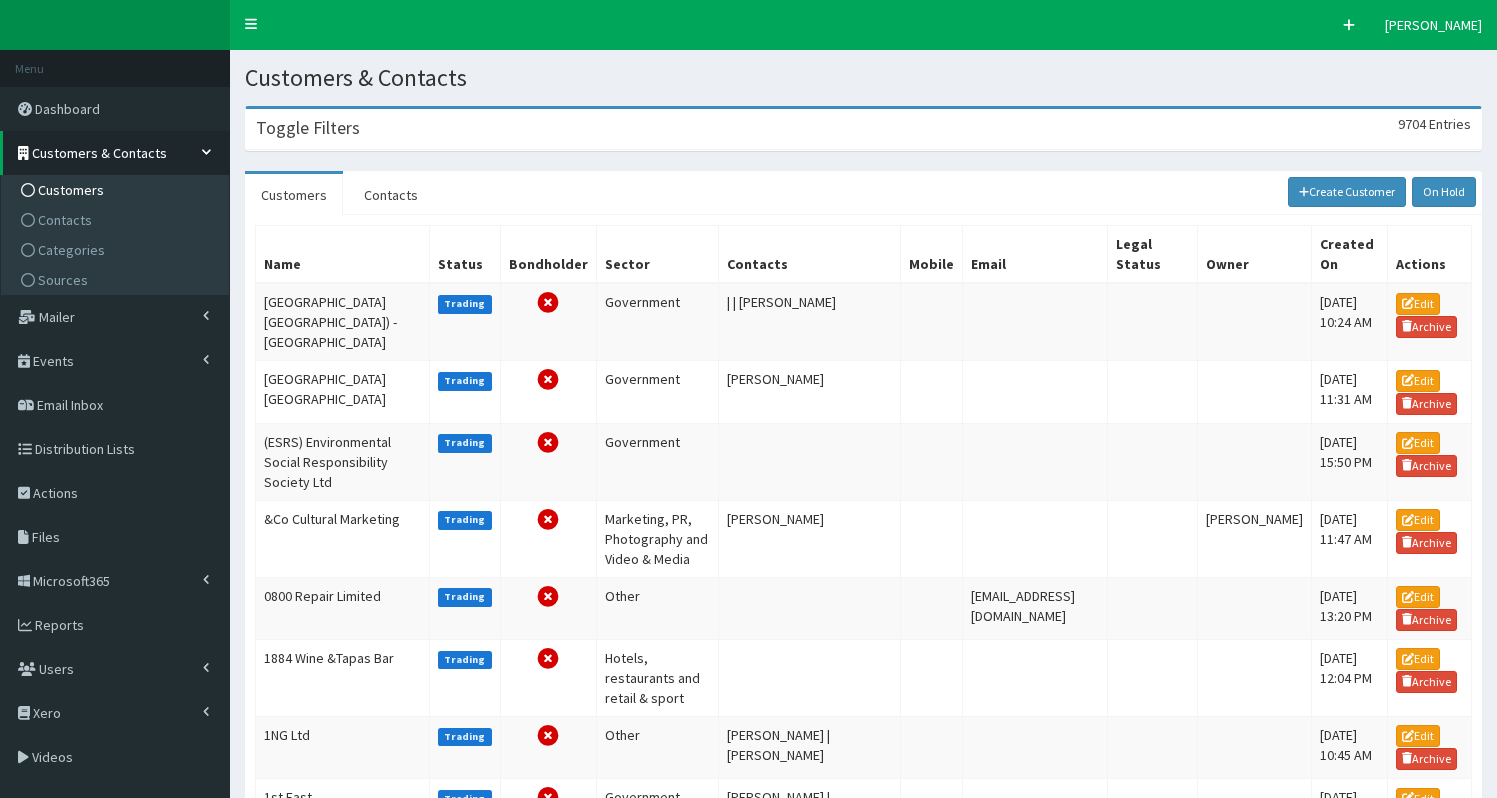 scroll, scrollTop: 0, scrollLeft: 0, axis: both 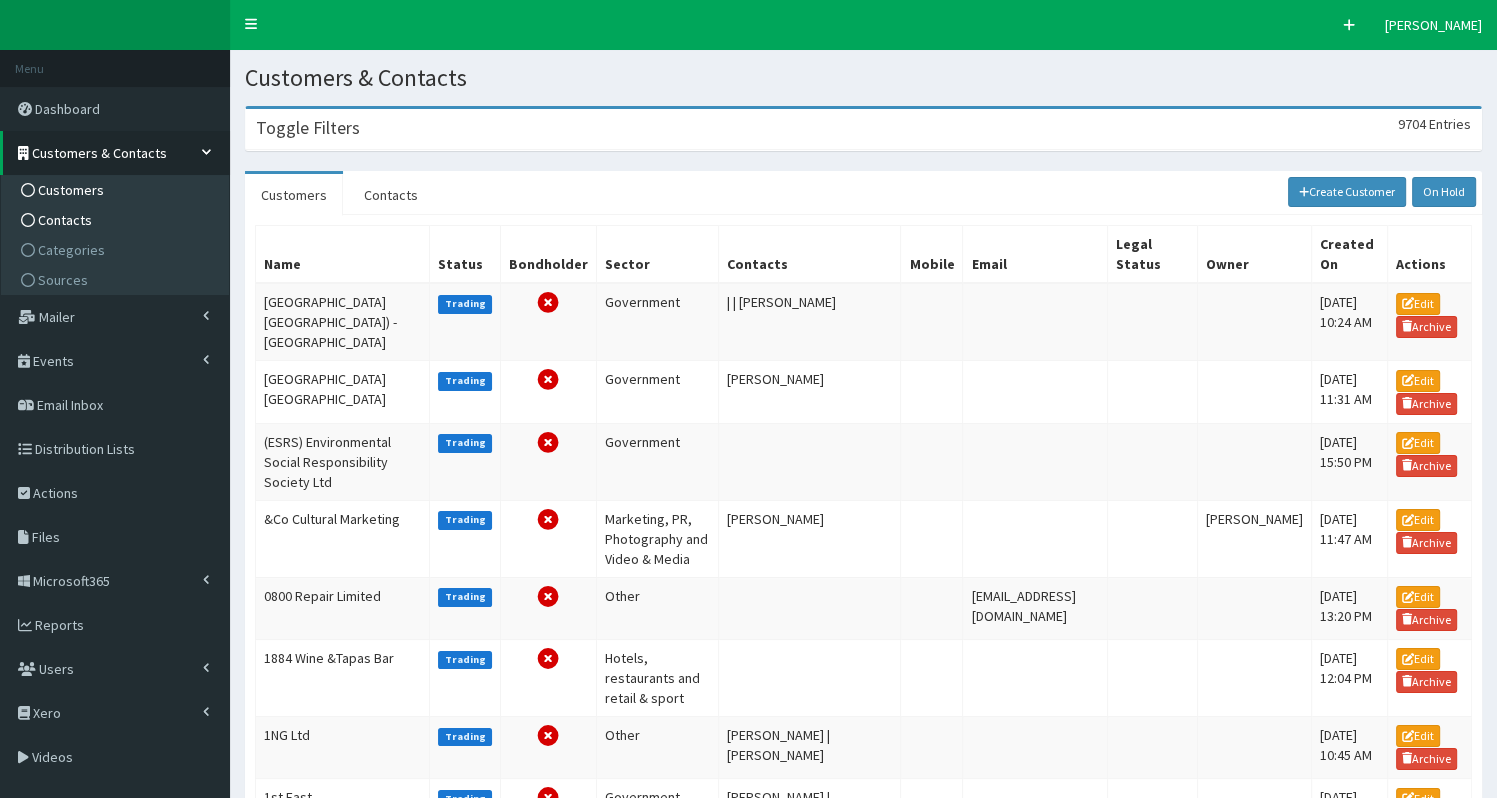 click on "Contacts" at bounding box center [117, 220] 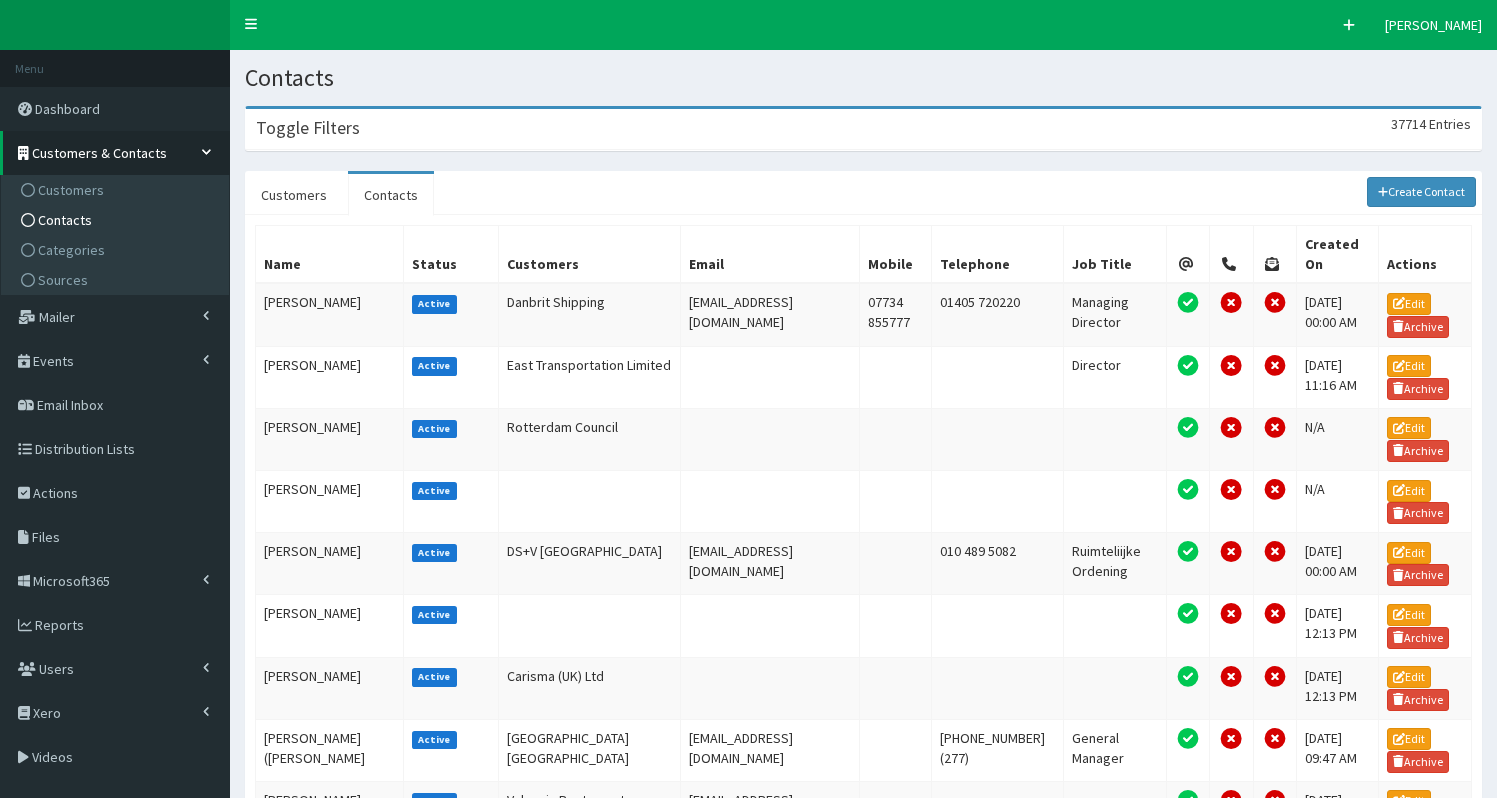 scroll, scrollTop: 0, scrollLeft: 0, axis: both 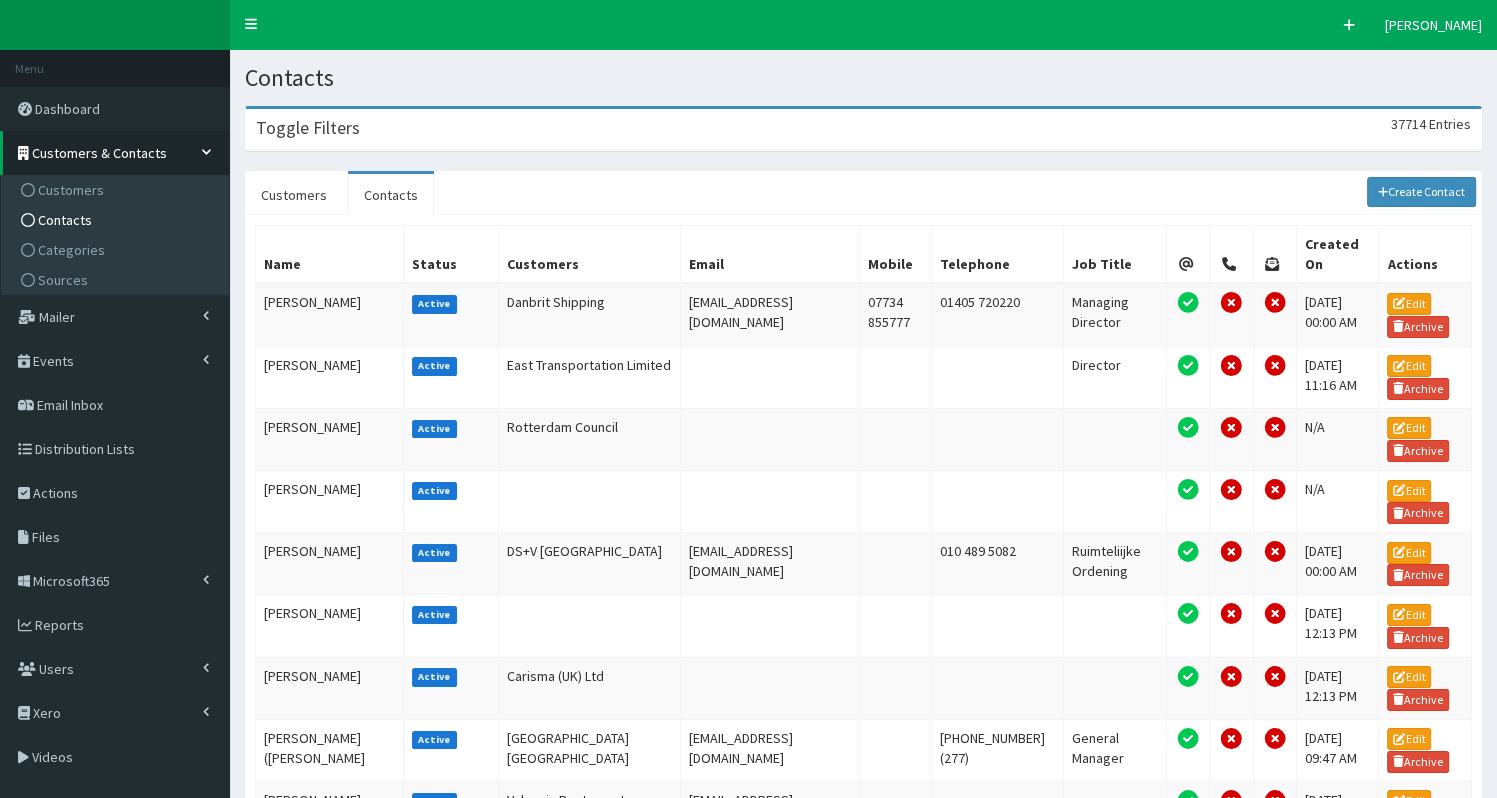 click on "Toggle Filters
37714   Entries" at bounding box center (863, 129) 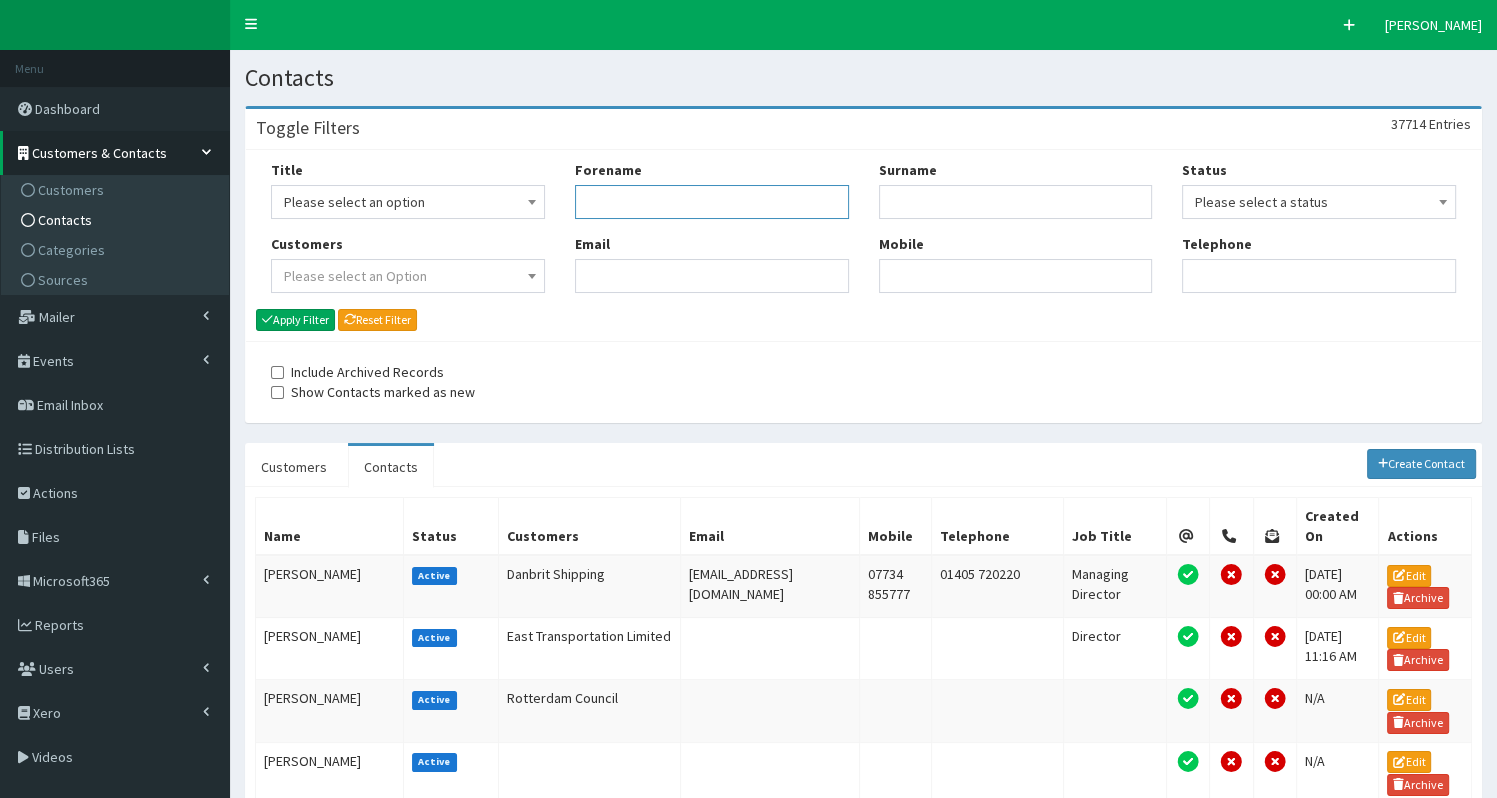click on "Forename" at bounding box center [712, 202] 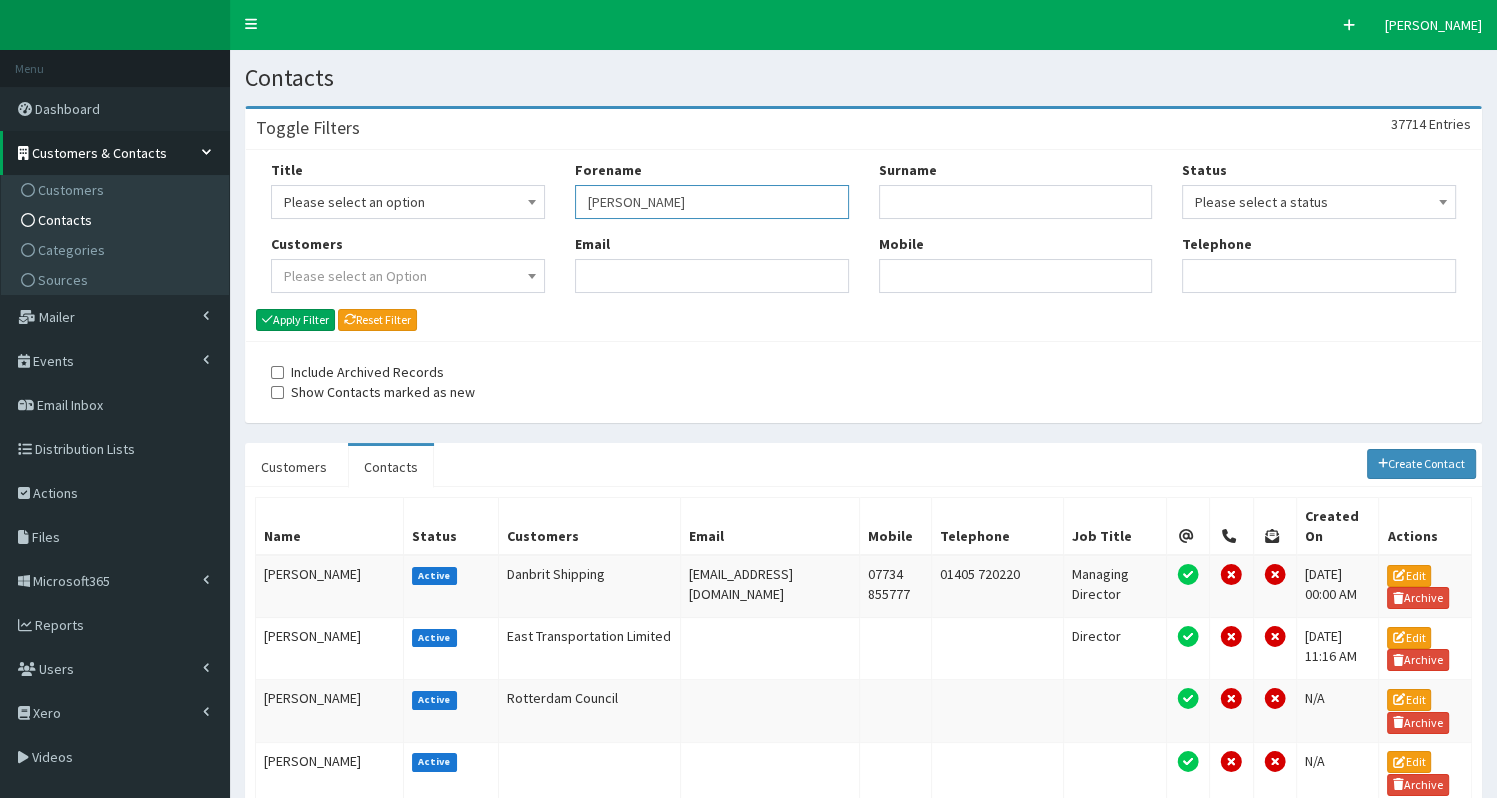 type on "[PERSON_NAME]" 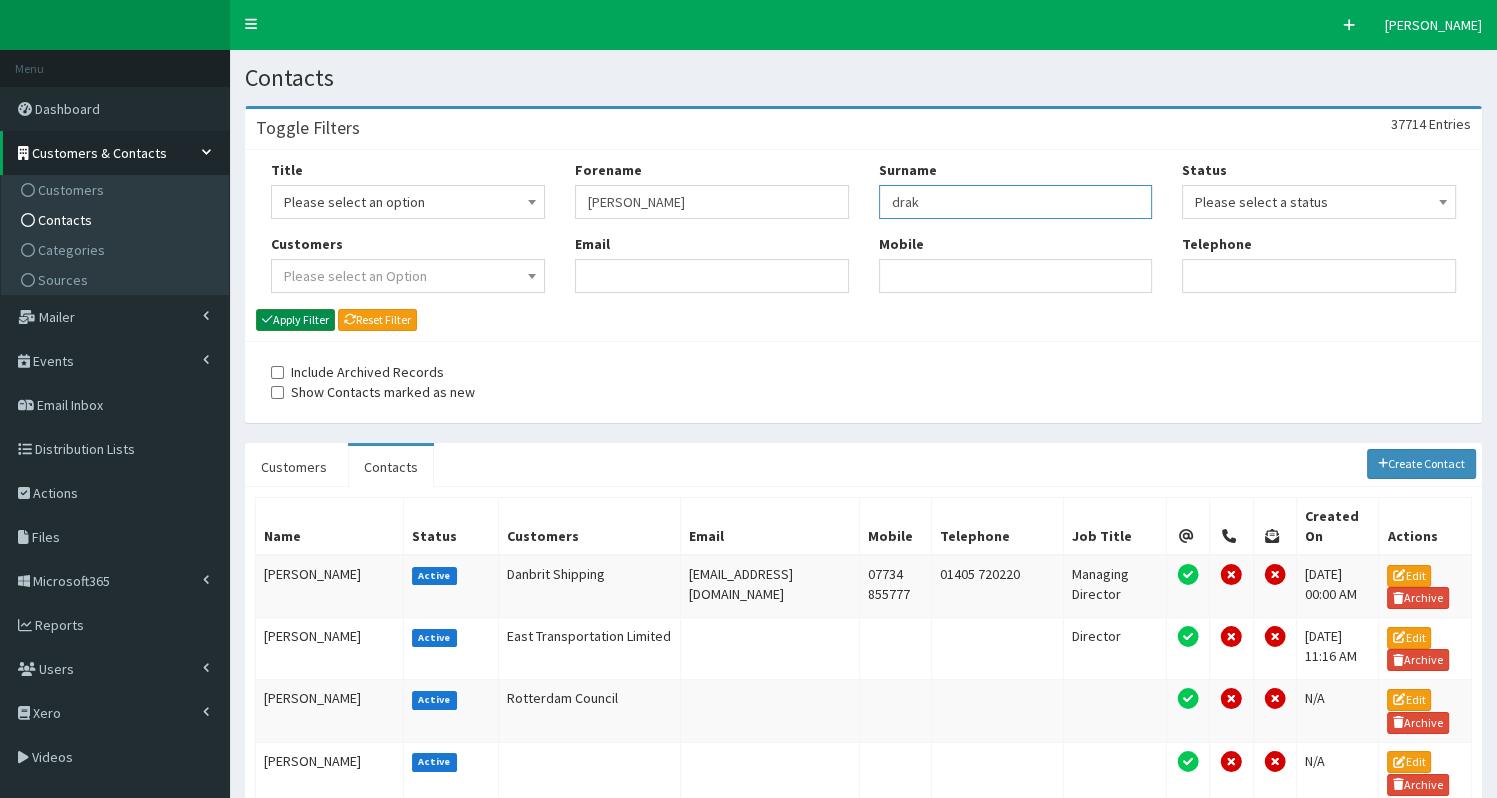 type on "drak" 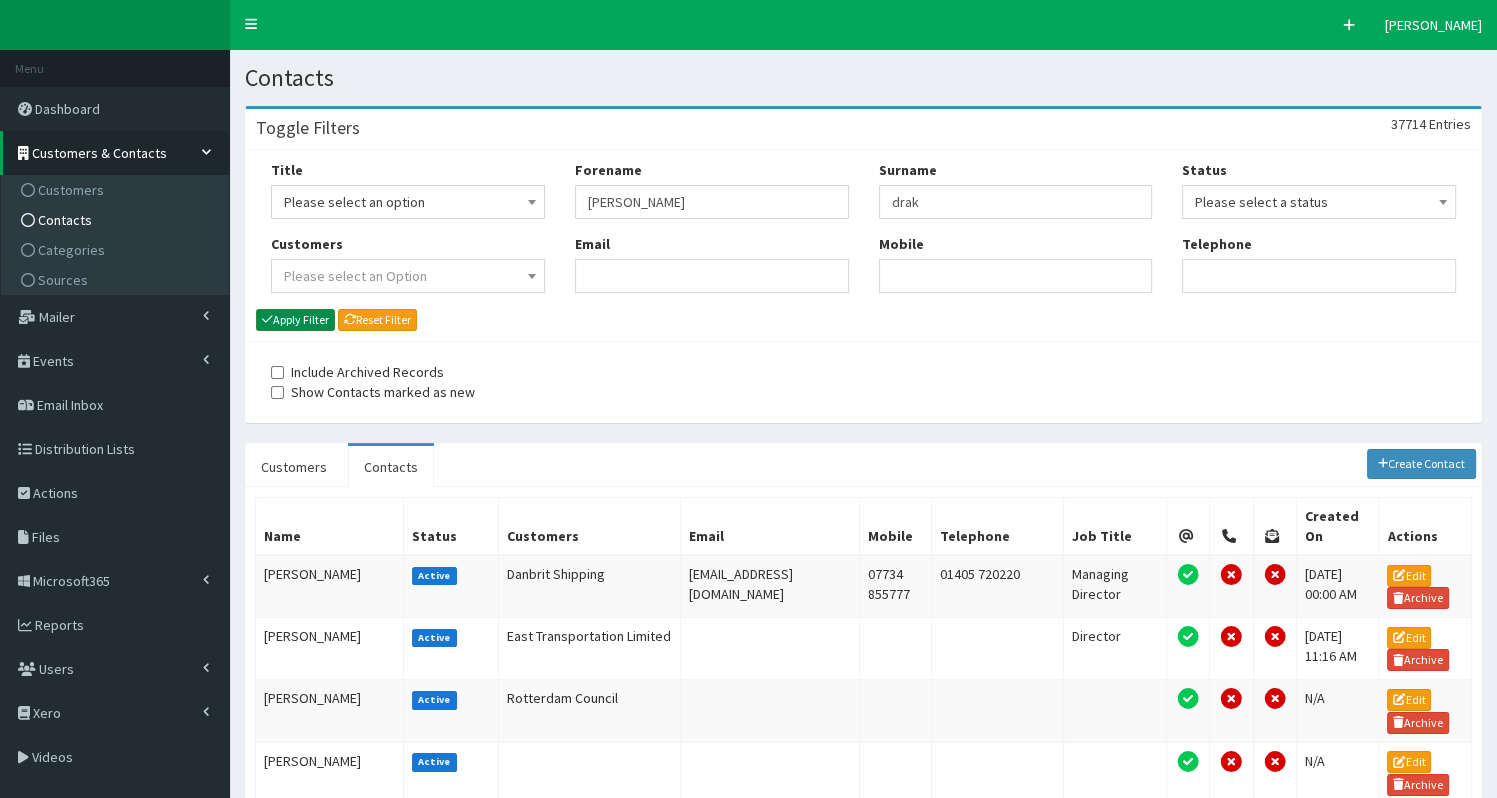click on "Apply Filter" at bounding box center (295, 320) 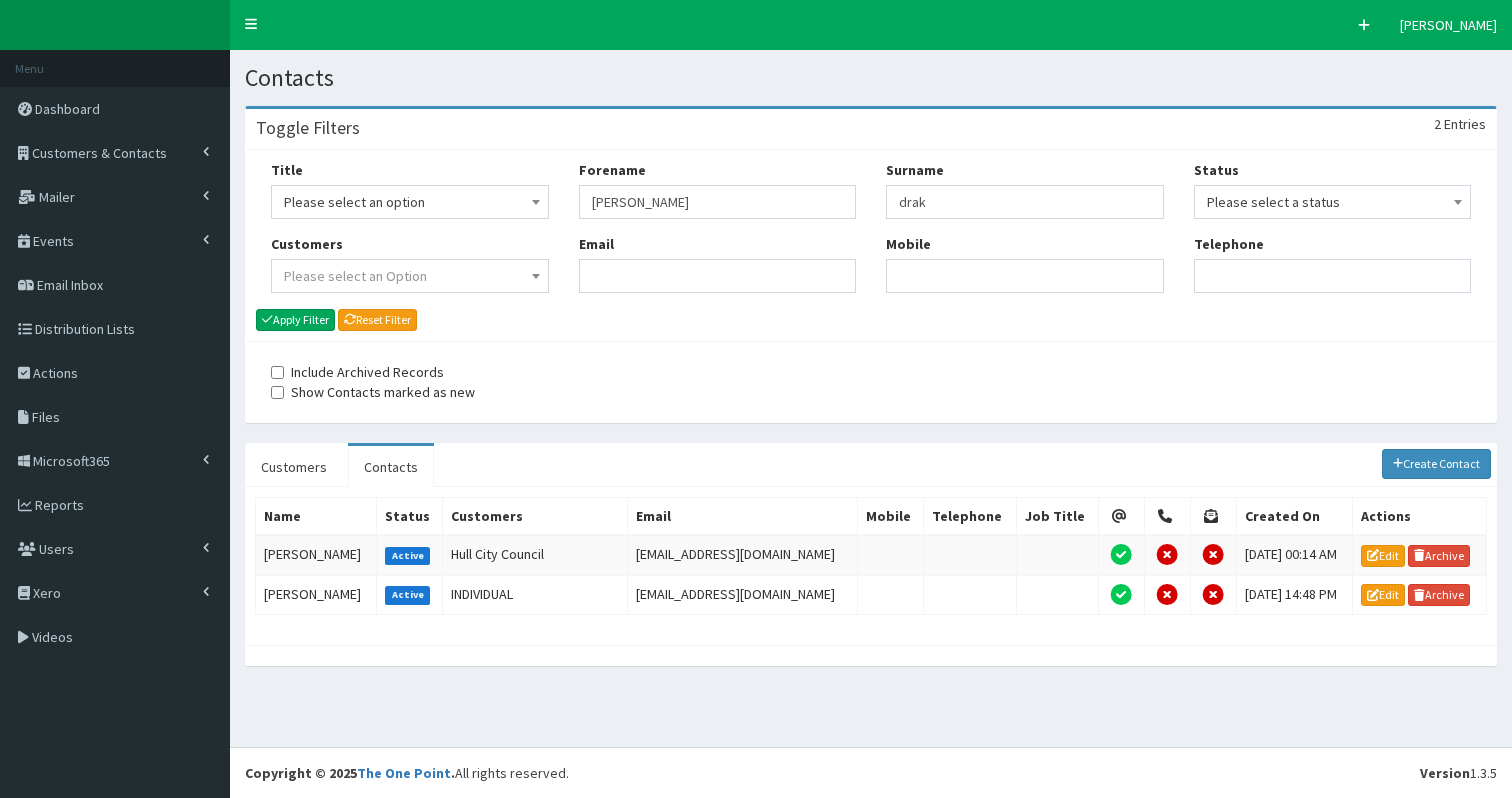 scroll, scrollTop: 0, scrollLeft: 0, axis: both 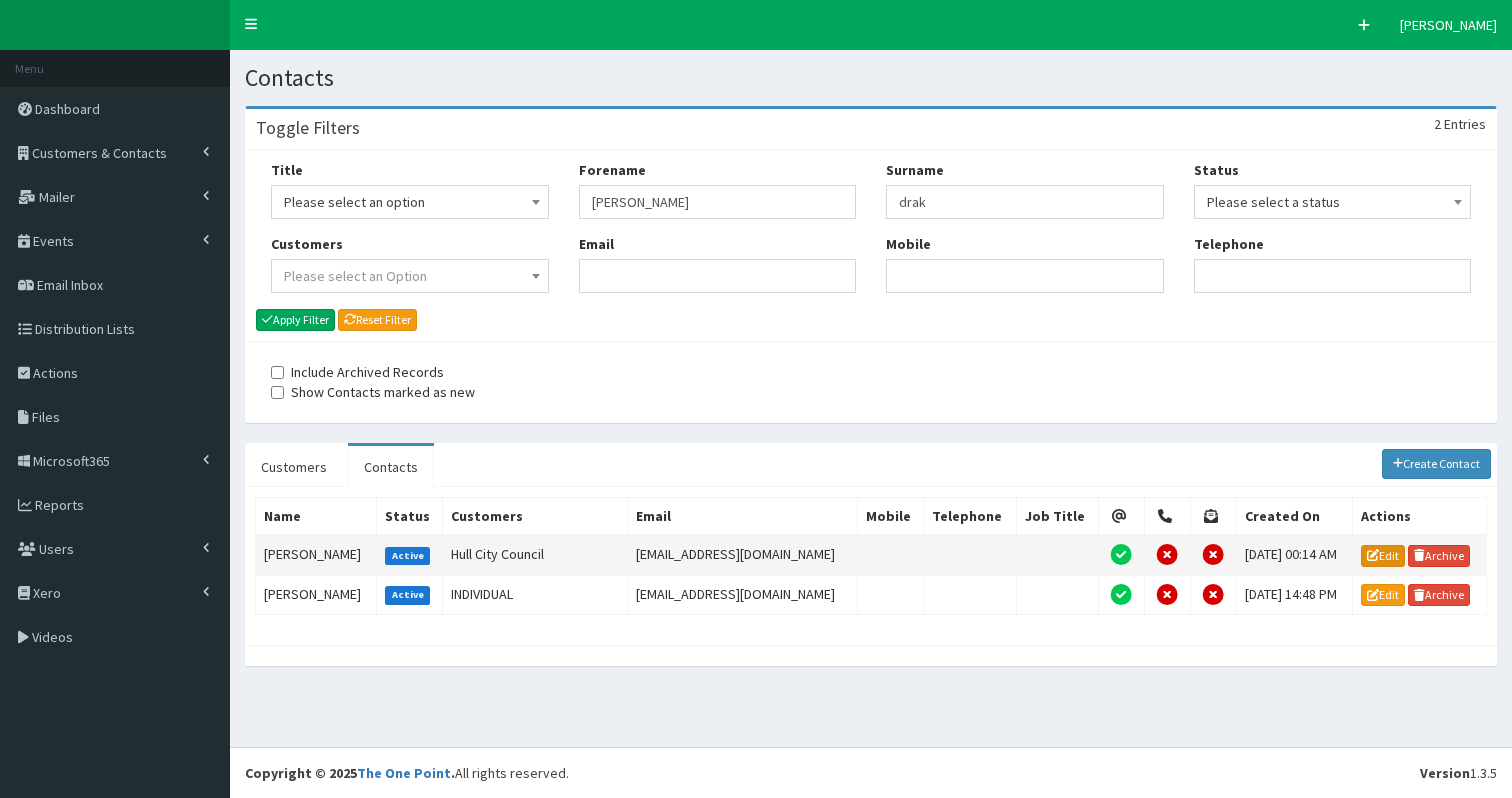 click on "Edit" at bounding box center (1383, 556) 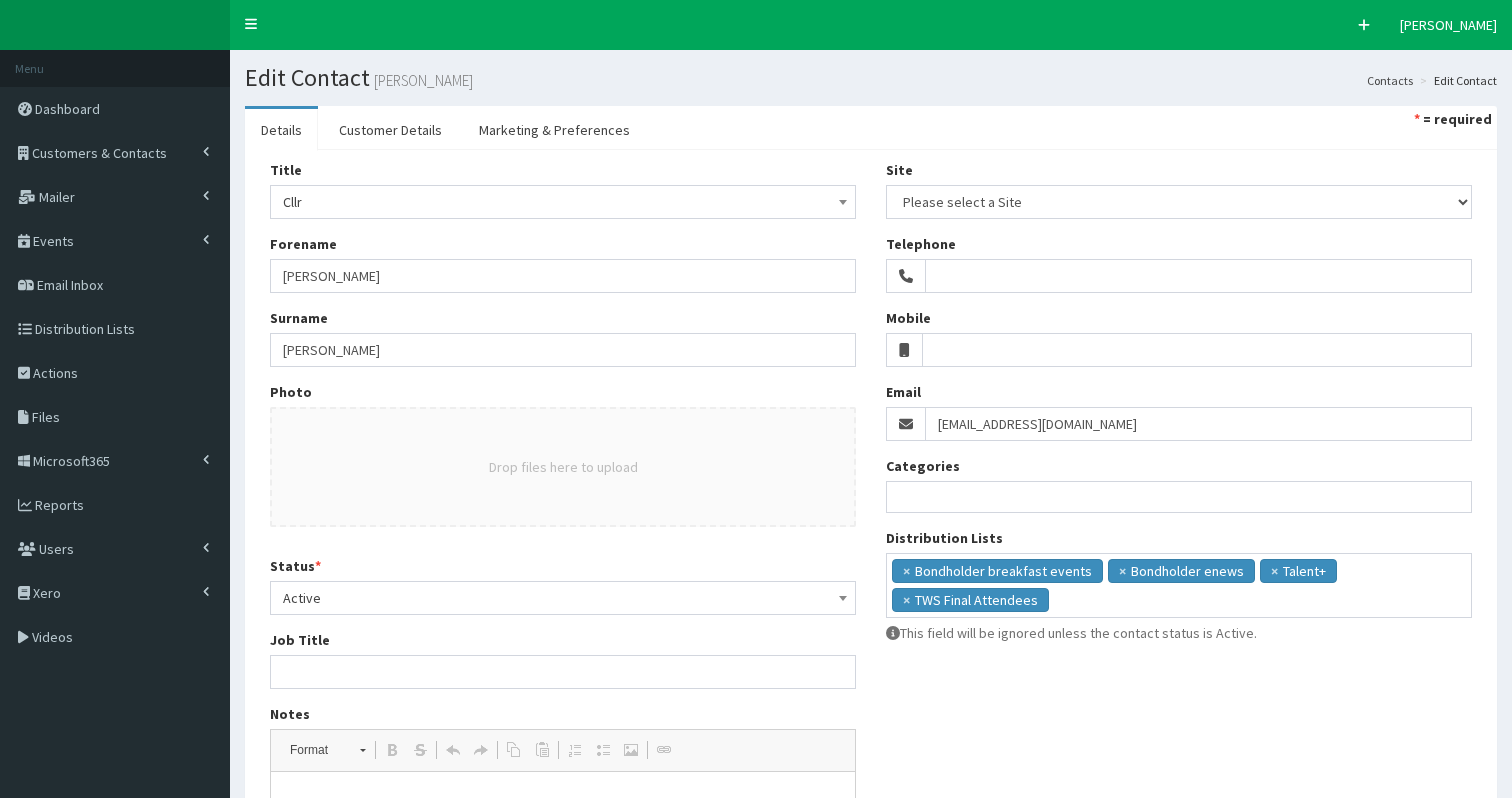 select 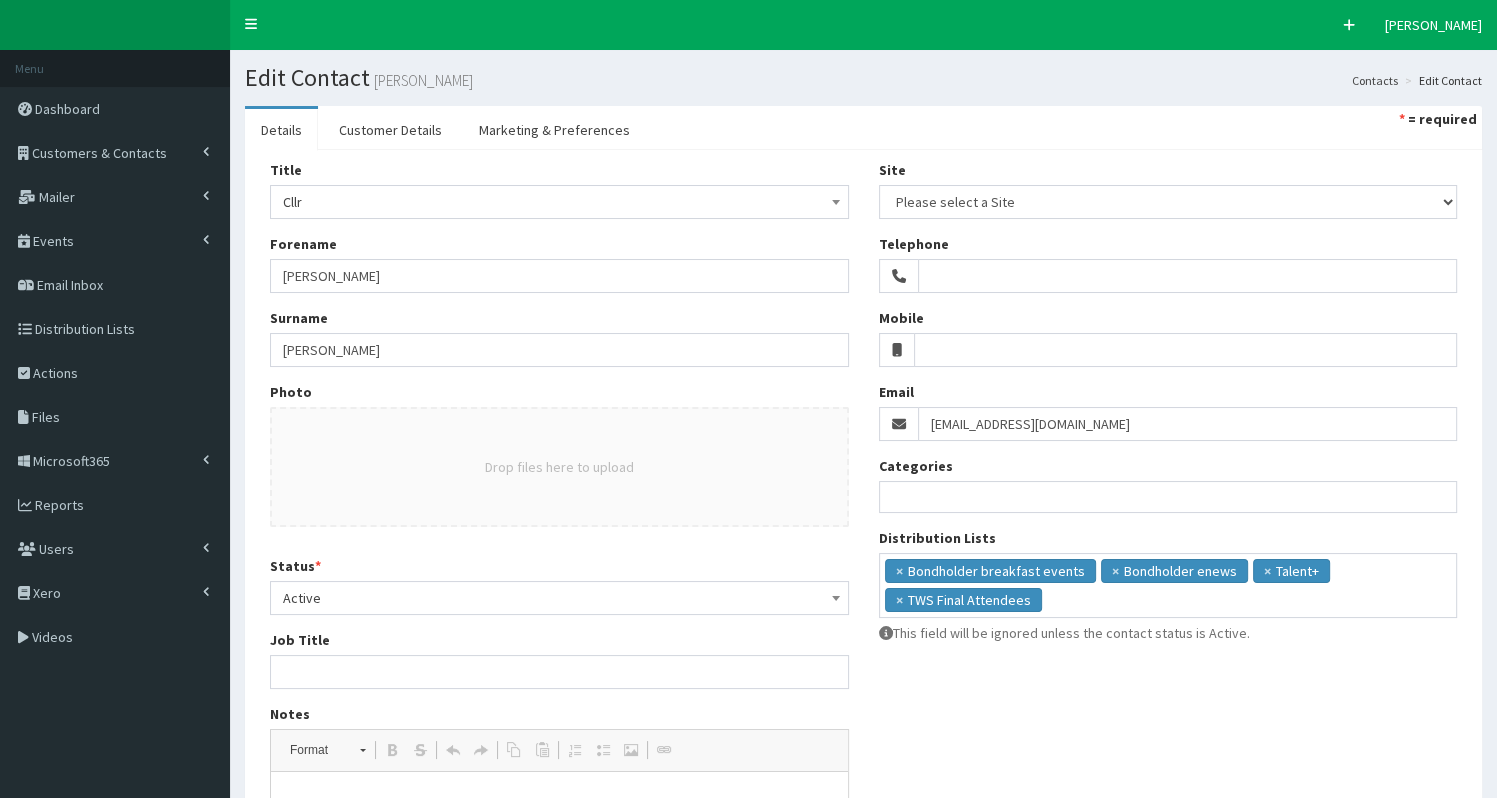scroll, scrollTop: 0, scrollLeft: 0, axis: both 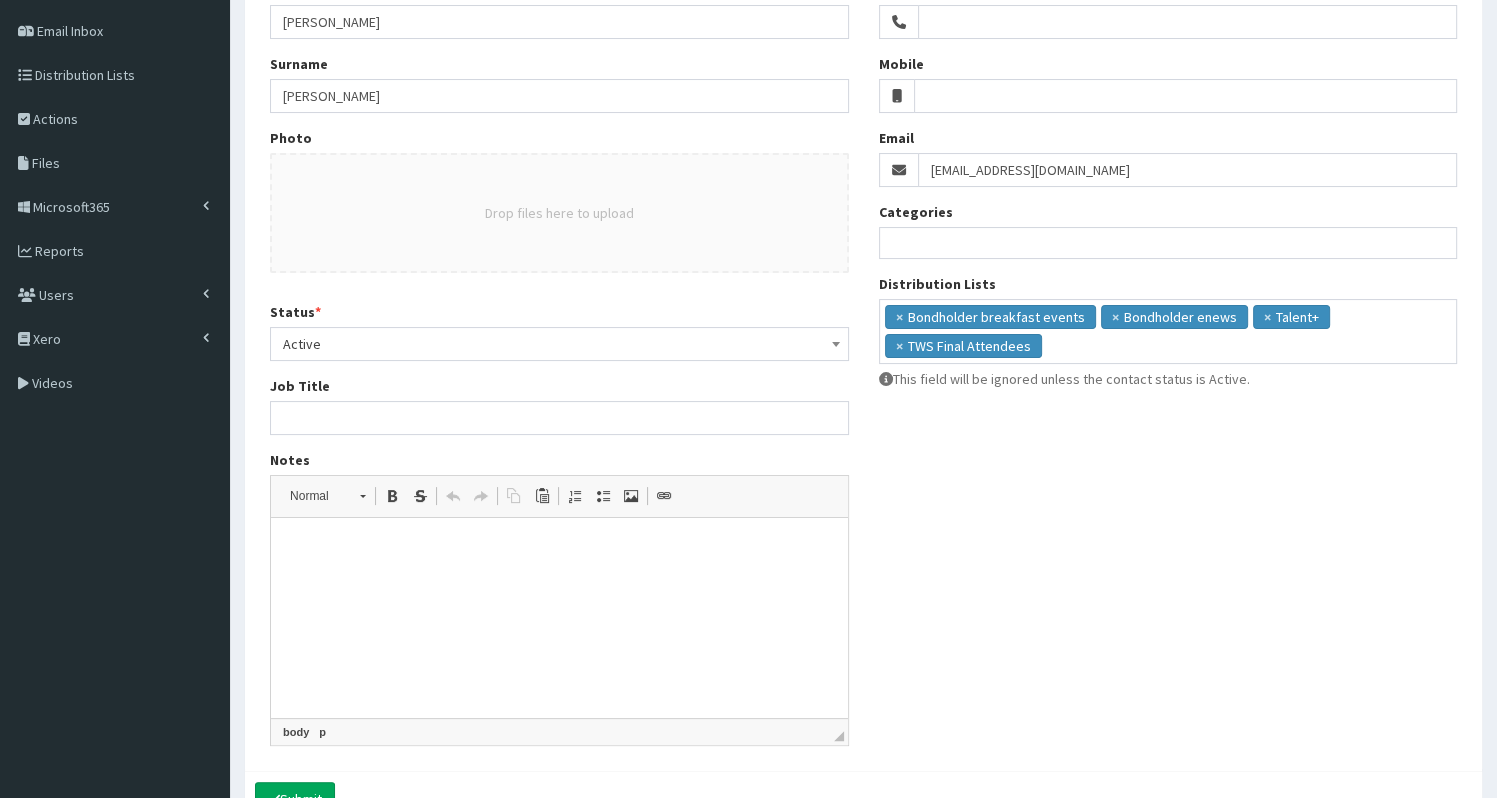 click at bounding box center [559, 548] 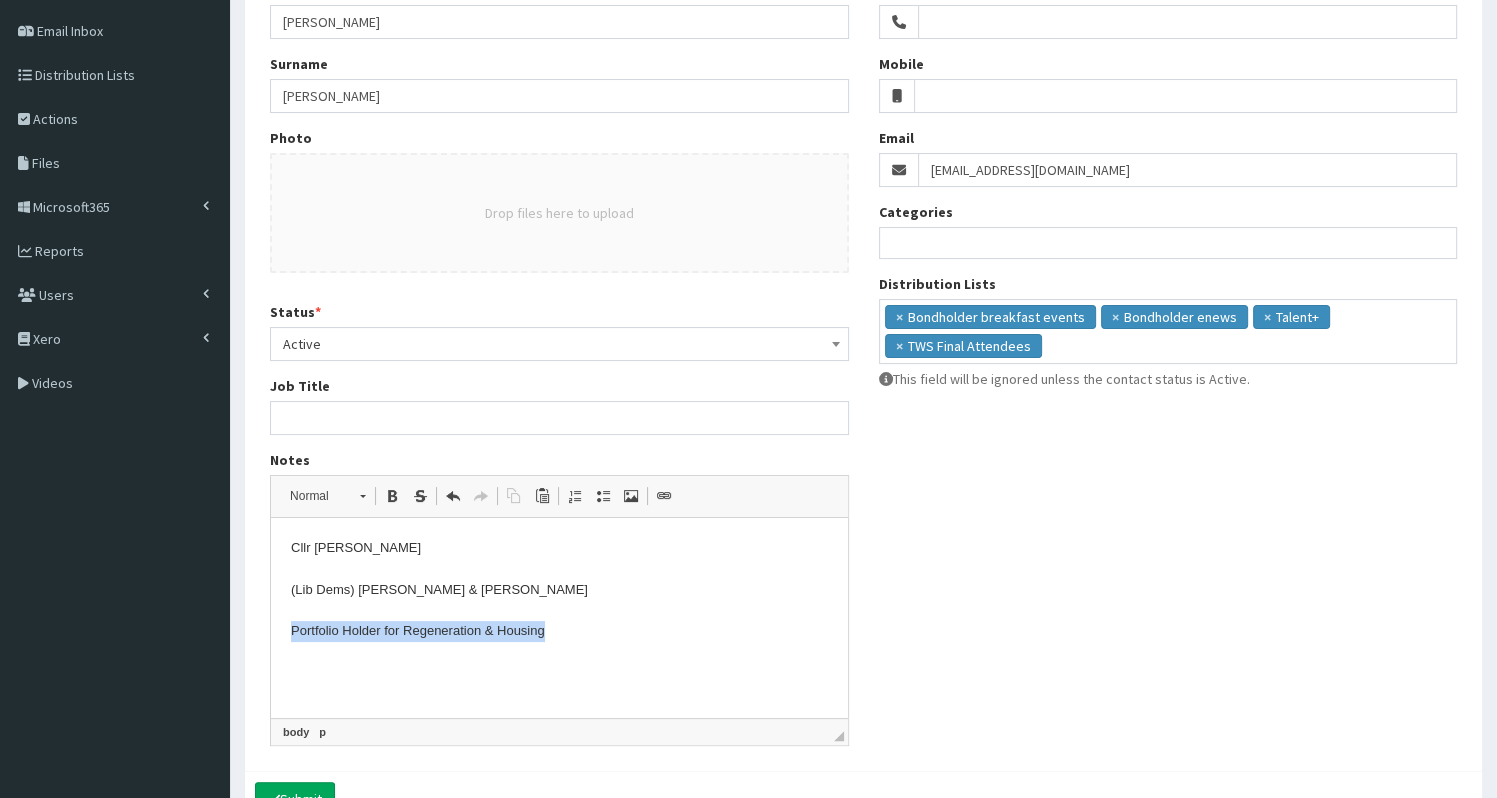 drag, startPoint x: 291, startPoint y: 632, endPoint x: 581, endPoint y: 638, distance: 290.06207 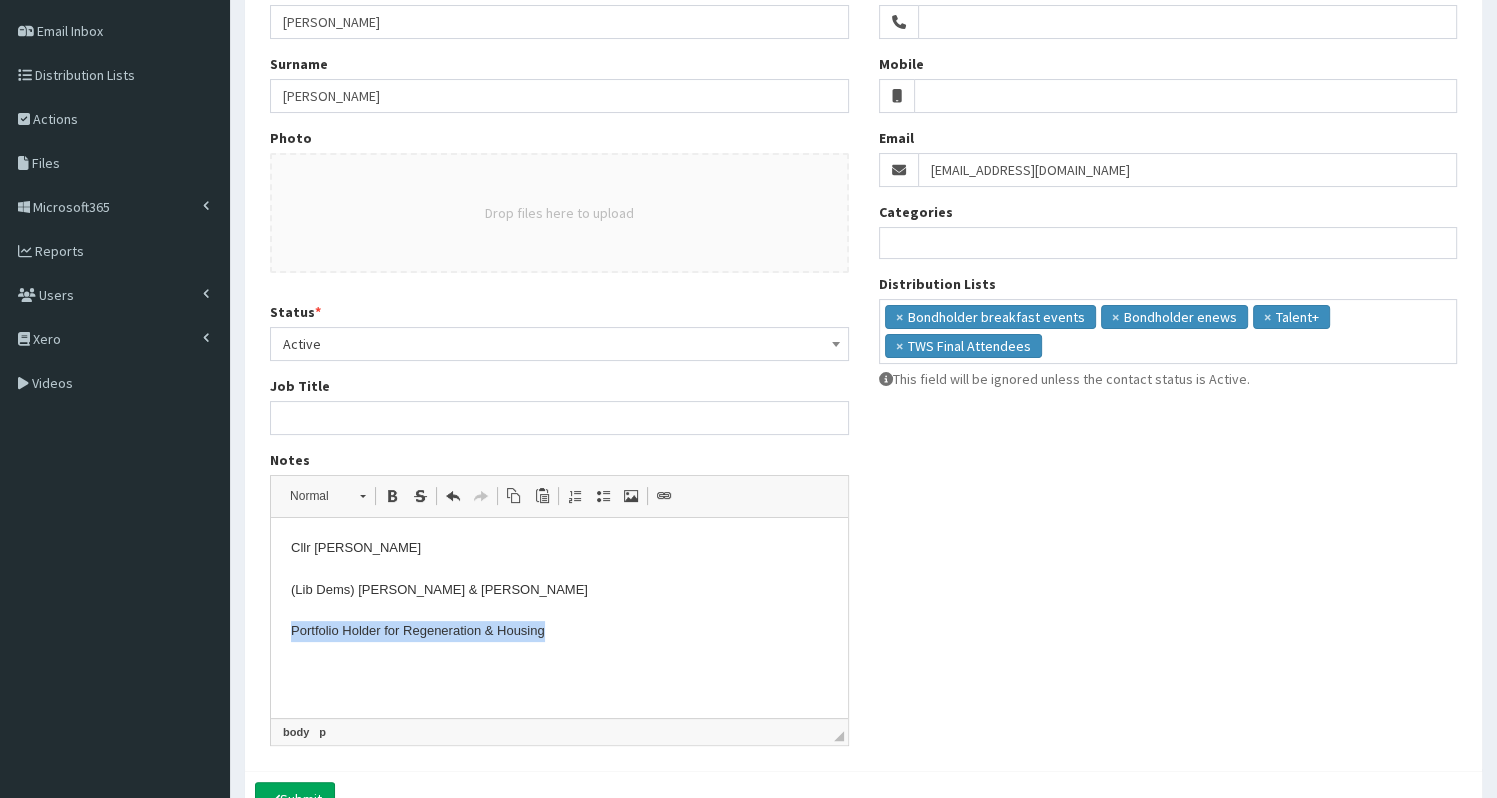 copy on "Portfolio Holder for Regeneration & Housing" 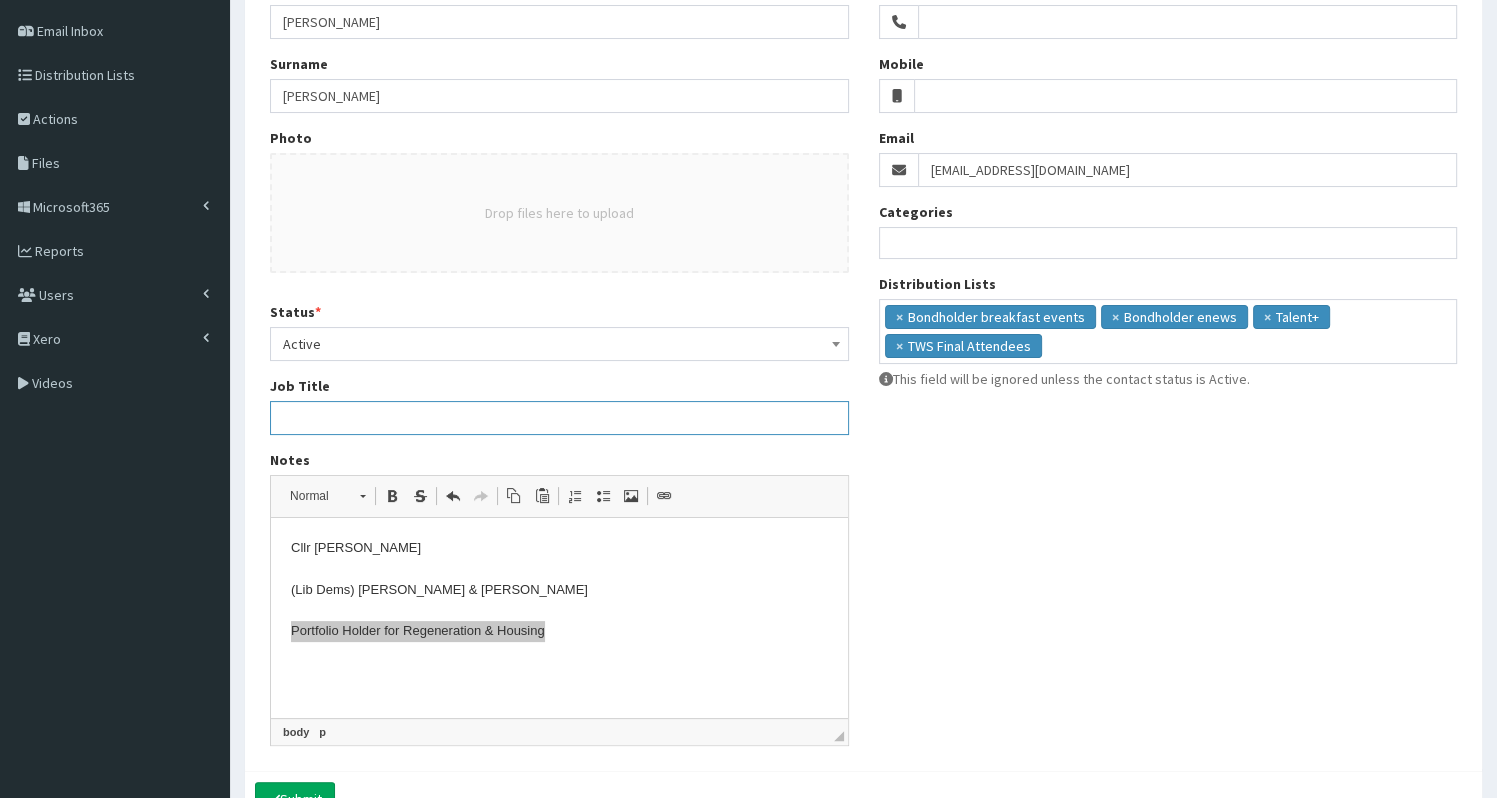 click on "Job Title" at bounding box center (559, 418) 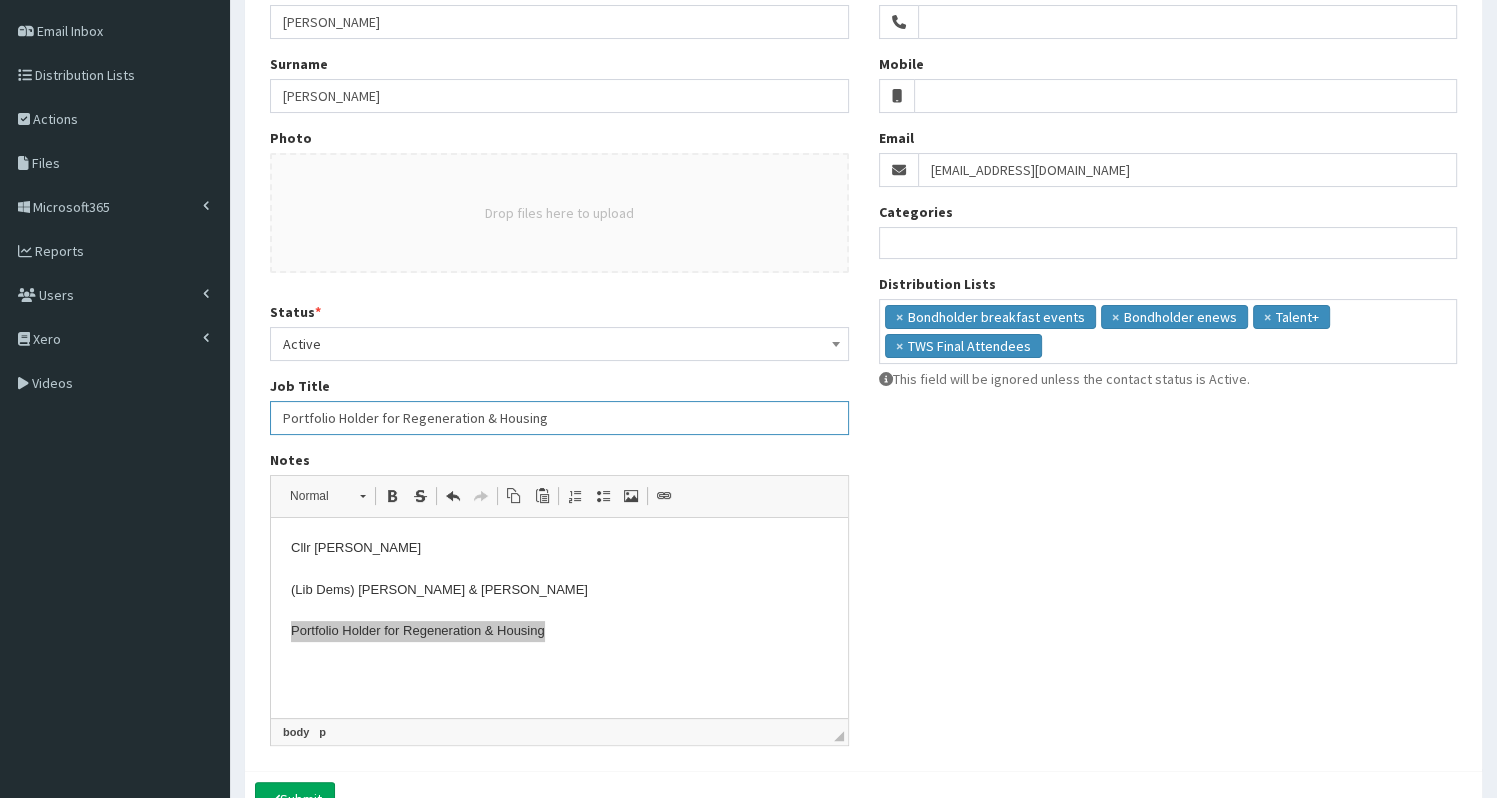 scroll, scrollTop: 366, scrollLeft: 0, axis: vertical 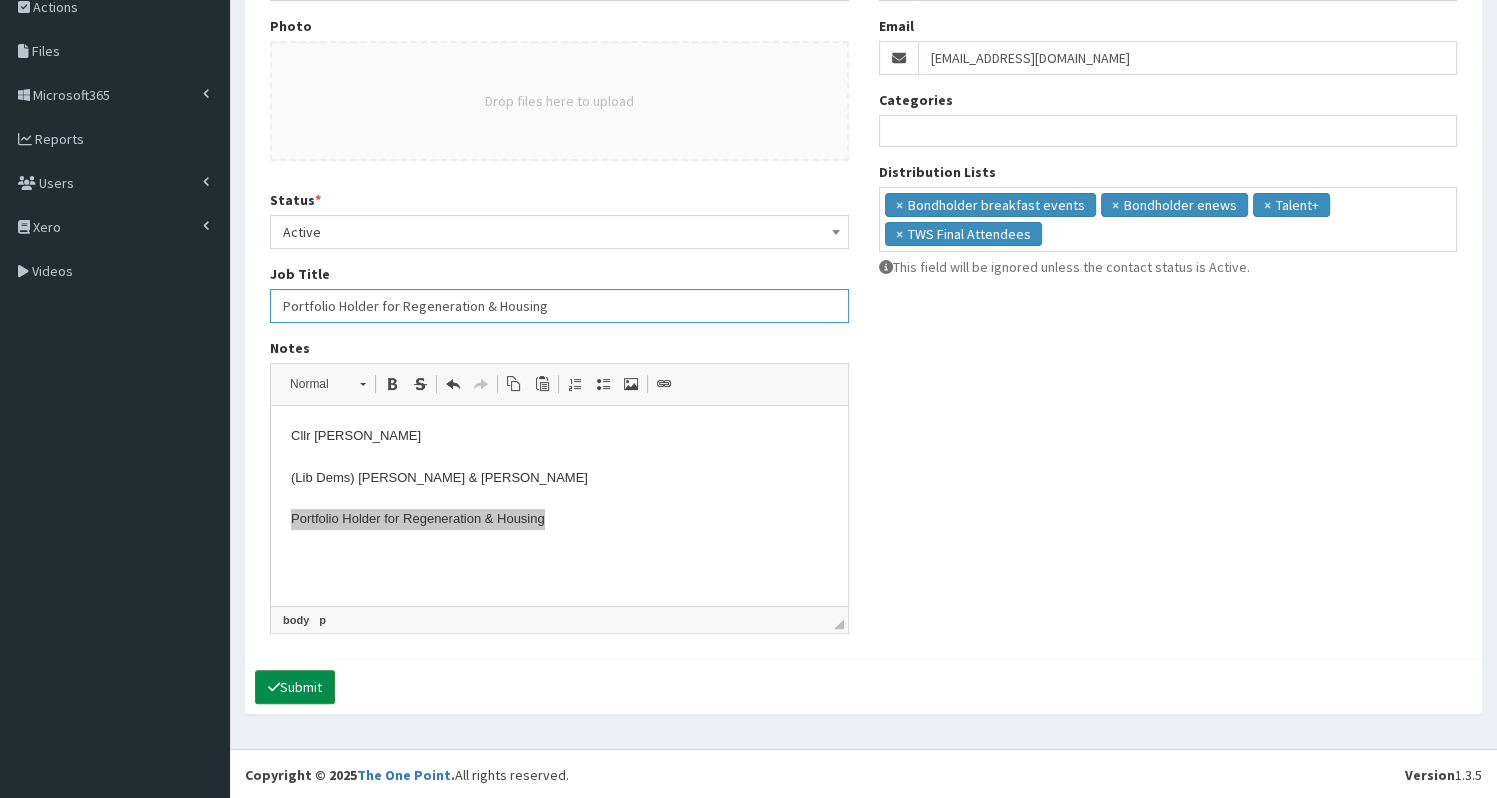 type on "Portfolio Holder for Regeneration & Housing" 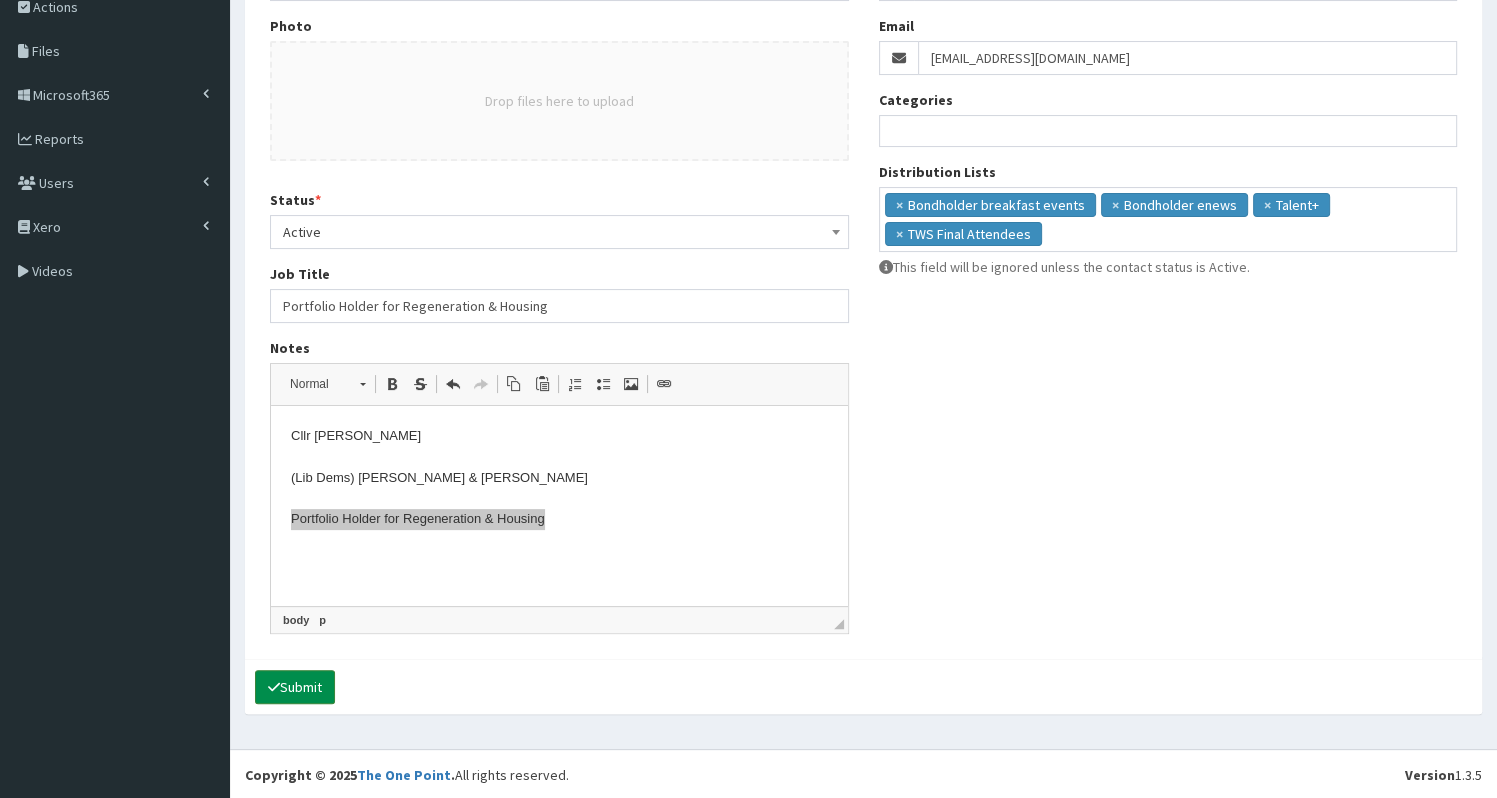 click on "Submit" at bounding box center (295, 687) 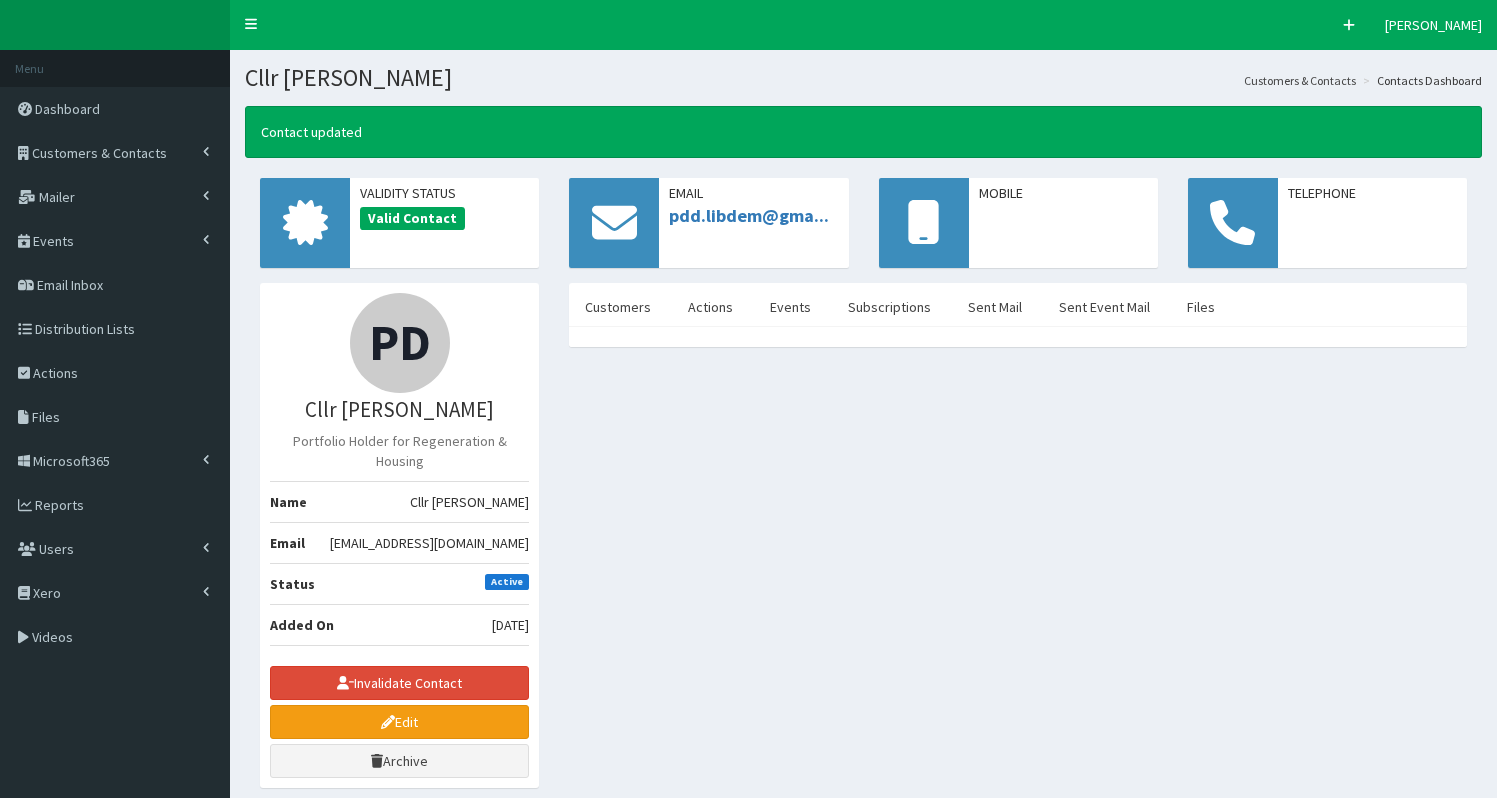 scroll, scrollTop: 0, scrollLeft: 0, axis: both 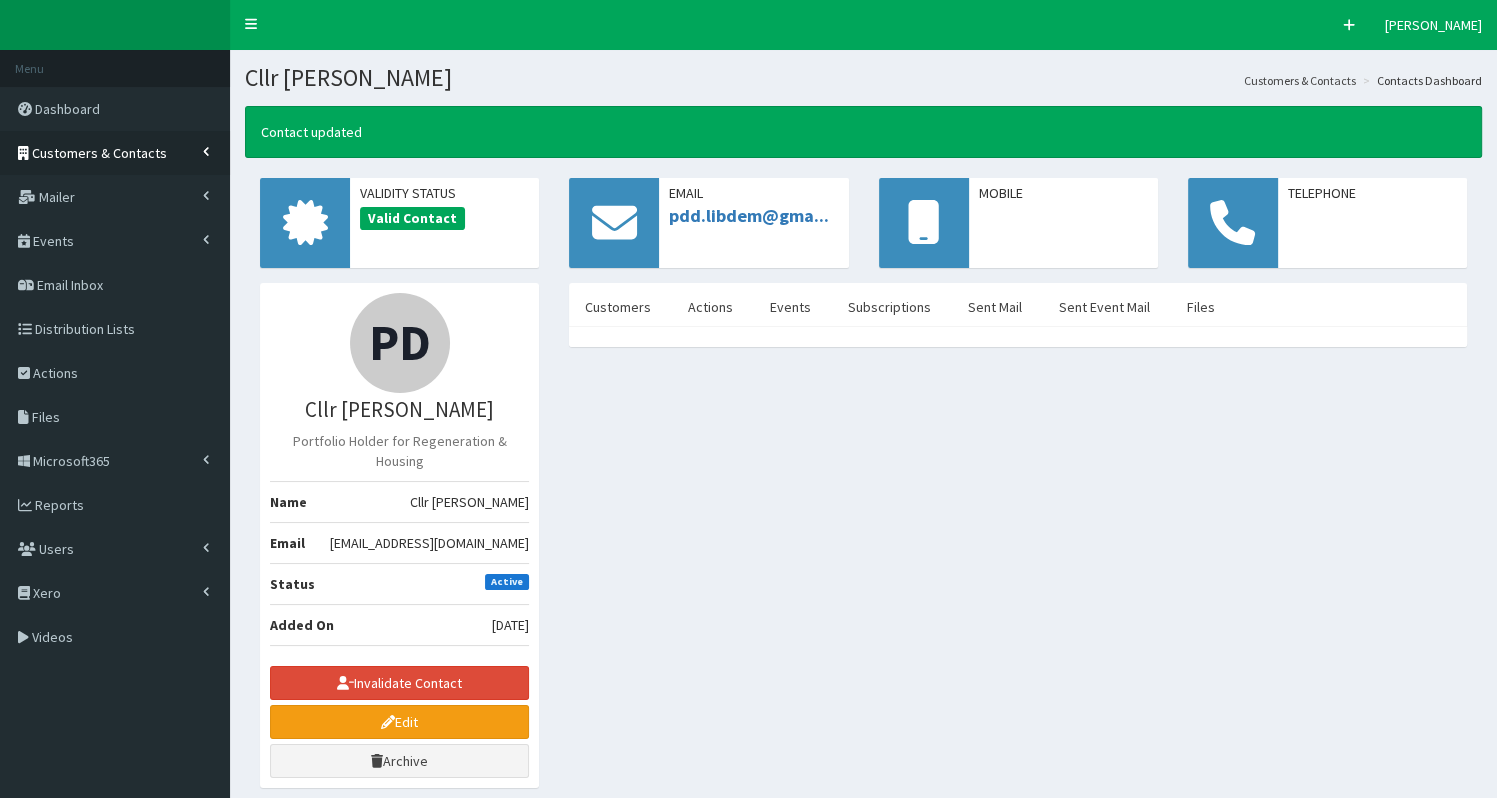 click on "Customers & Contacts" at bounding box center [99, 153] 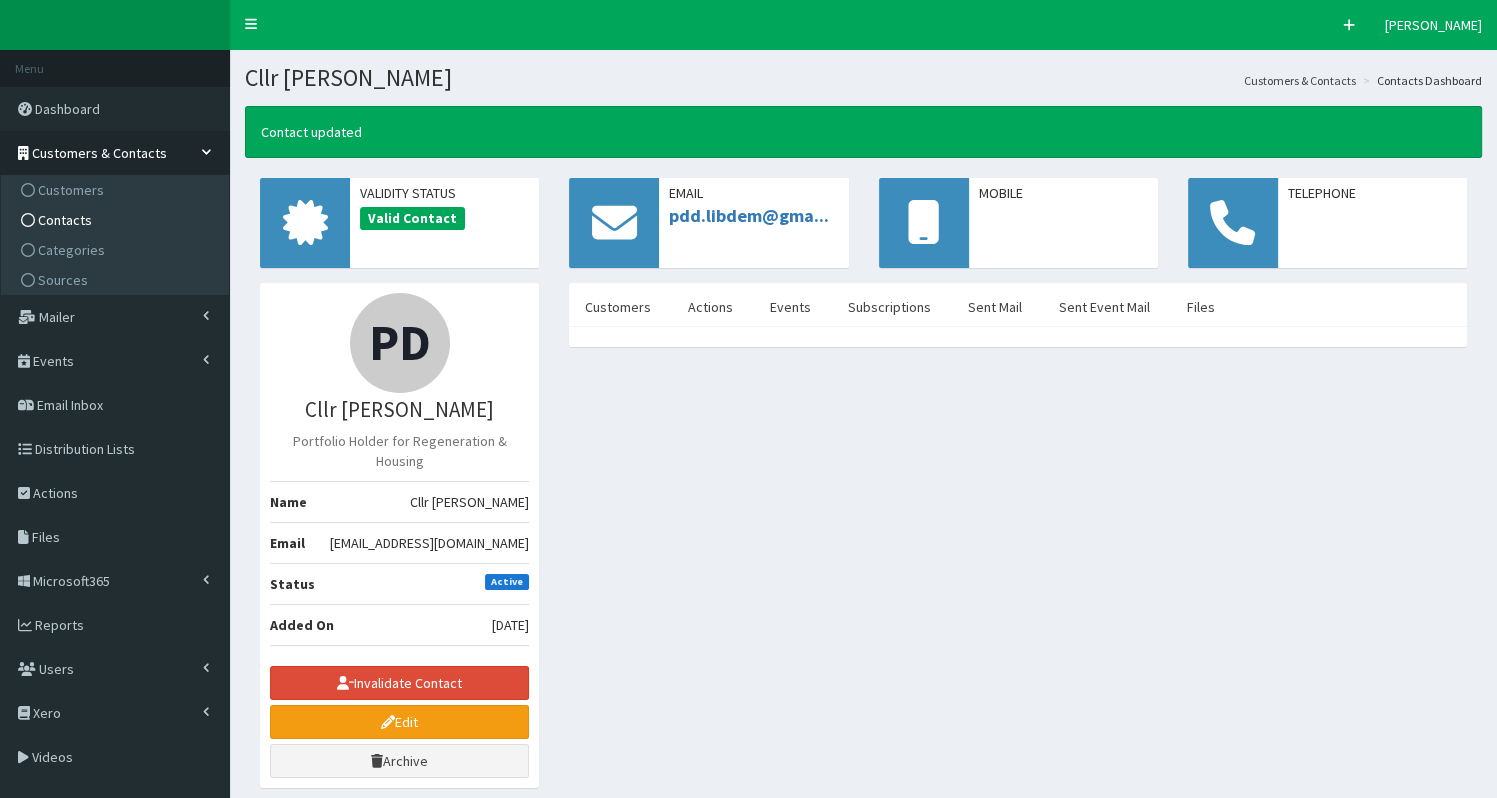 click on "Contacts" at bounding box center [117, 220] 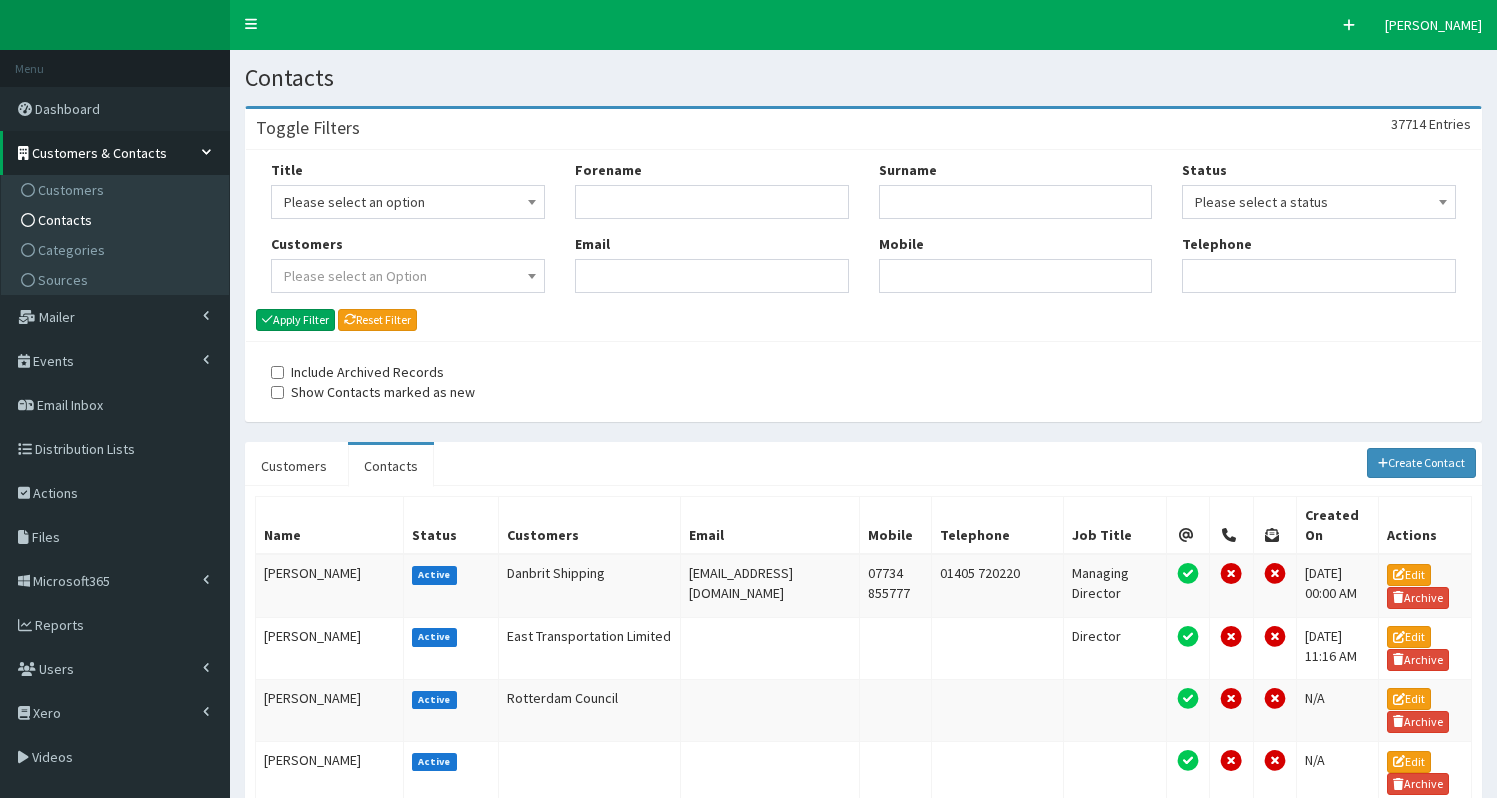 scroll, scrollTop: 0, scrollLeft: 0, axis: both 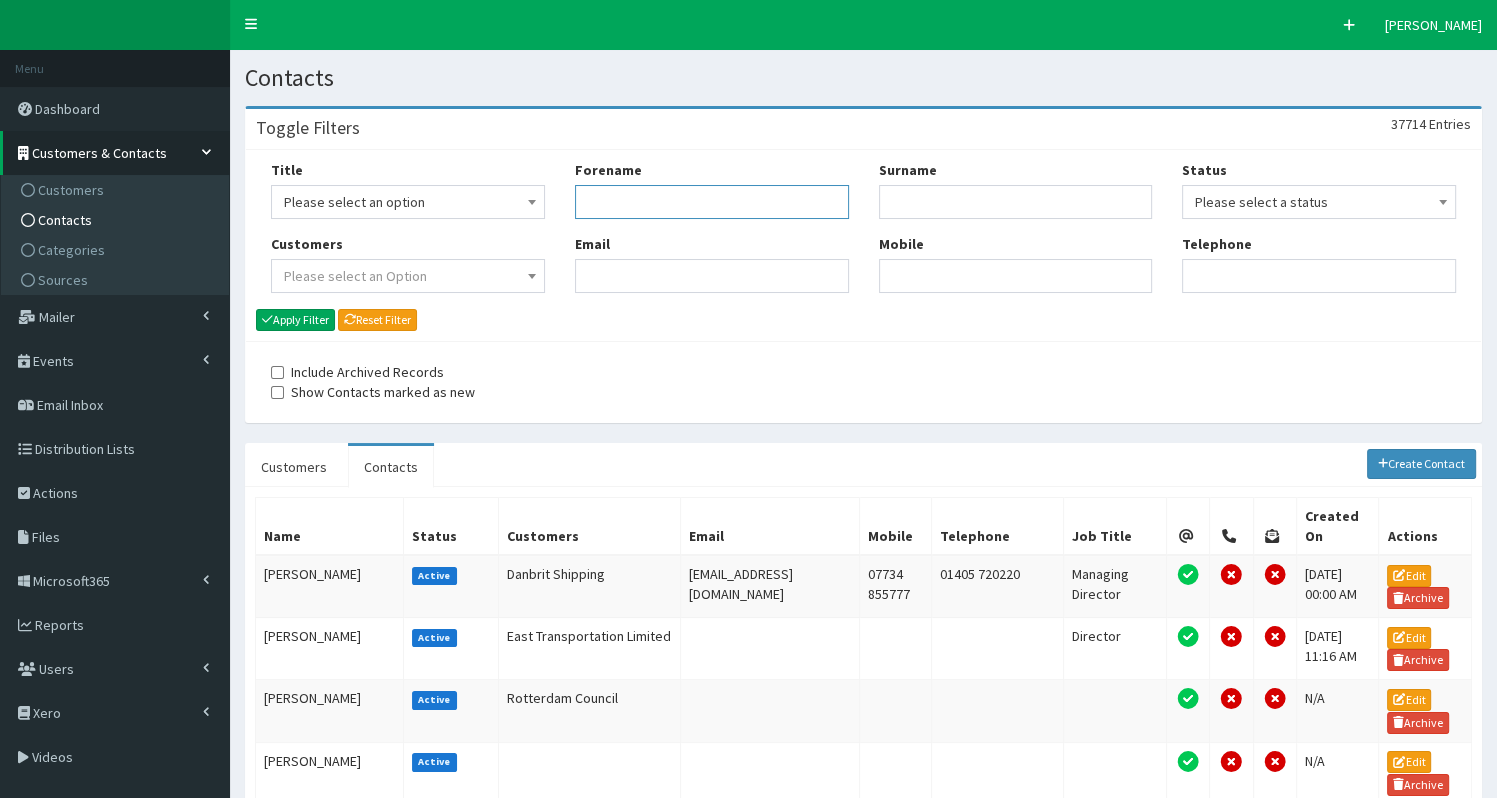 click on "Forename" at bounding box center [712, 202] 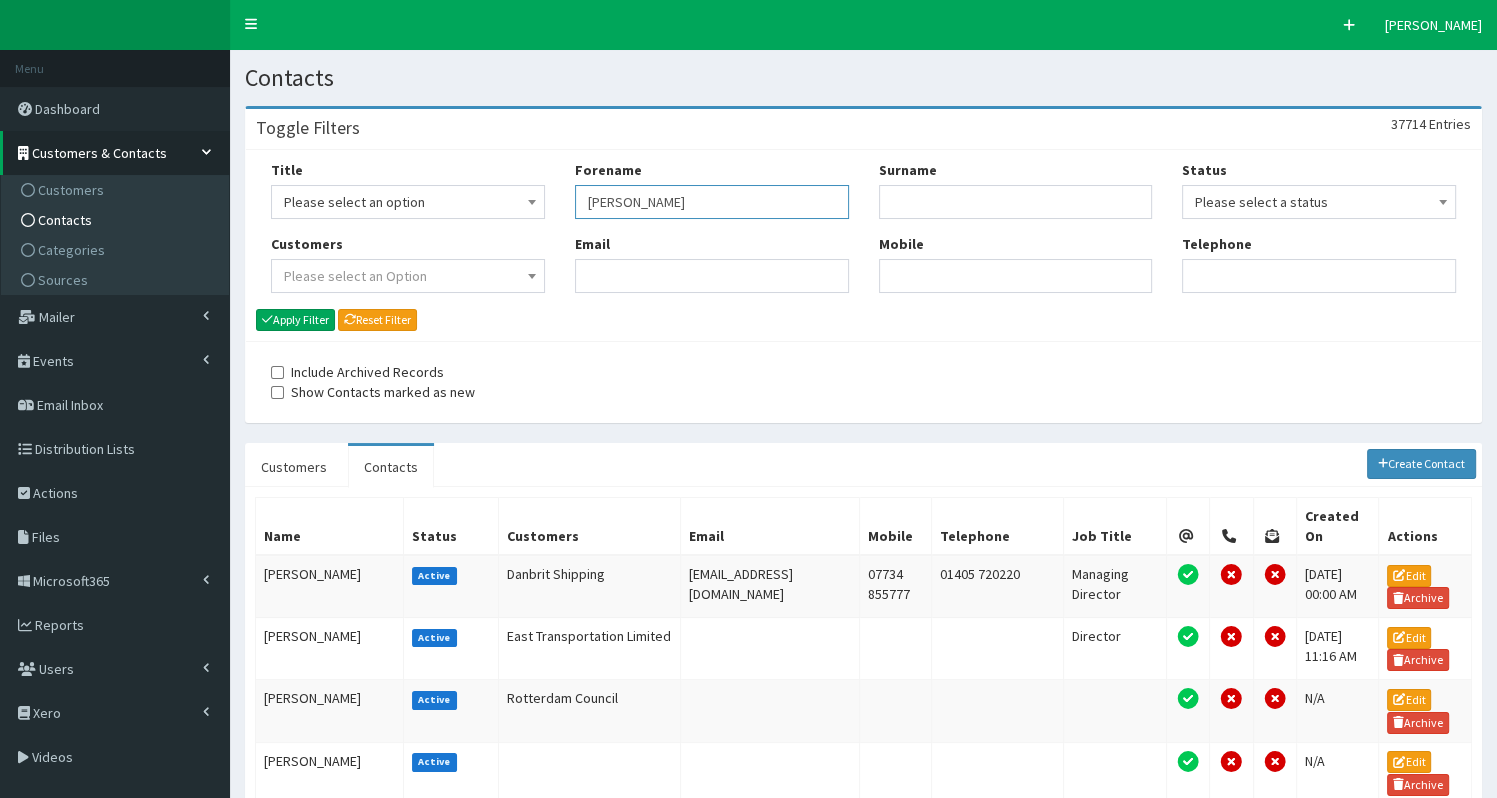 type on "richard" 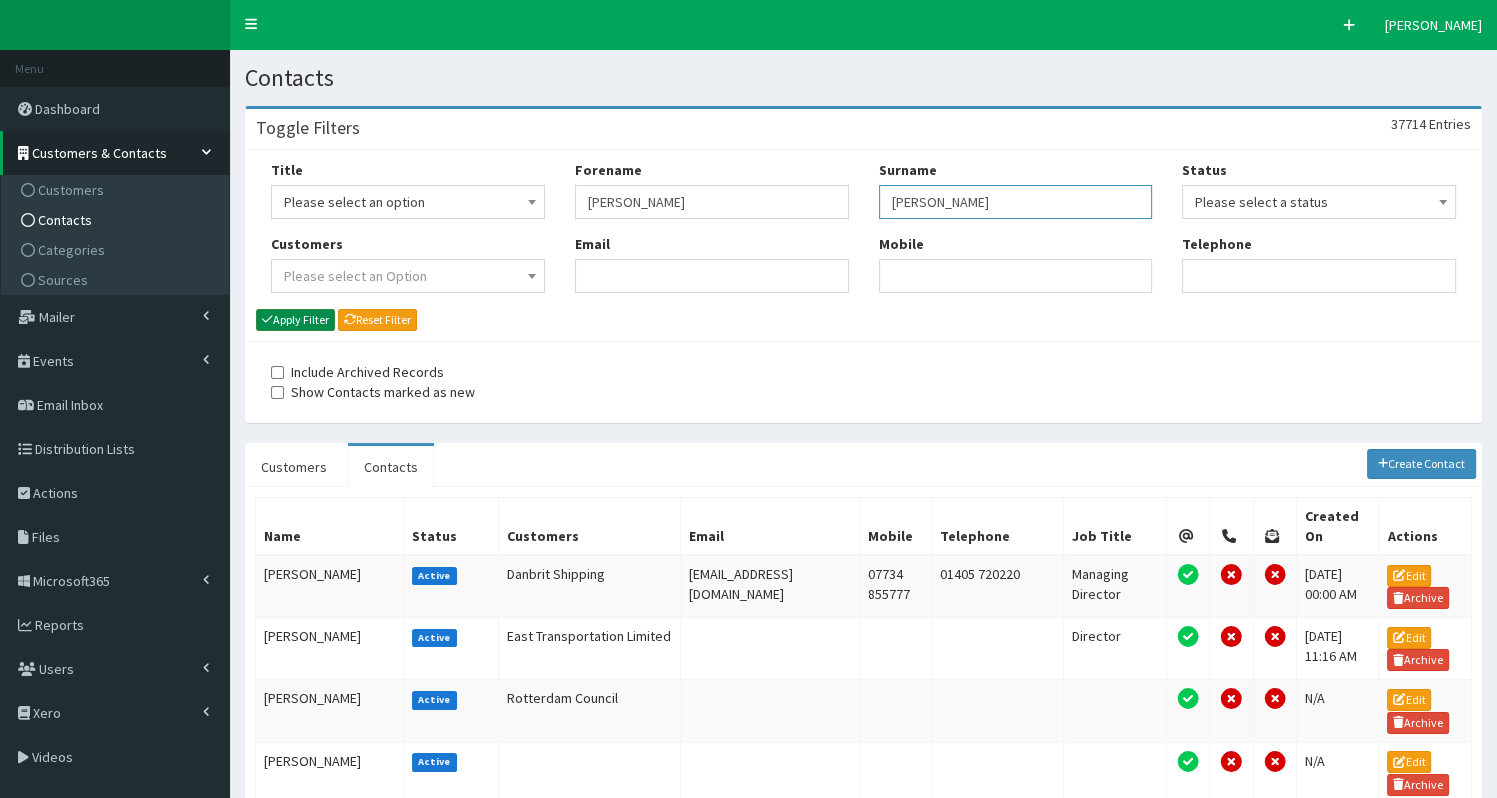type on "beason" 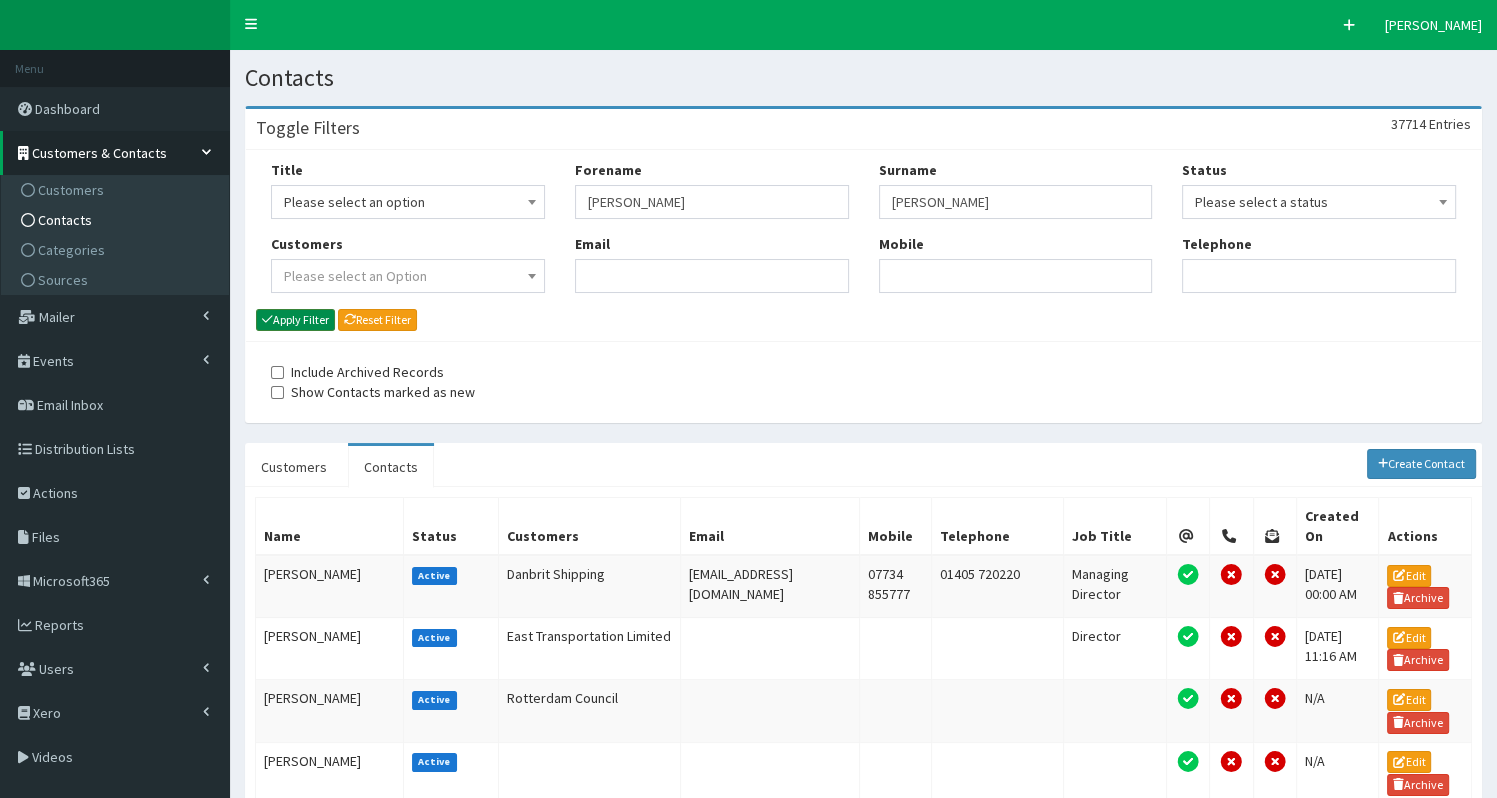 click on "Apply Filter" at bounding box center (295, 320) 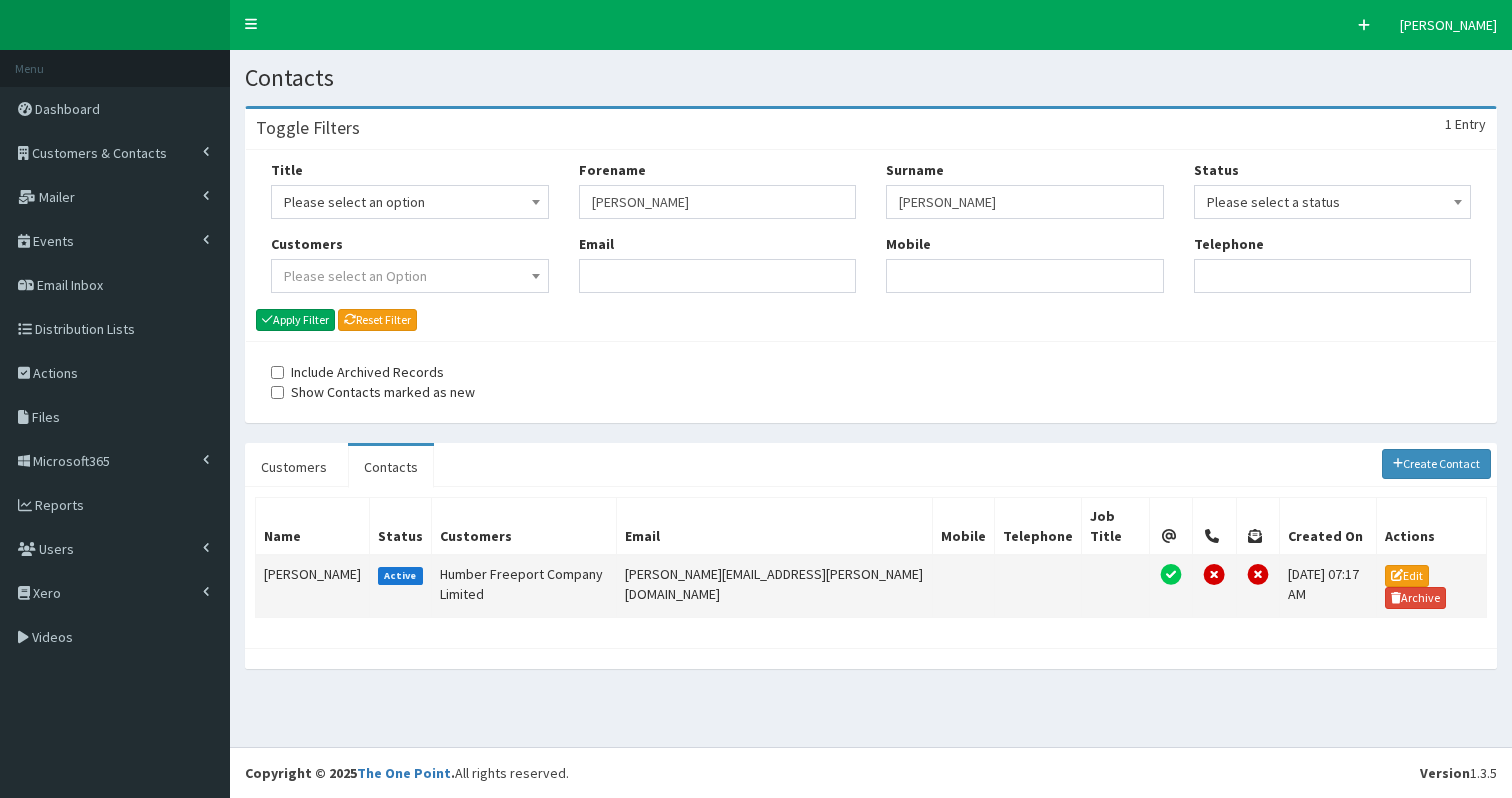 scroll, scrollTop: 0, scrollLeft: 0, axis: both 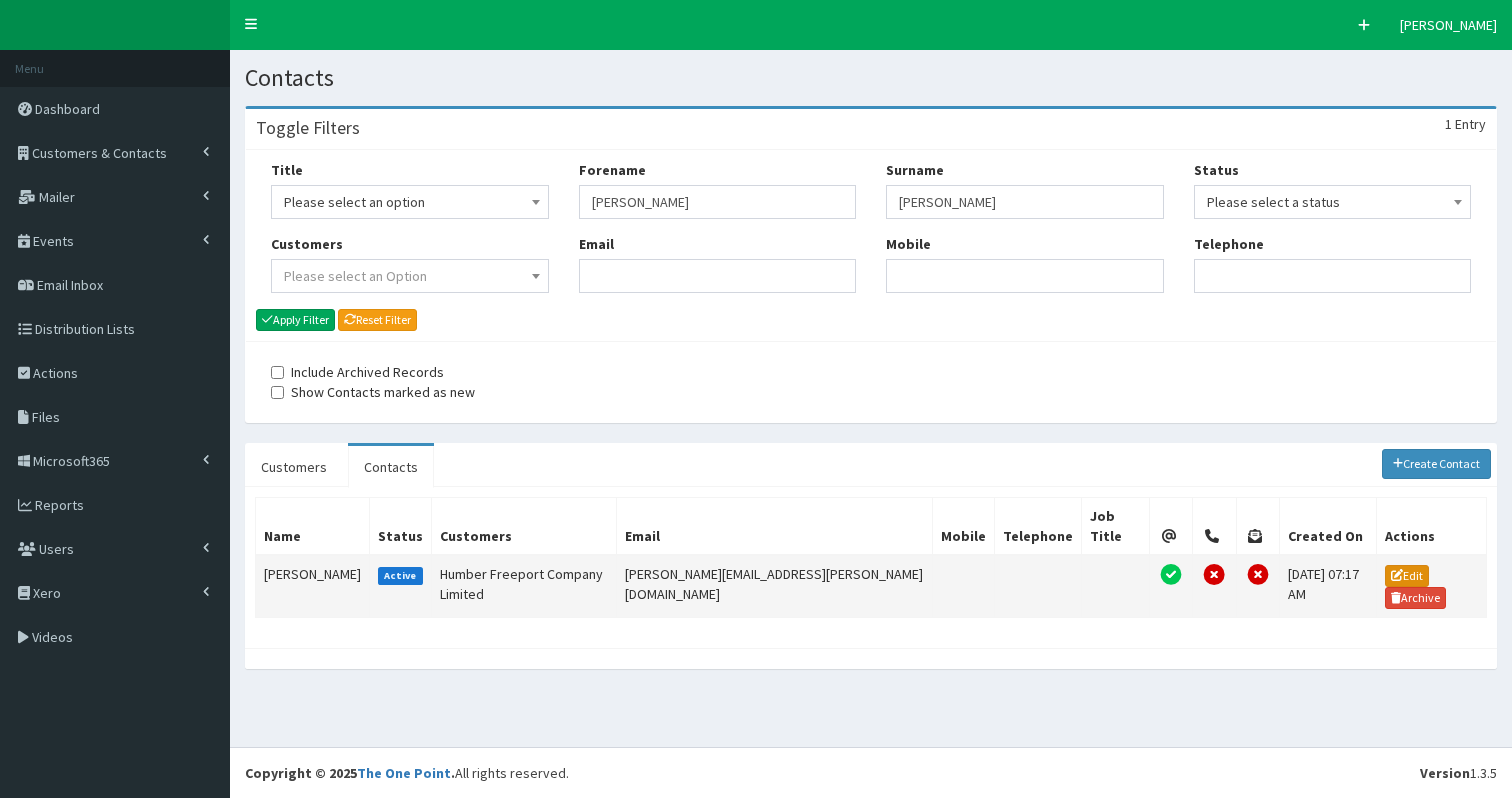click on "Edit" at bounding box center (1407, 576) 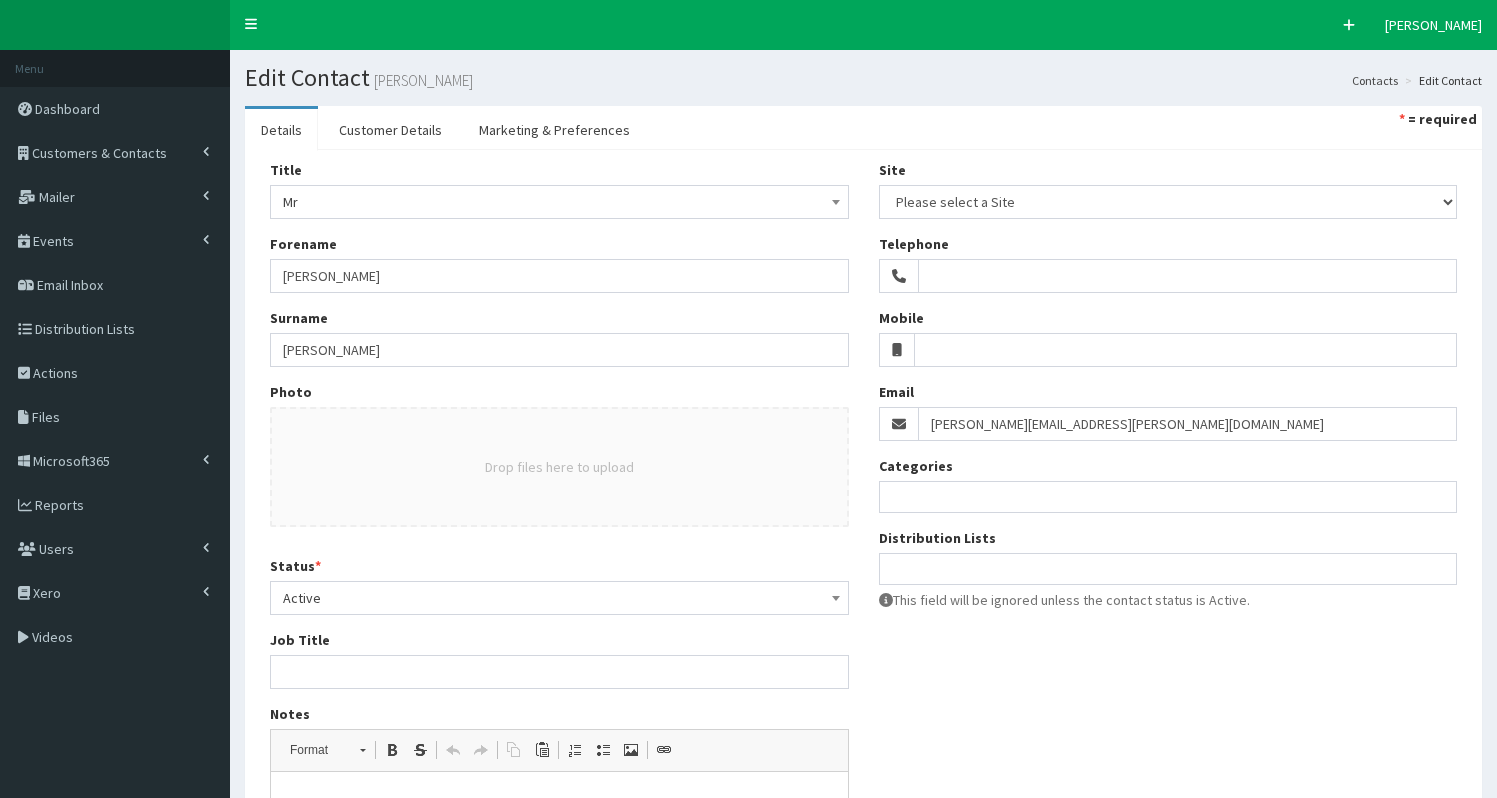 select 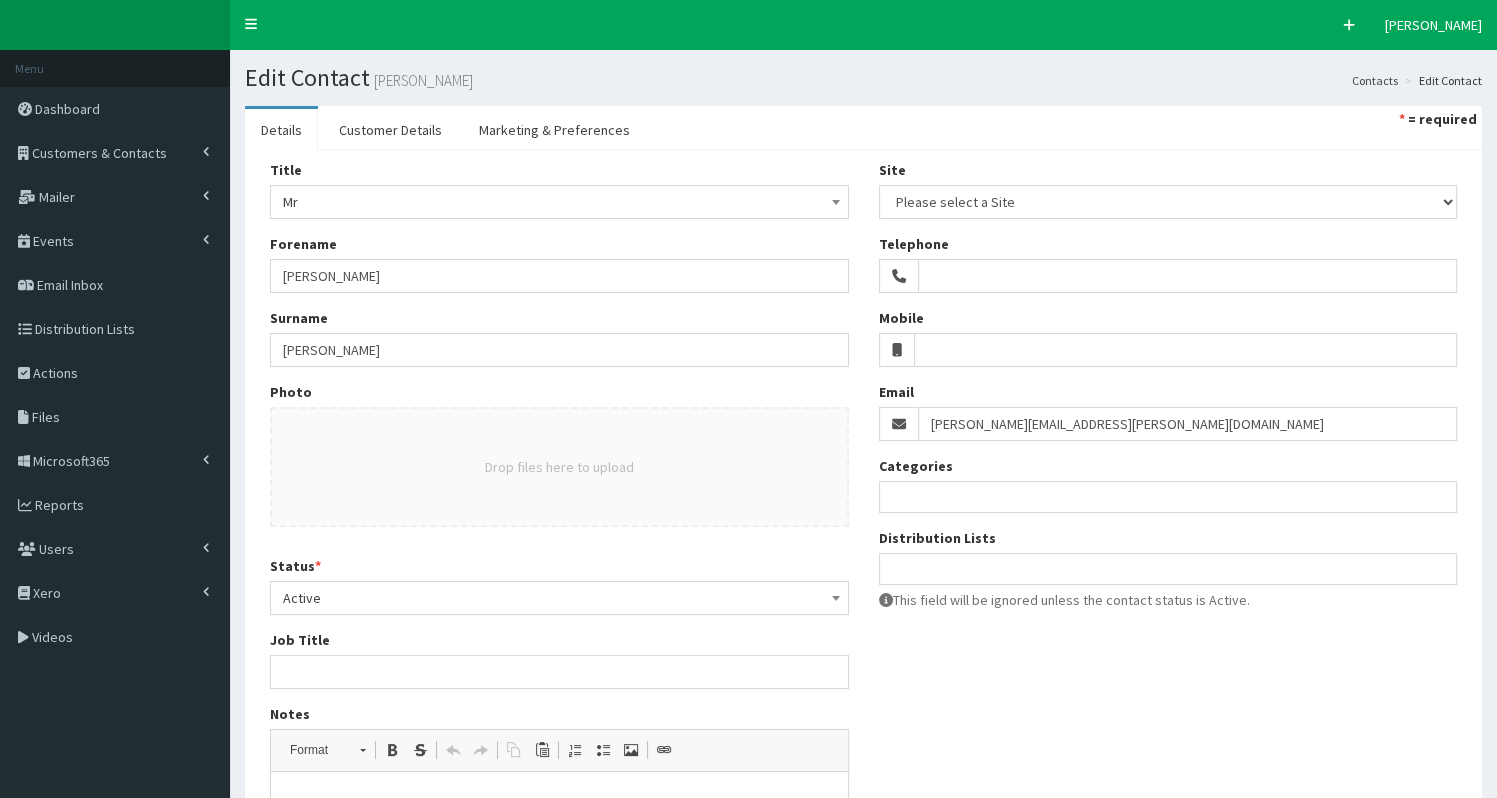 scroll, scrollTop: 0, scrollLeft: 0, axis: both 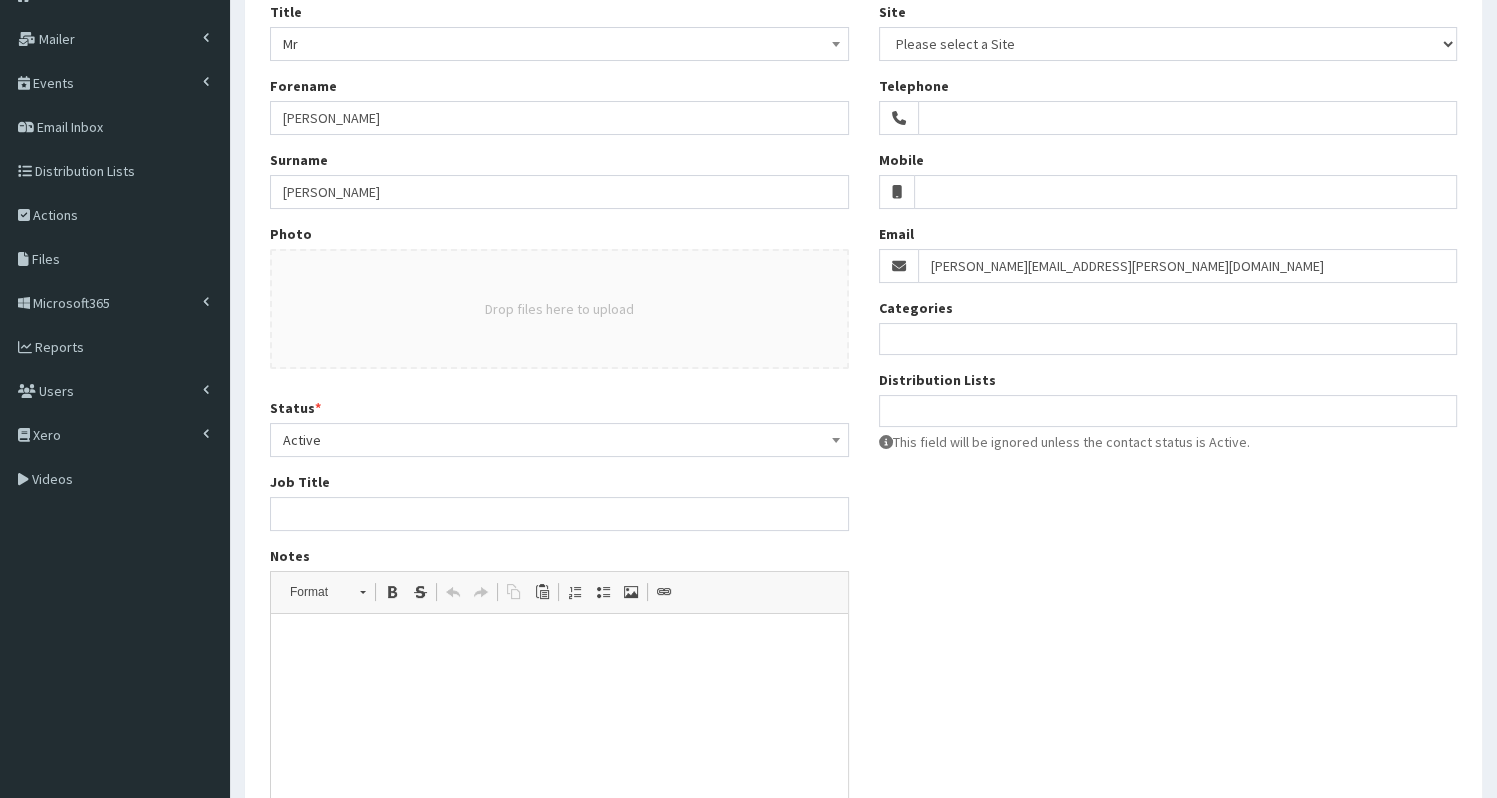 click at bounding box center (559, 644) 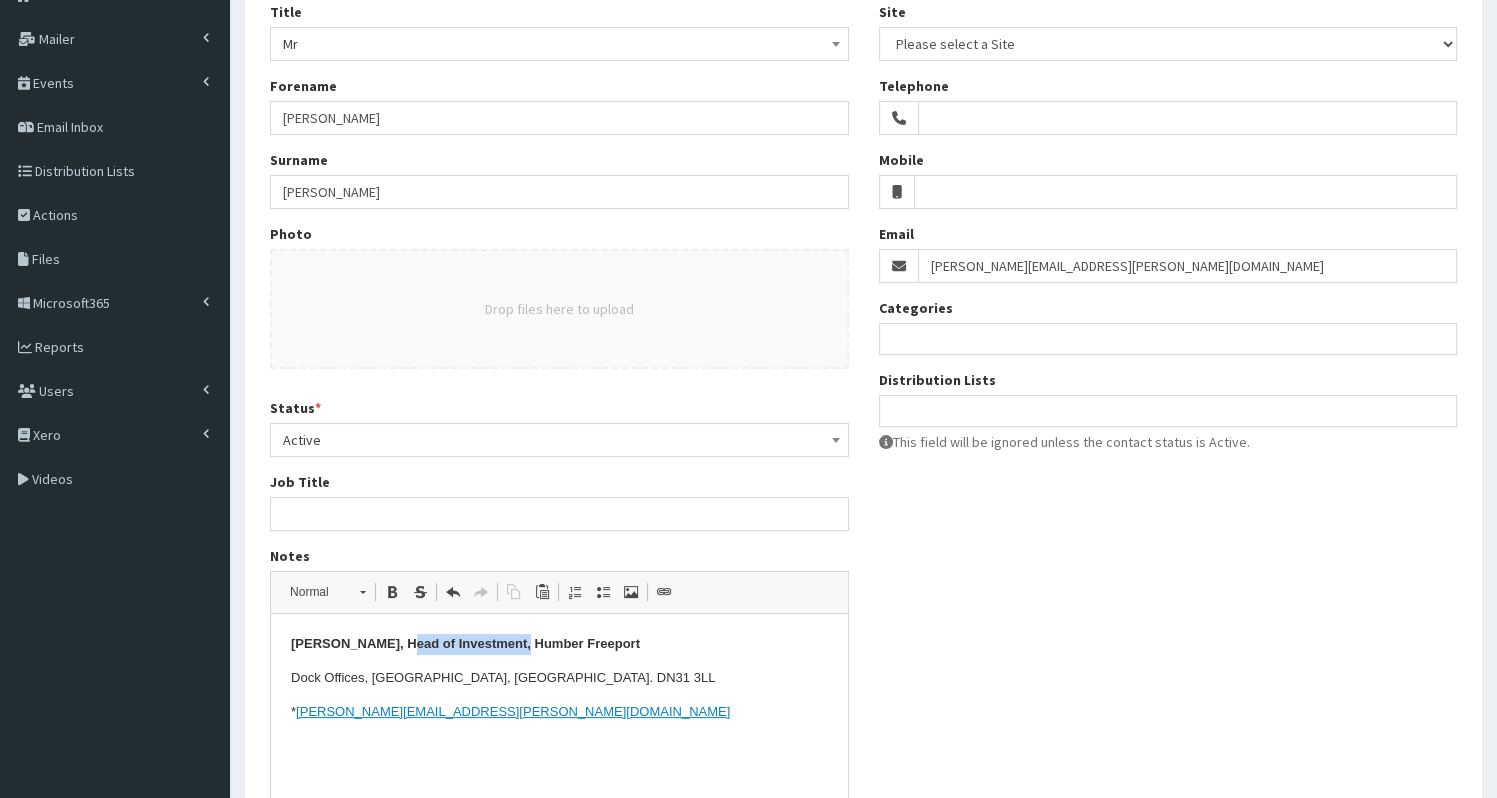 drag, startPoint x: 400, startPoint y: 642, endPoint x: 517, endPoint y: 646, distance: 117.06836 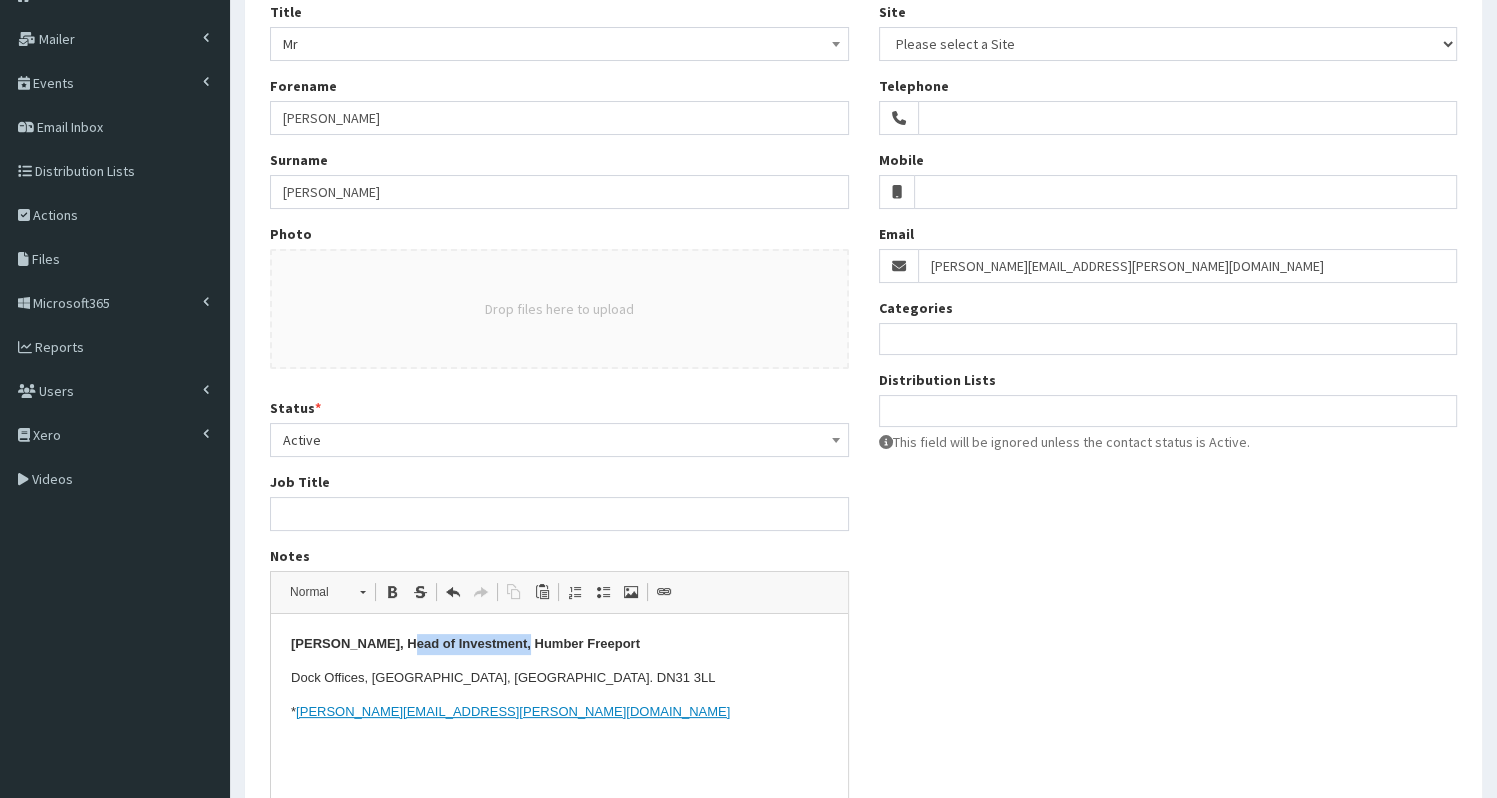 click on "Richard Beason, Head of Investment, Humber Freeport" at bounding box center [465, 643] 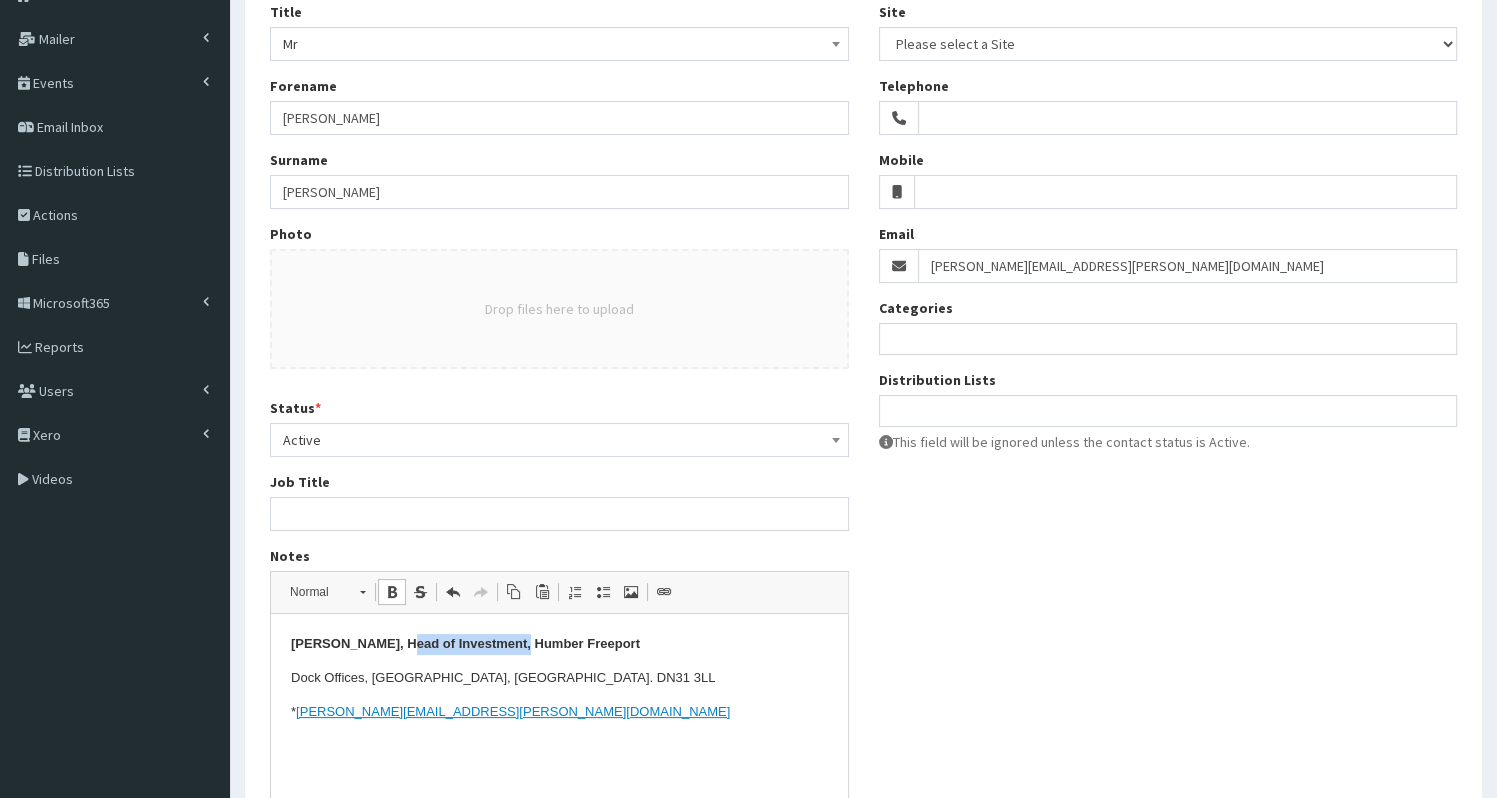 copy on "Head of Investment" 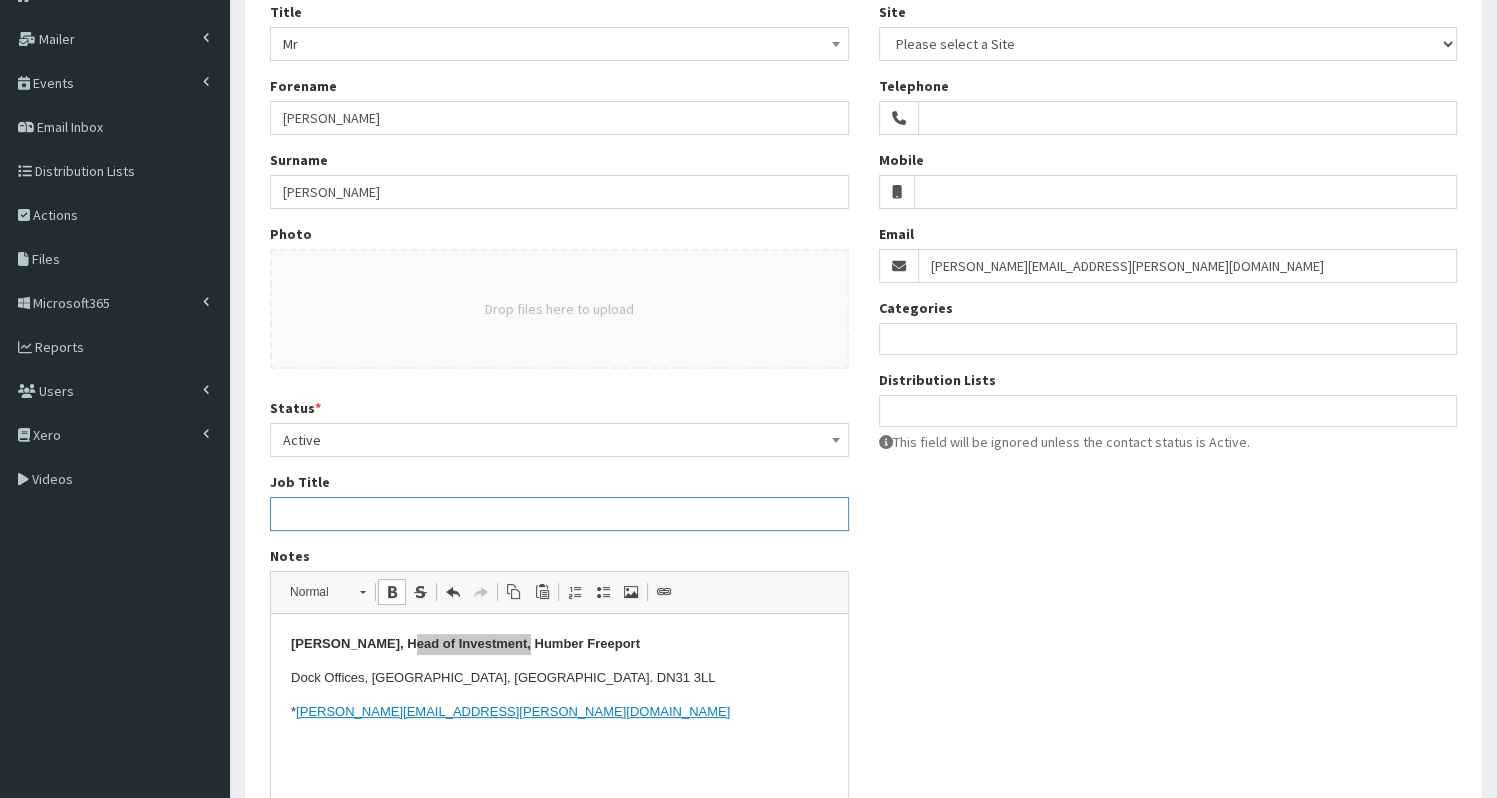 click on "Job Title" at bounding box center (559, 514) 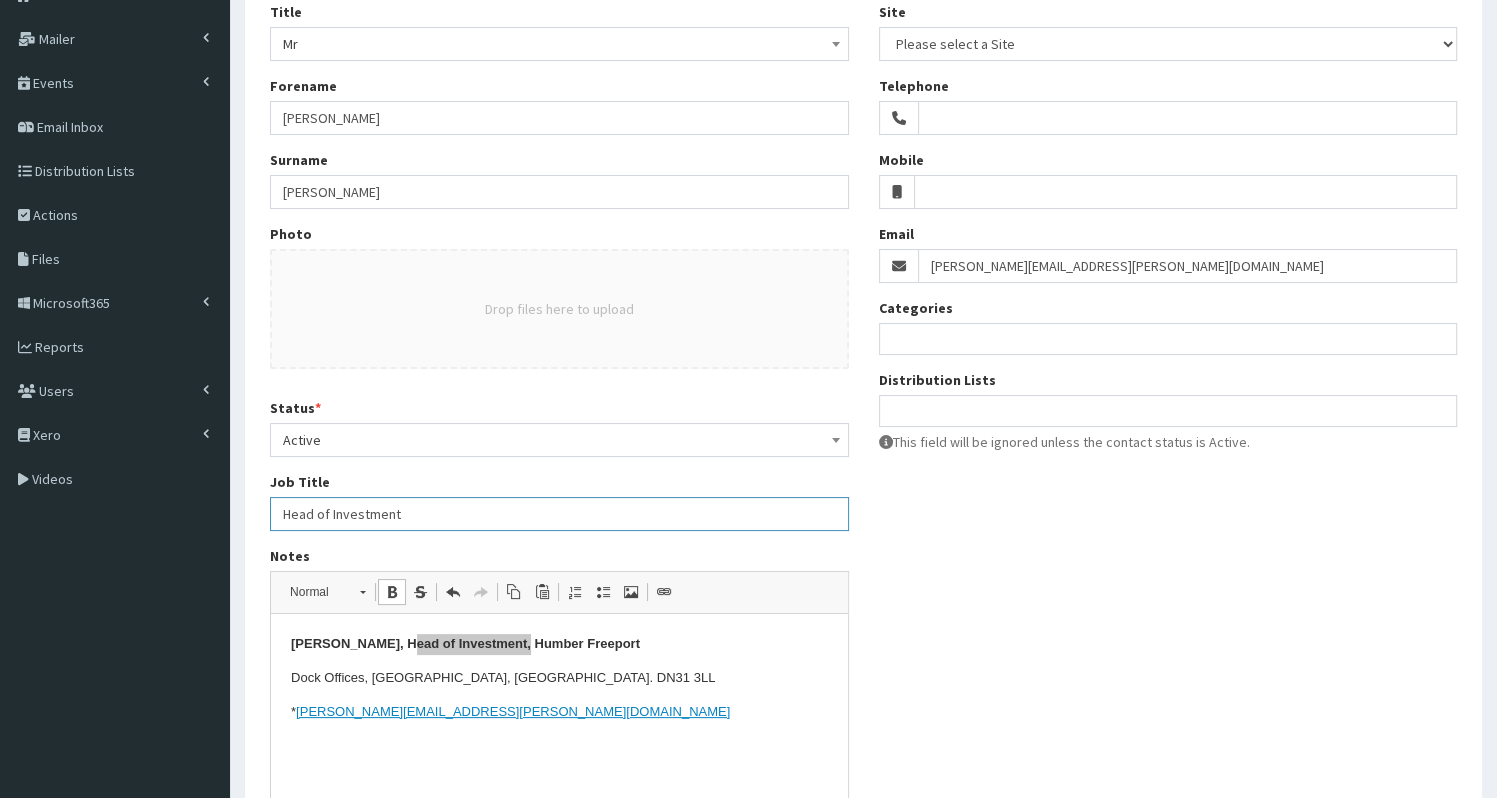 type on "Head of Investment" 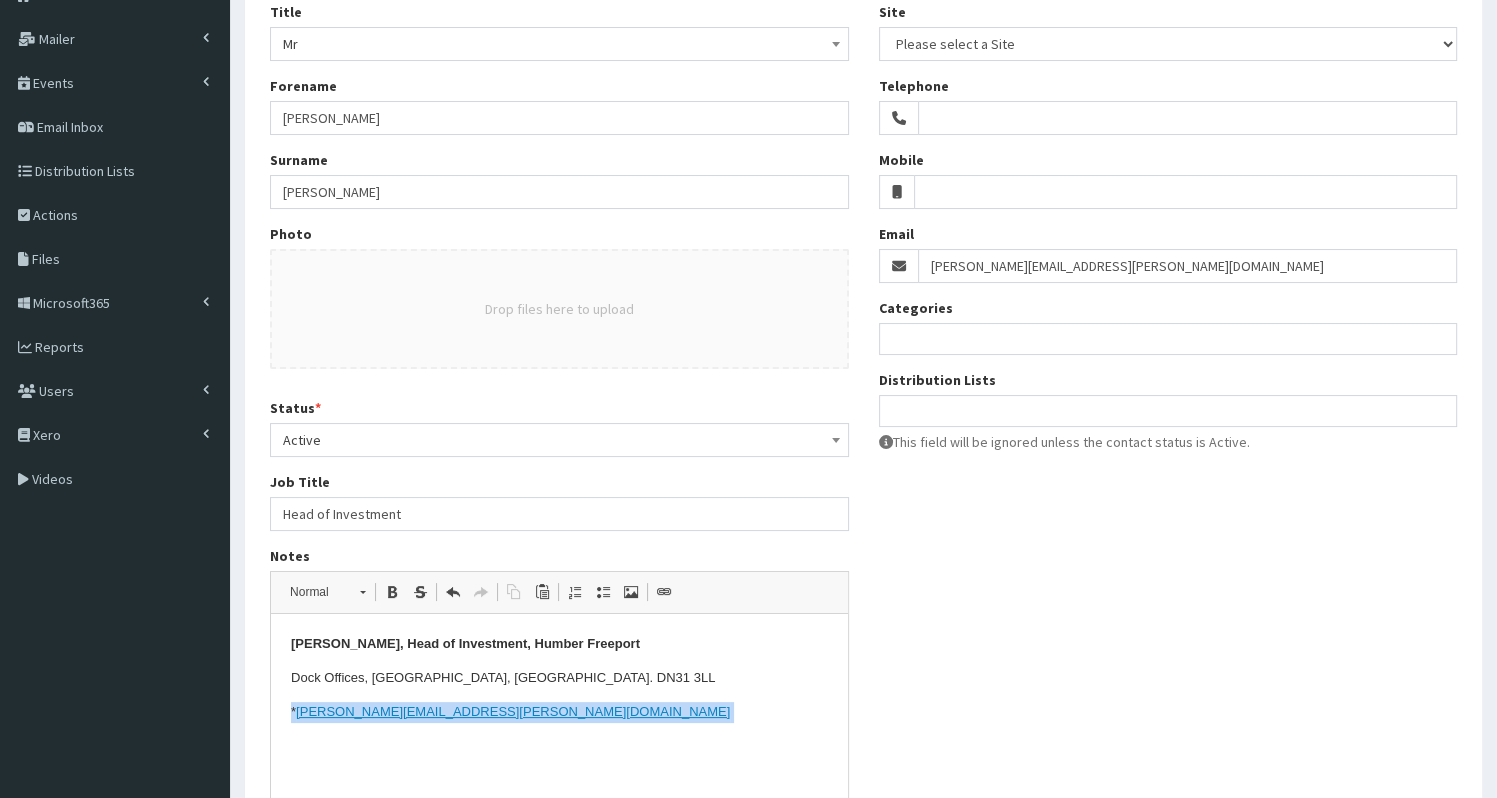 drag, startPoint x: 289, startPoint y: 709, endPoint x: 573, endPoint y: 748, distance: 286.6653 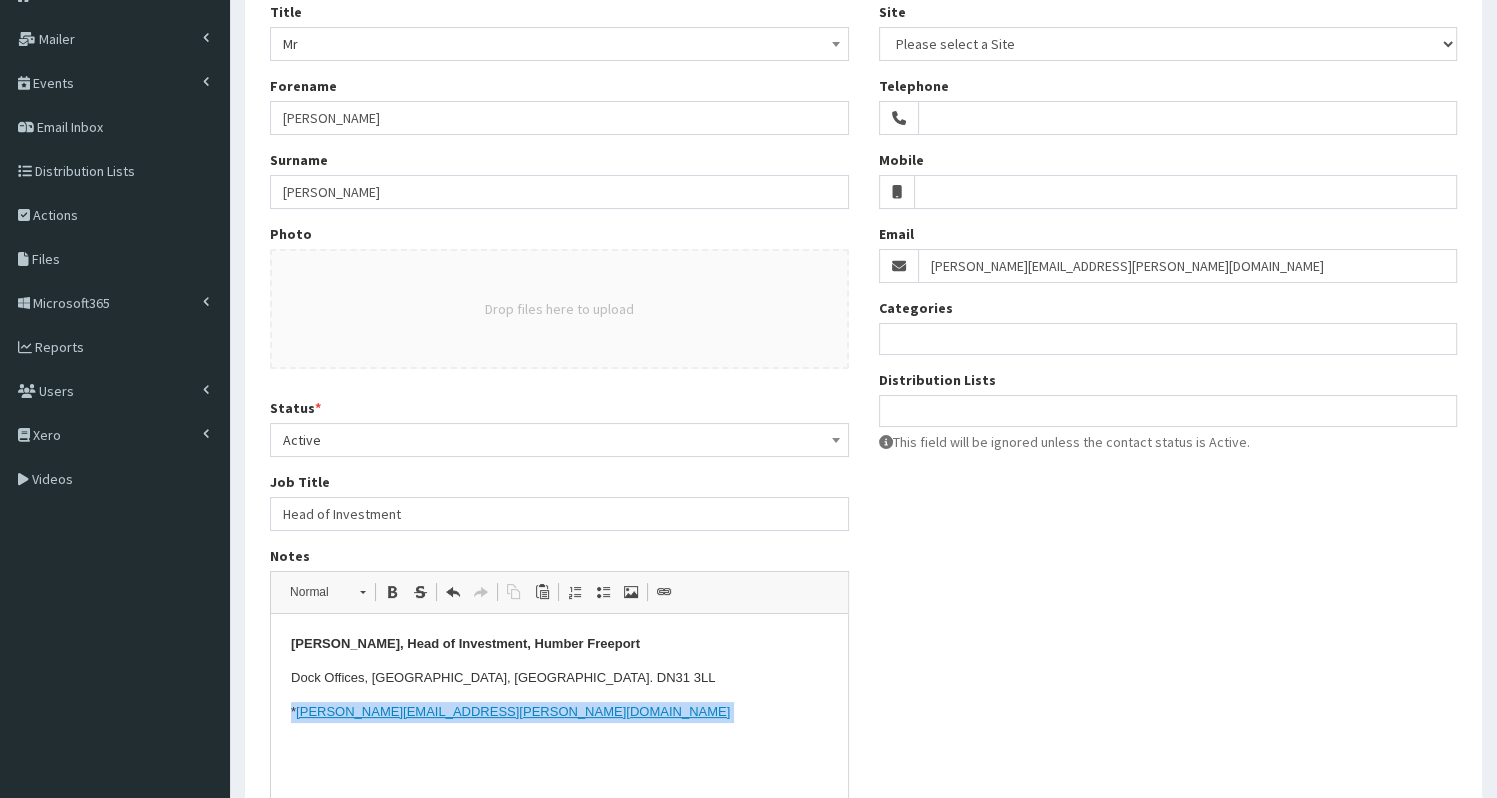 click on "Richard Beason, Head of Investment, Humber Freeport Dock Offices, Cleethorpes Road, Grimsby. DN31 3LL *  richard.beason@humberfreeport.org" at bounding box center (559, 678) 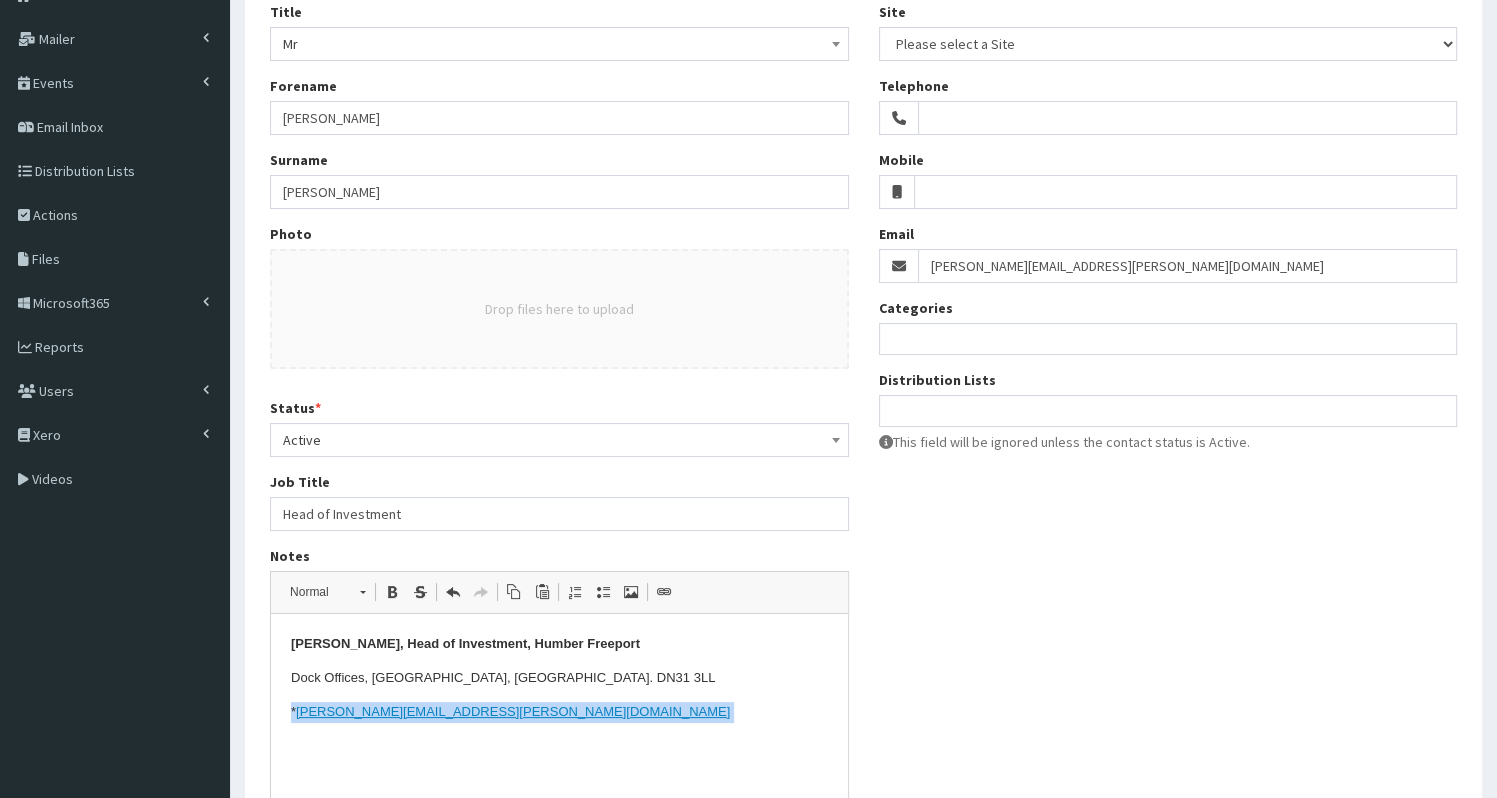 type 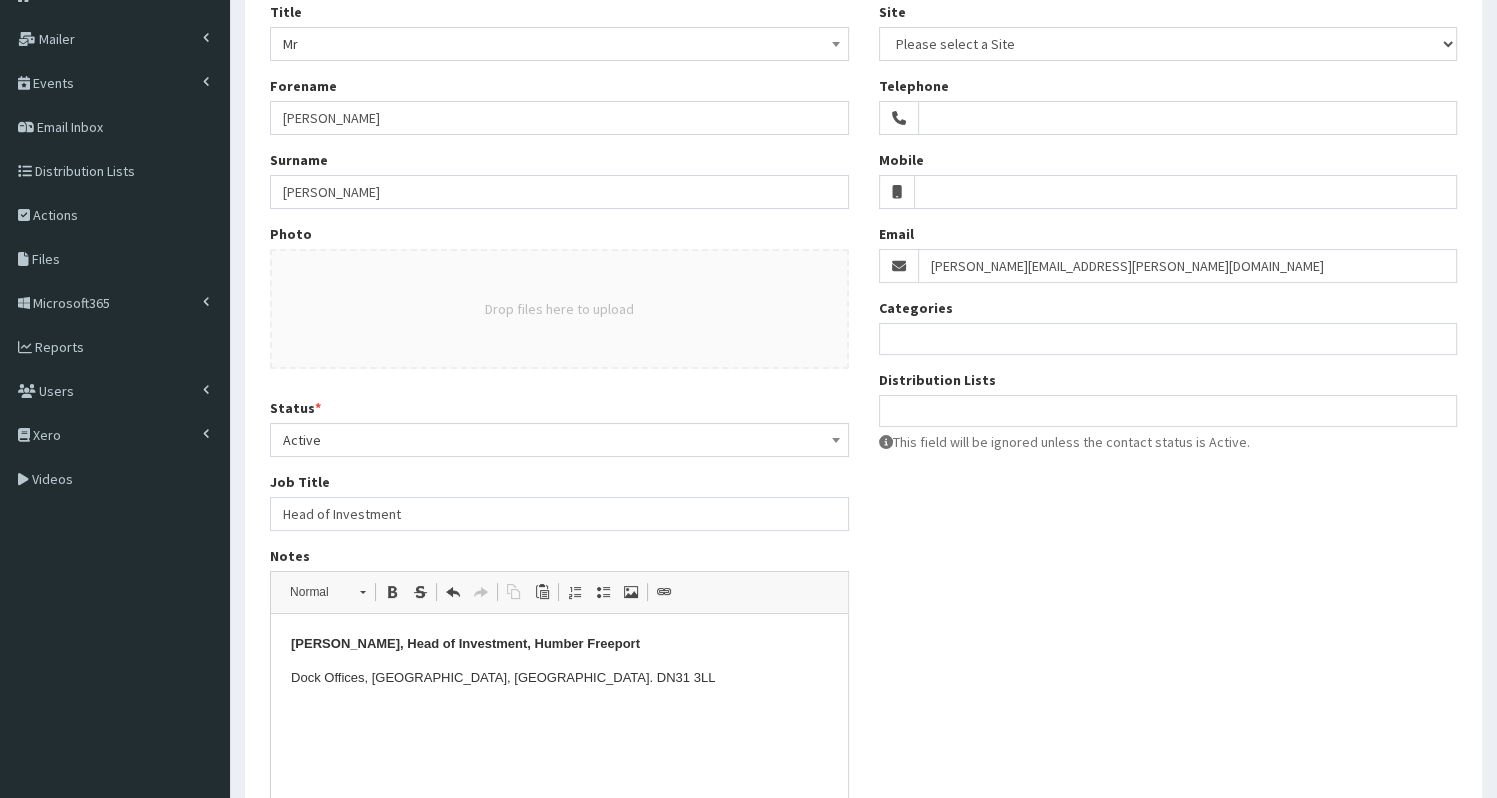 click at bounding box center (1168, 408) 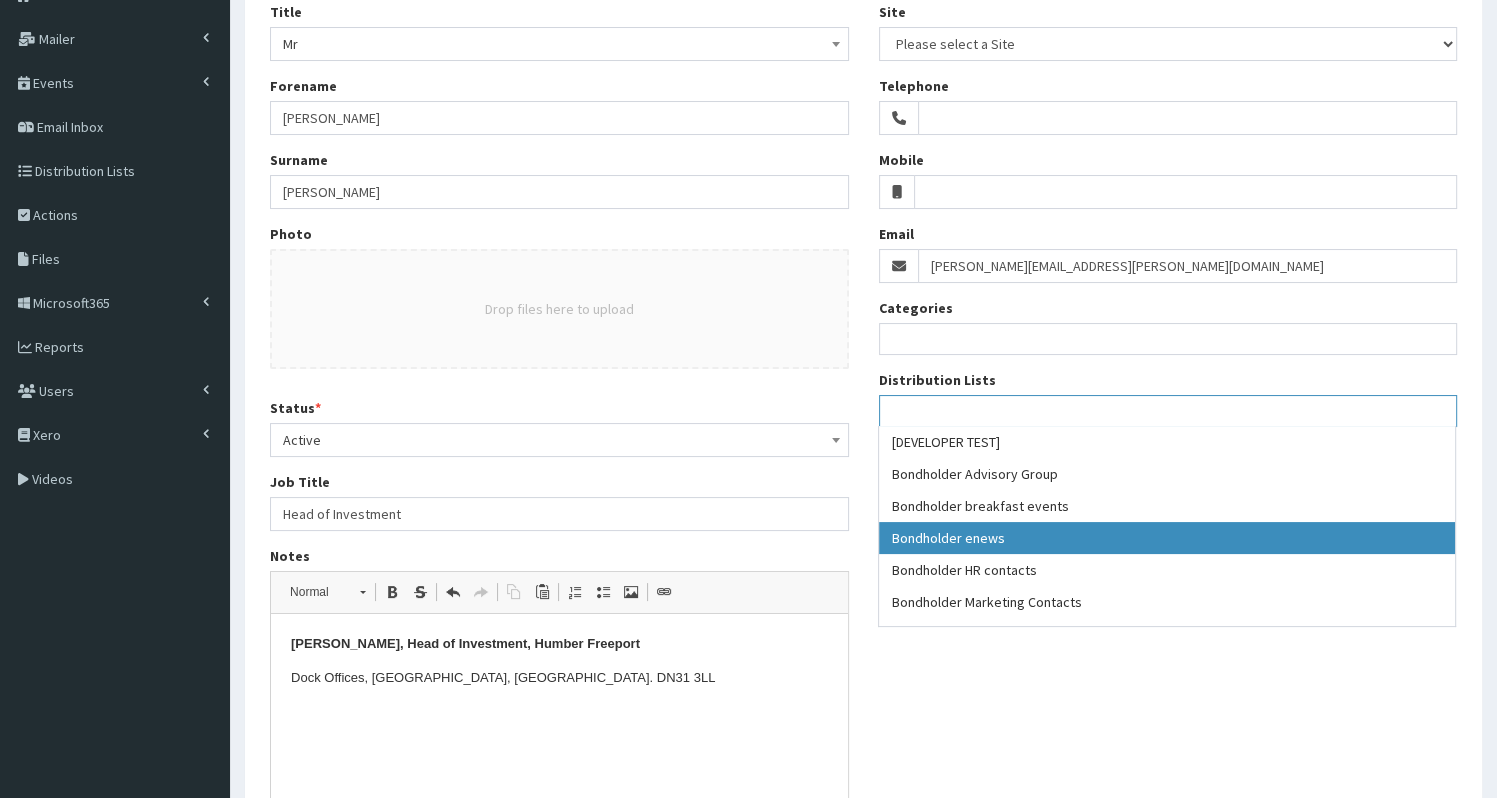 scroll, scrollTop: 56, scrollLeft: 0, axis: vertical 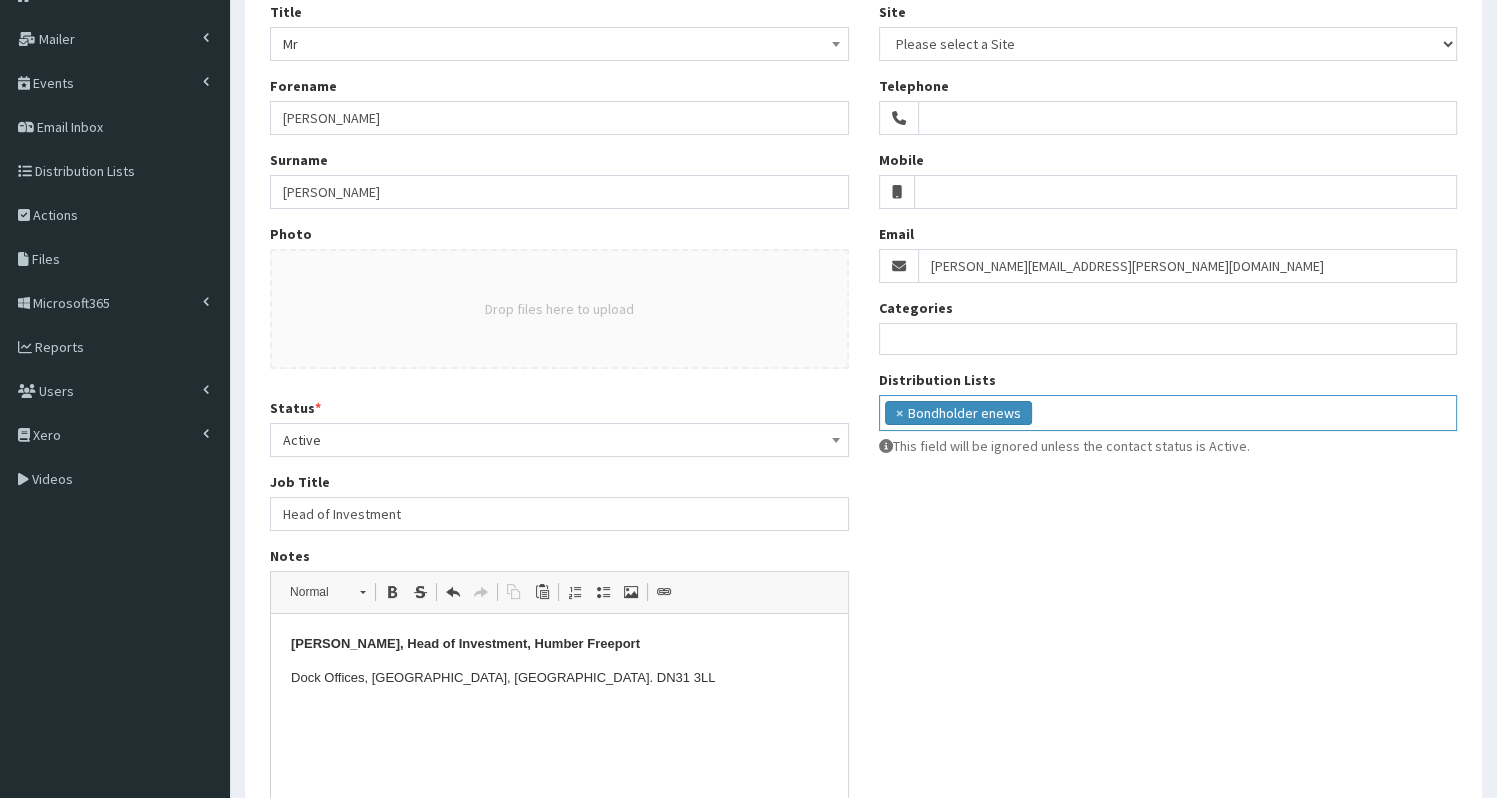 click on "× Bondholder enews" at bounding box center (1168, 410) 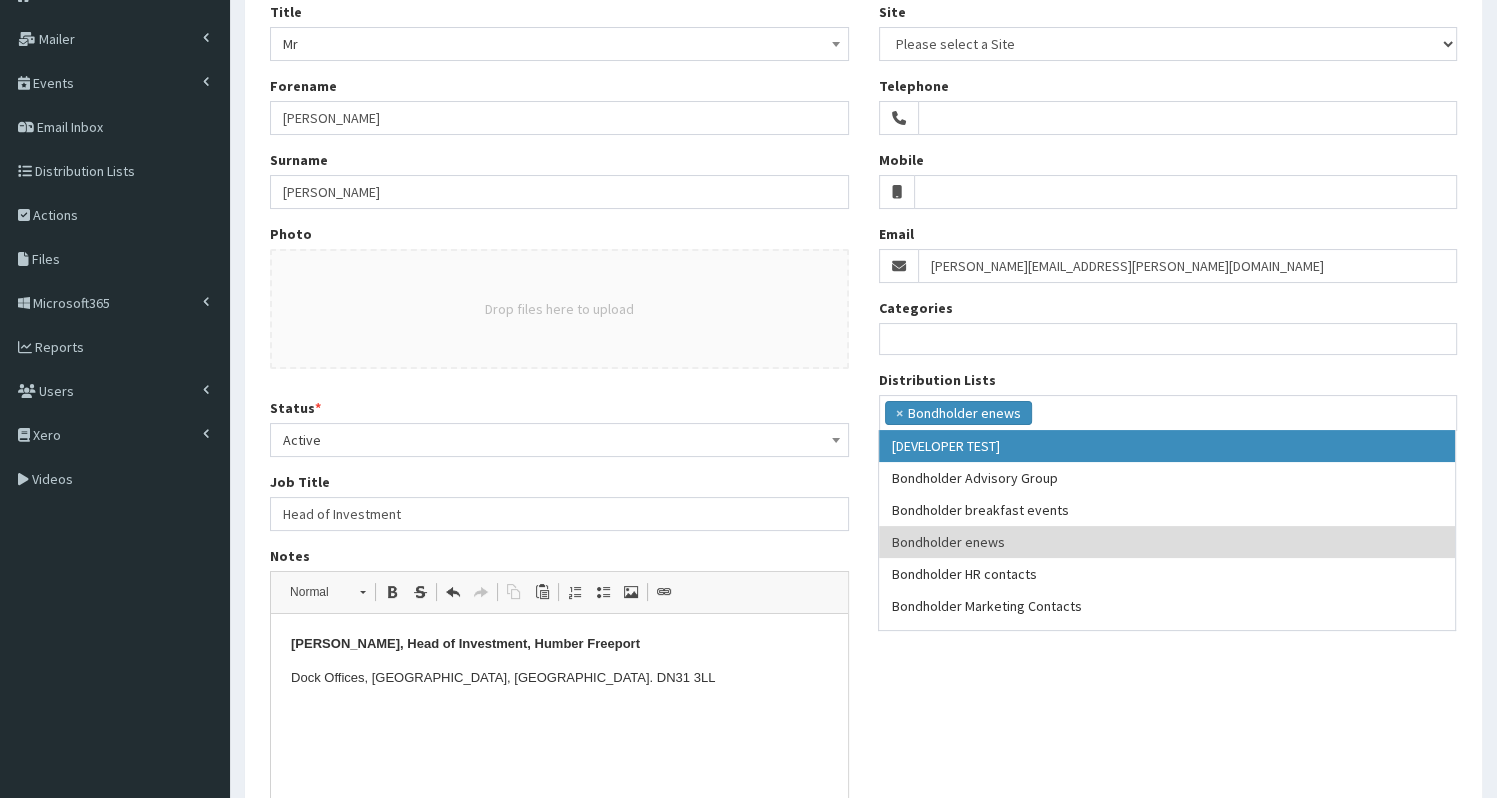 drag, startPoint x: 290, startPoint y: 642, endPoint x: 671, endPoint y: 648, distance: 381.04724 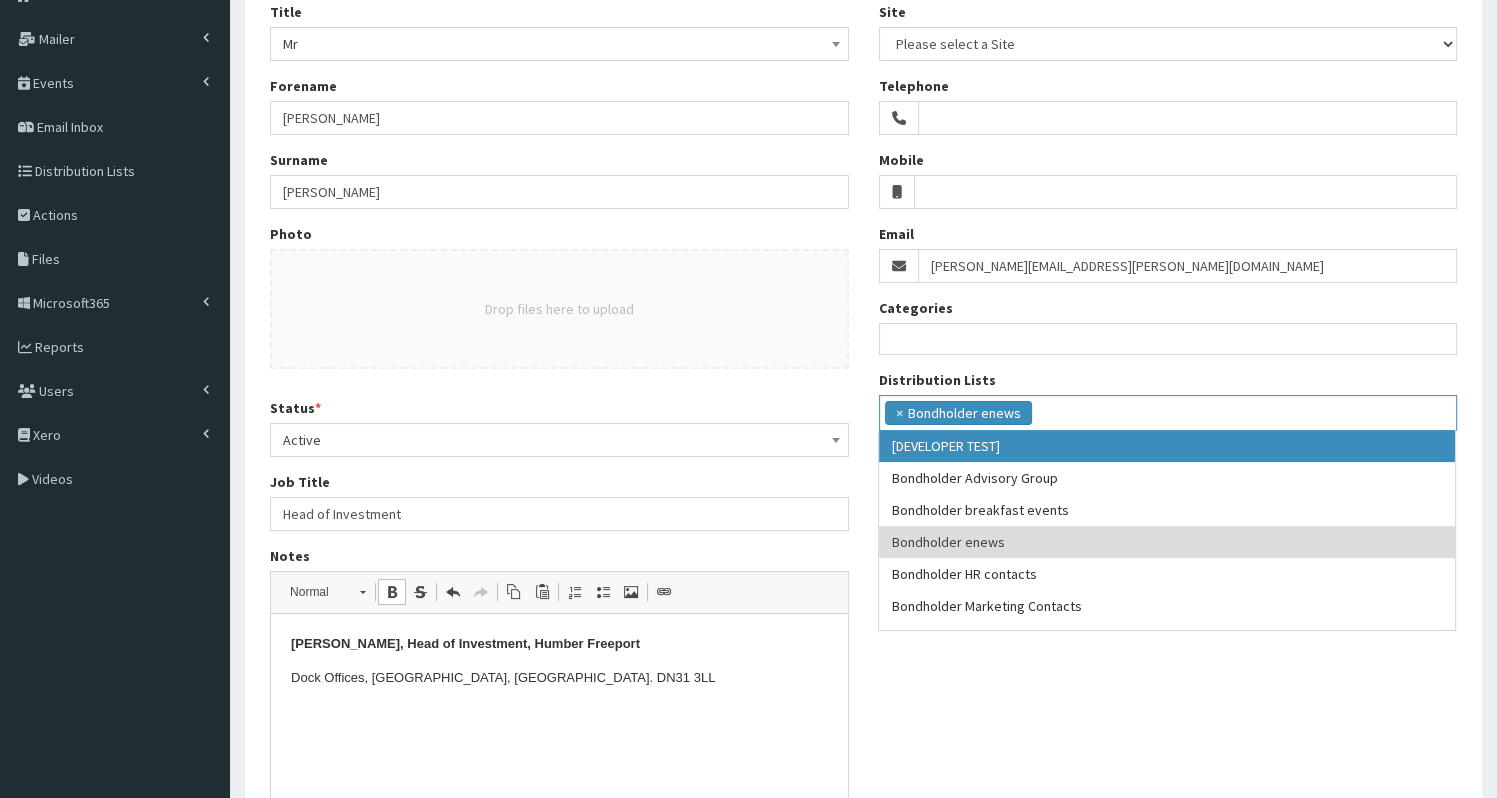 click at bounding box center (392, 592) 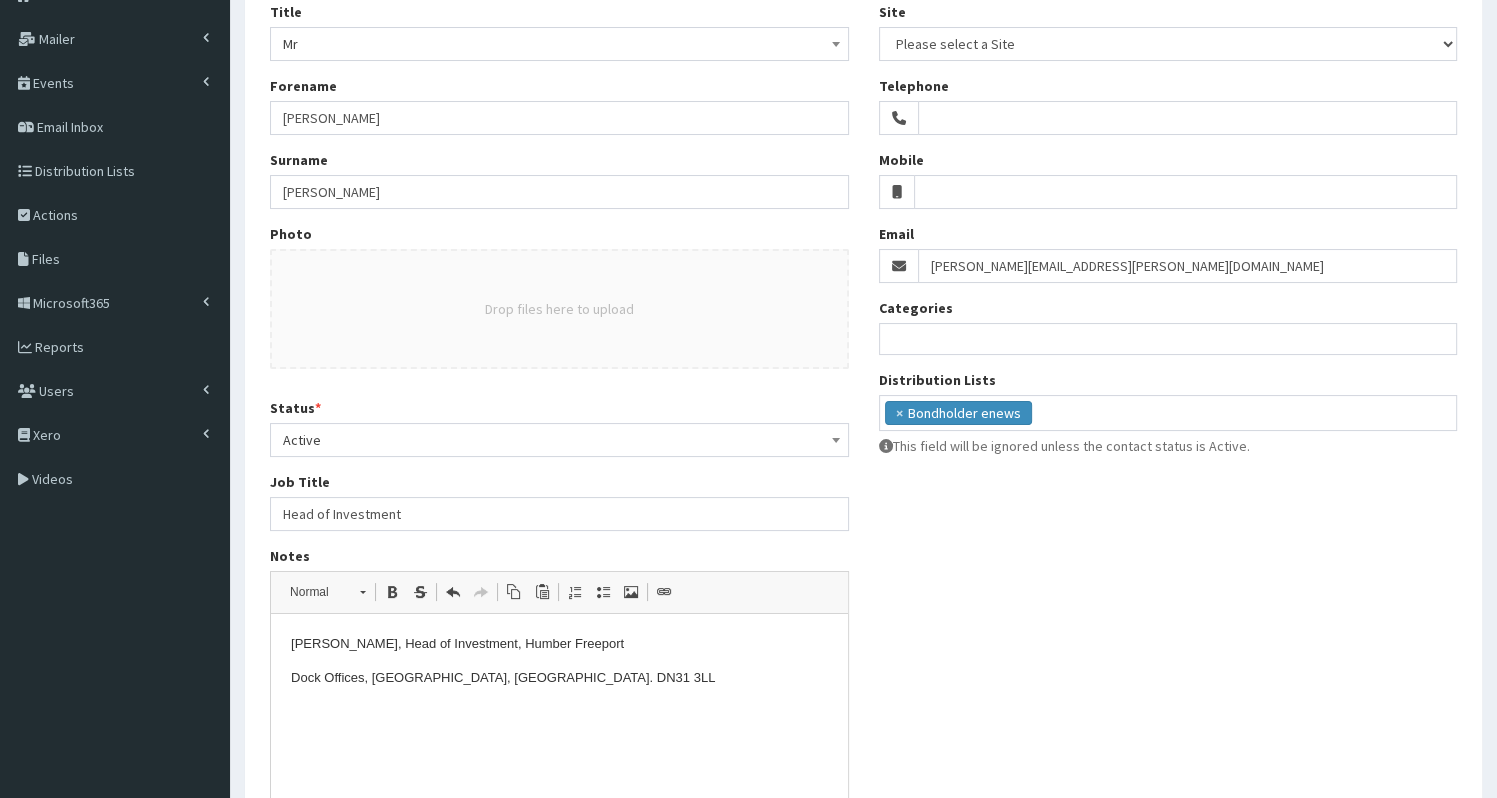 click on "Dock Offices, Cleethorpes Road, Grimsby. DN31 3LL" at bounding box center [559, 678] 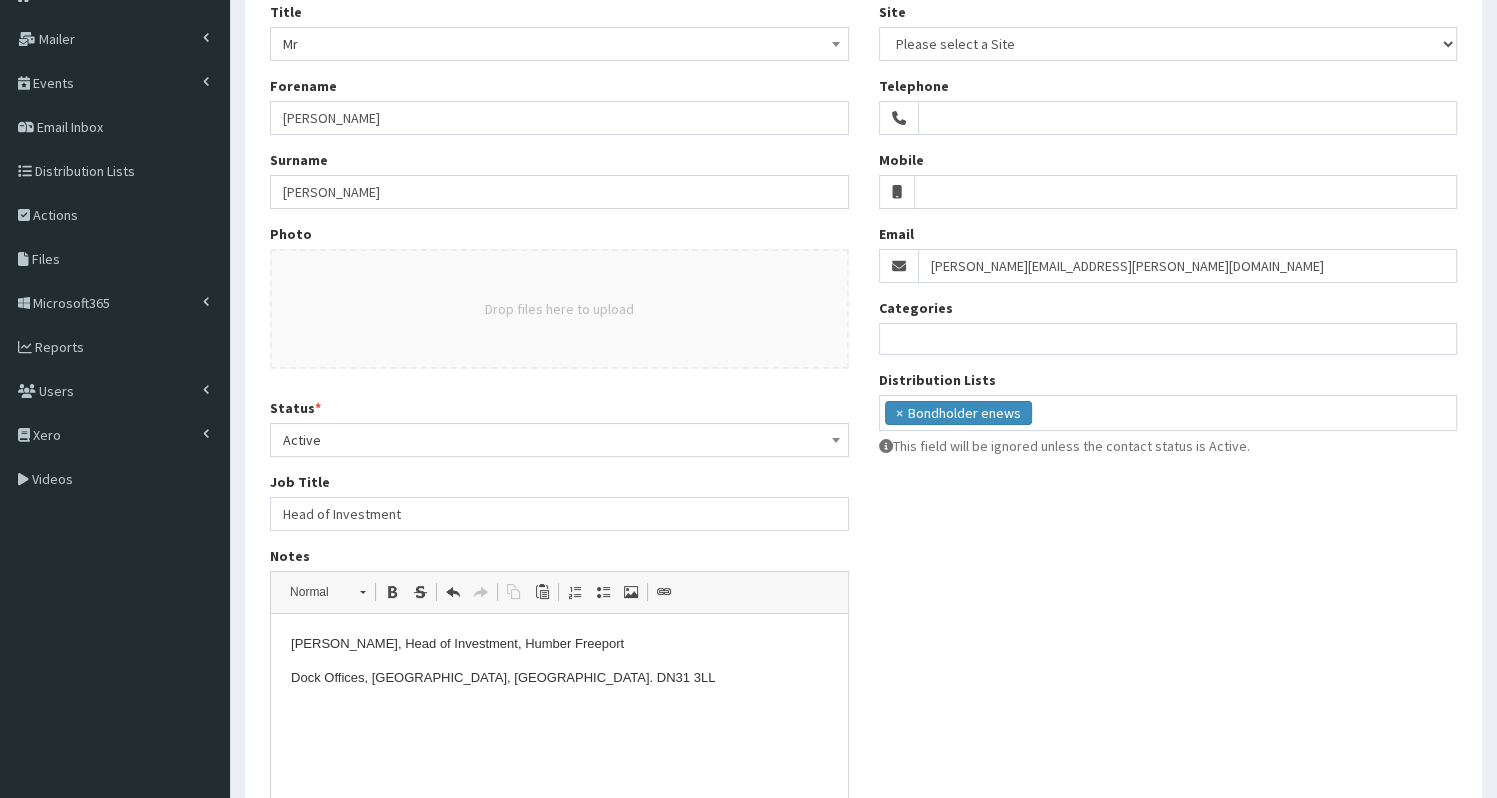 click on "× Bondholder enews" at bounding box center (1168, 410) 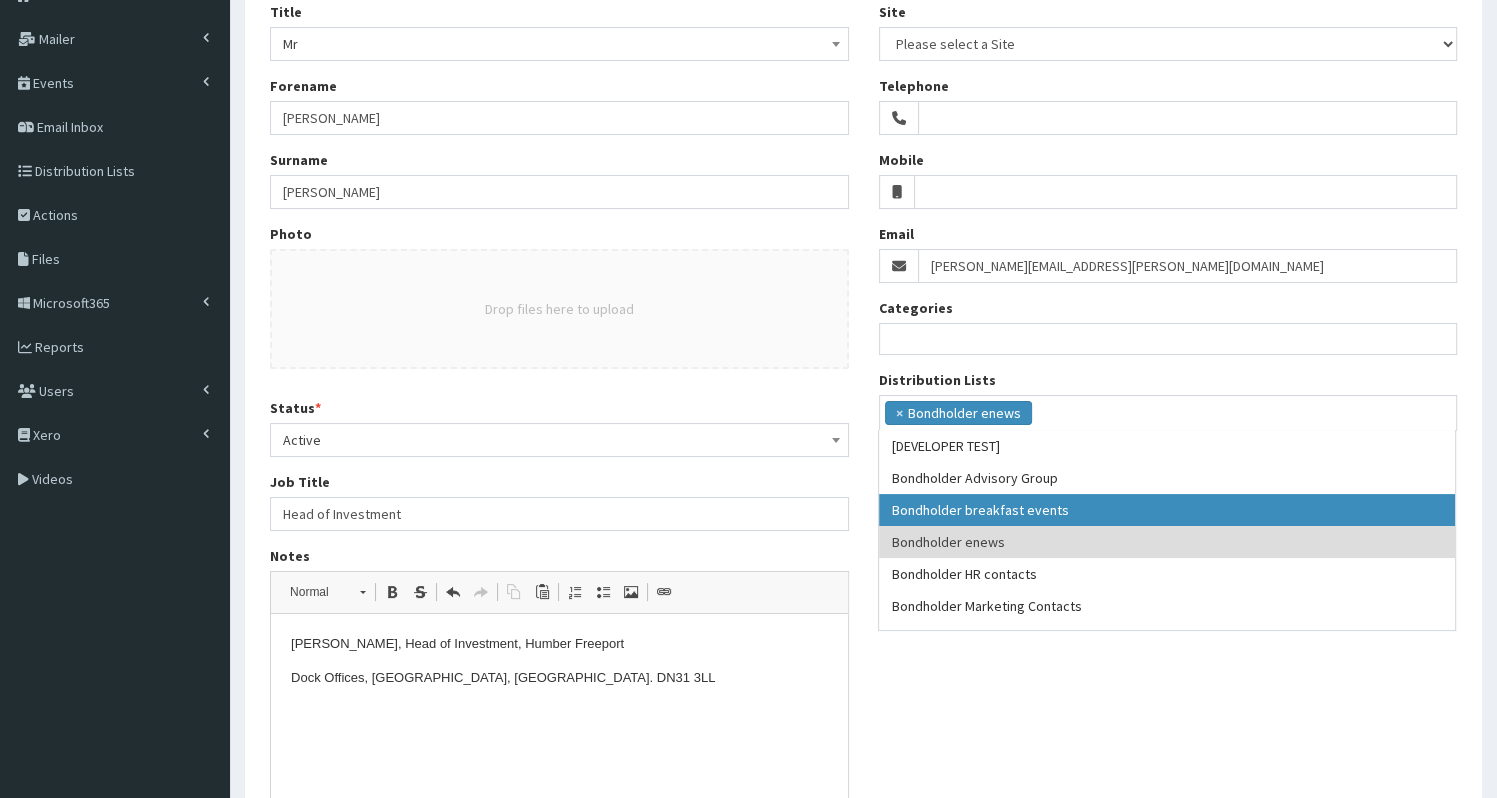 select on "99" 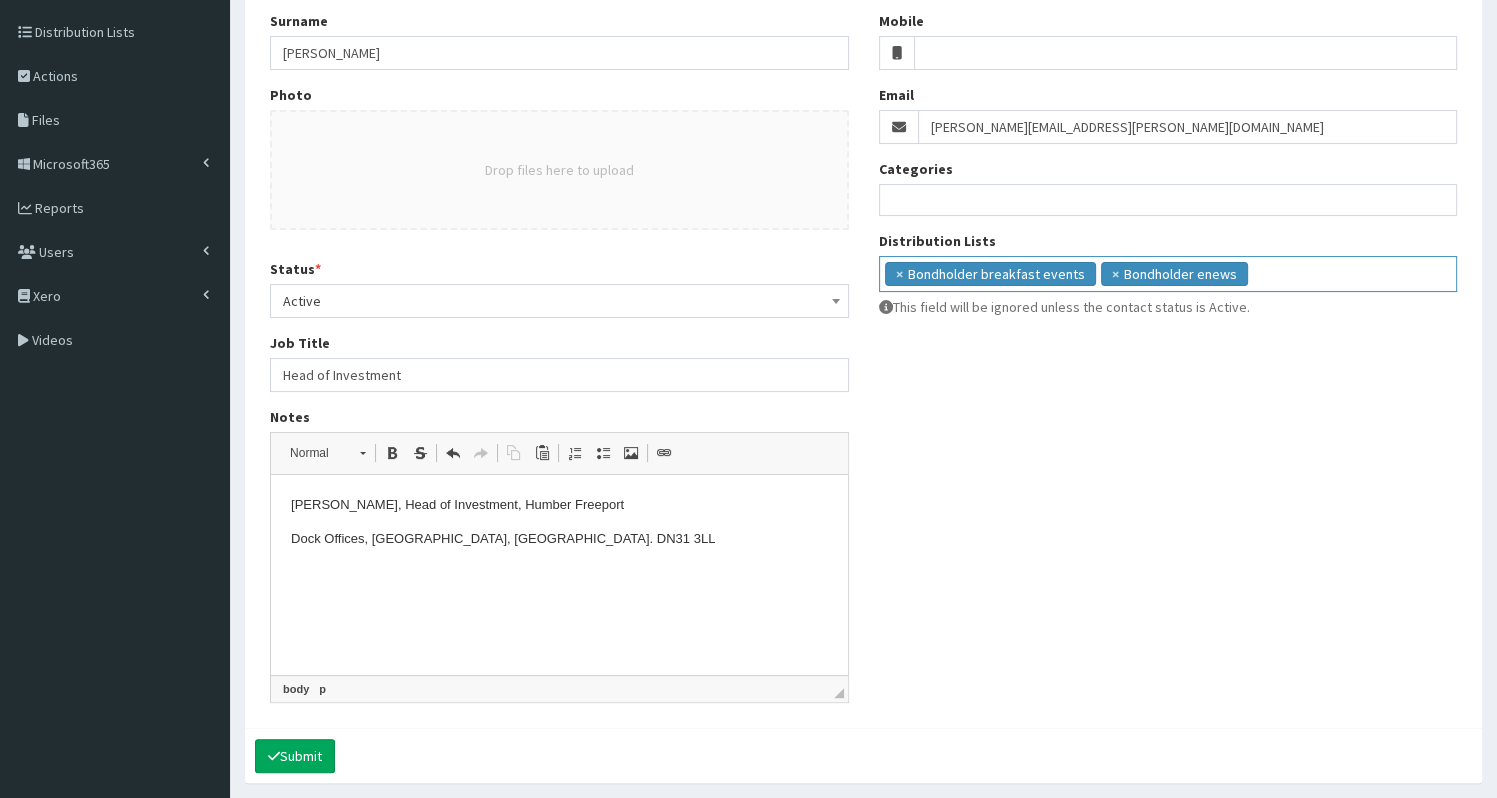 scroll, scrollTop: 366, scrollLeft: 0, axis: vertical 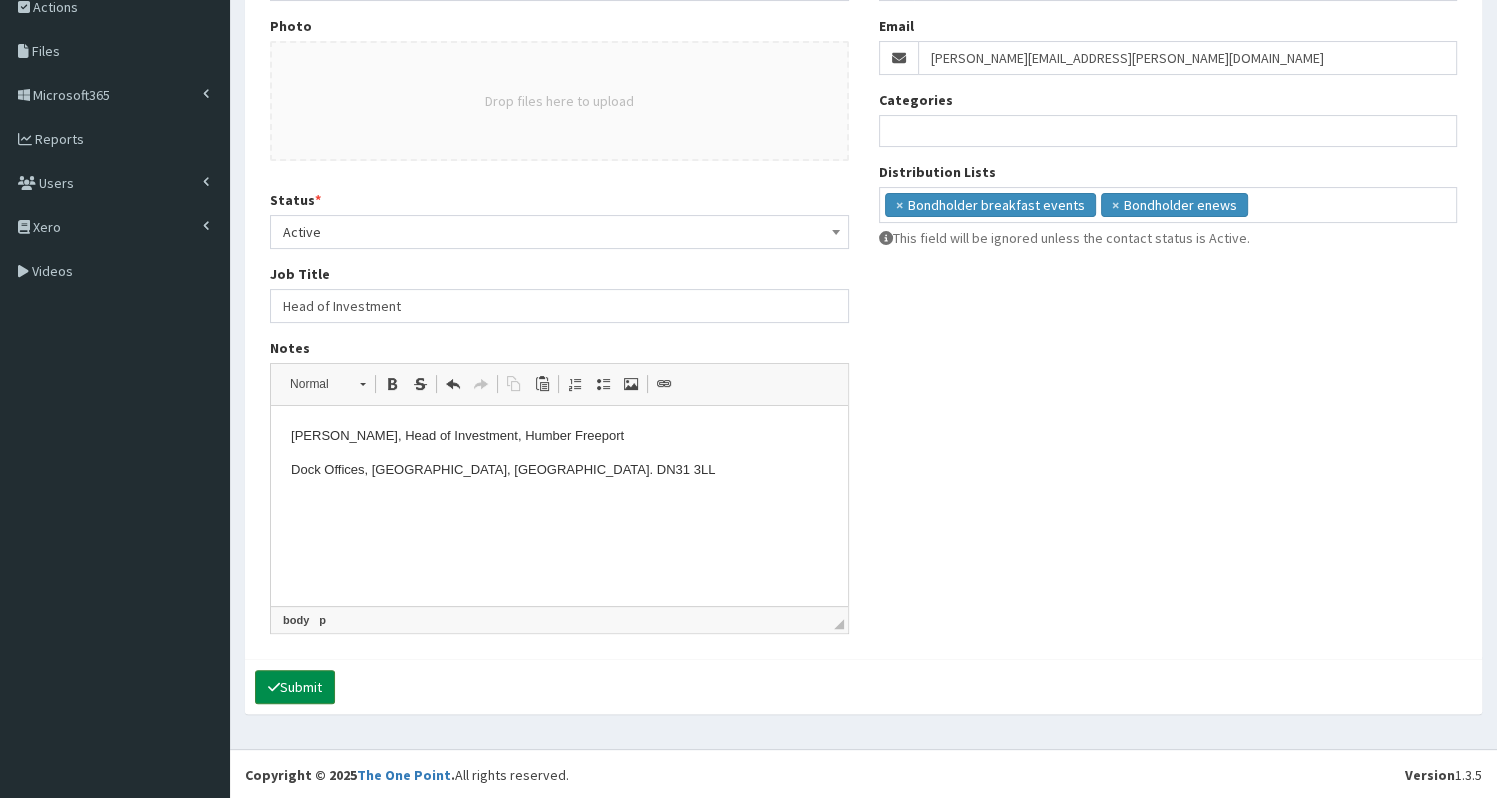 click on "Submit" at bounding box center [295, 687] 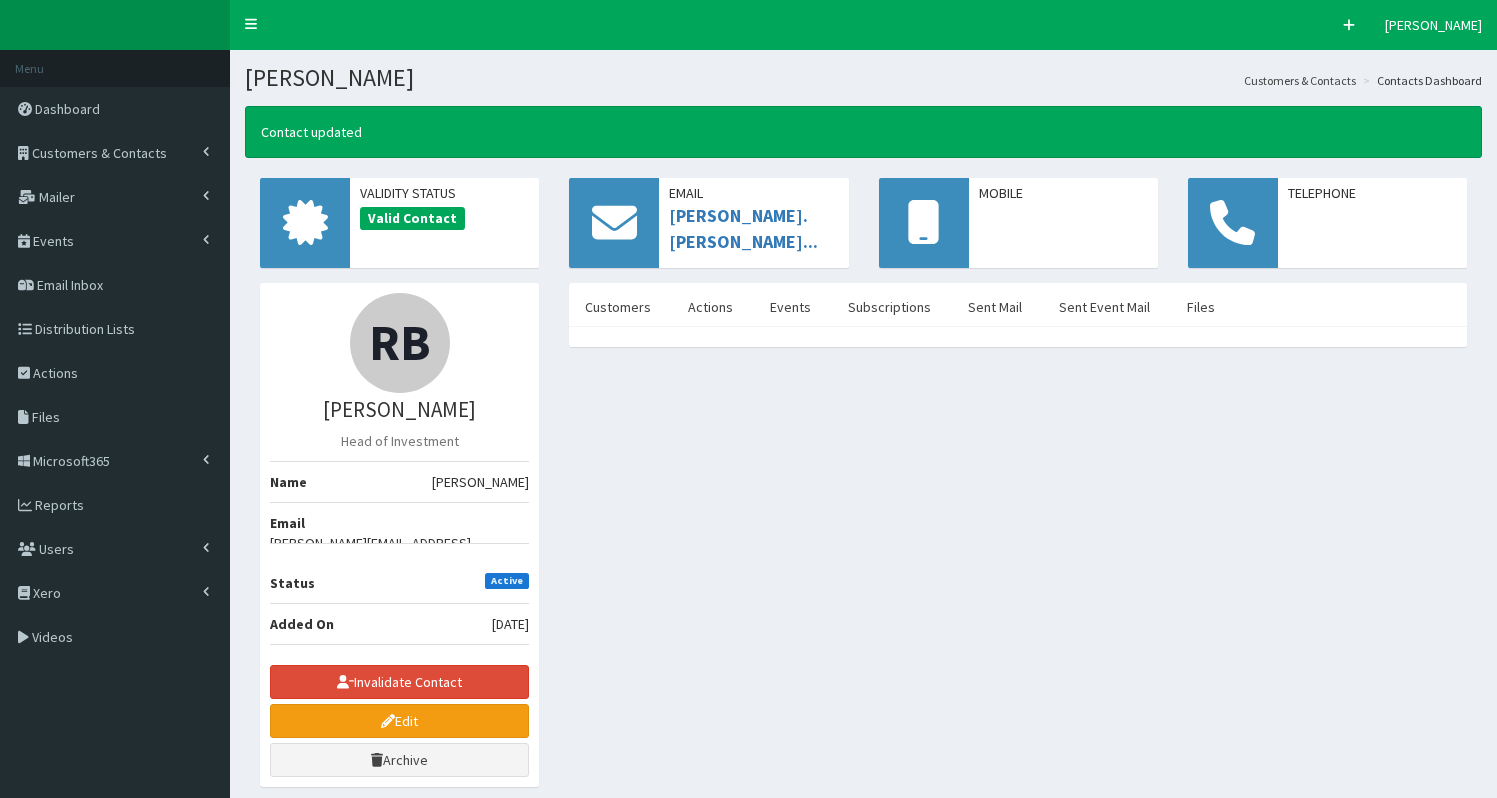 scroll, scrollTop: 0, scrollLeft: 0, axis: both 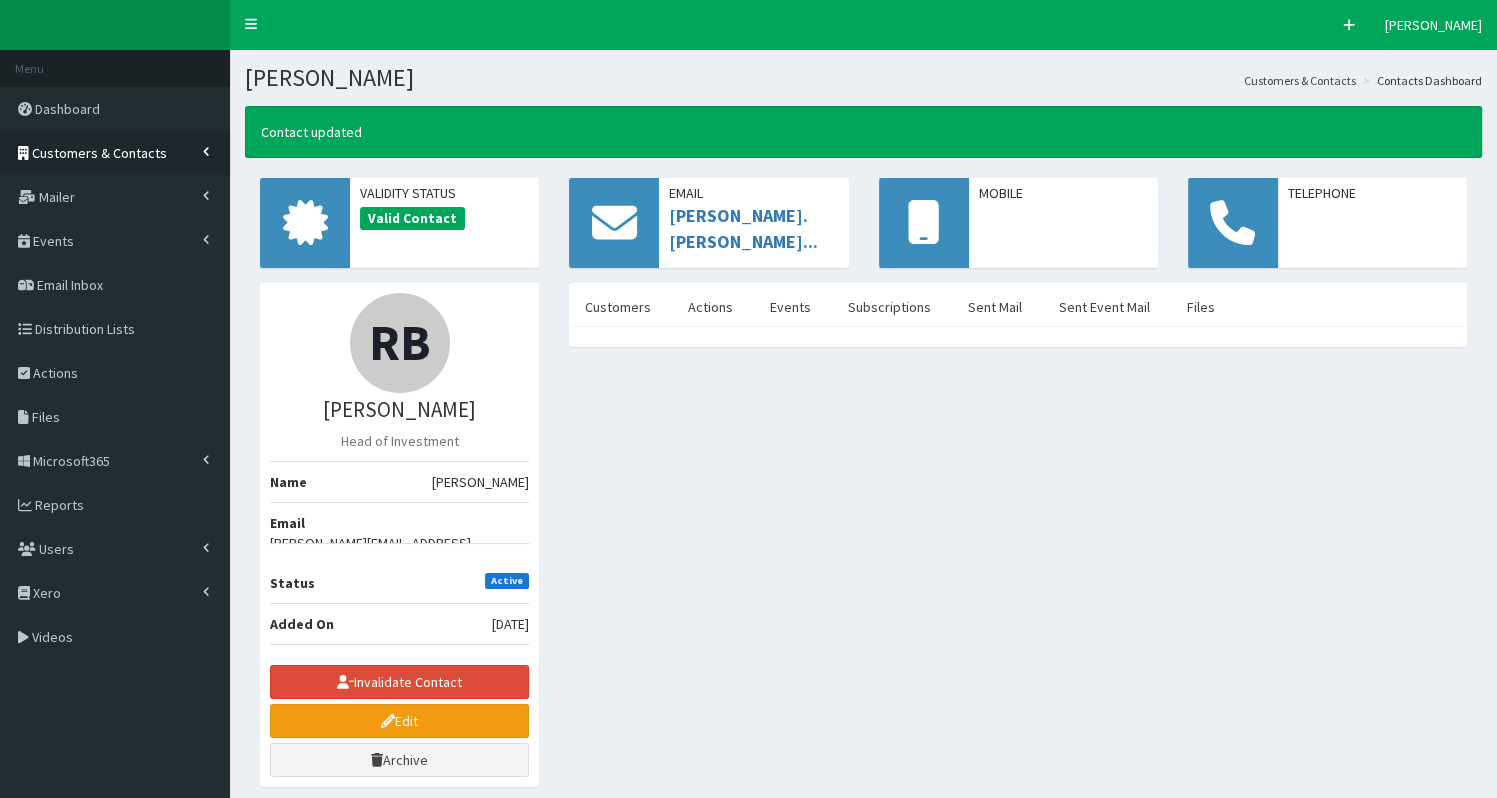 click on "Customers & Contacts" at bounding box center [99, 153] 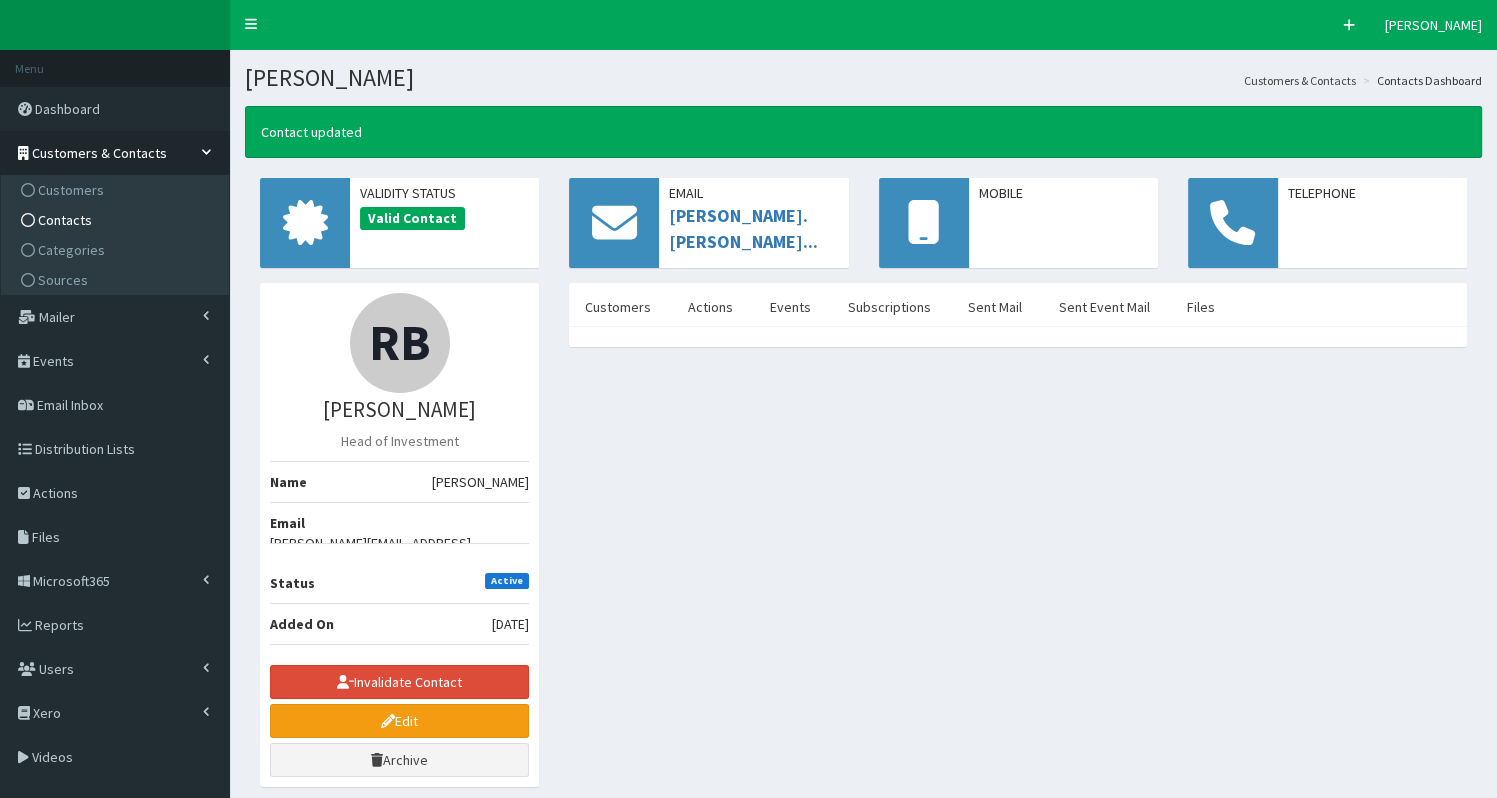 click on "Contacts" at bounding box center [117, 220] 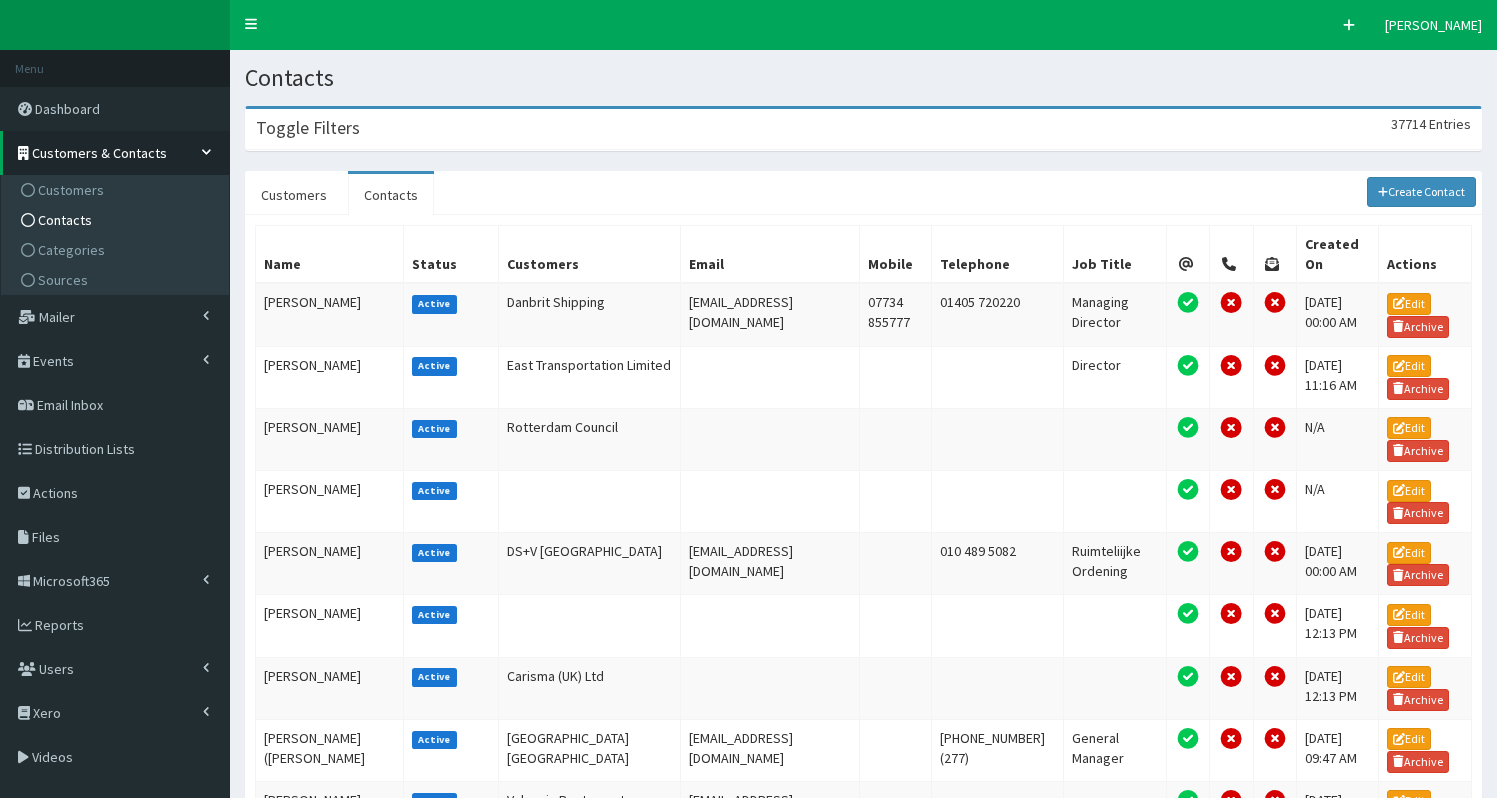 scroll, scrollTop: 0, scrollLeft: 0, axis: both 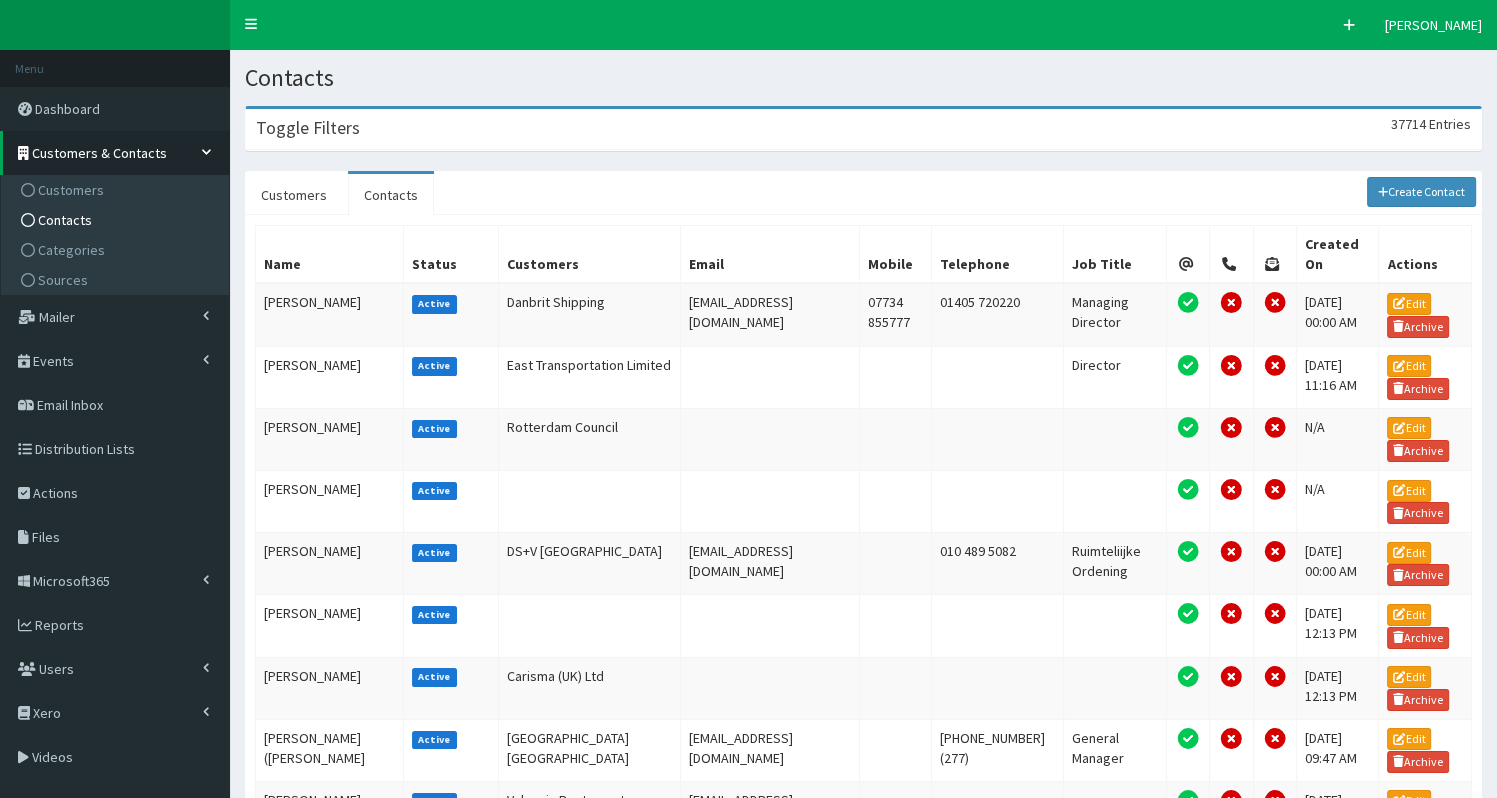 click on "Toggle Filters
37714   Entries" at bounding box center (863, 129) 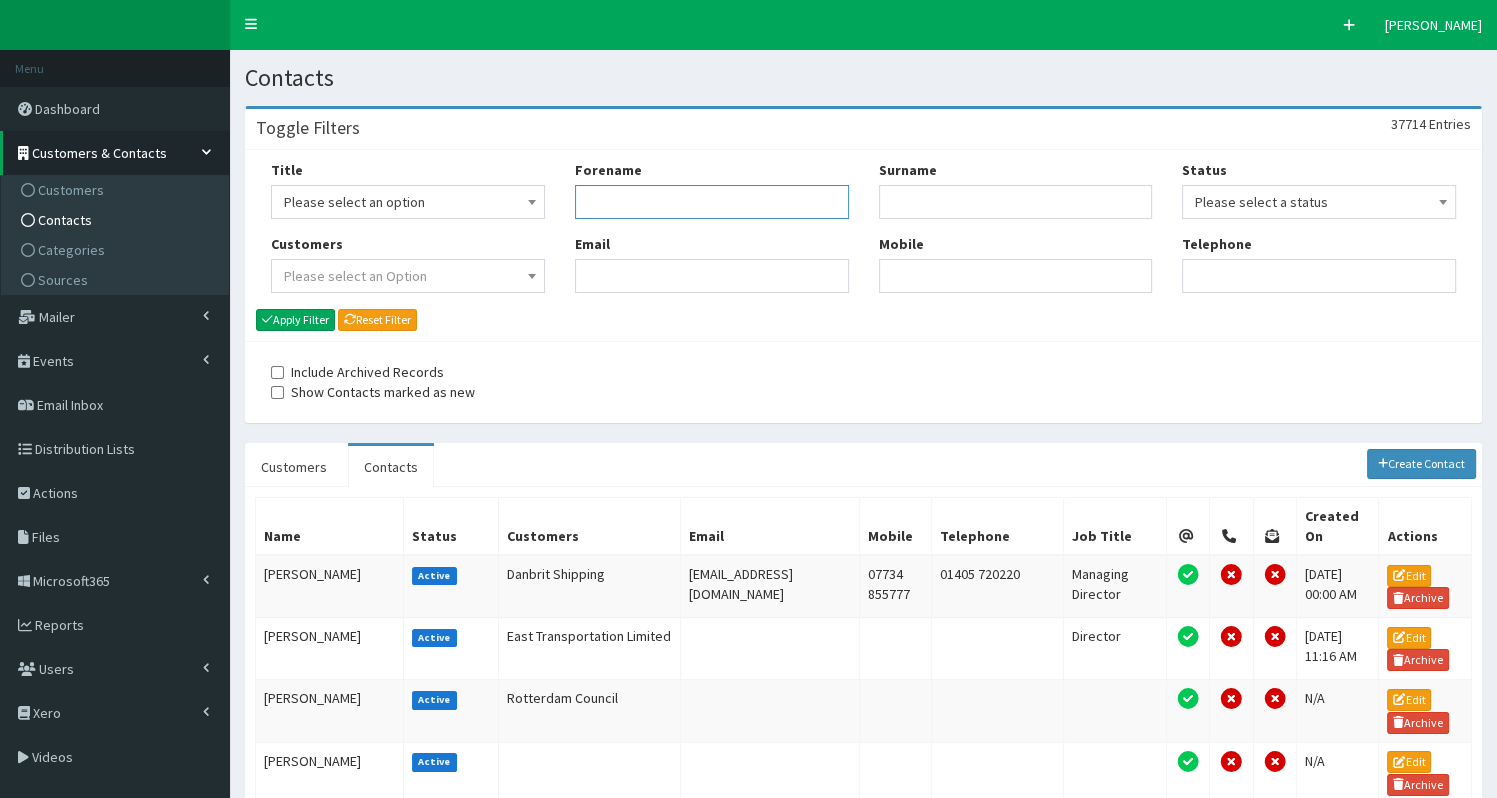 click on "Forename" at bounding box center [712, 202] 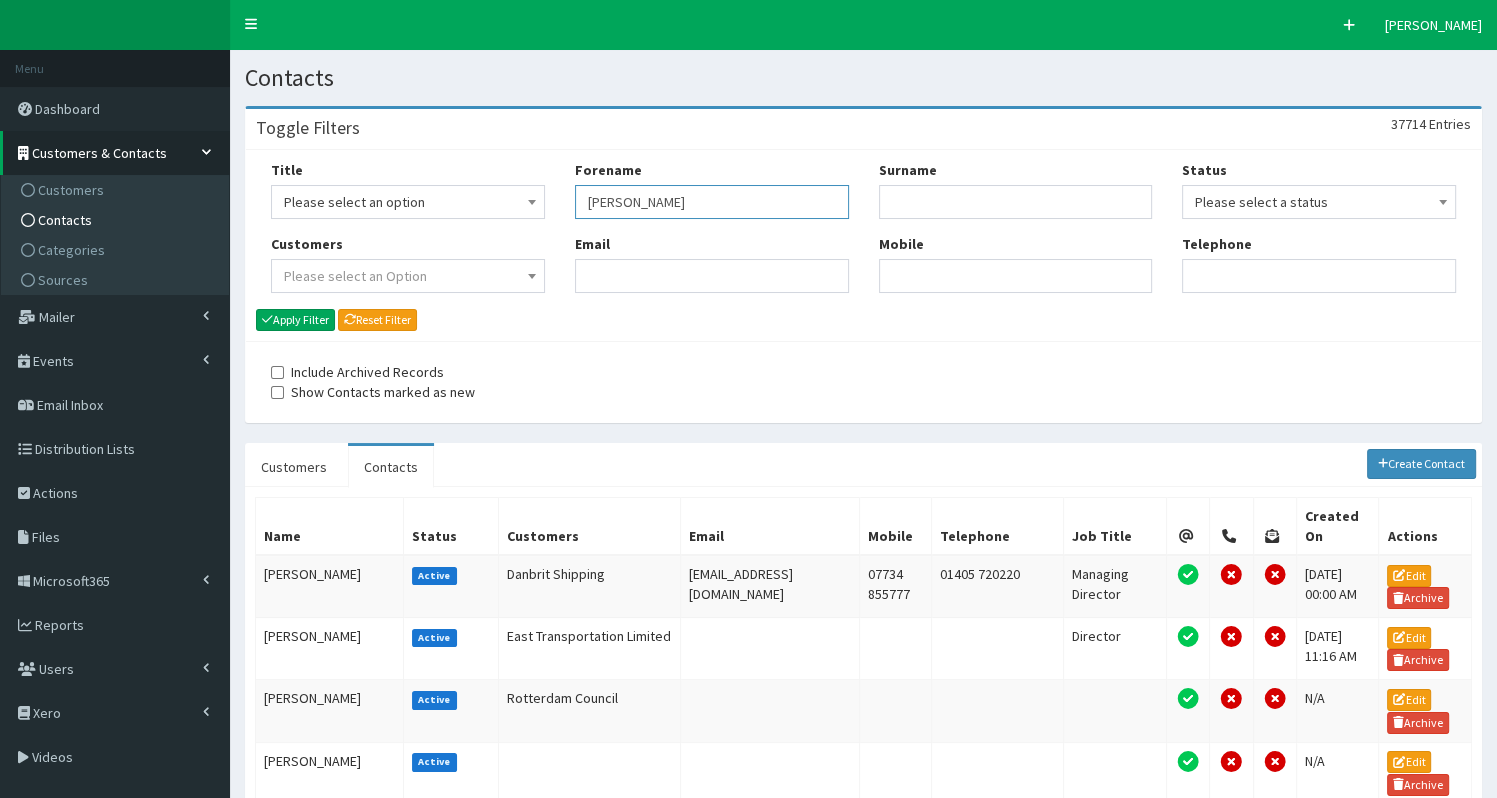 type on "[PERSON_NAME]" 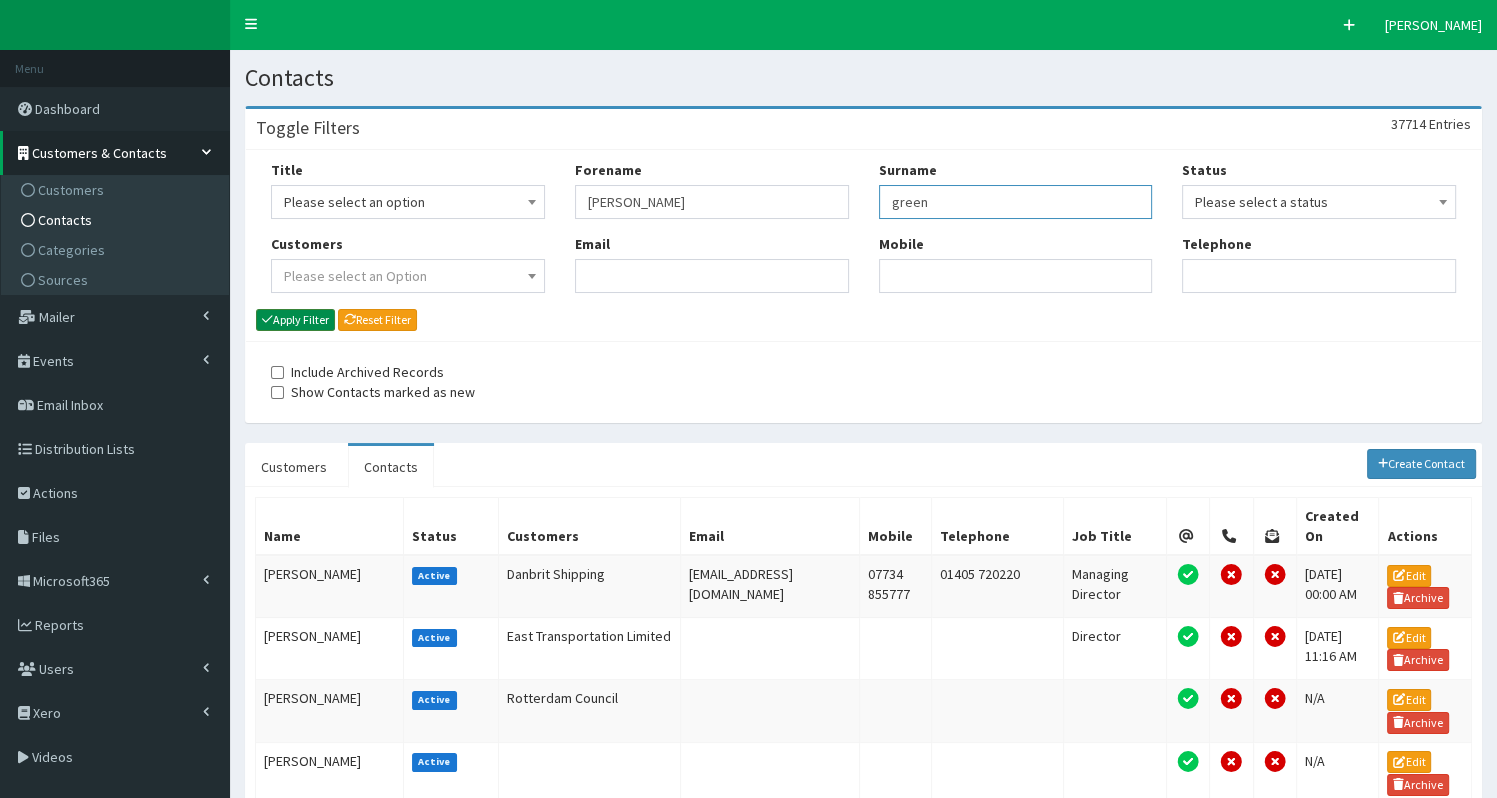 type on "green" 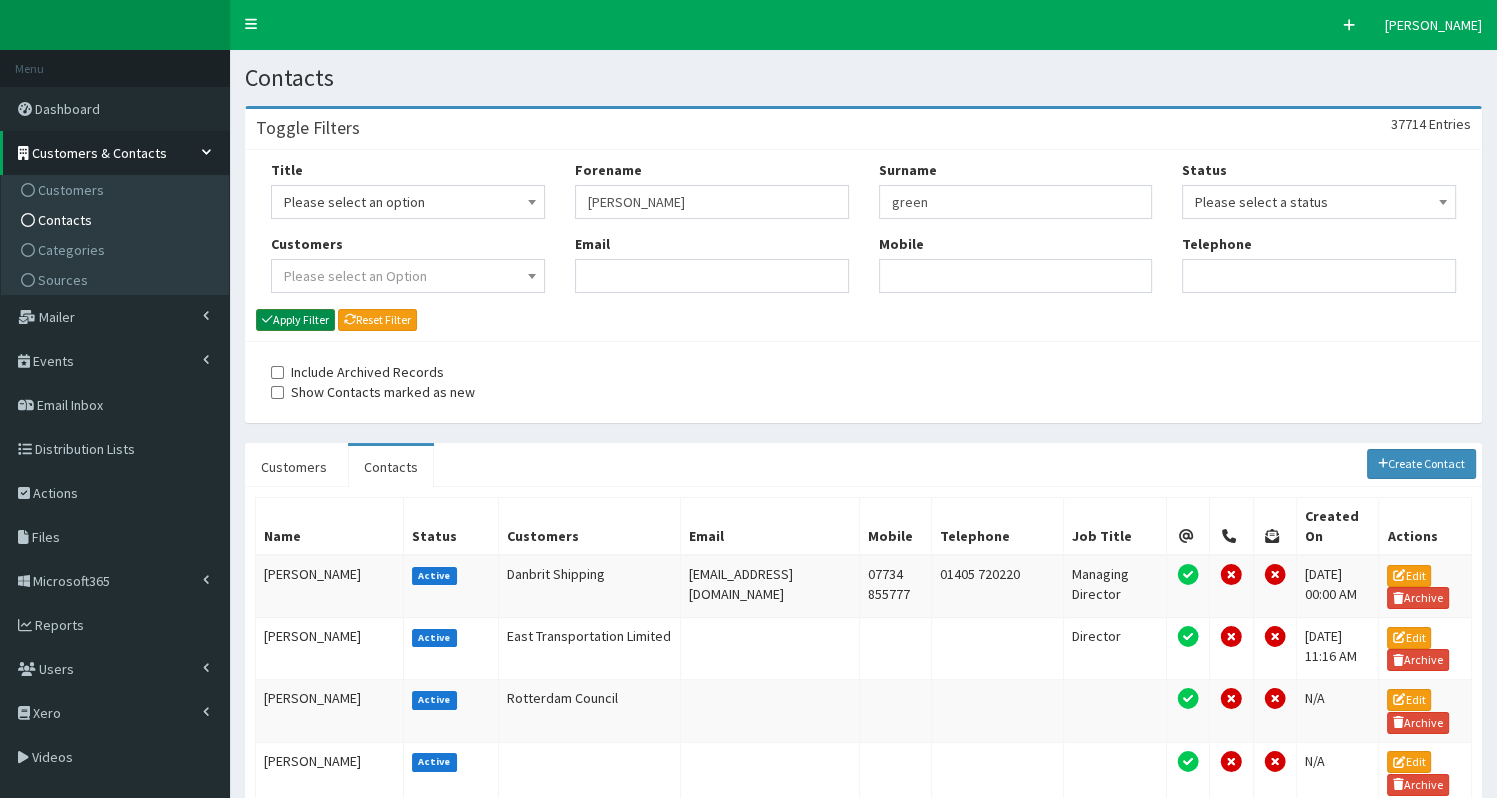 click on "Apply Filter" at bounding box center (295, 320) 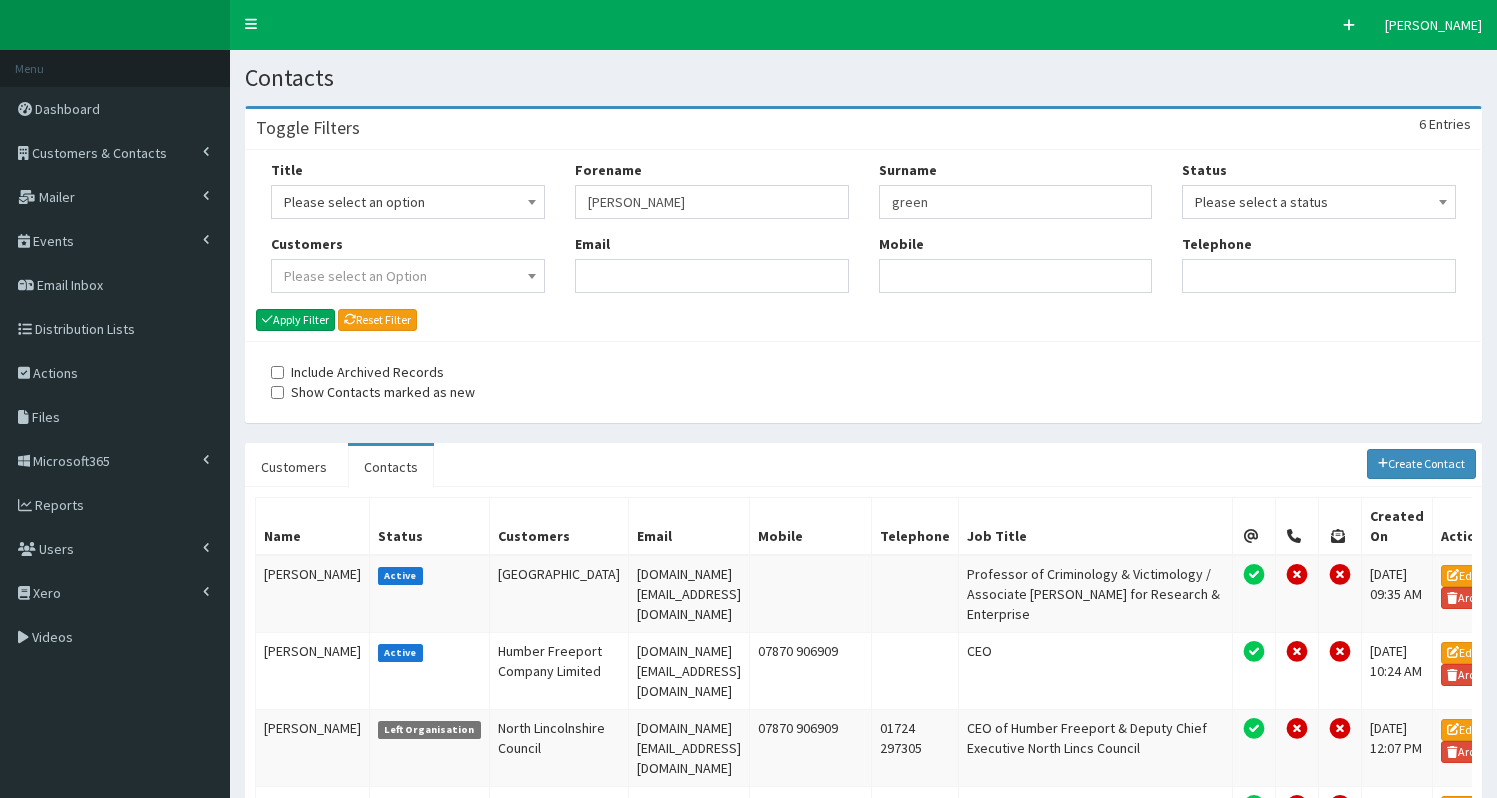 scroll, scrollTop: 0, scrollLeft: 0, axis: both 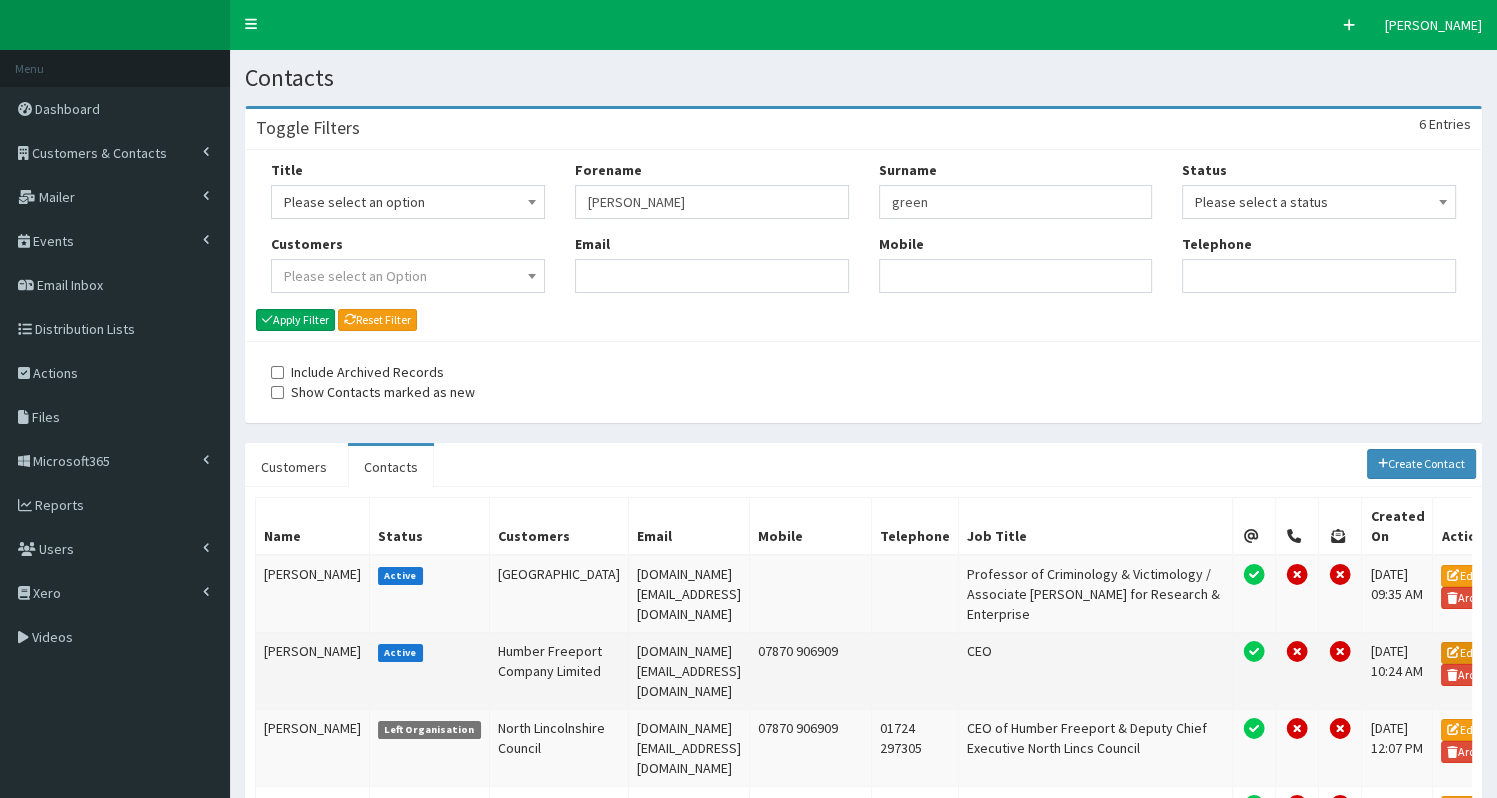 click on "Edit" at bounding box center (1463, 653) 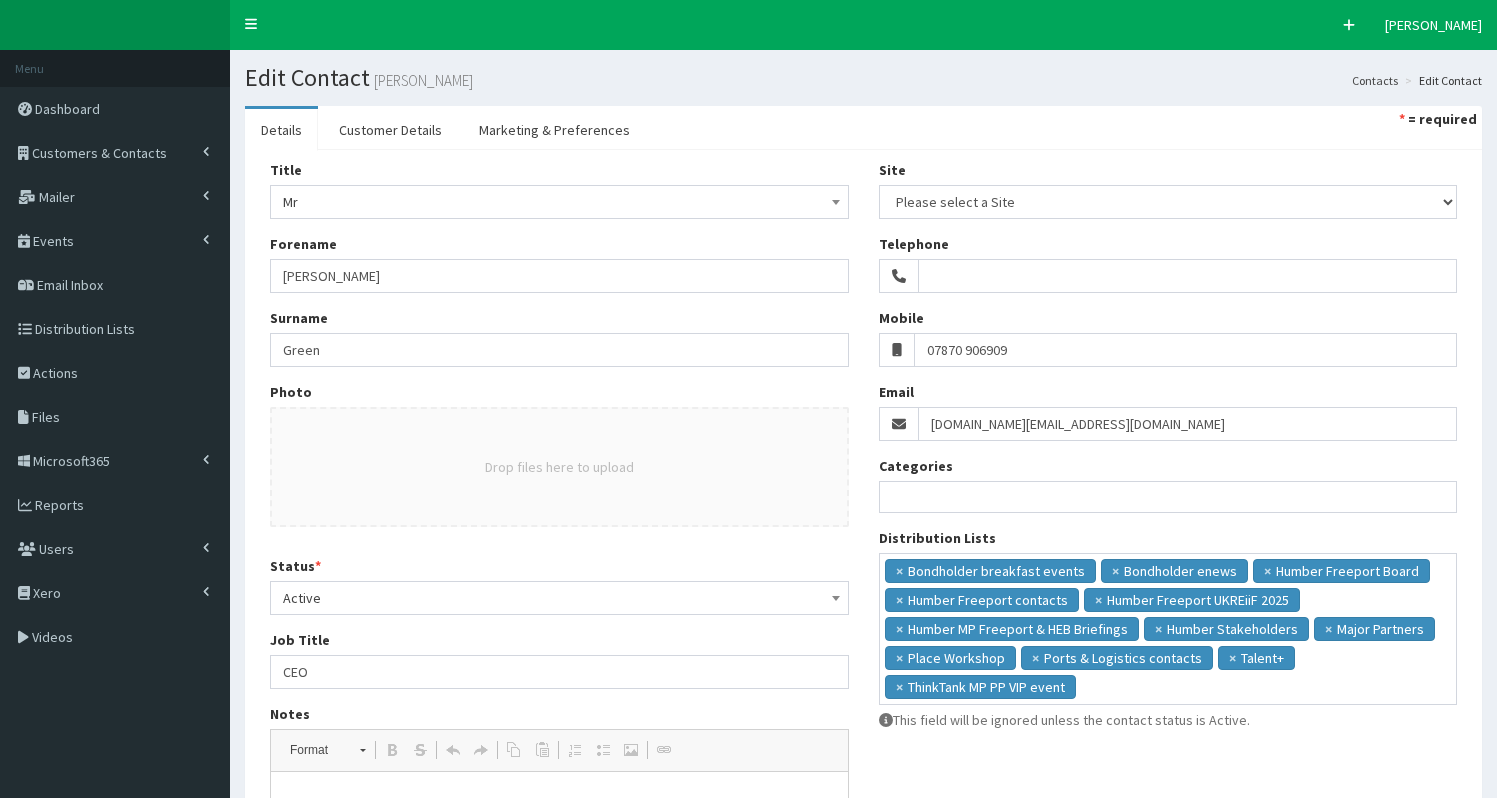 select 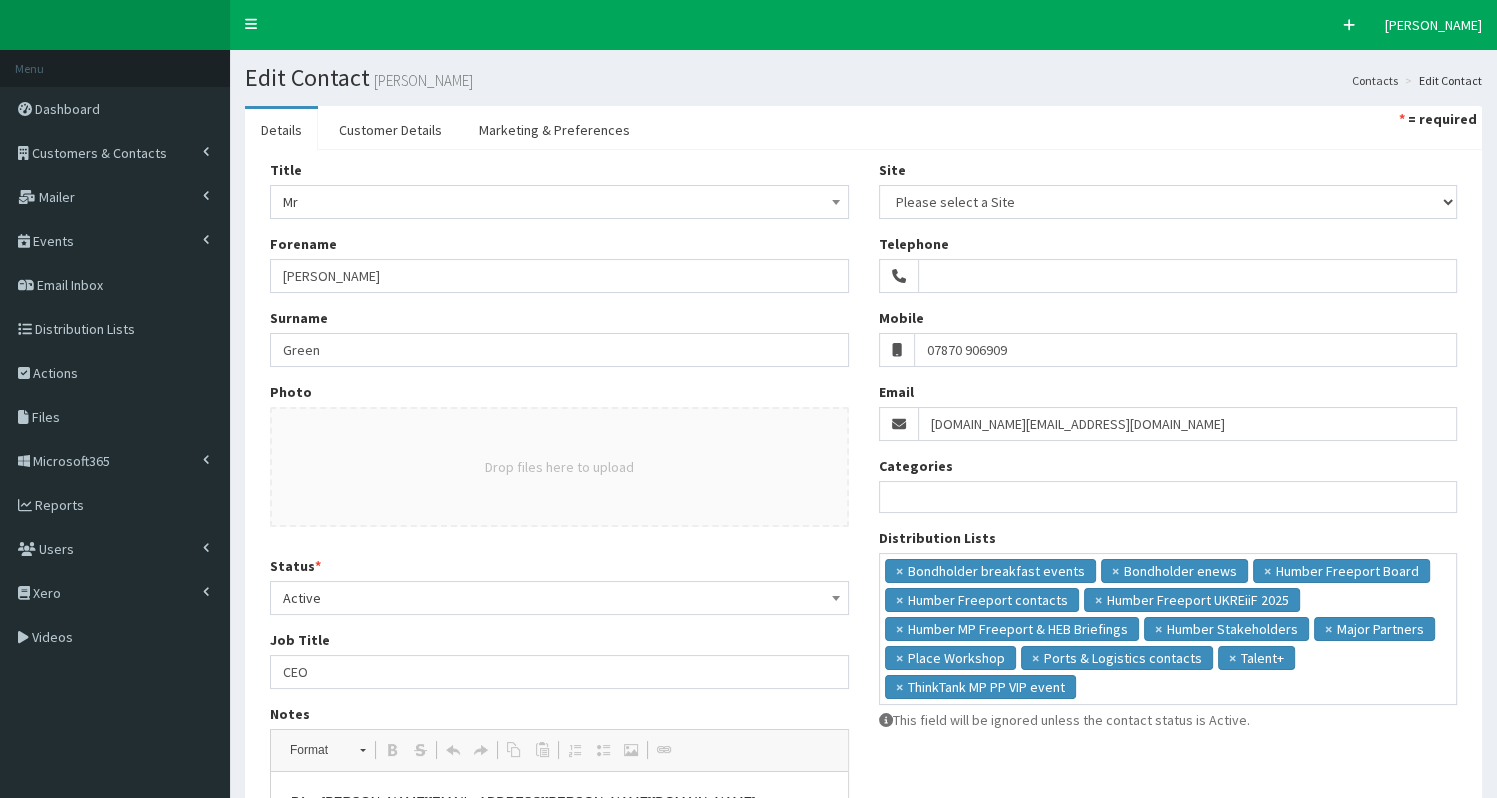 scroll, scrollTop: 0, scrollLeft: 0, axis: both 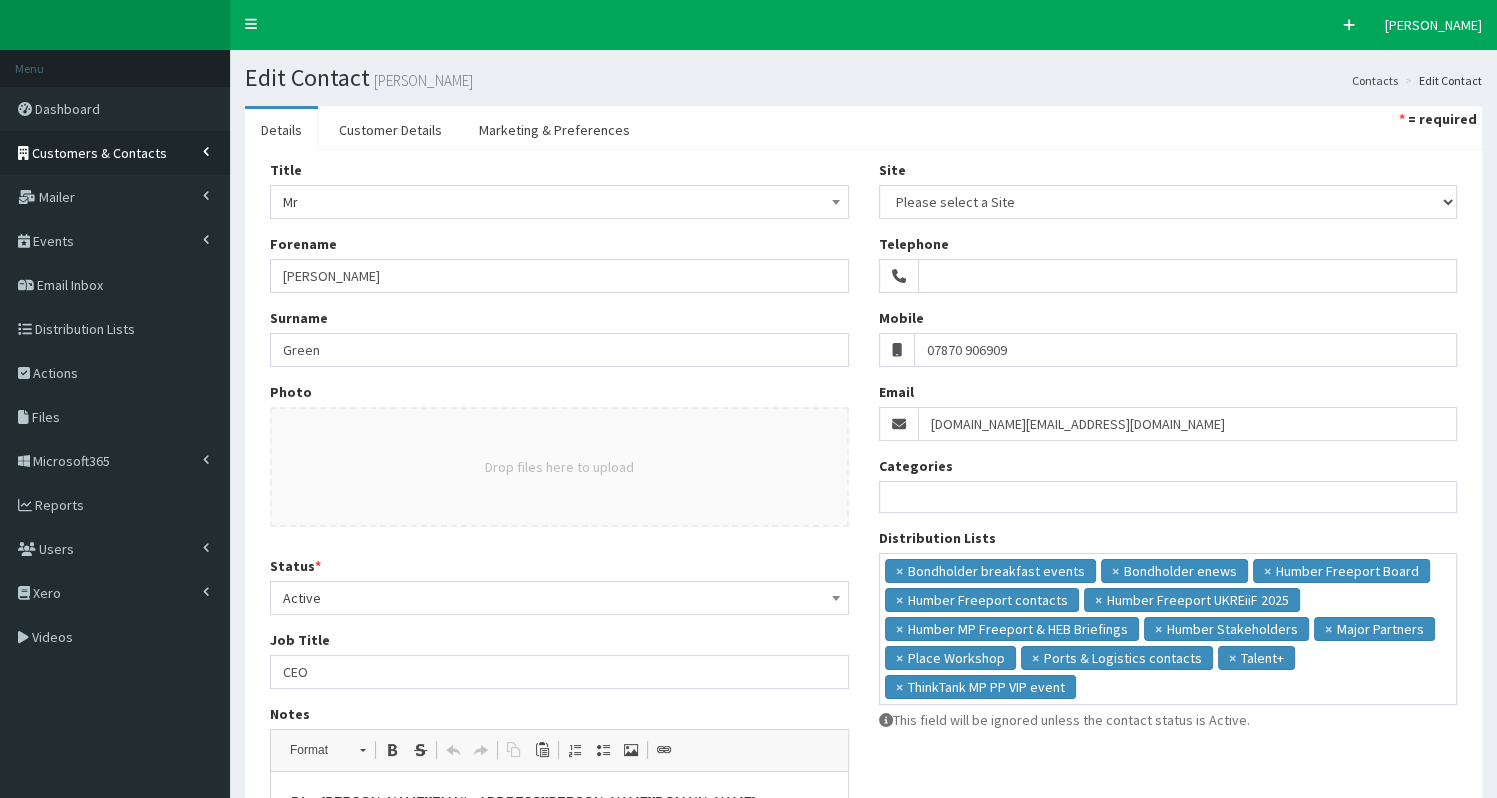 click on "Customers & Contacts" at bounding box center (99, 153) 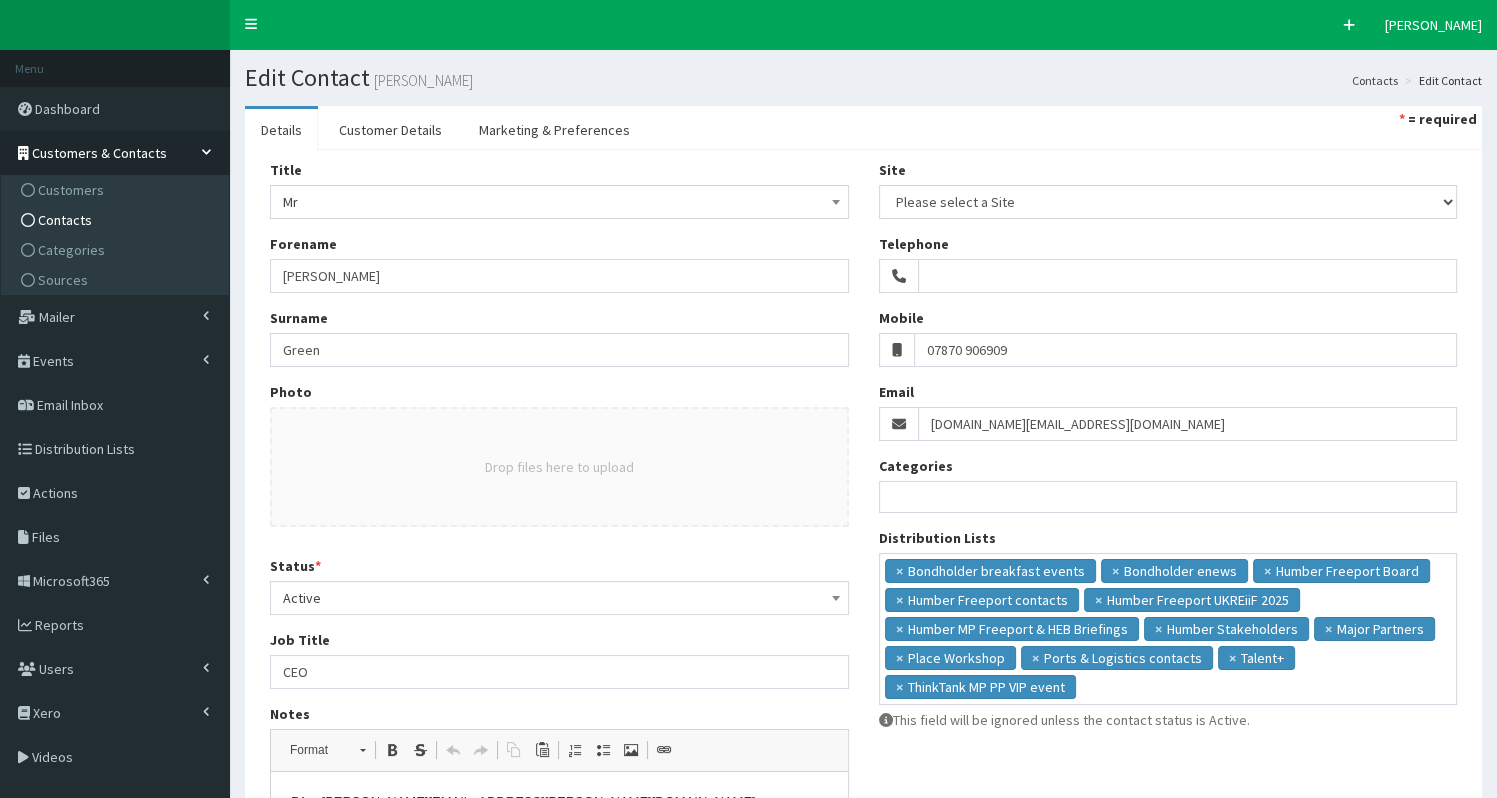 click on "Contacts" at bounding box center [117, 220] 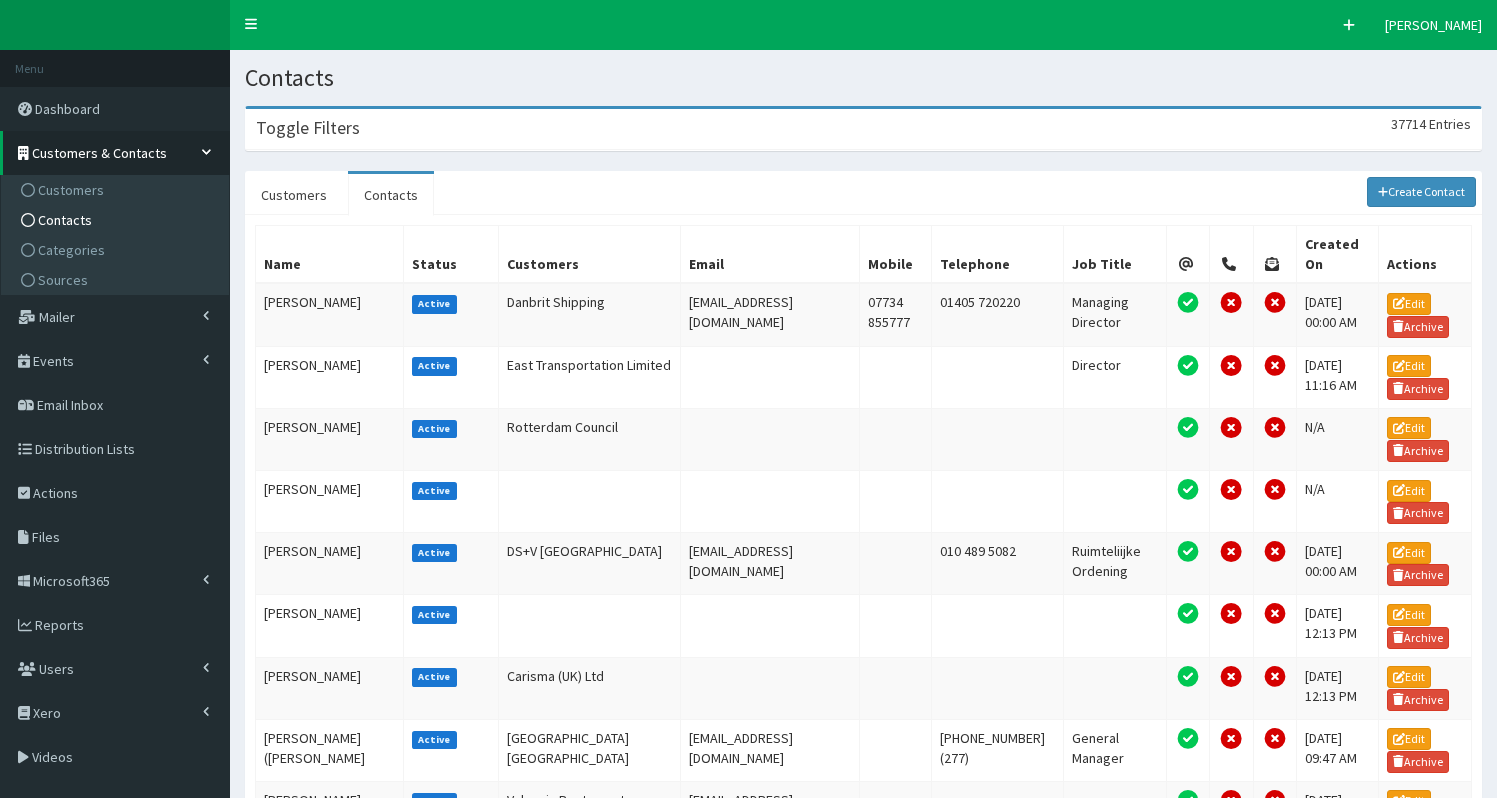 scroll, scrollTop: 0, scrollLeft: 0, axis: both 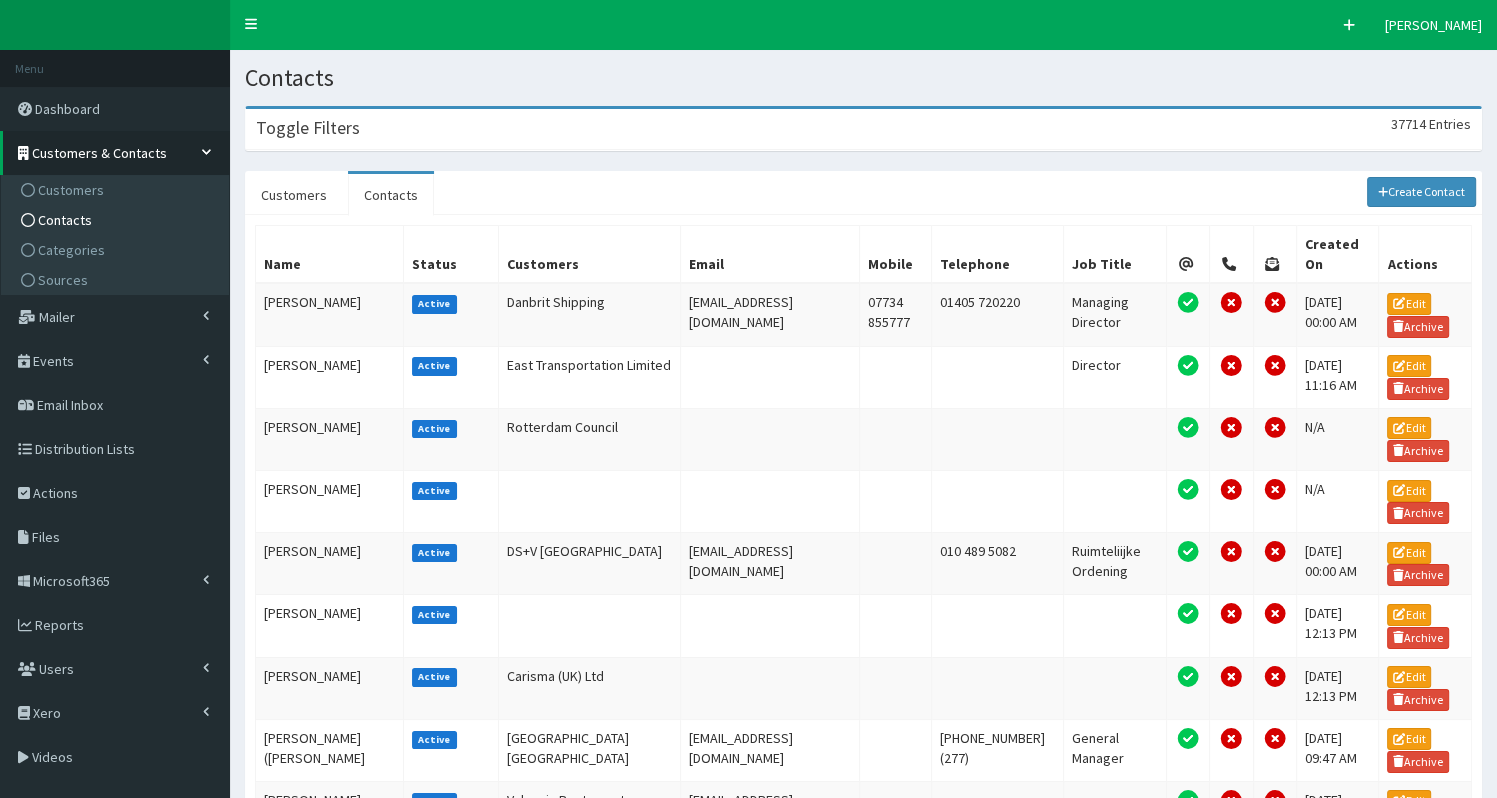 click on "Toggle Filters
37714   Entries" at bounding box center [863, 129] 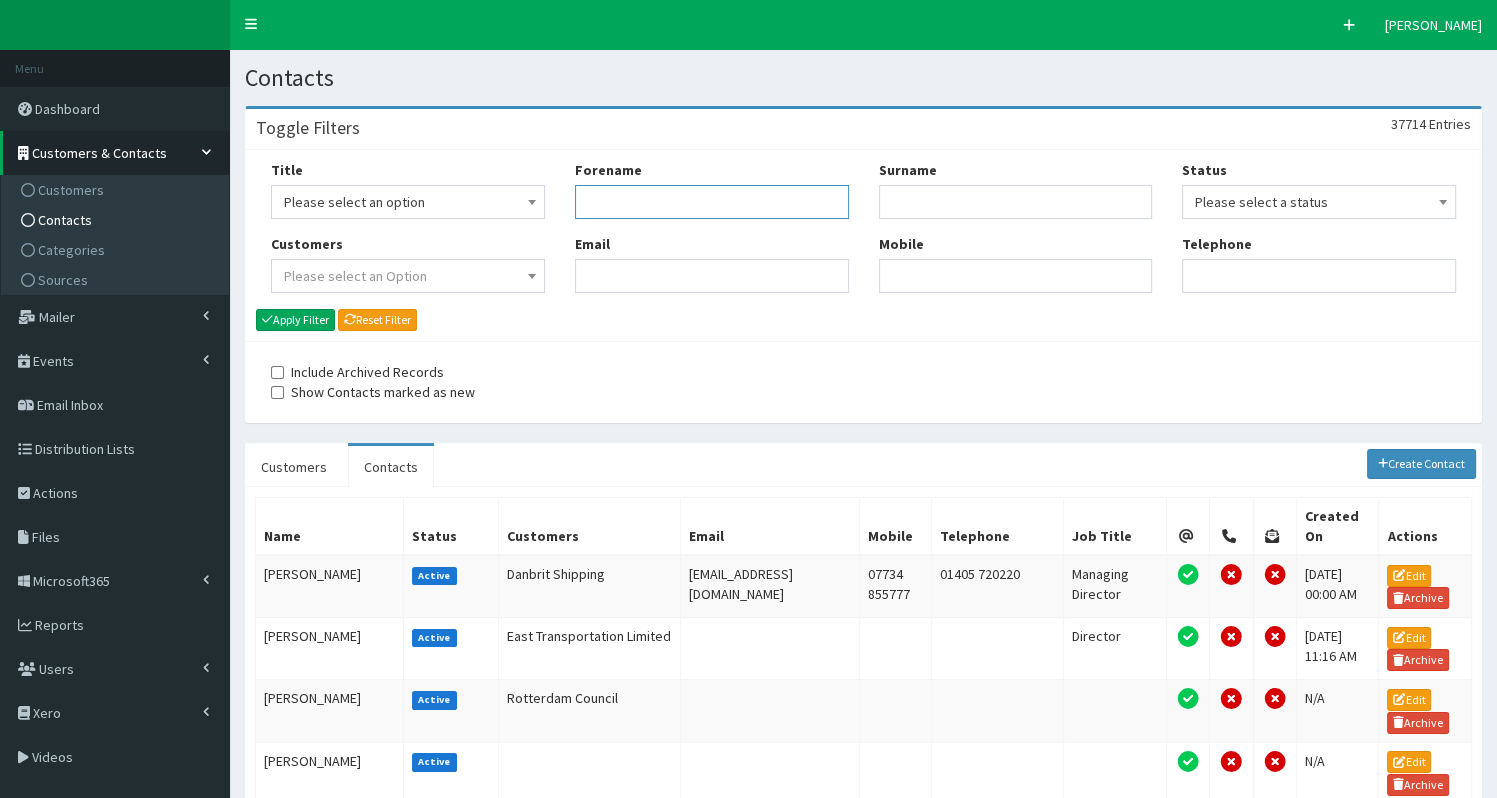 click on "Forename" at bounding box center (712, 202) 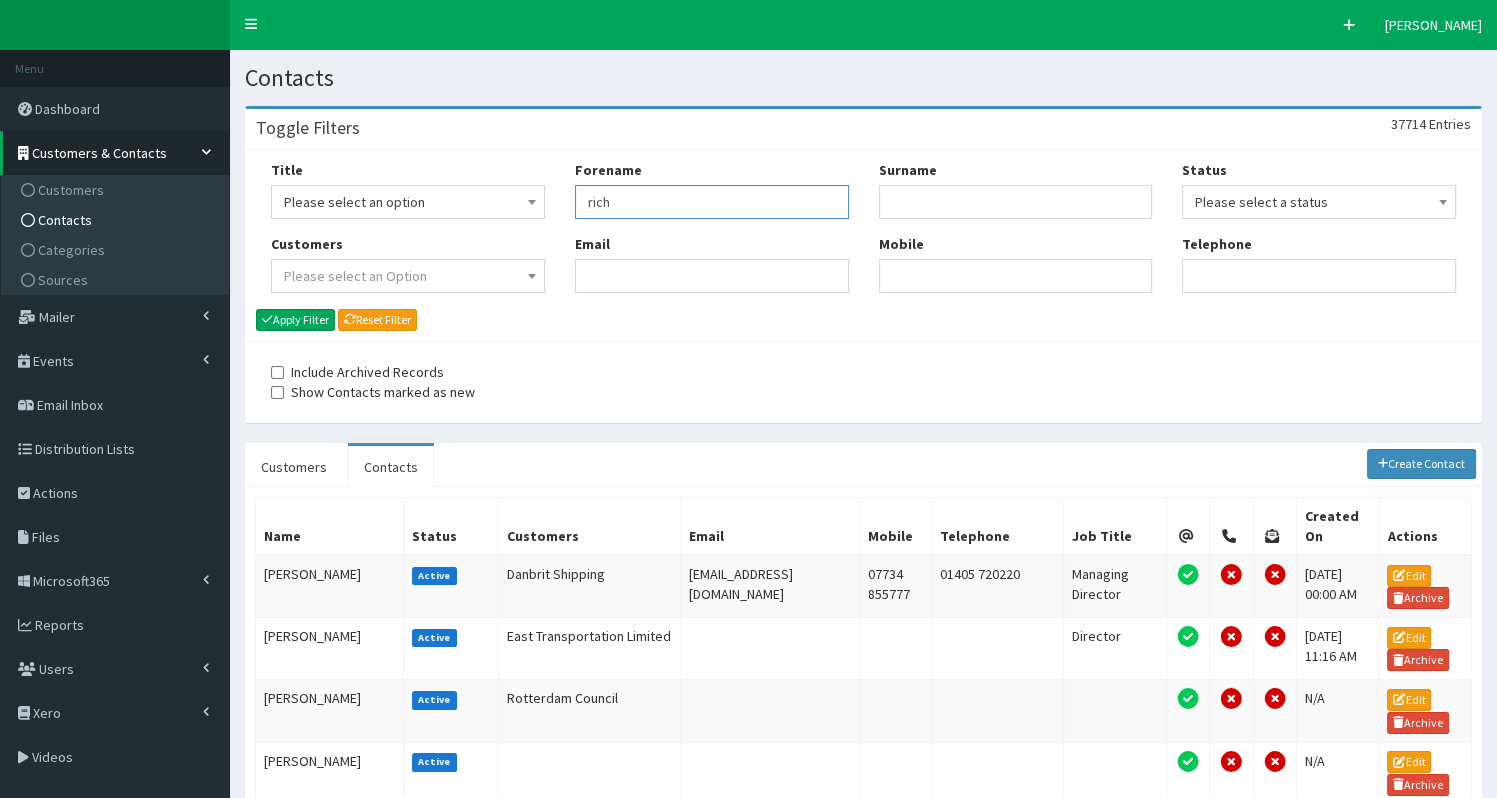 type on "rich" 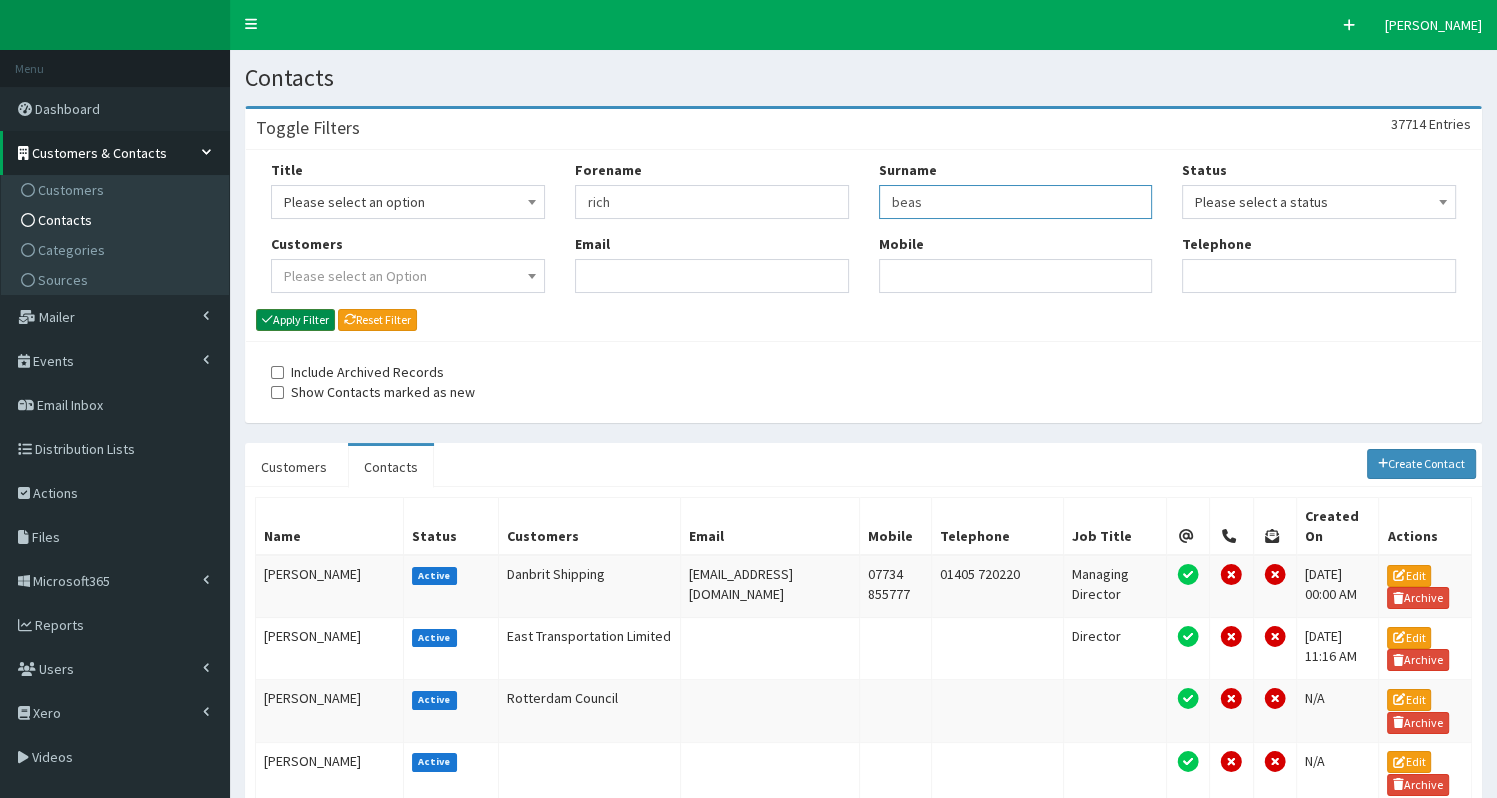 type on "beas" 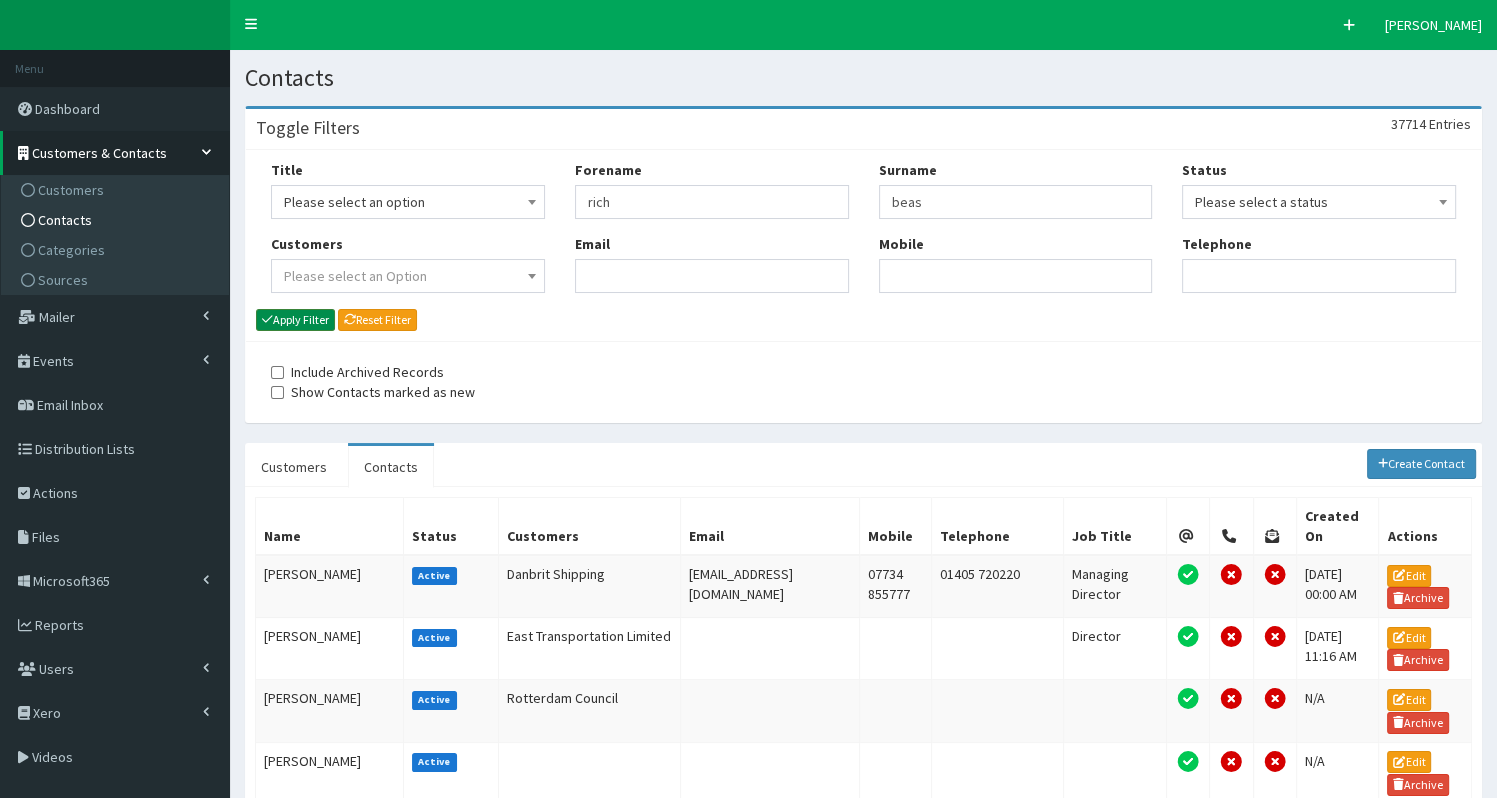 click on "Apply Filter" at bounding box center [295, 320] 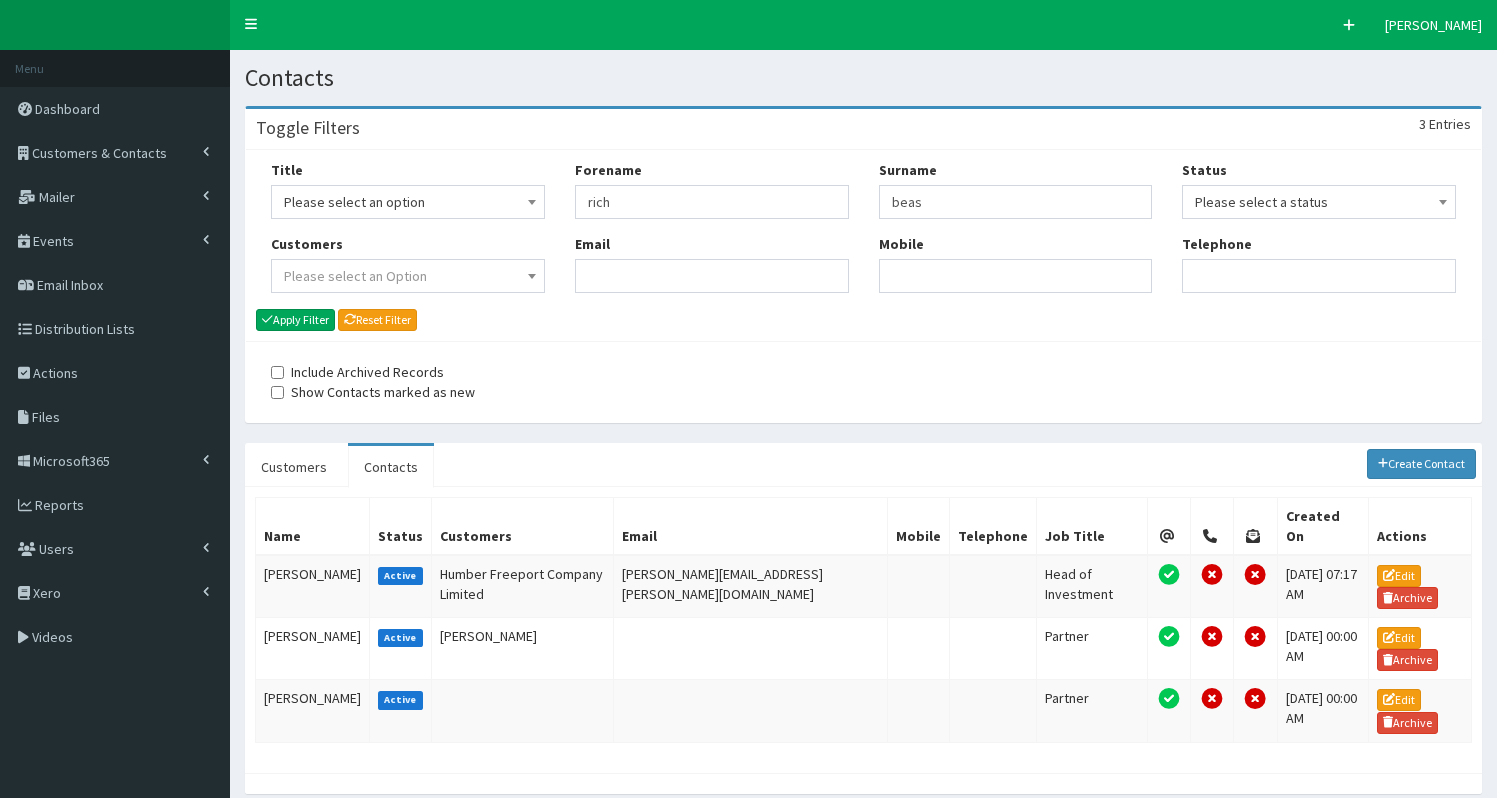 scroll, scrollTop: 0, scrollLeft: 0, axis: both 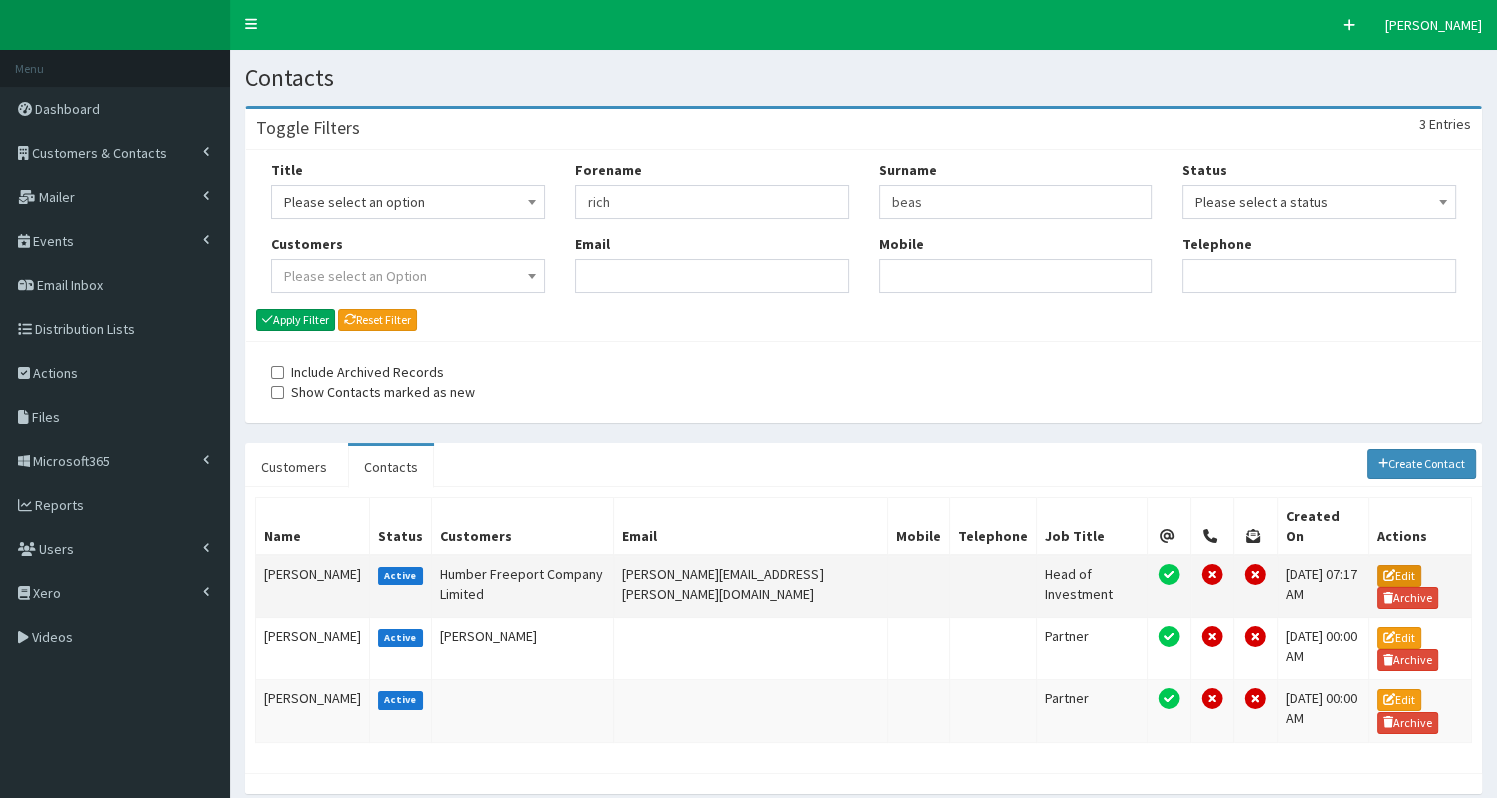 click on "Edit" at bounding box center [1399, 576] 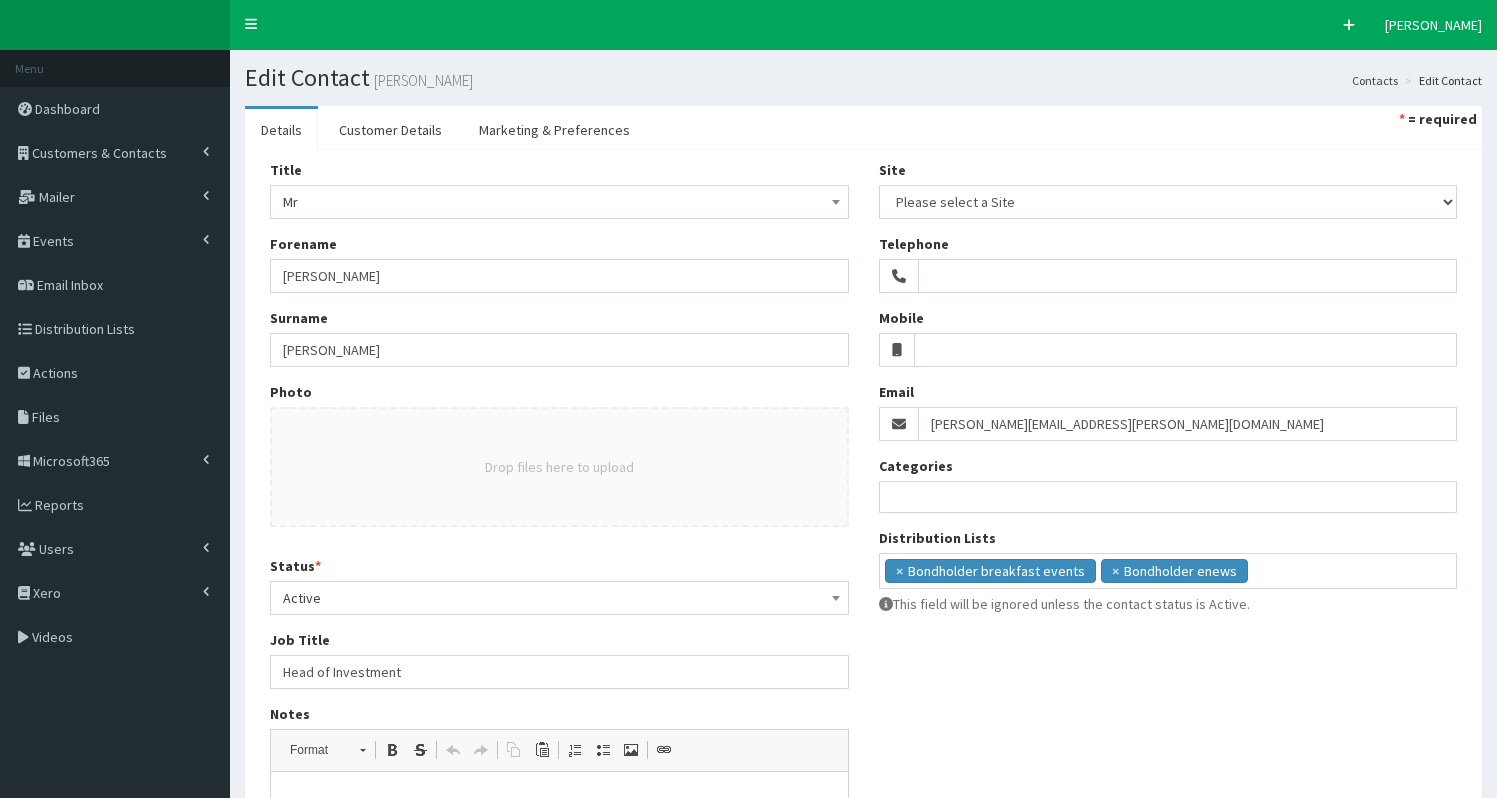 select 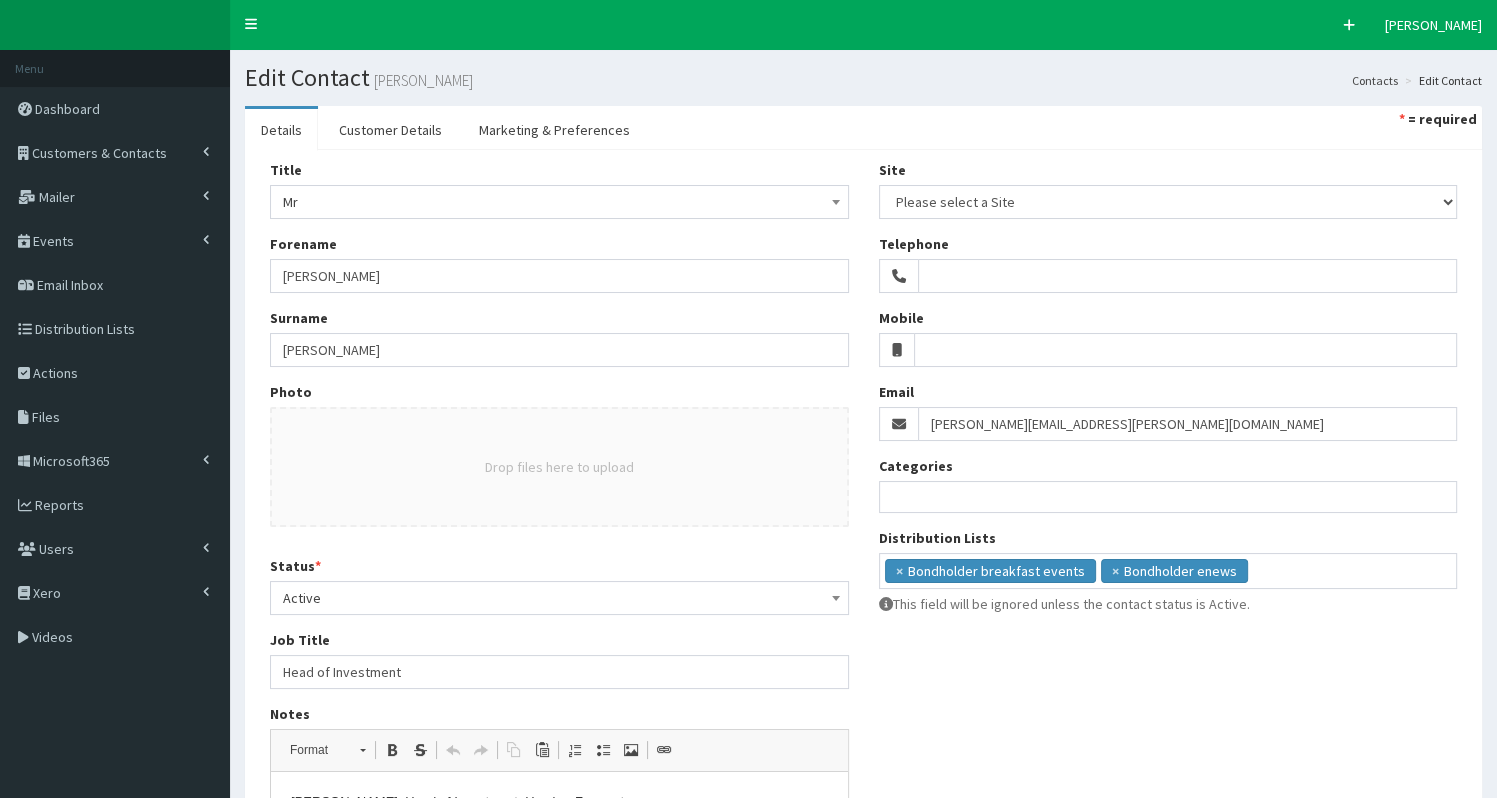 scroll, scrollTop: 0, scrollLeft: 0, axis: both 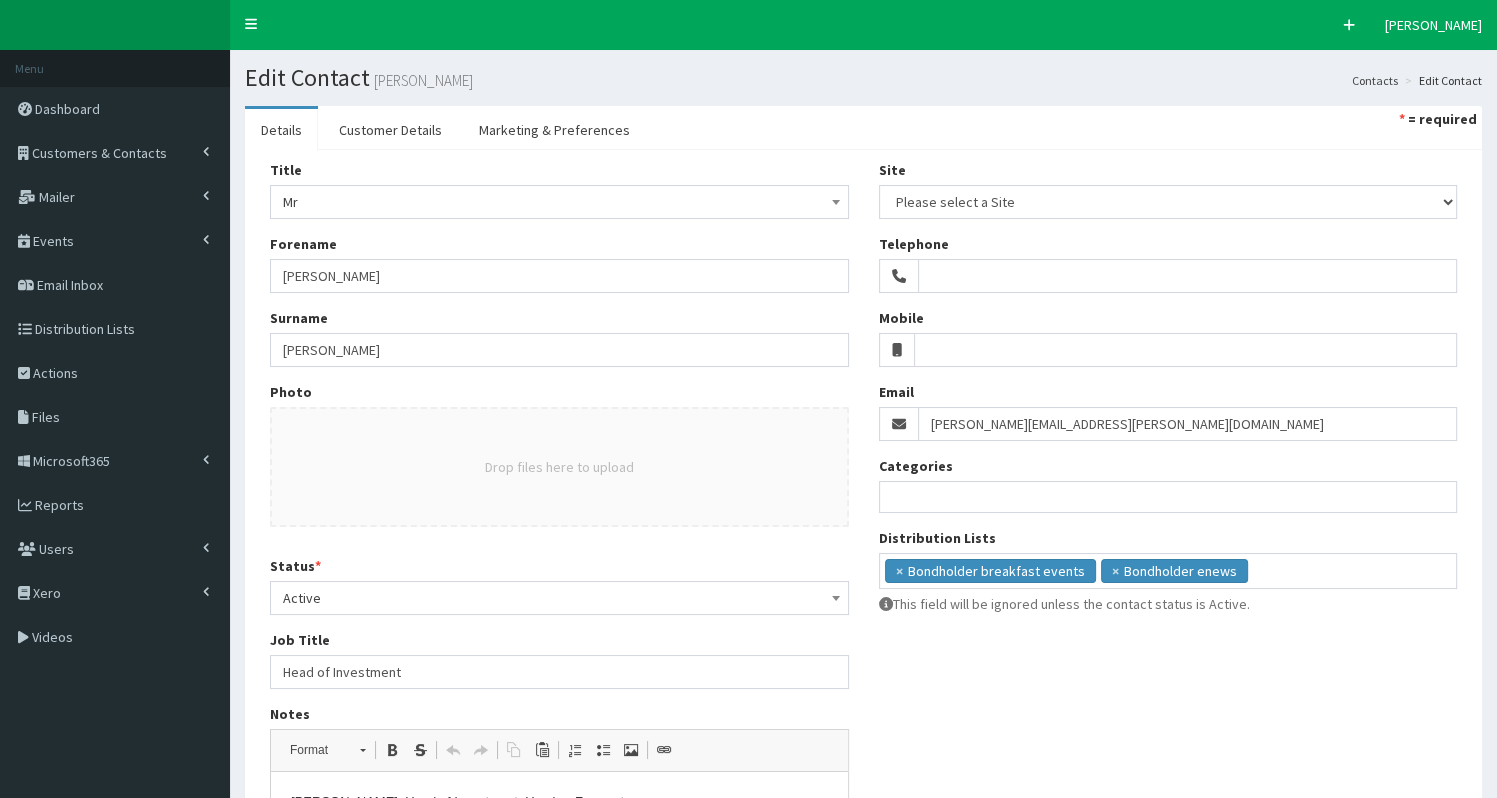 click on "× Bondholder breakfast events × Bondholder enews" at bounding box center [1168, 568] 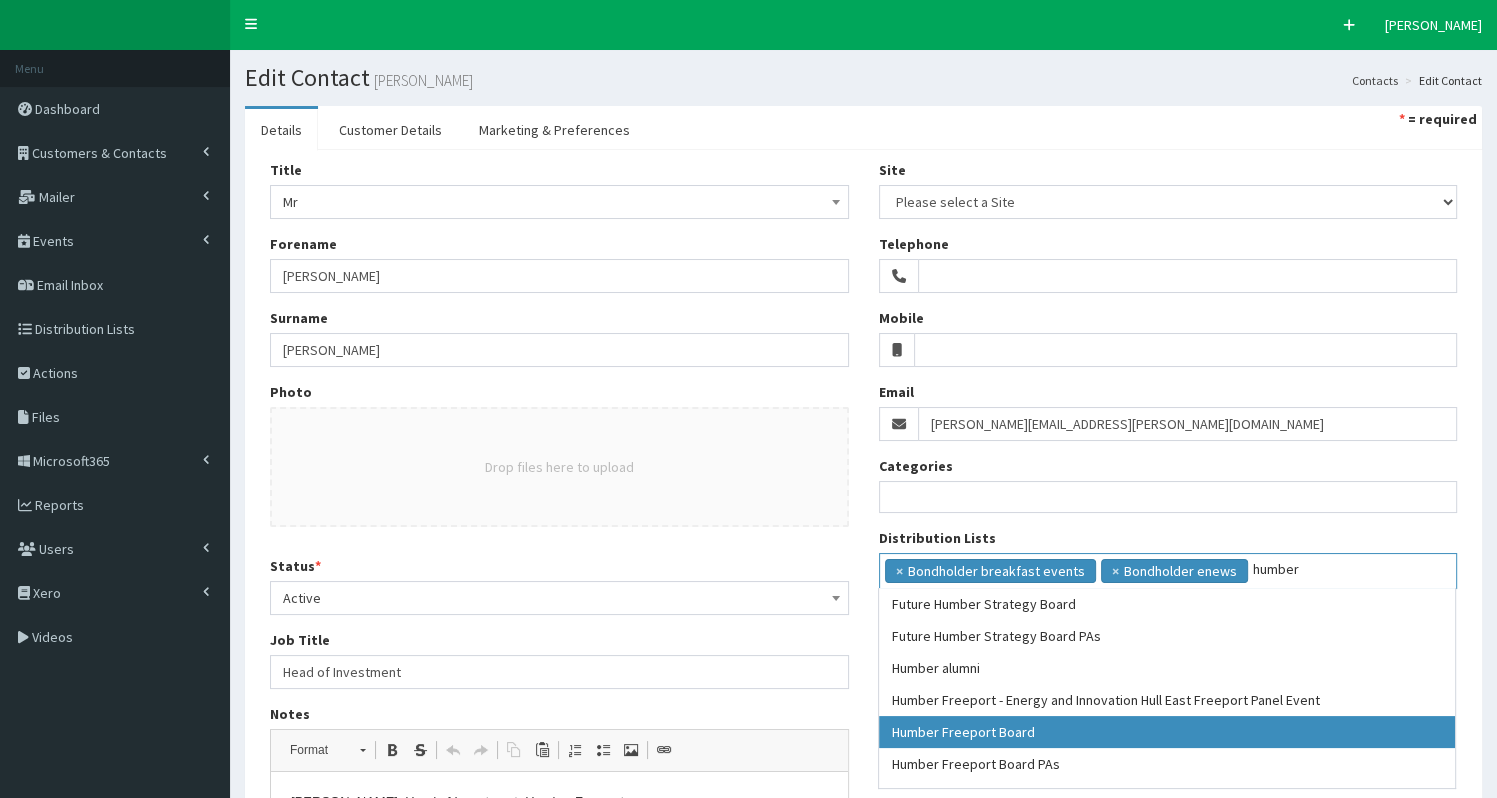 type on "humber" 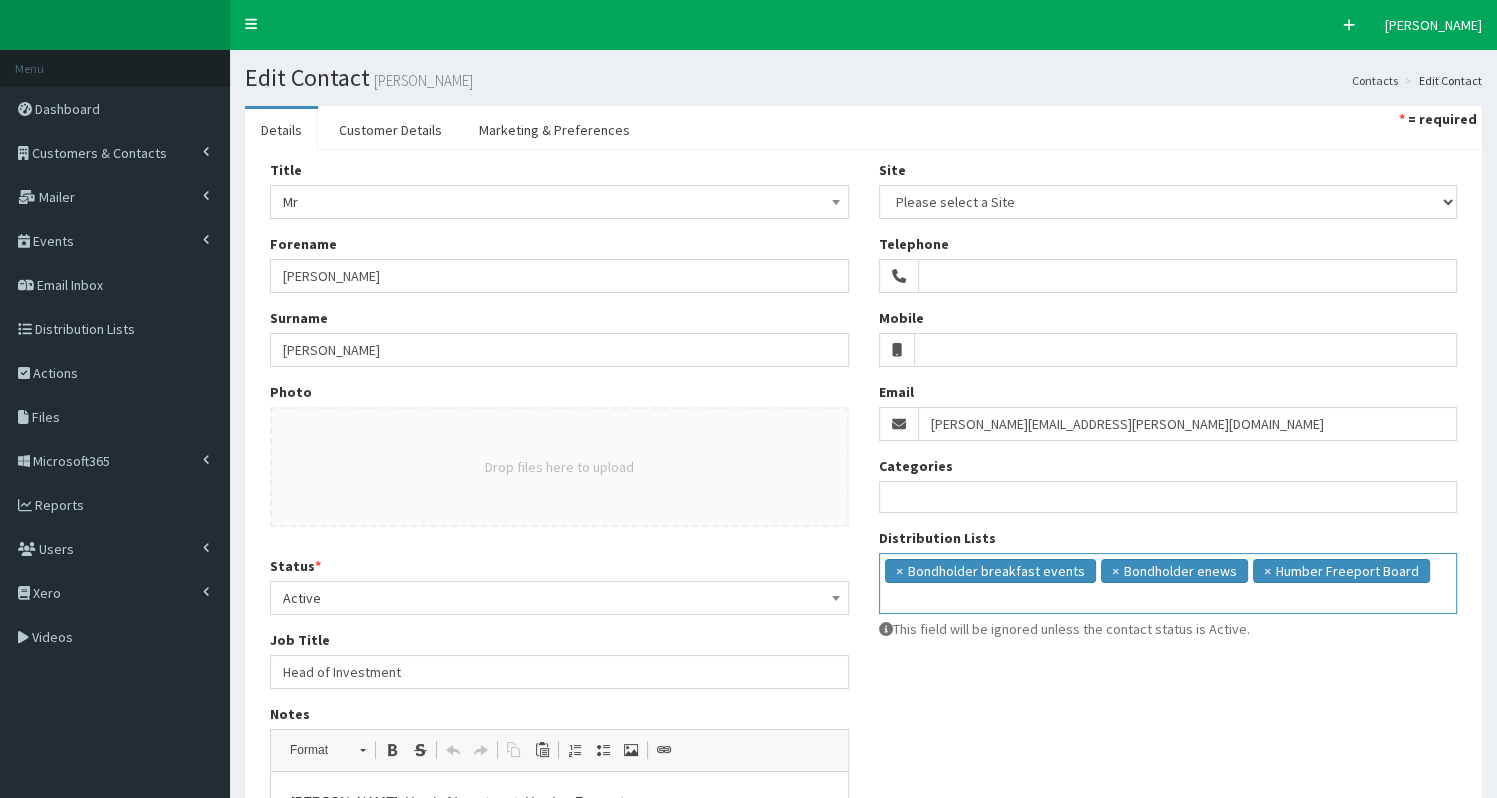scroll, scrollTop: 37, scrollLeft: 0, axis: vertical 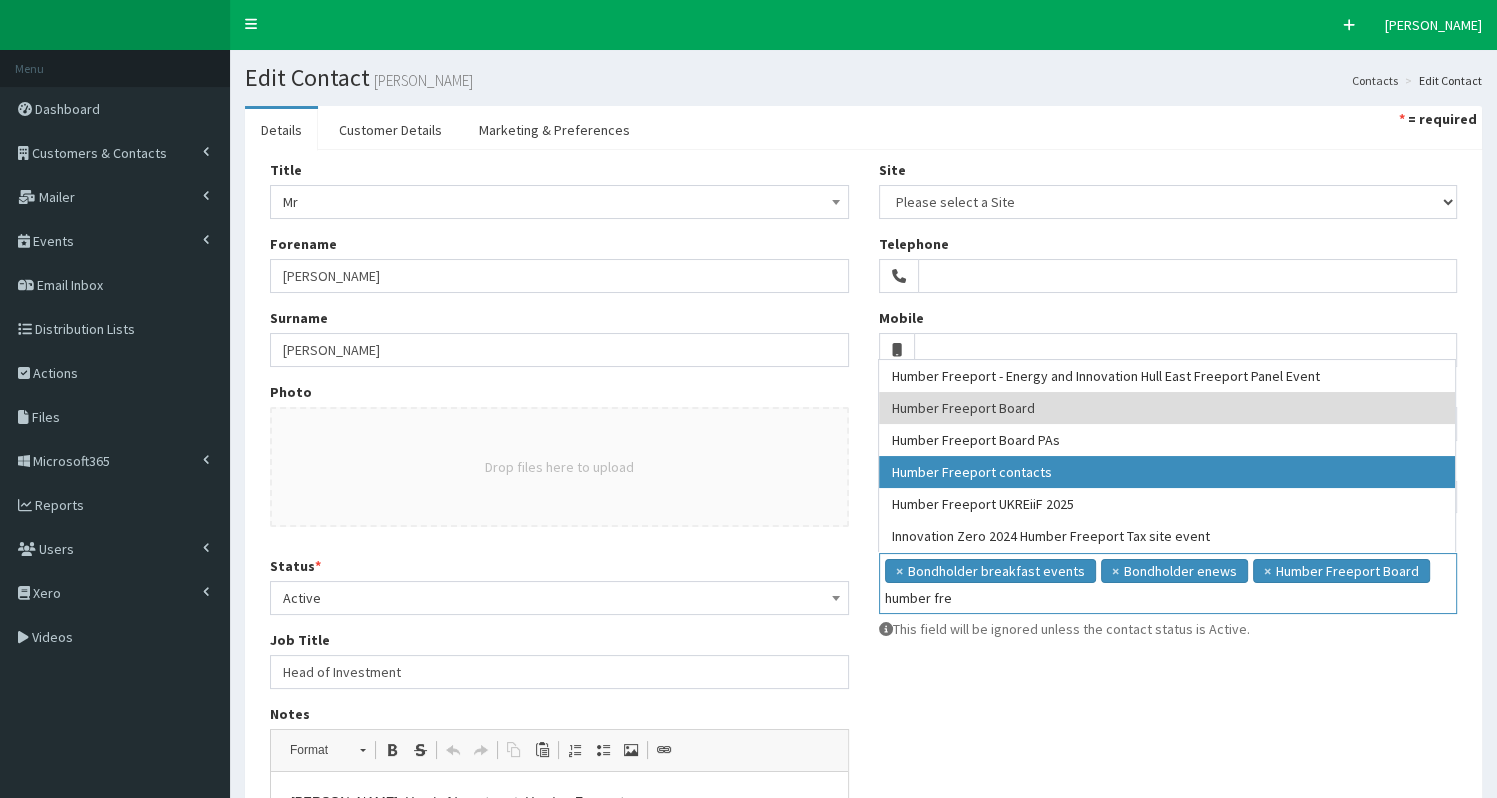 type on "humber fre" 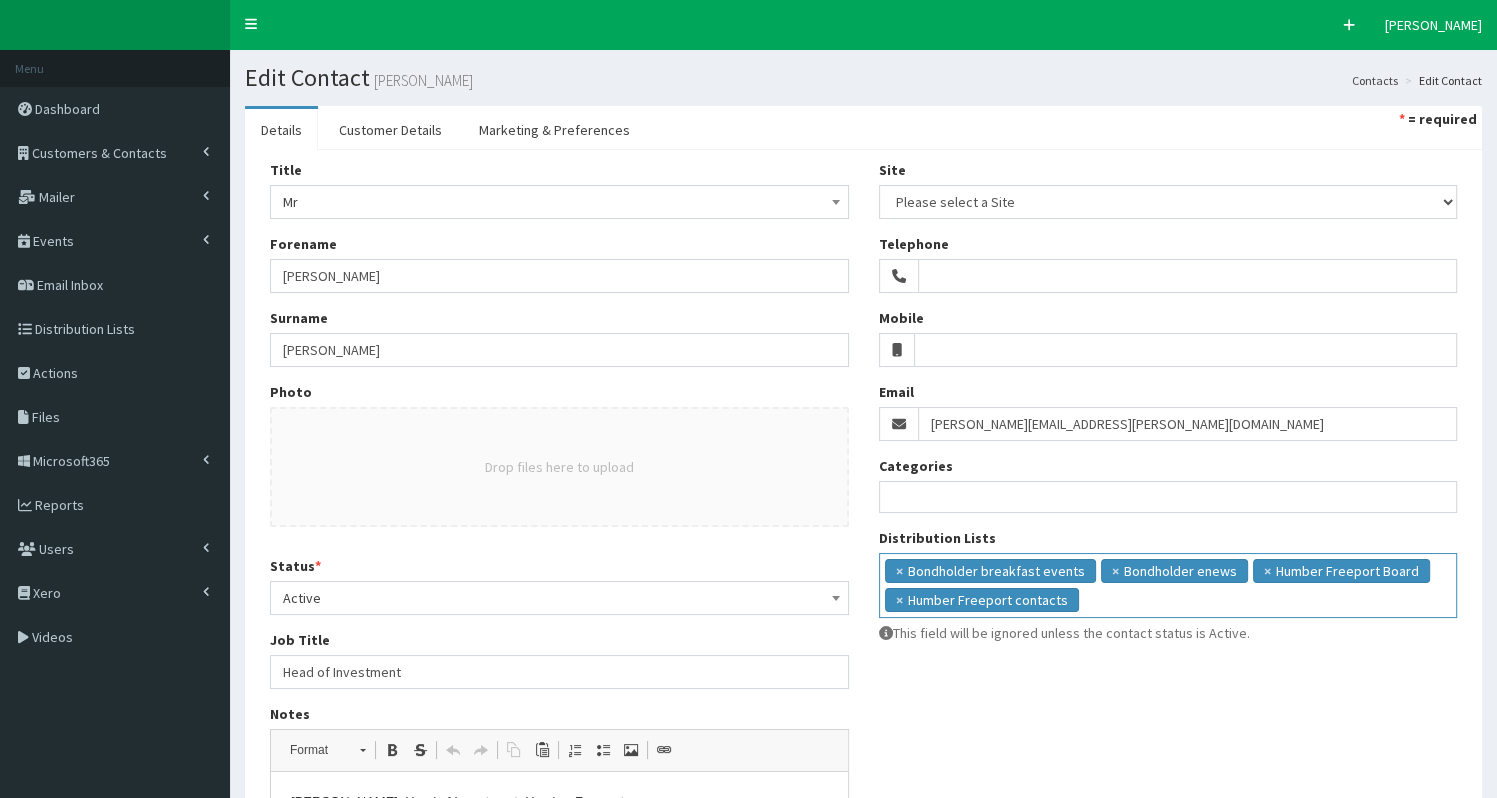 scroll, scrollTop: 366, scrollLeft: 0, axis: vertical 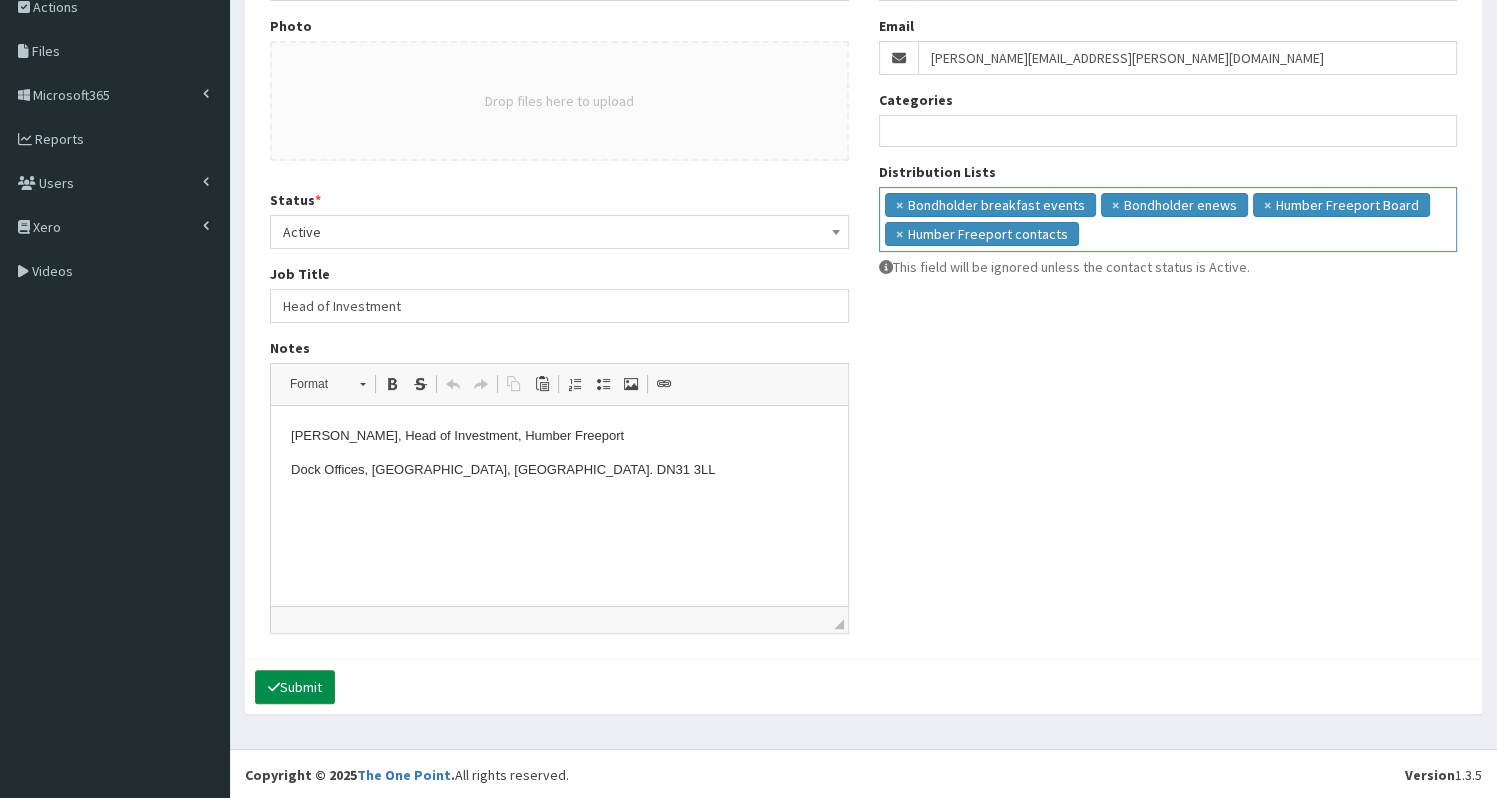 click on "Submit" at bounding box center [295, 687] 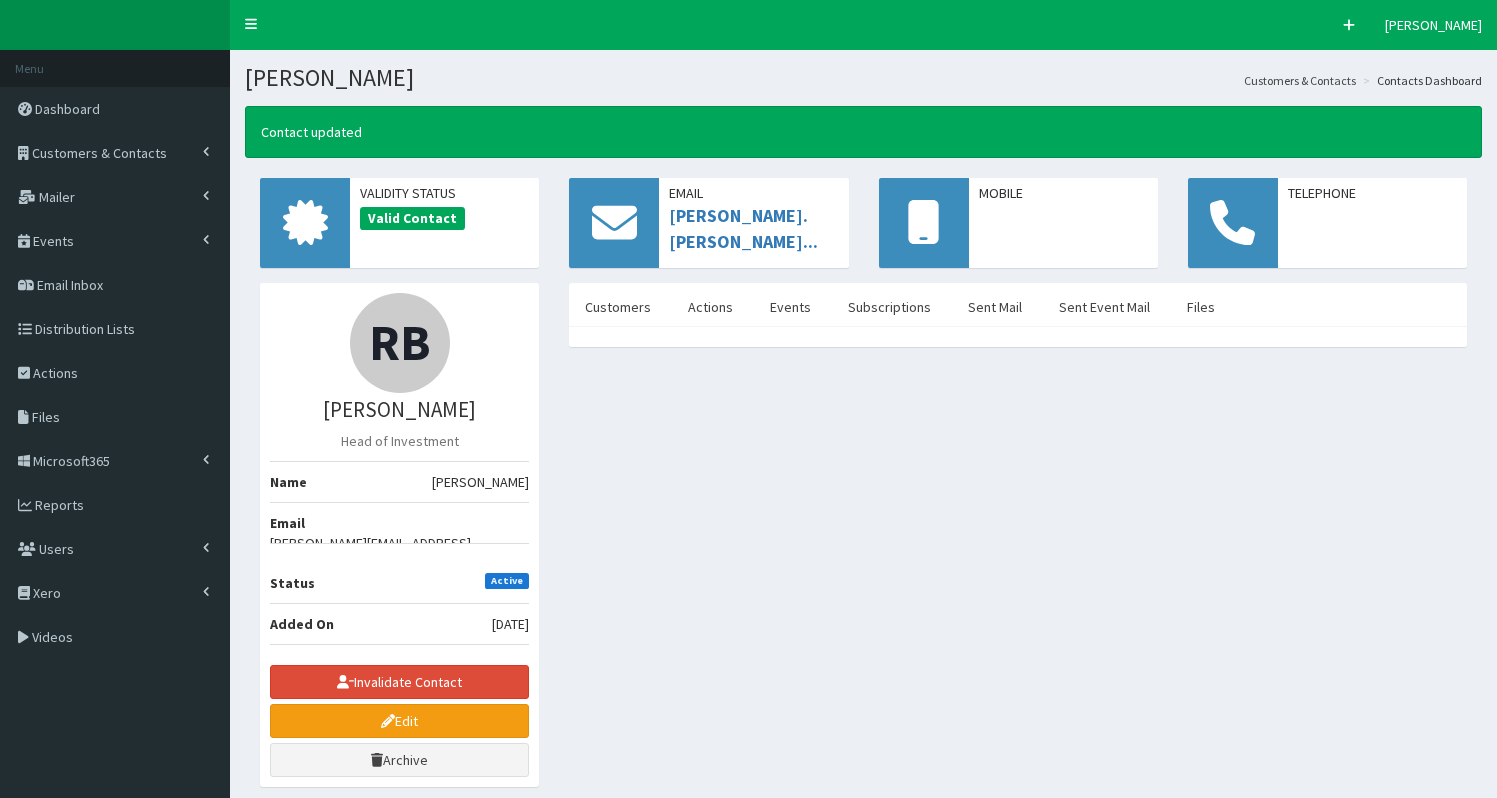 scroll, scrollTop: 0, scrollLeft: 0, axis: both 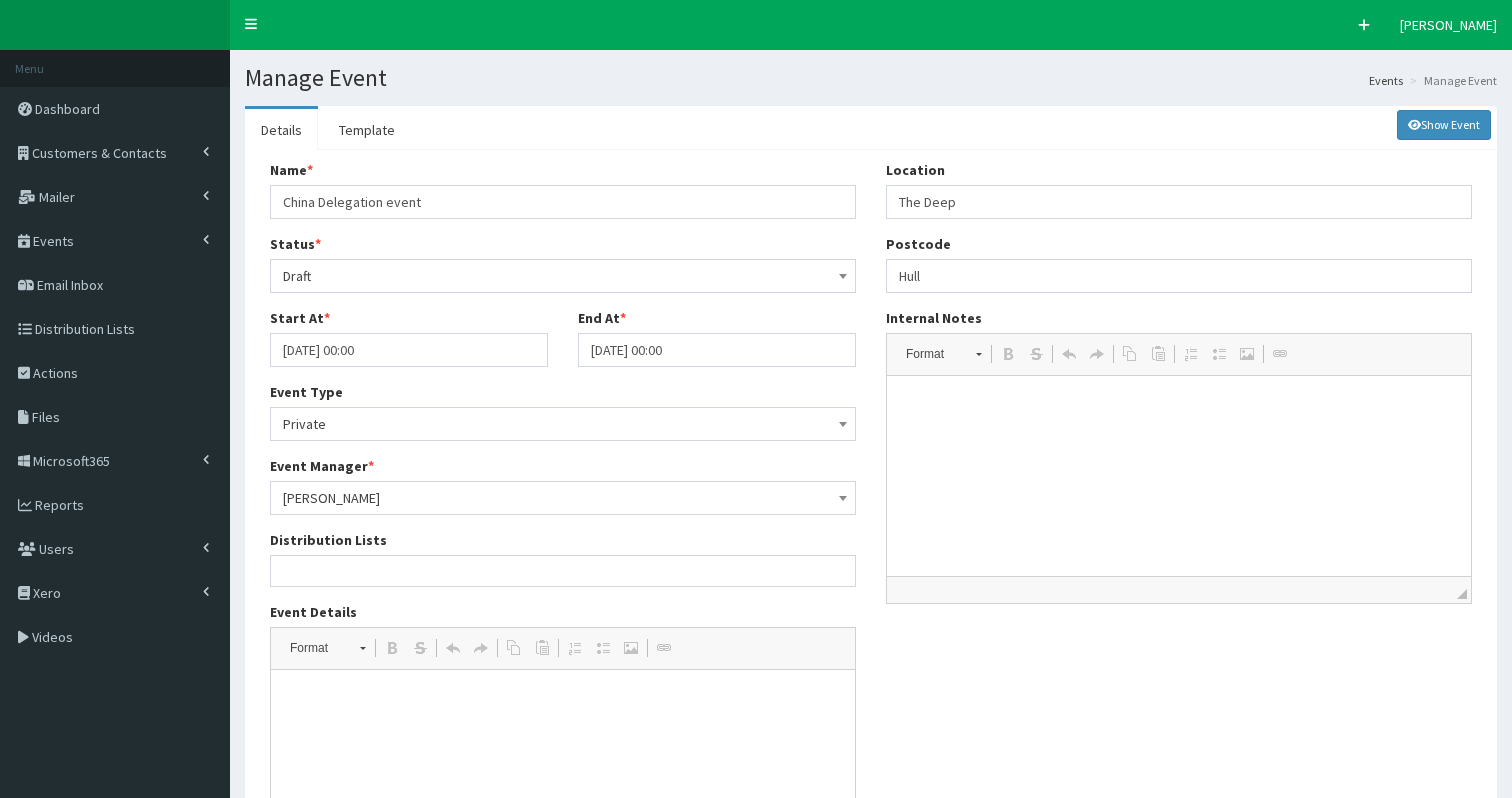 select 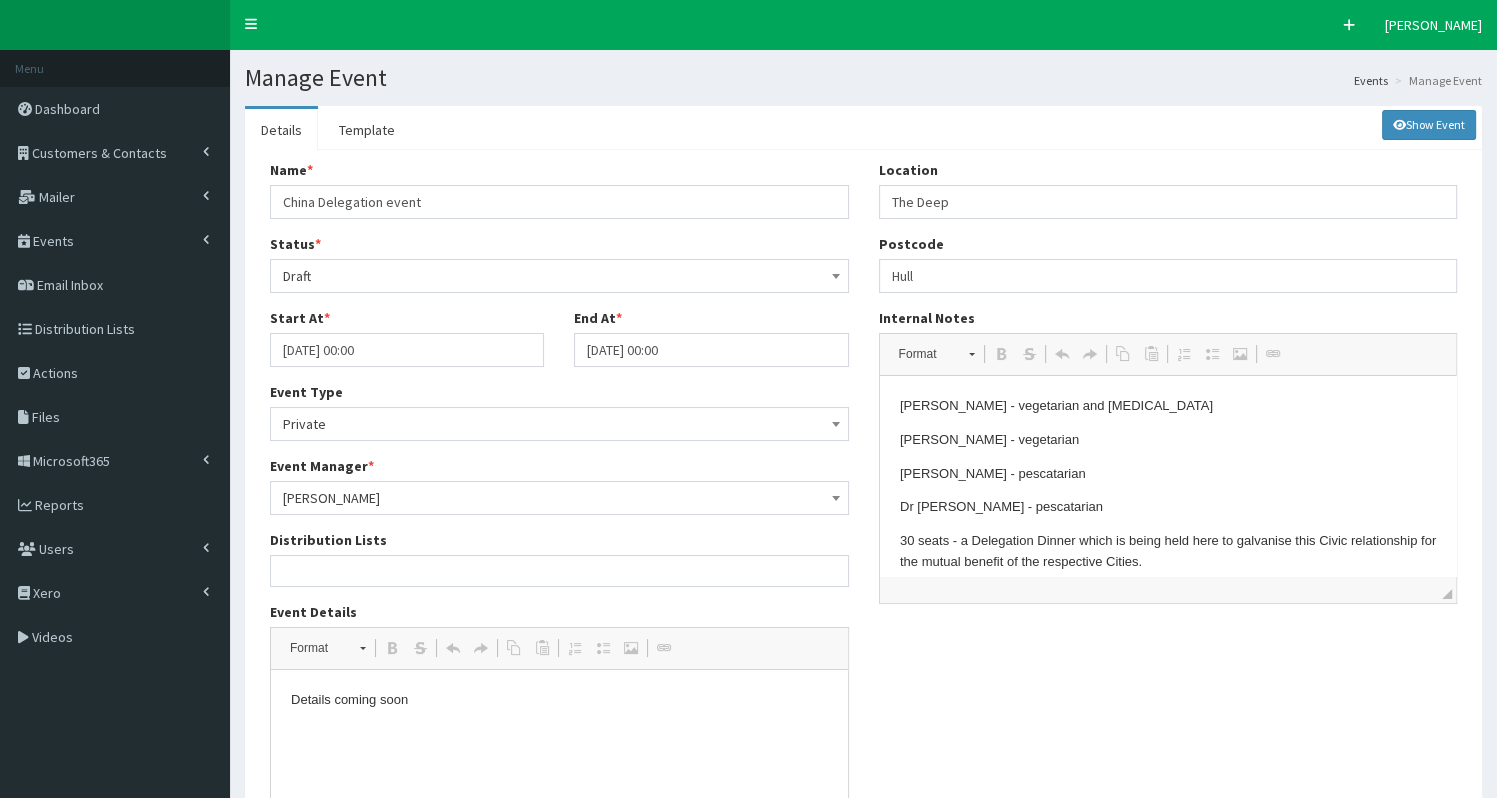 scroll, scrollTop: 0, scrollLeft: 0, axis: both 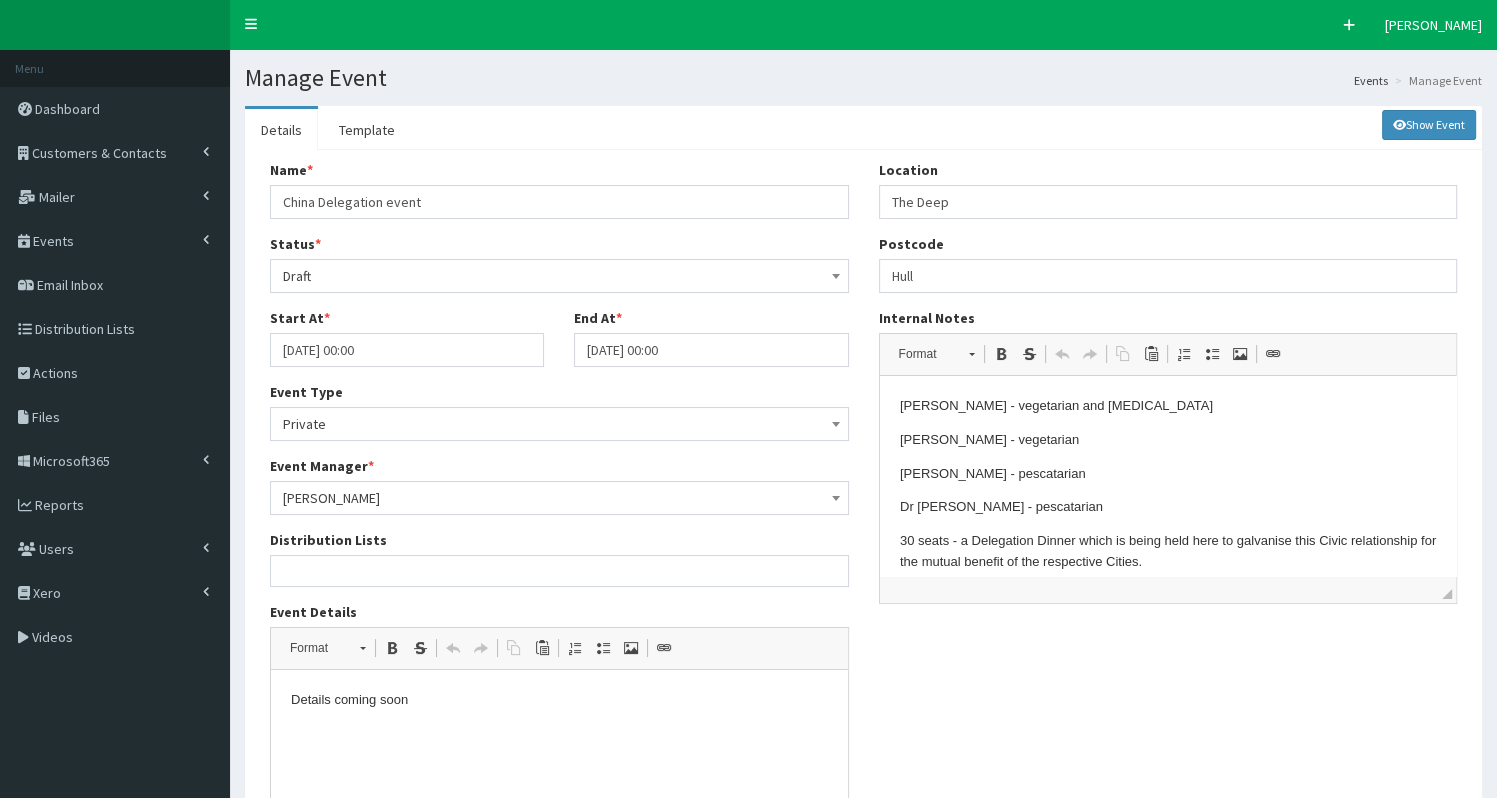 click on "Professor Kevin Kerrigan - vegetarian" at bounding box center [1167, 440] 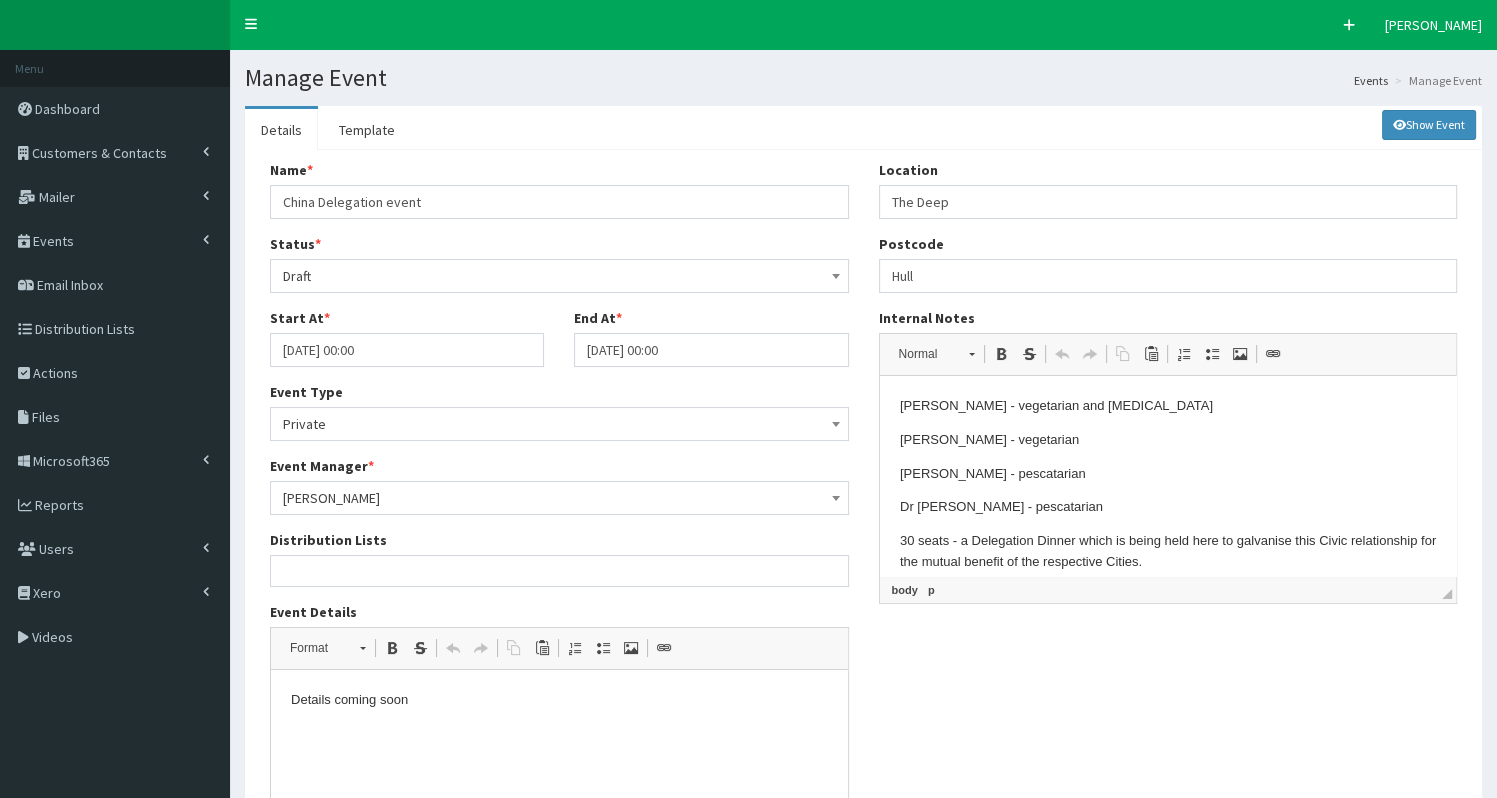 click on "Dr Diana Taylor - pescatarian" at bounding box center [1167, 507] 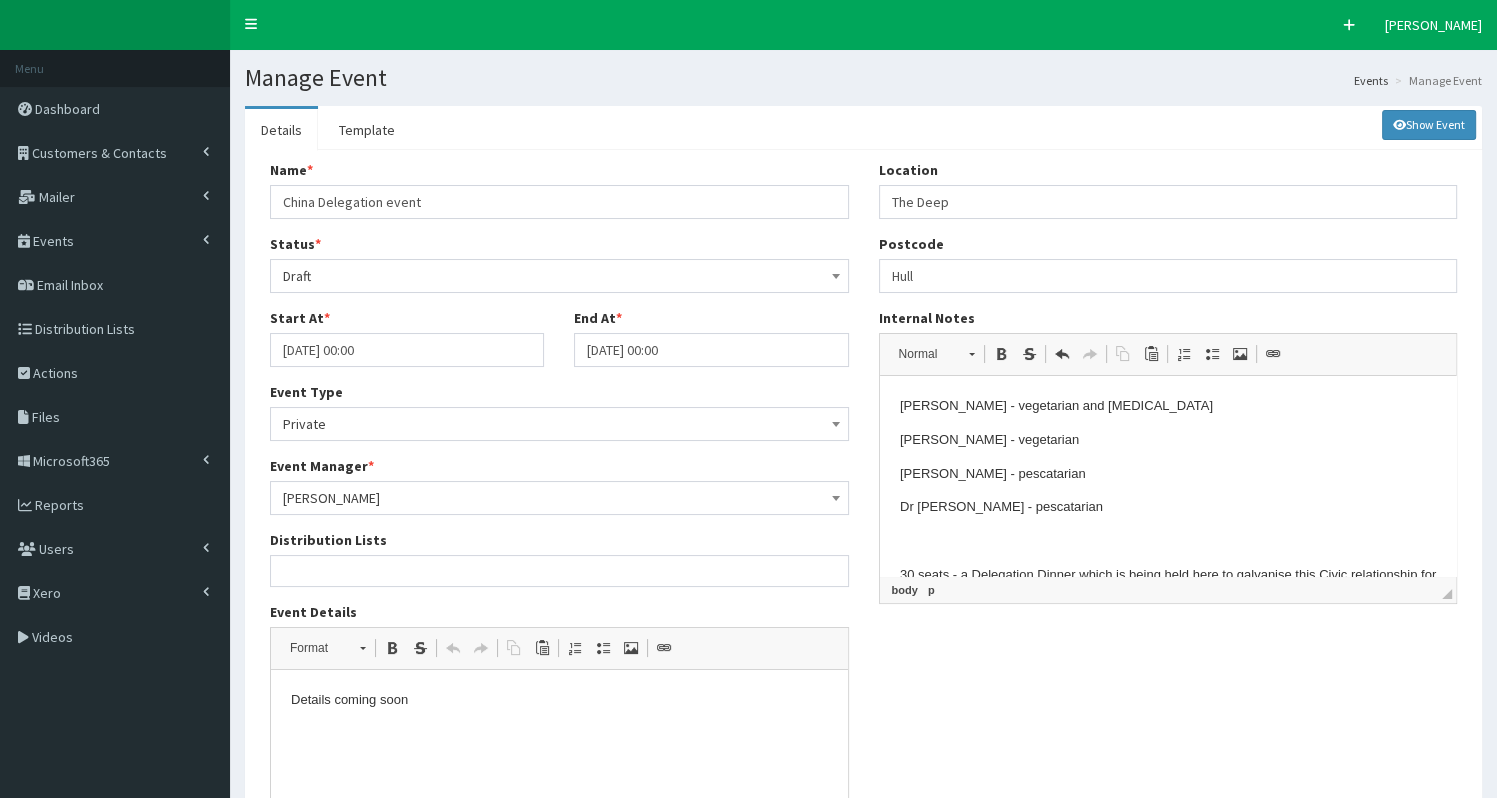 type 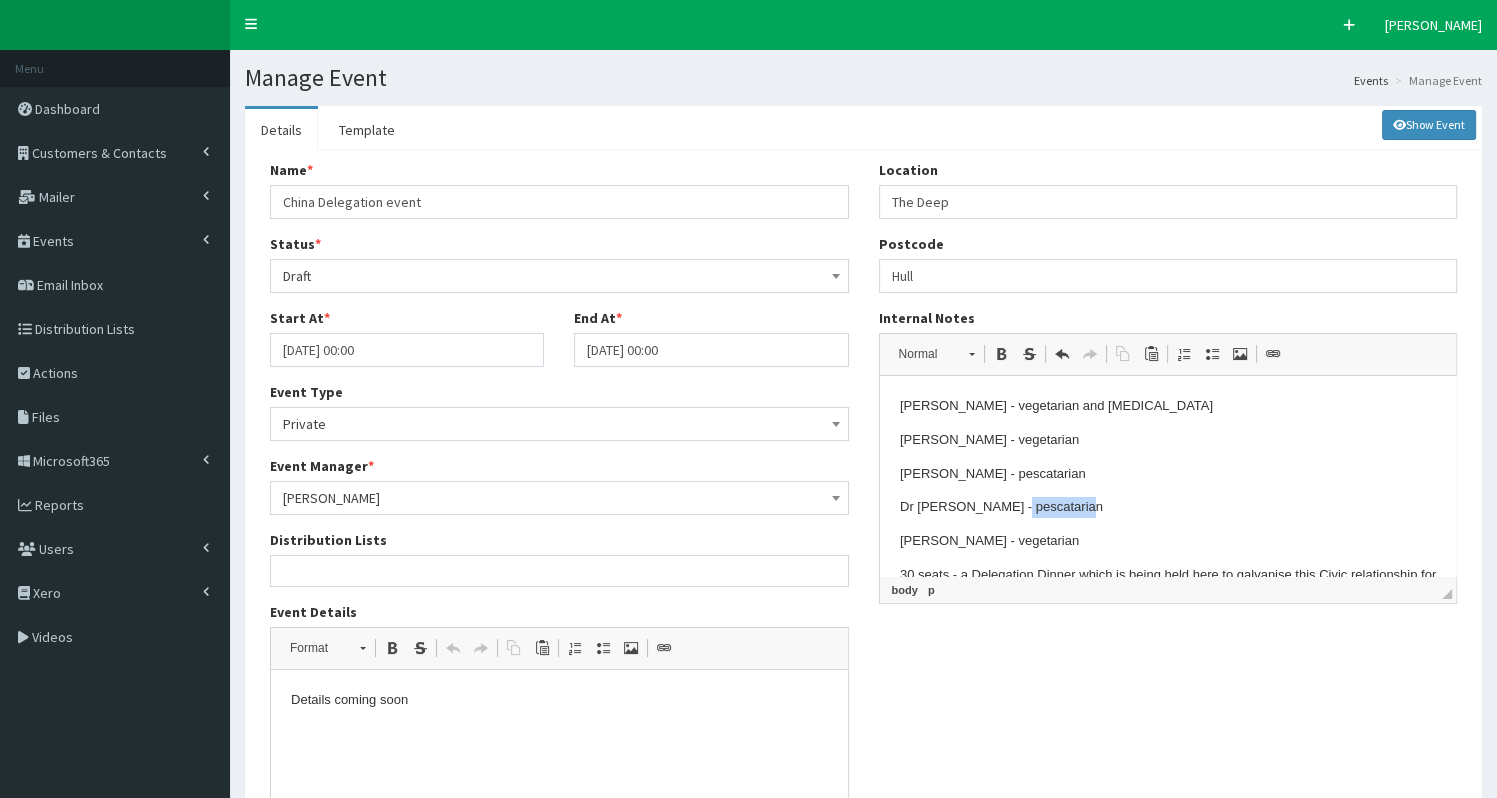 drag, startPoint x: 999, startPoint y: 513, endPoint x: 1085, endPoint y: 506, distance: 86.28442 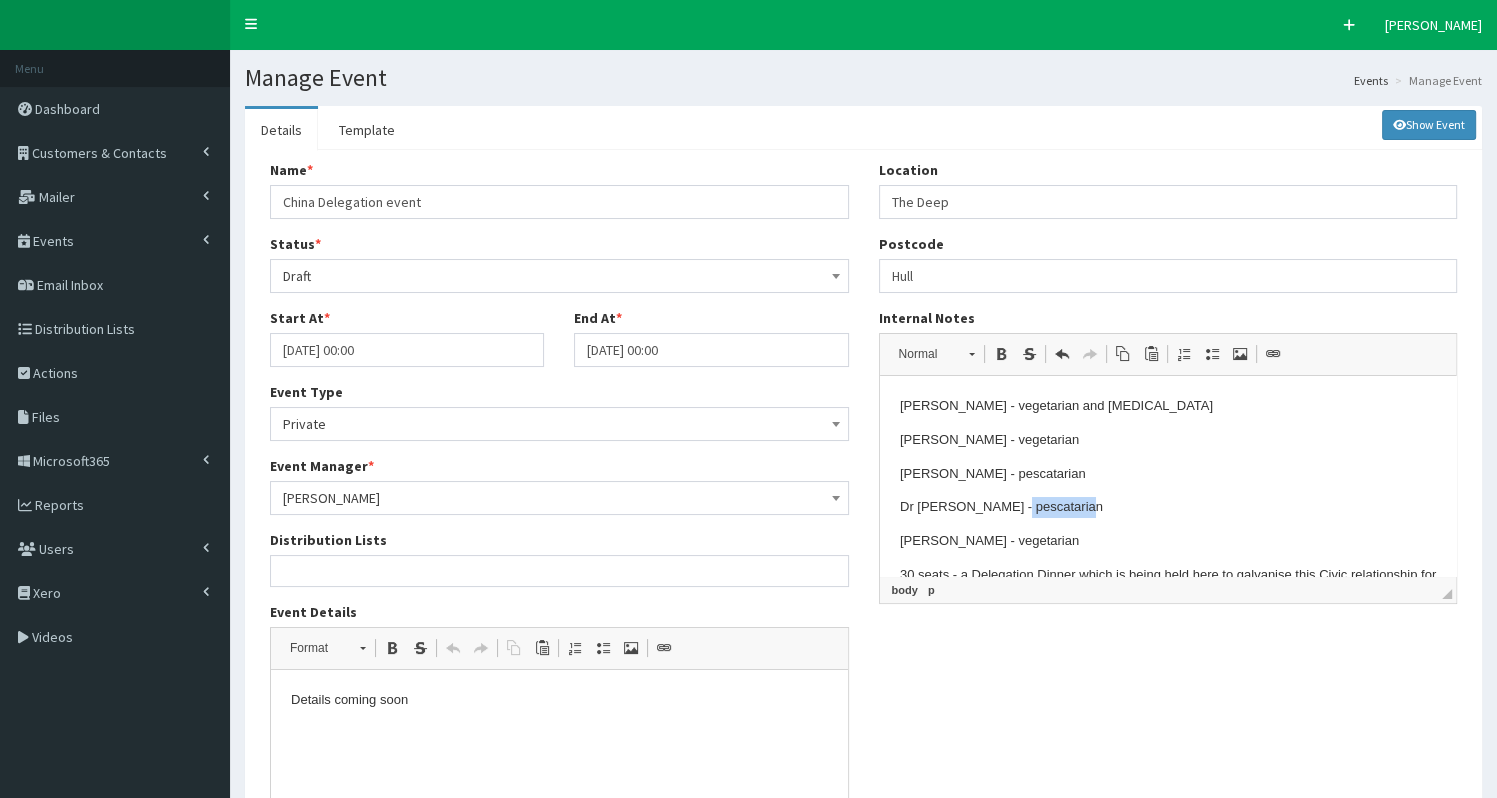 copy on "pescatarian" 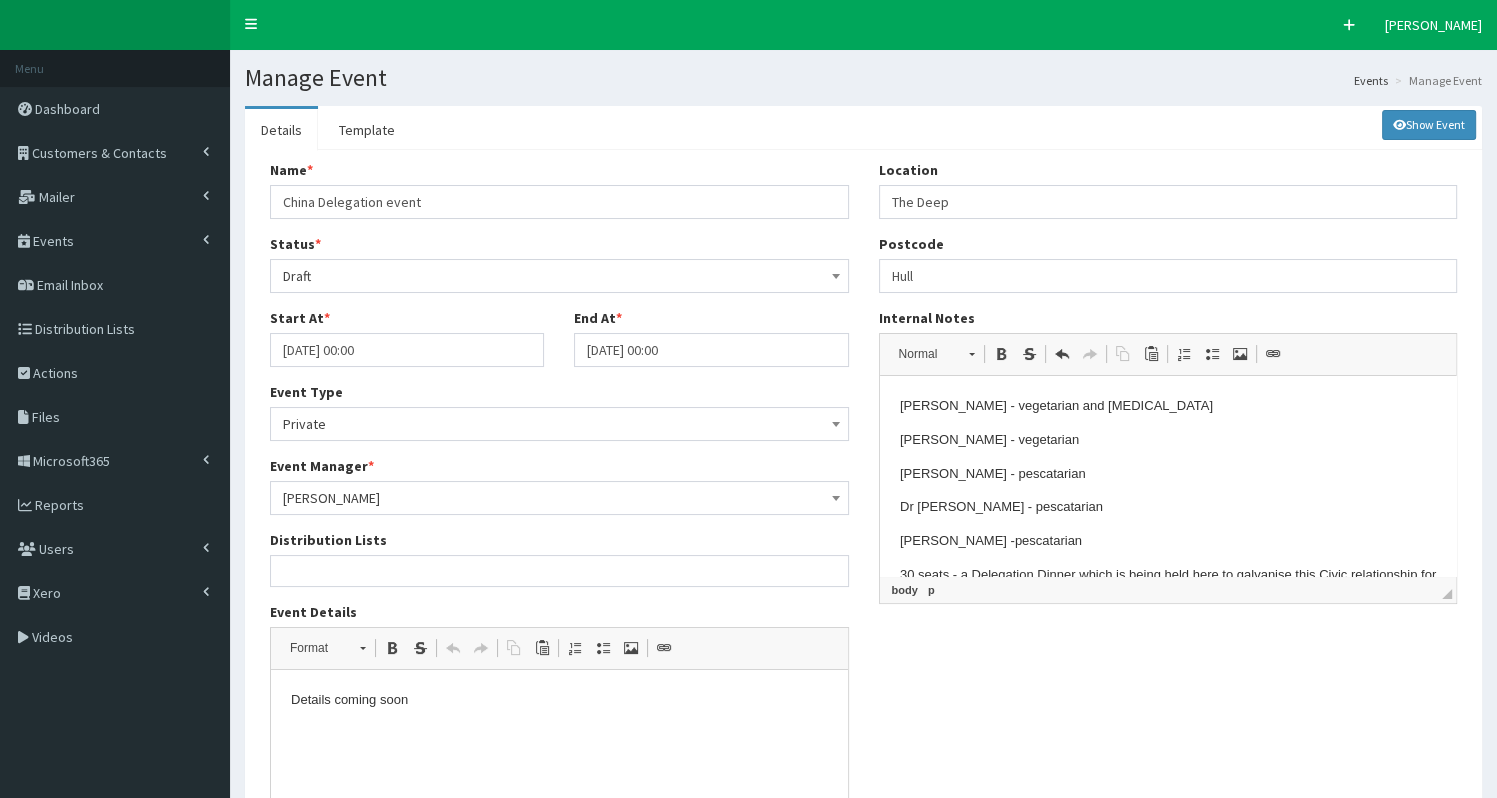 scroll, scrollTop: 265, scrollLeft: 0, axis: vertical 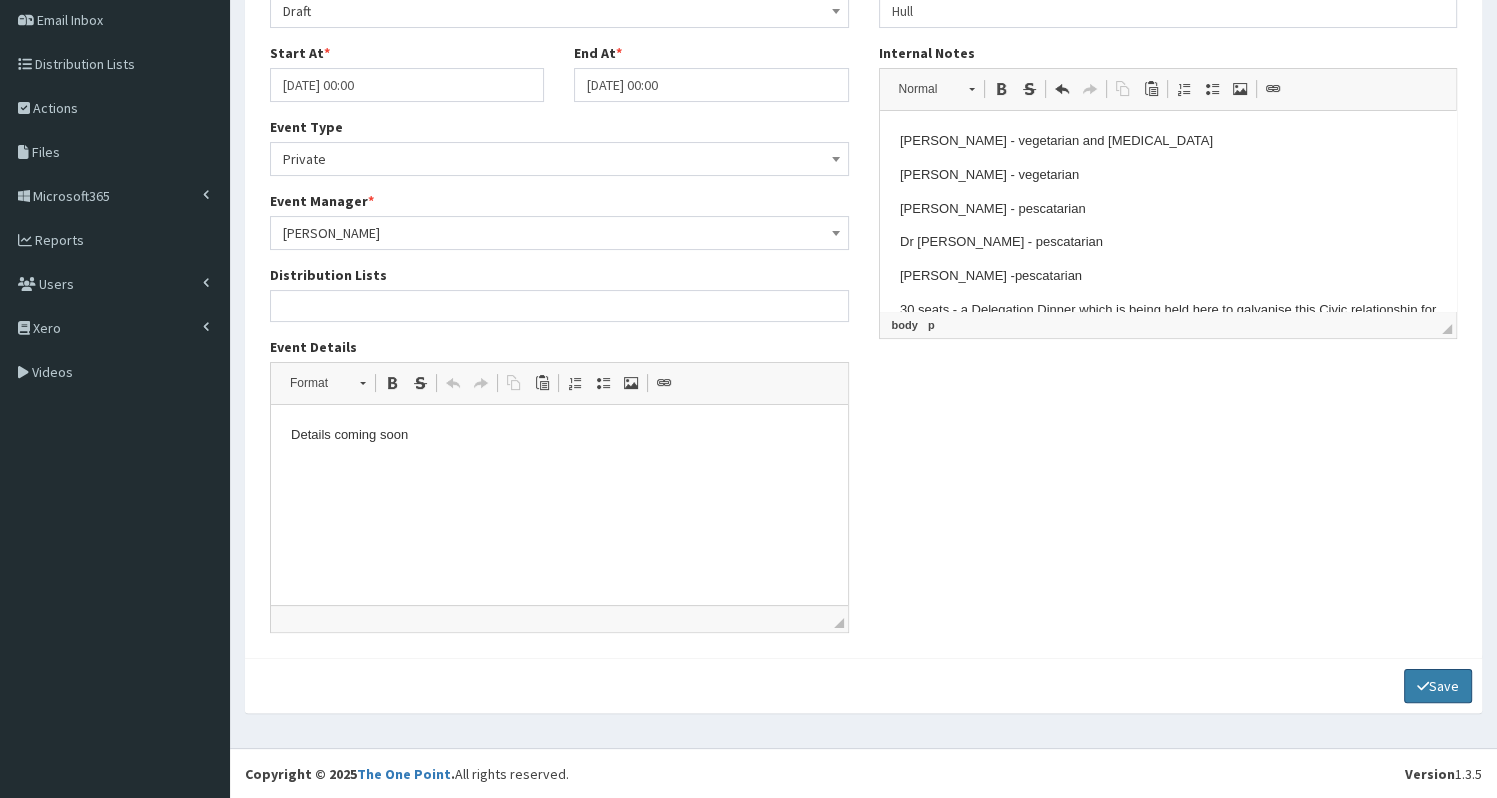 click on "Save" at bounding box center (1438, 686) 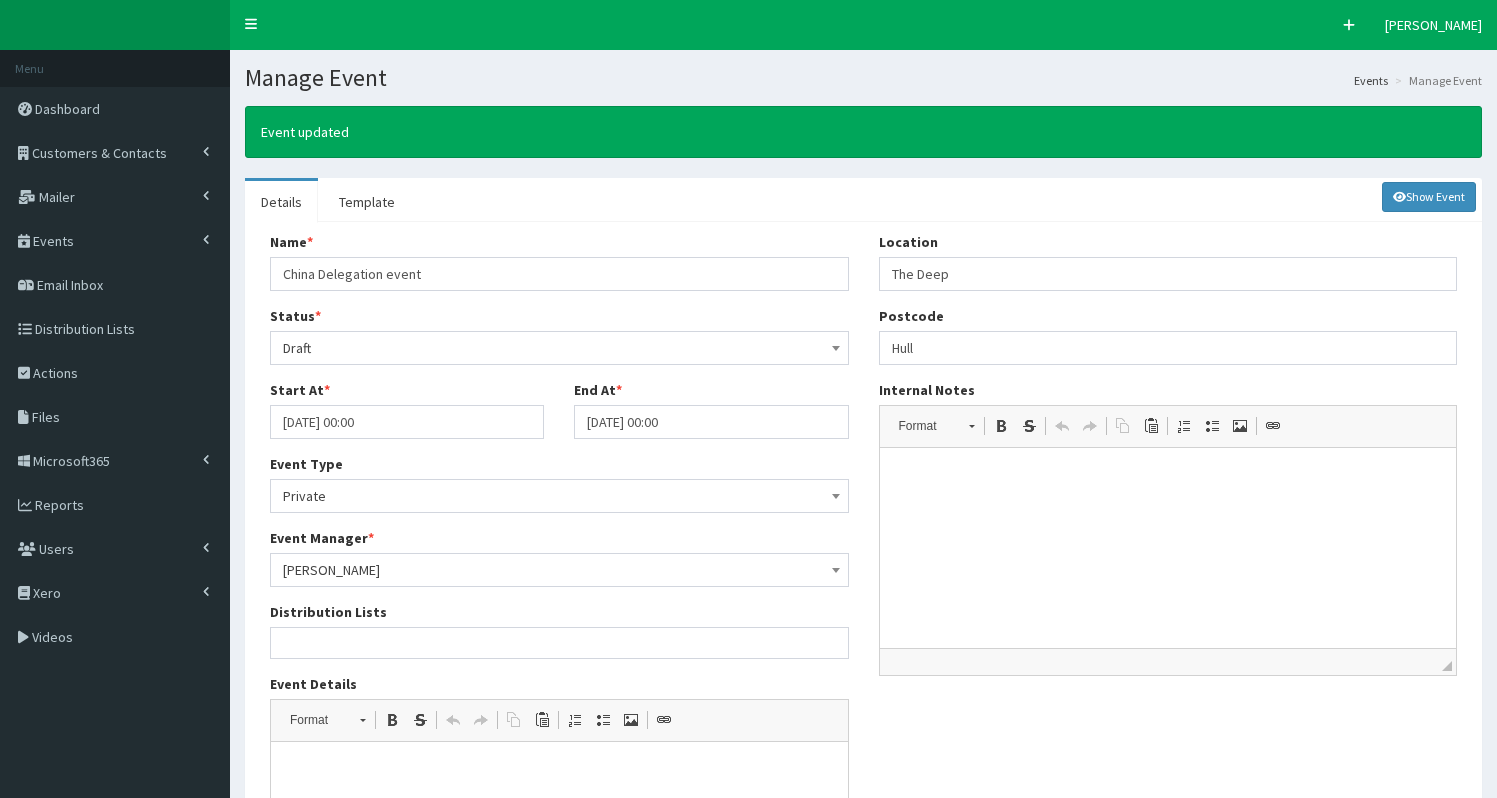 select 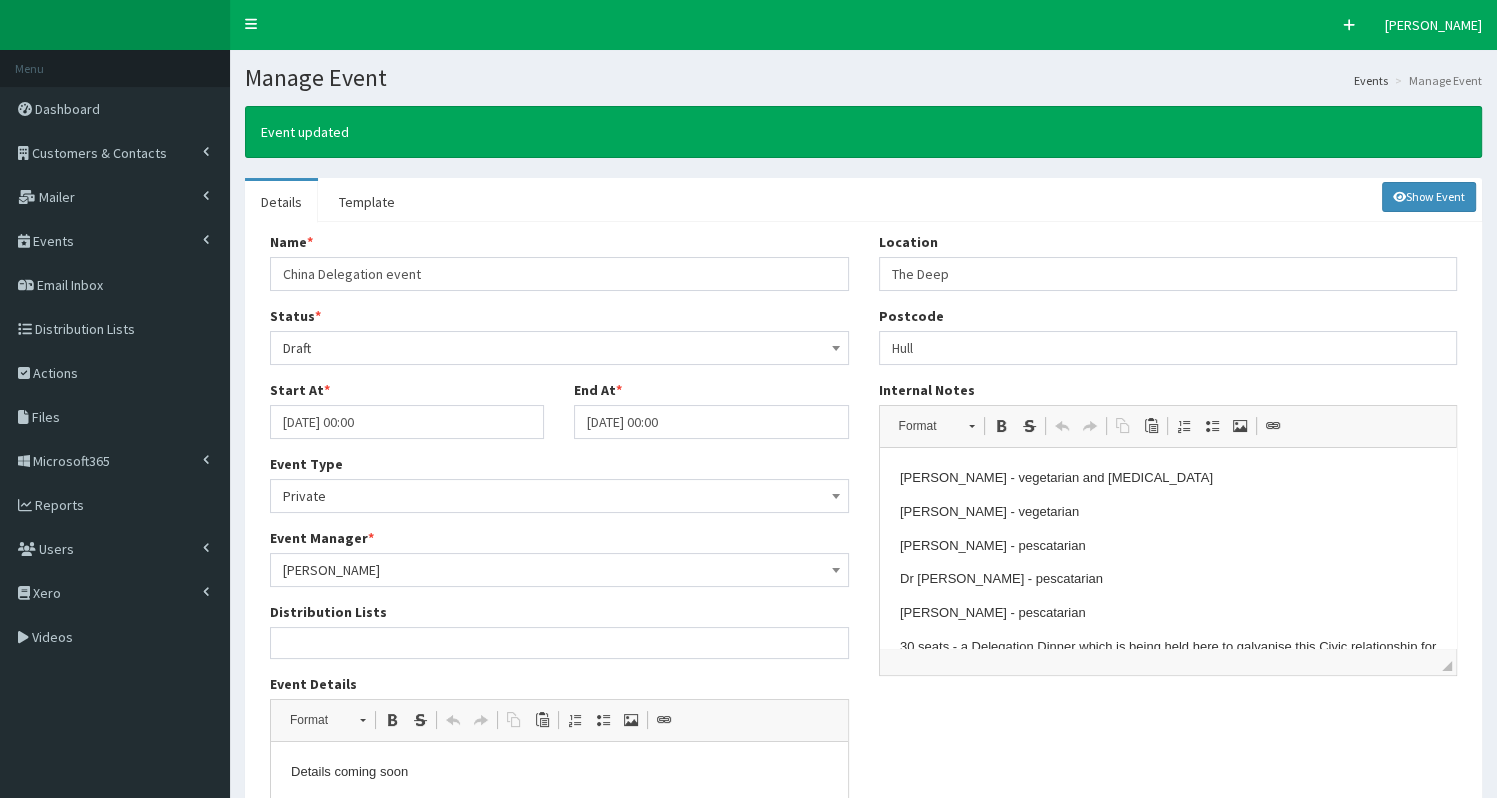 scroll, scrollTop: 0, scrollLeft: 0, axis: both 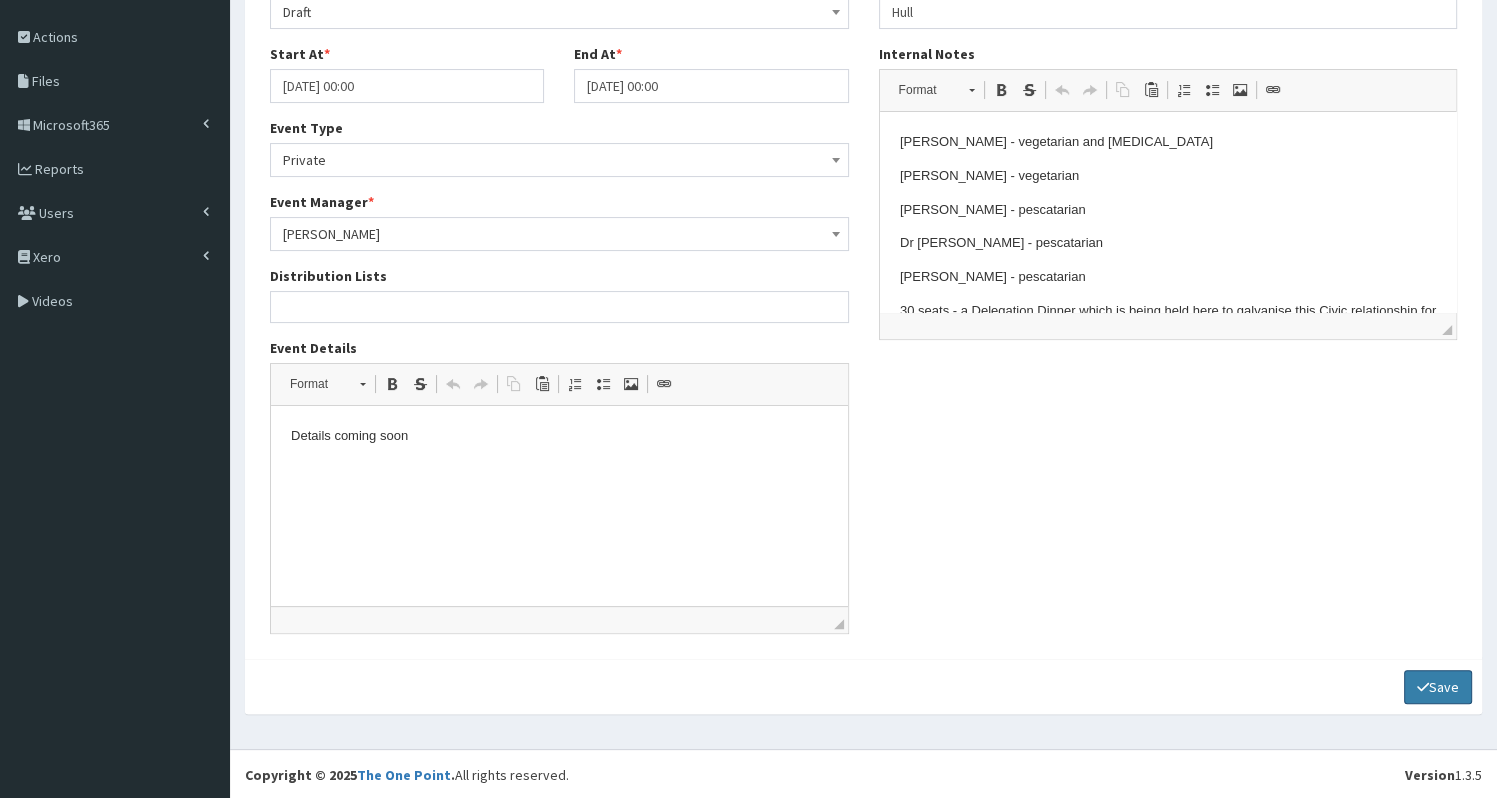 click on "Save" at bounding box center [1438, 687] 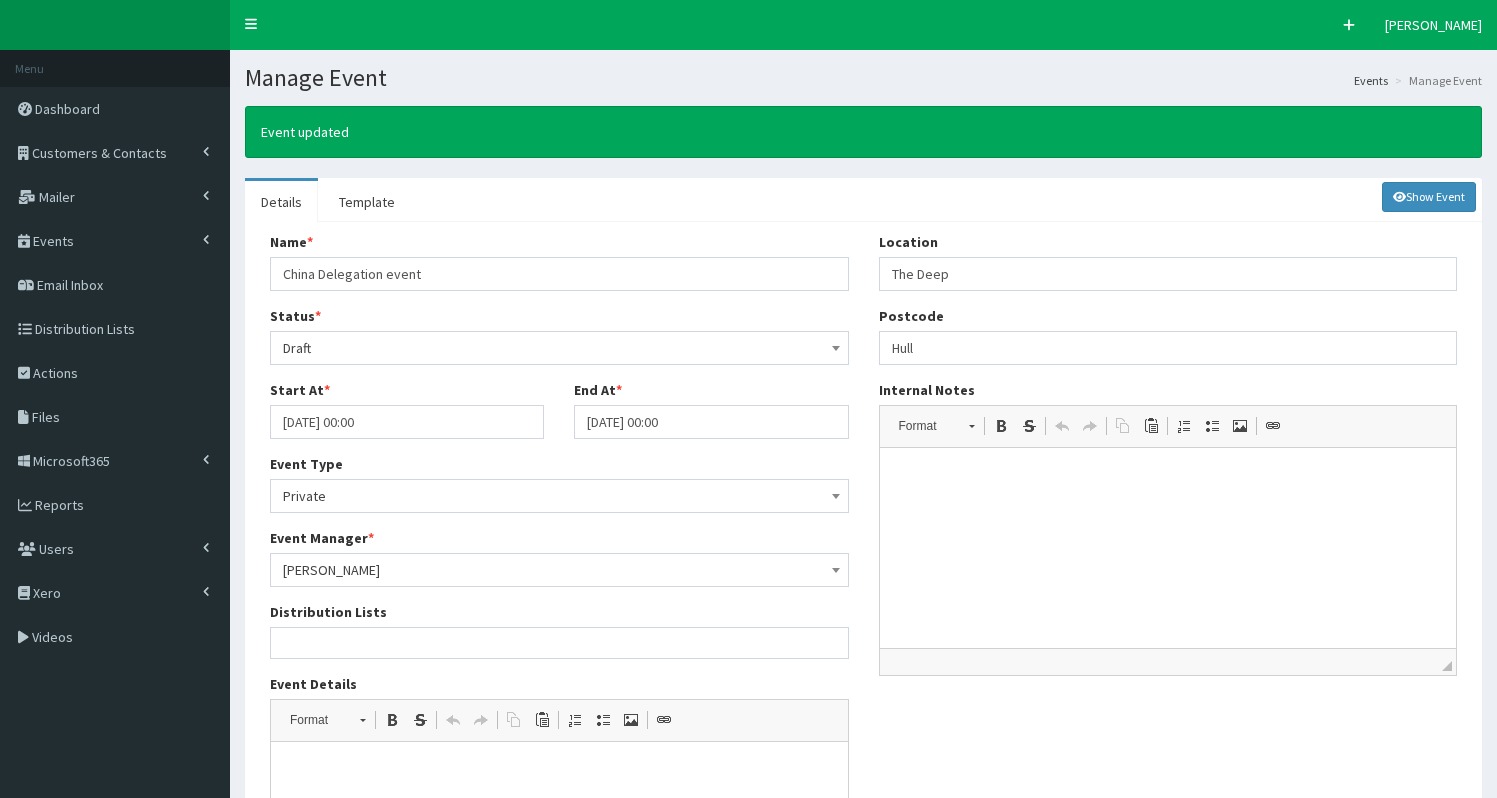 select 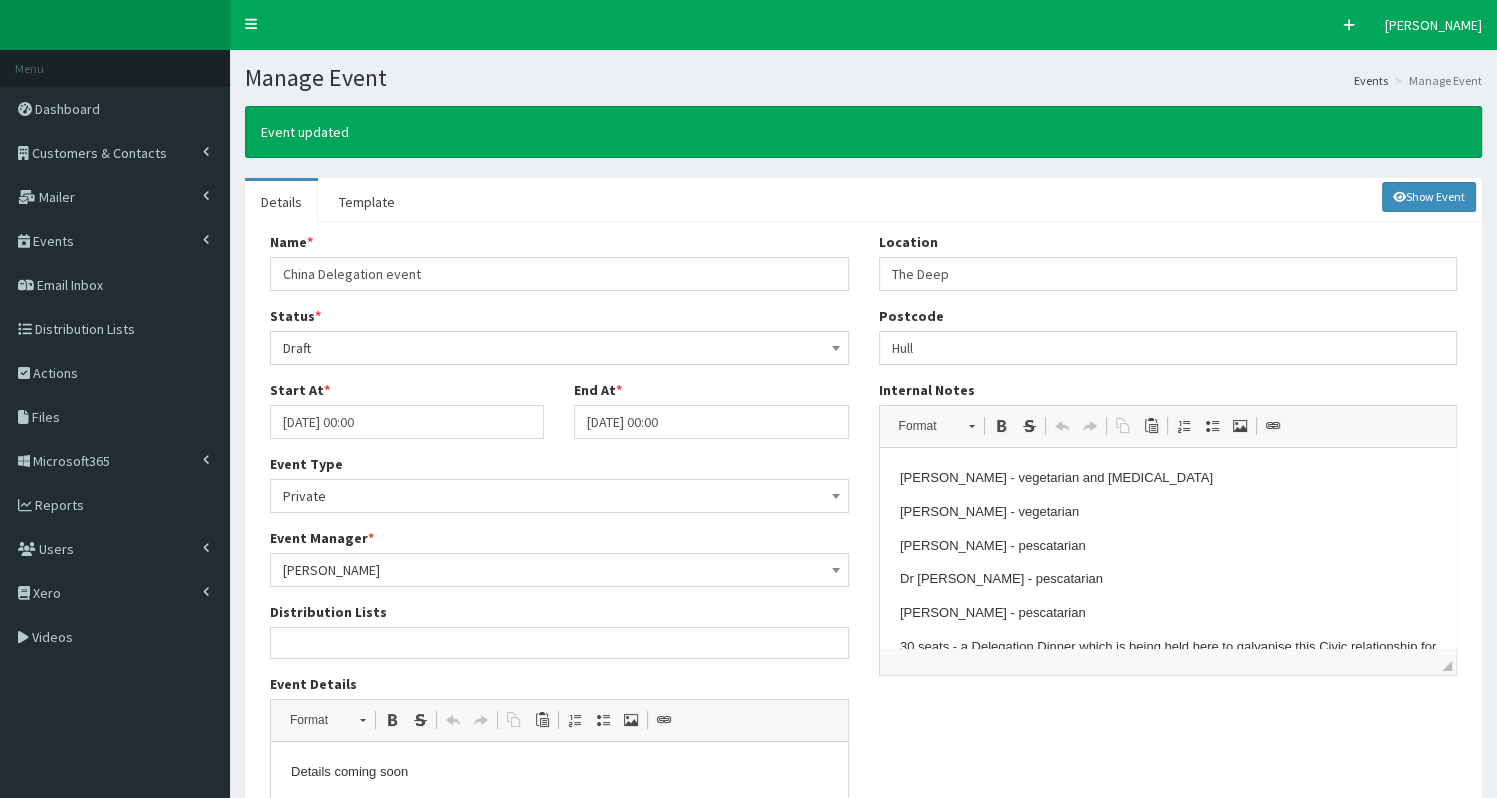 scroll, scrollTop: 0, scrollLeft: 0, axis: both 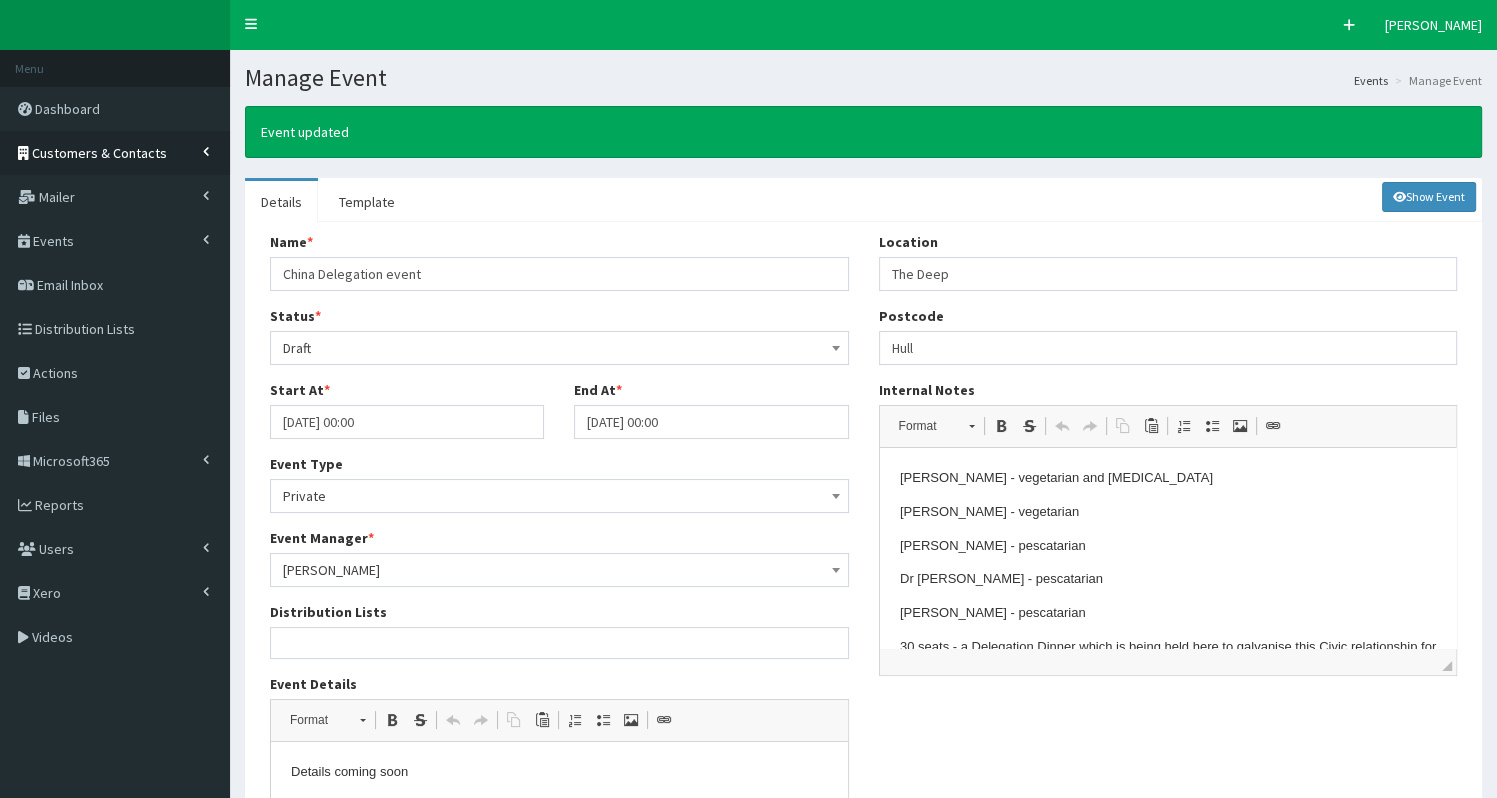 click on "Customers & Contacts" at bounding box center (115, 153) 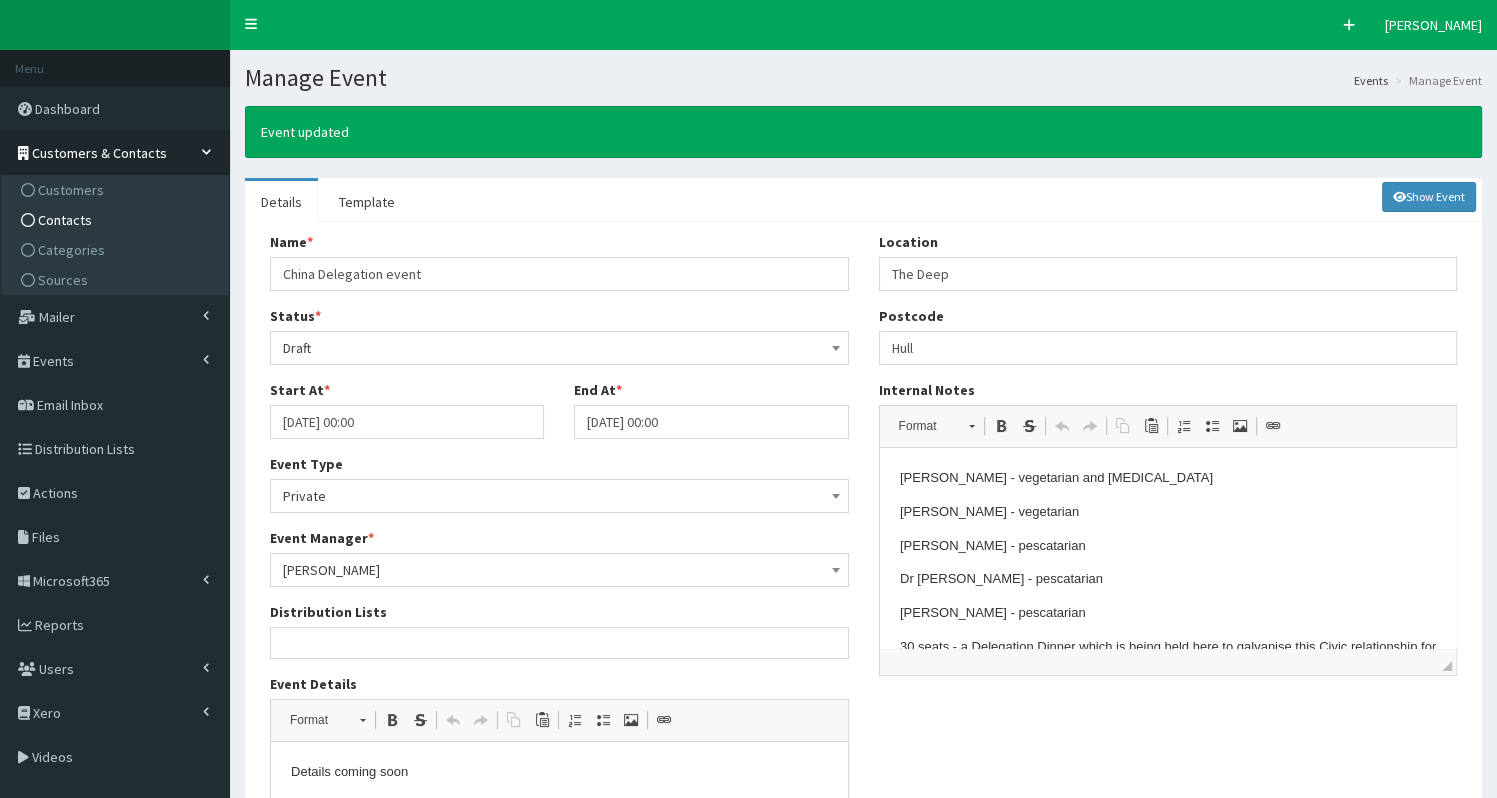 click on "Contacts" at bounding box center [117, 220] 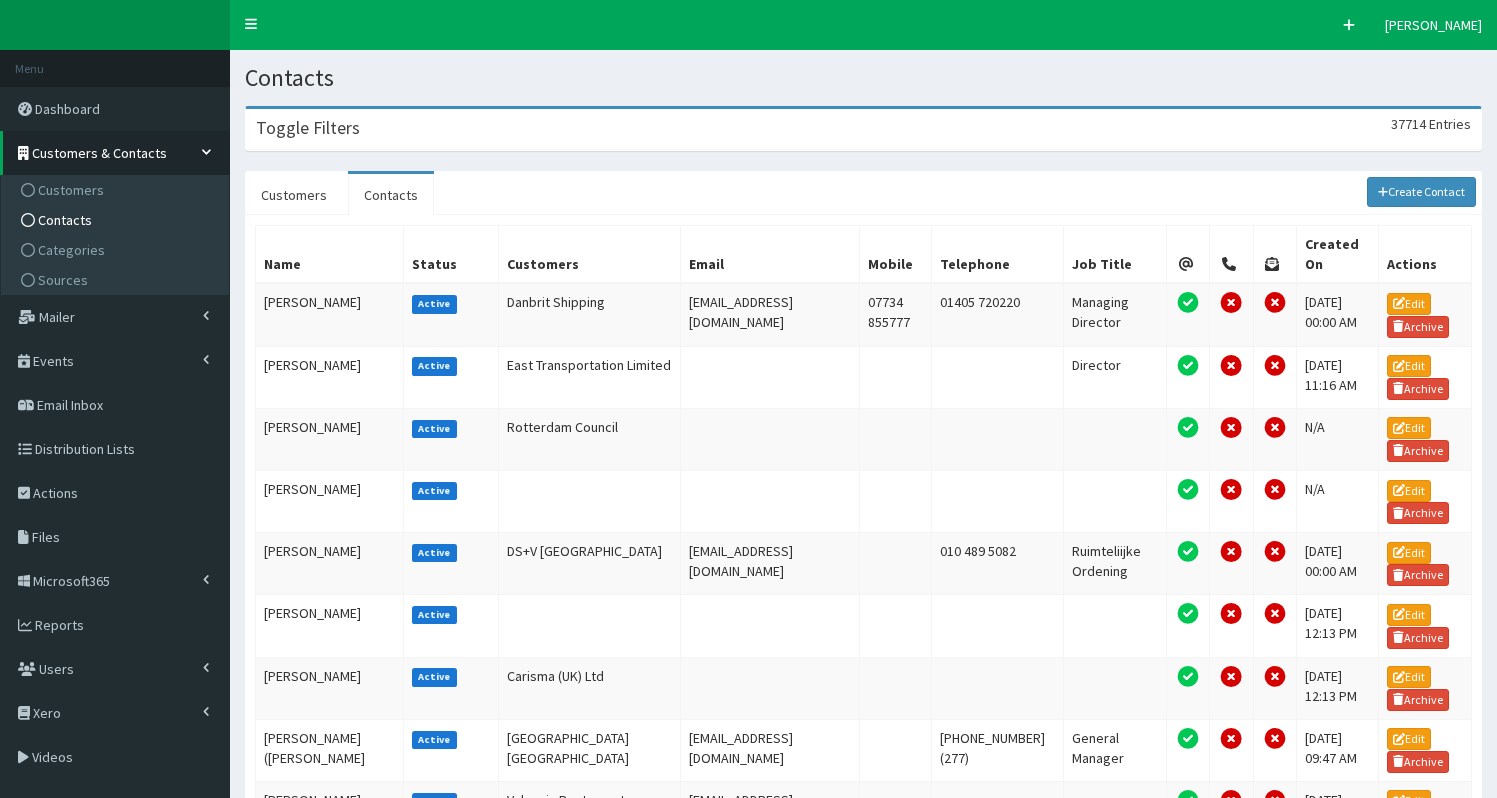 scroll, scrollTop: 0, scrollLeft: 0, axis: both 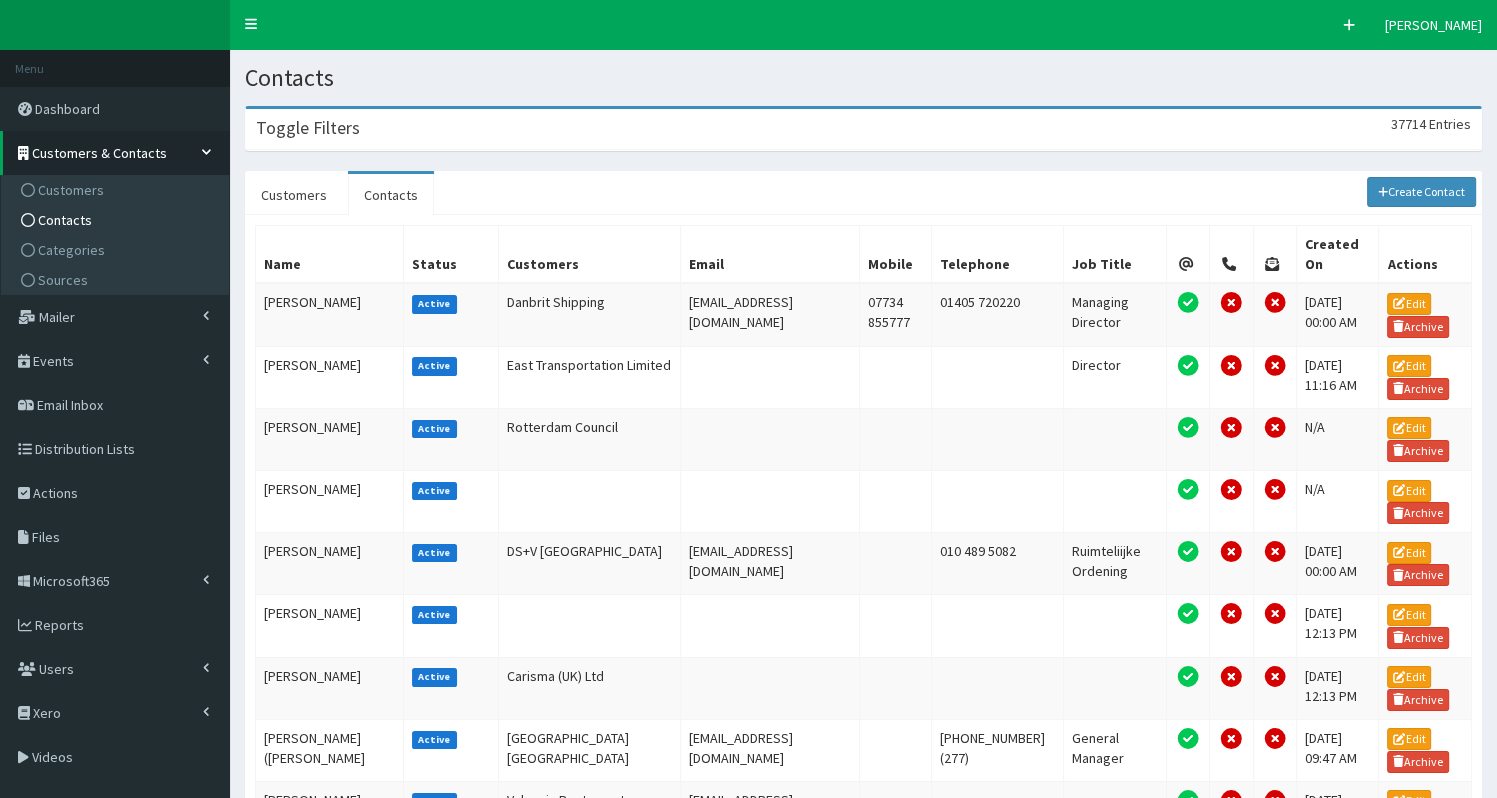 click on "Toggle Filters
37714   Entries" at bounding box center [863, 129] 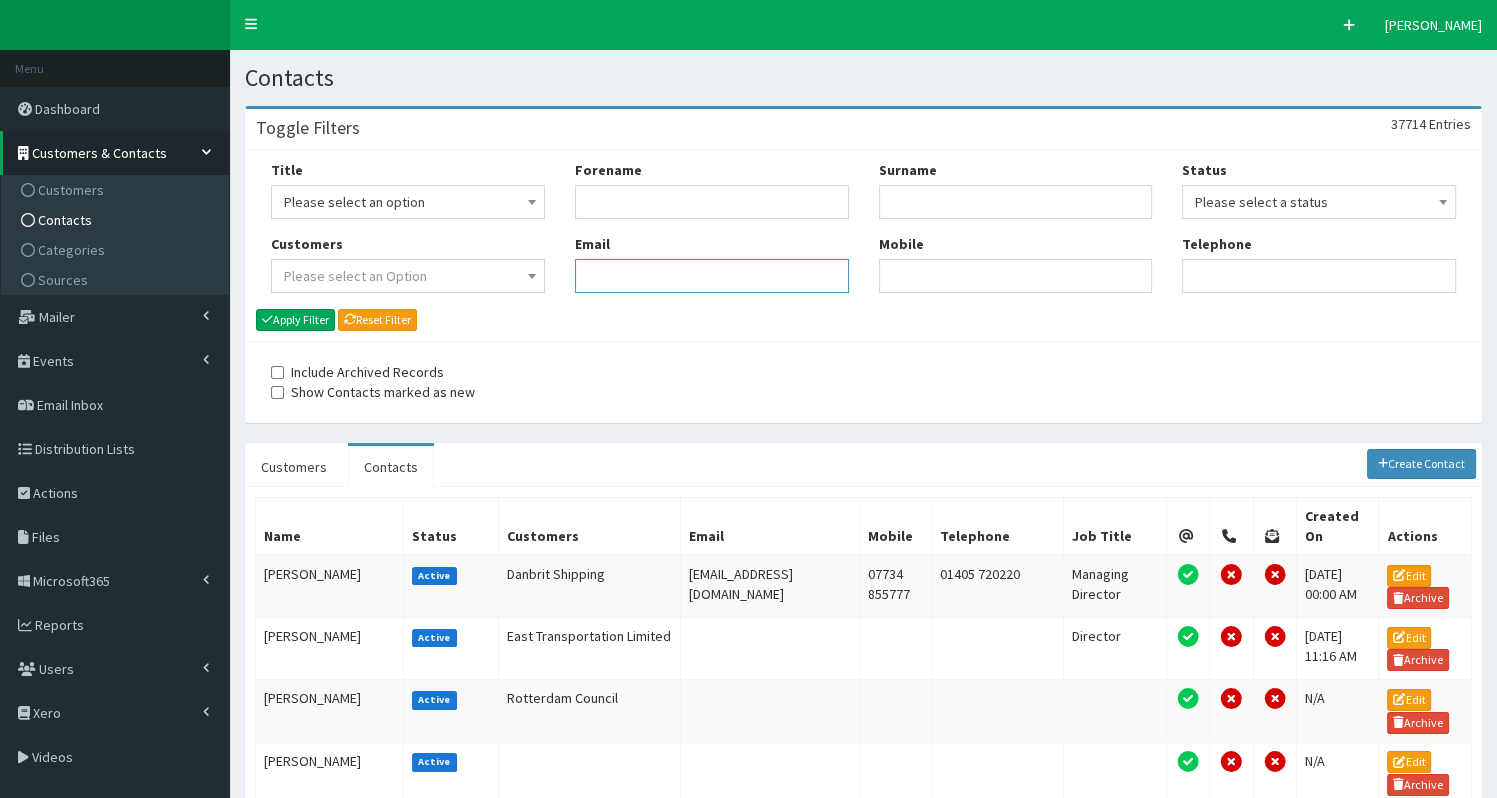 click on "Email" at bounding box center [712, 276] 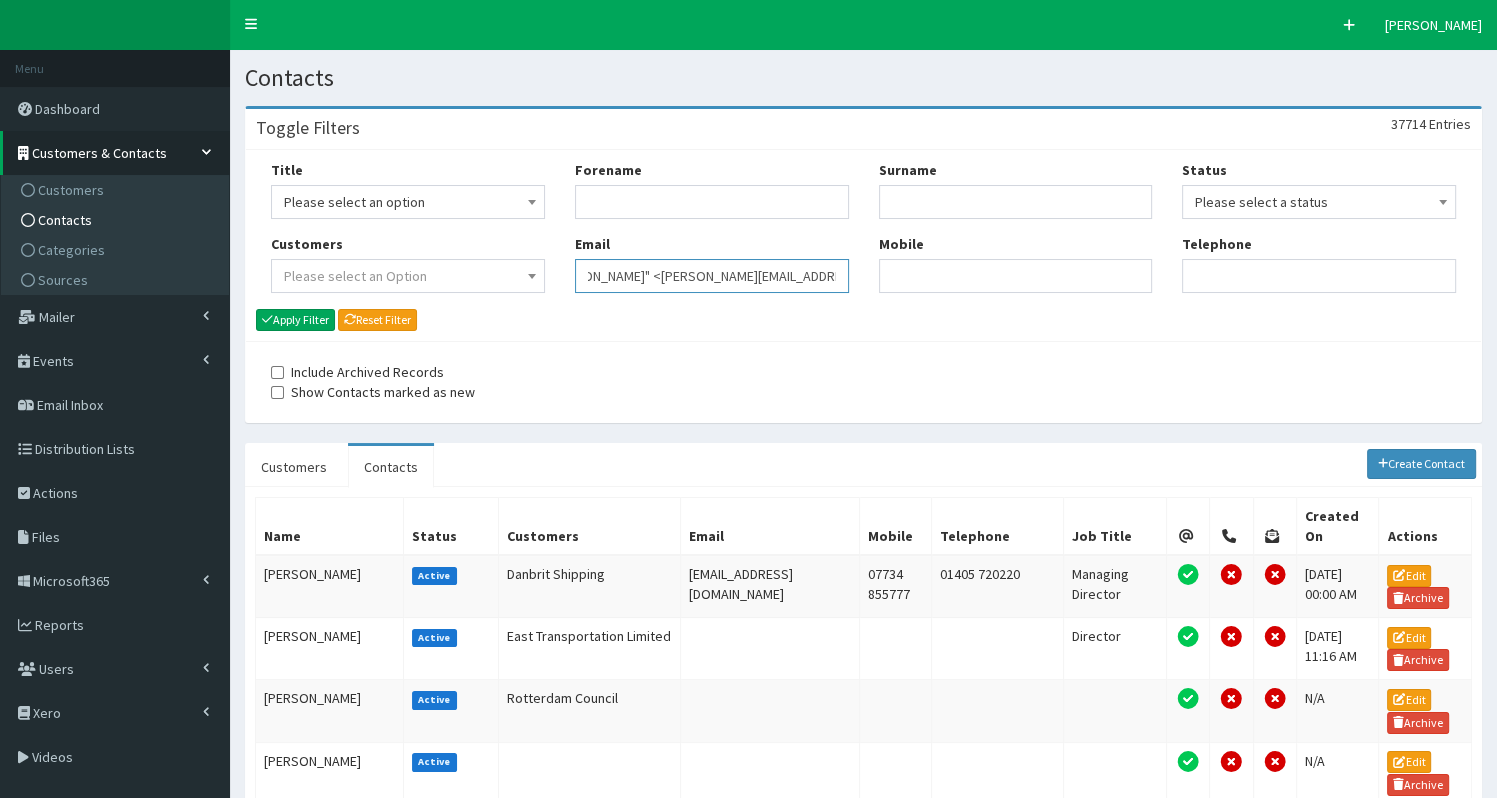 scroll, scrollTop: 0, scrollLeft: 0, axis: both 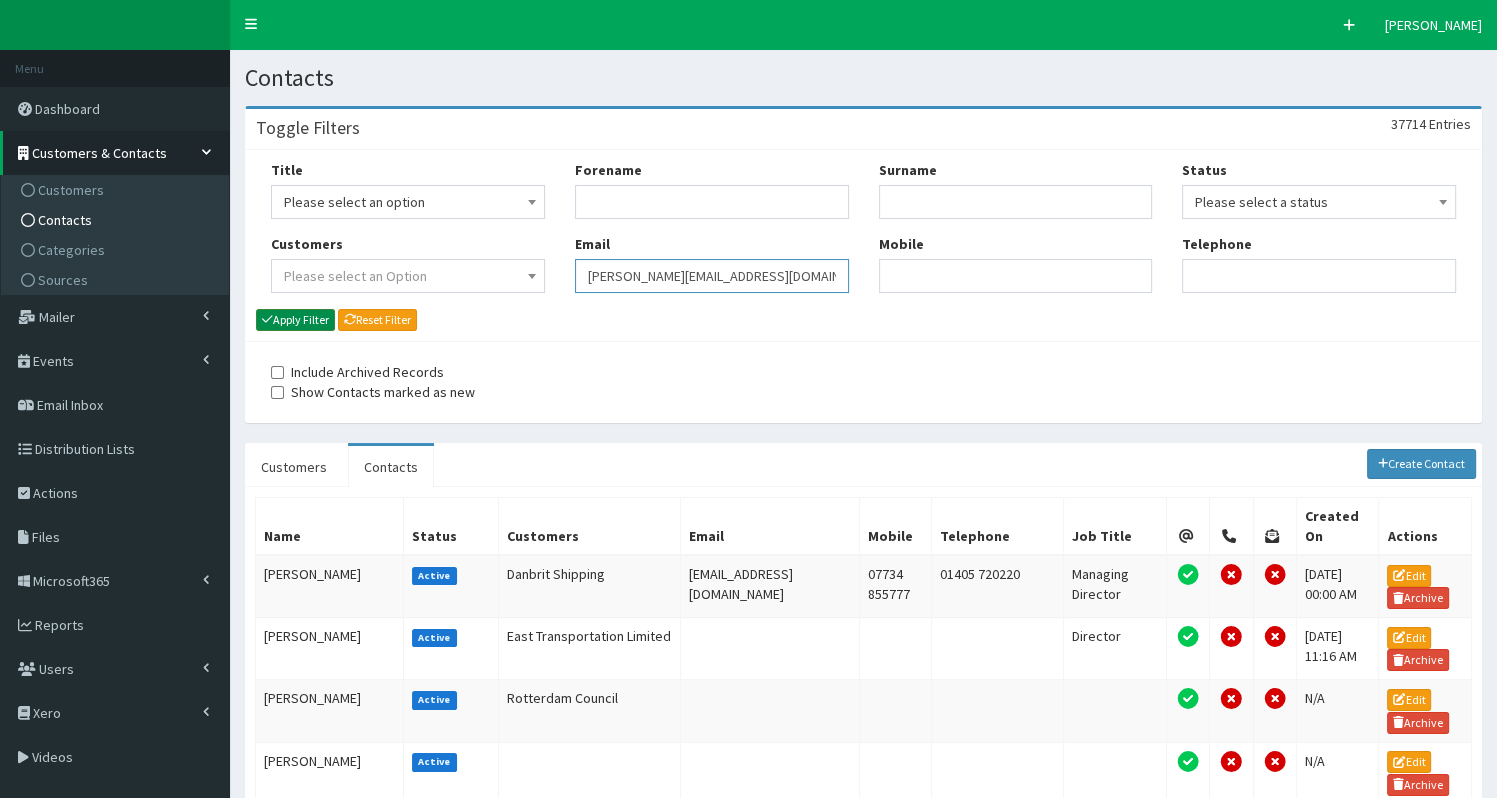 type on "Emma.Lillingston@adeptcsce.com" 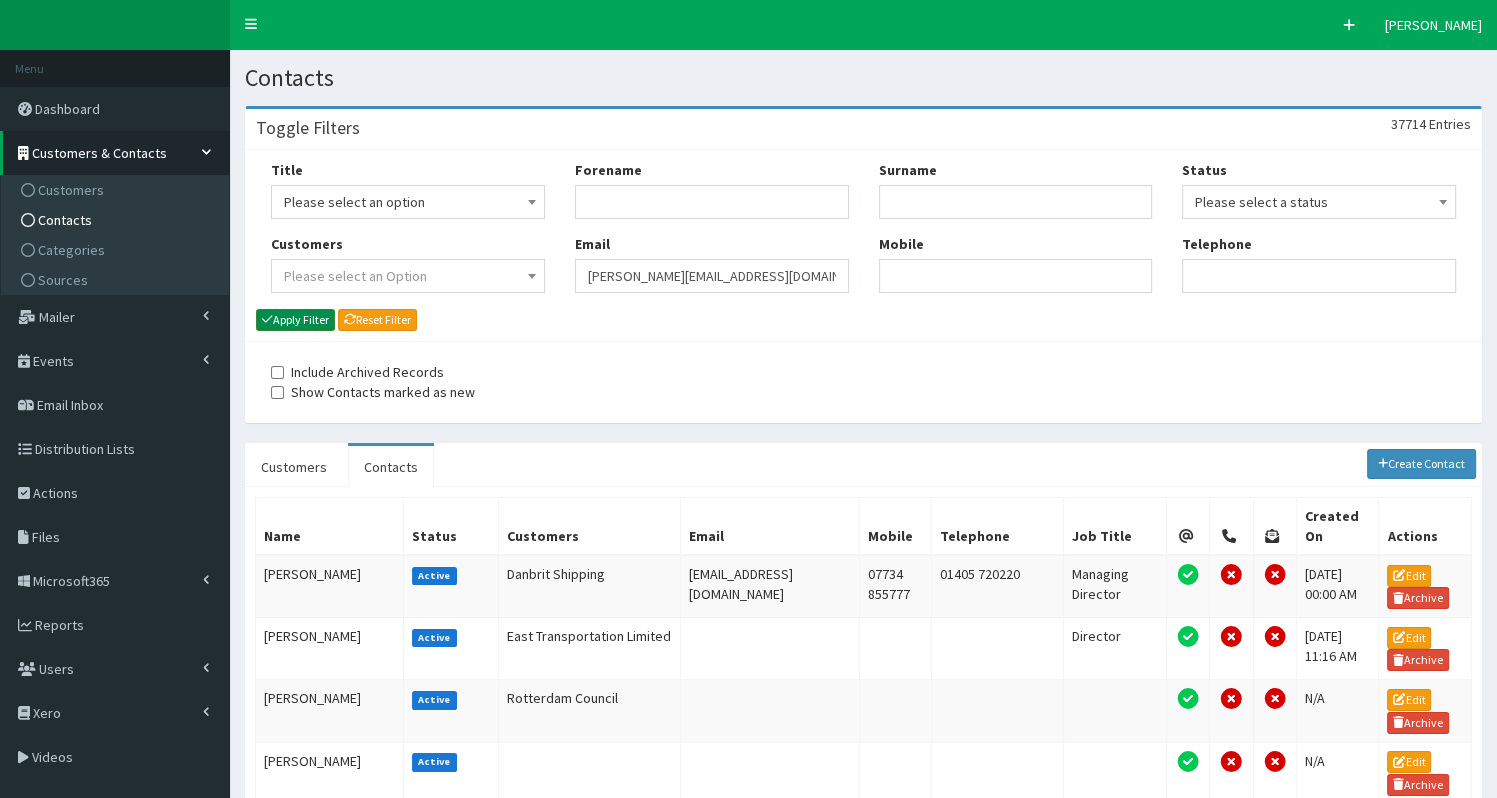 click on "Apply Filter" at bounding box center [295, 320] 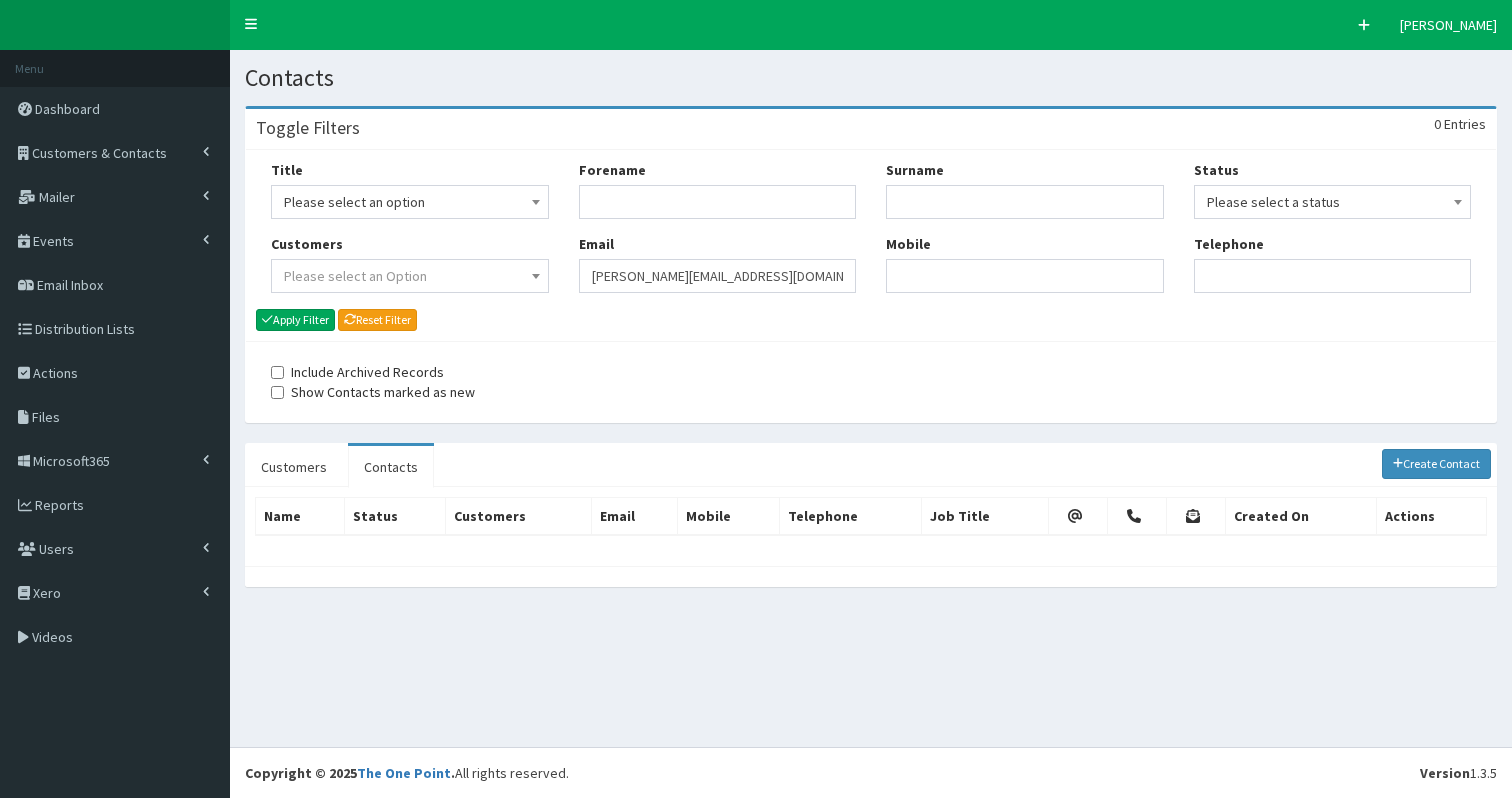 scroll, scrollTop: 0, scrollLeft: 0, axis: both 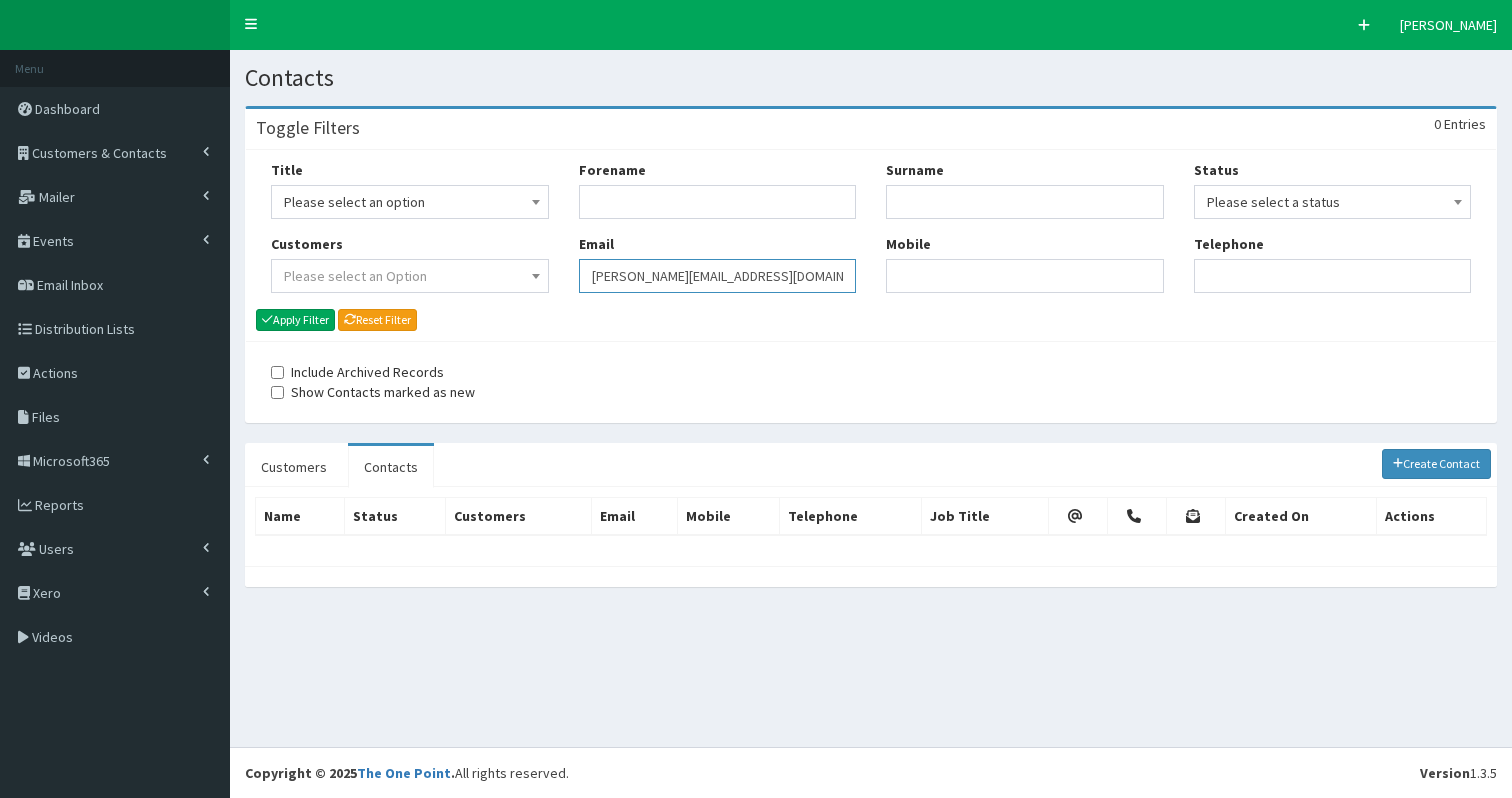 drag, startPoint x: 588, startPoint y: 273, endPoint x: 834, endPoint y: 271, distance: 246.00813 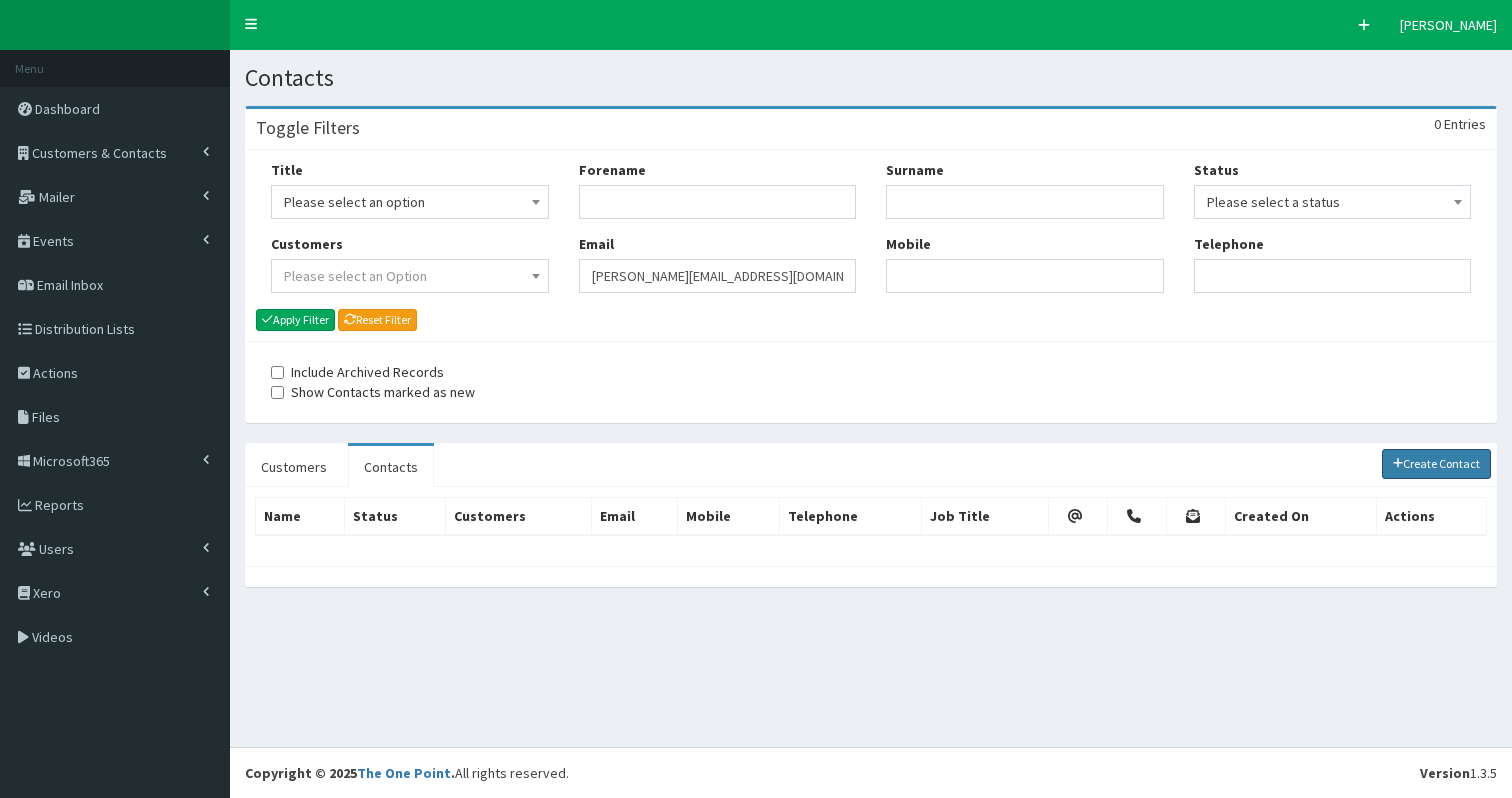click on "Create Contact" at bounding box center (1437, 464) 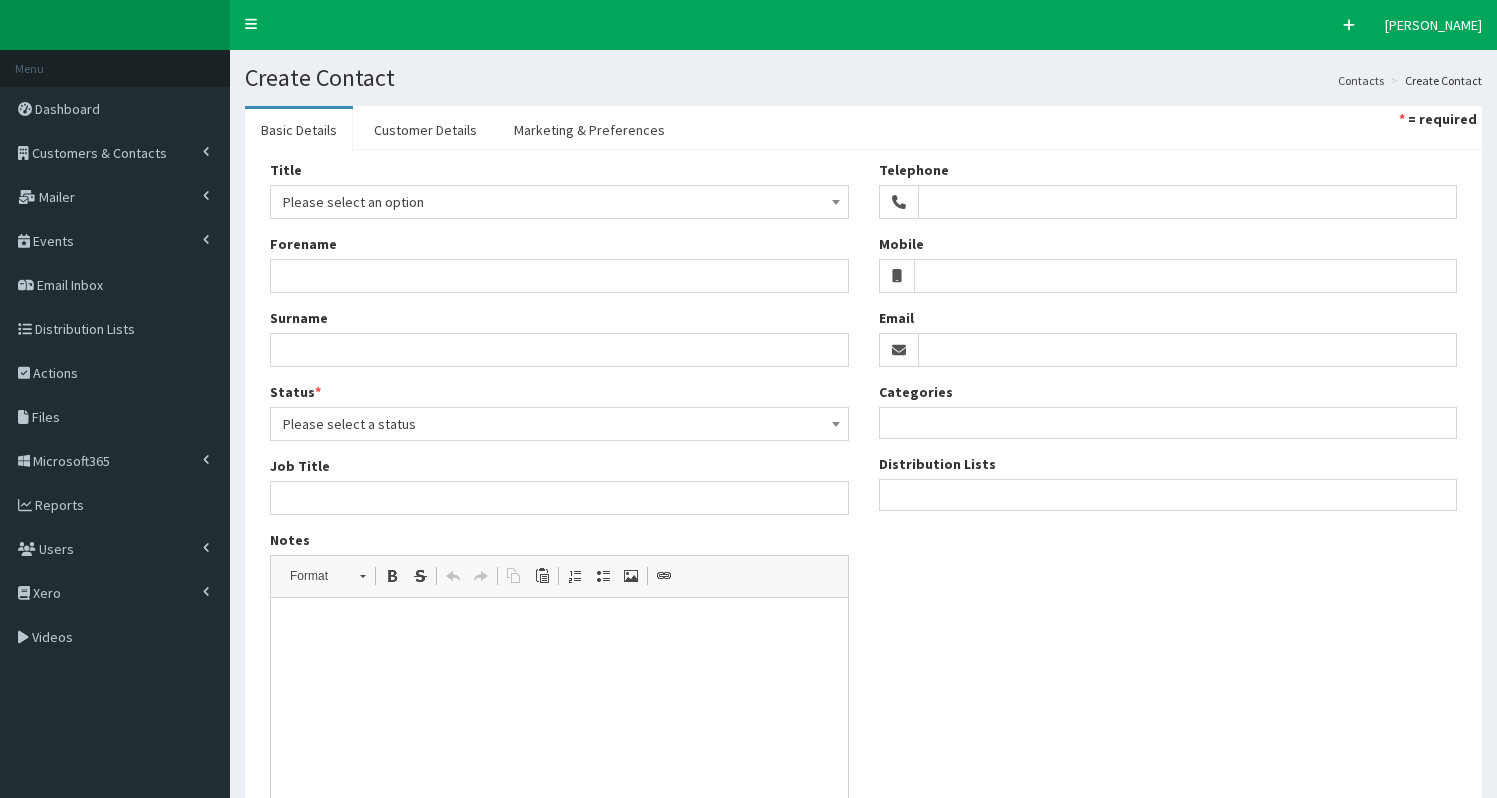 select 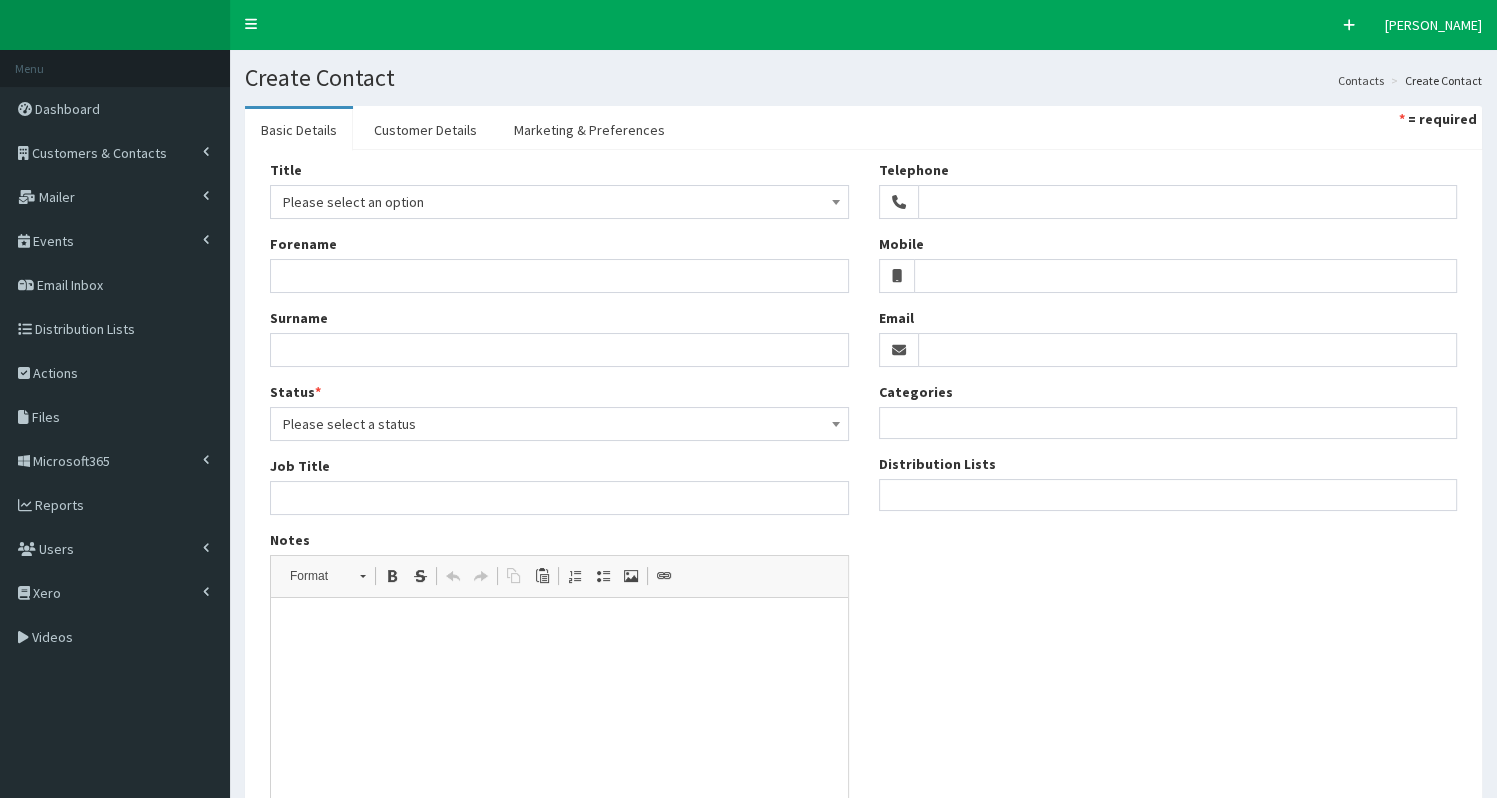scroll, scrollTop: 0, scrollLeft: 0, axis: both 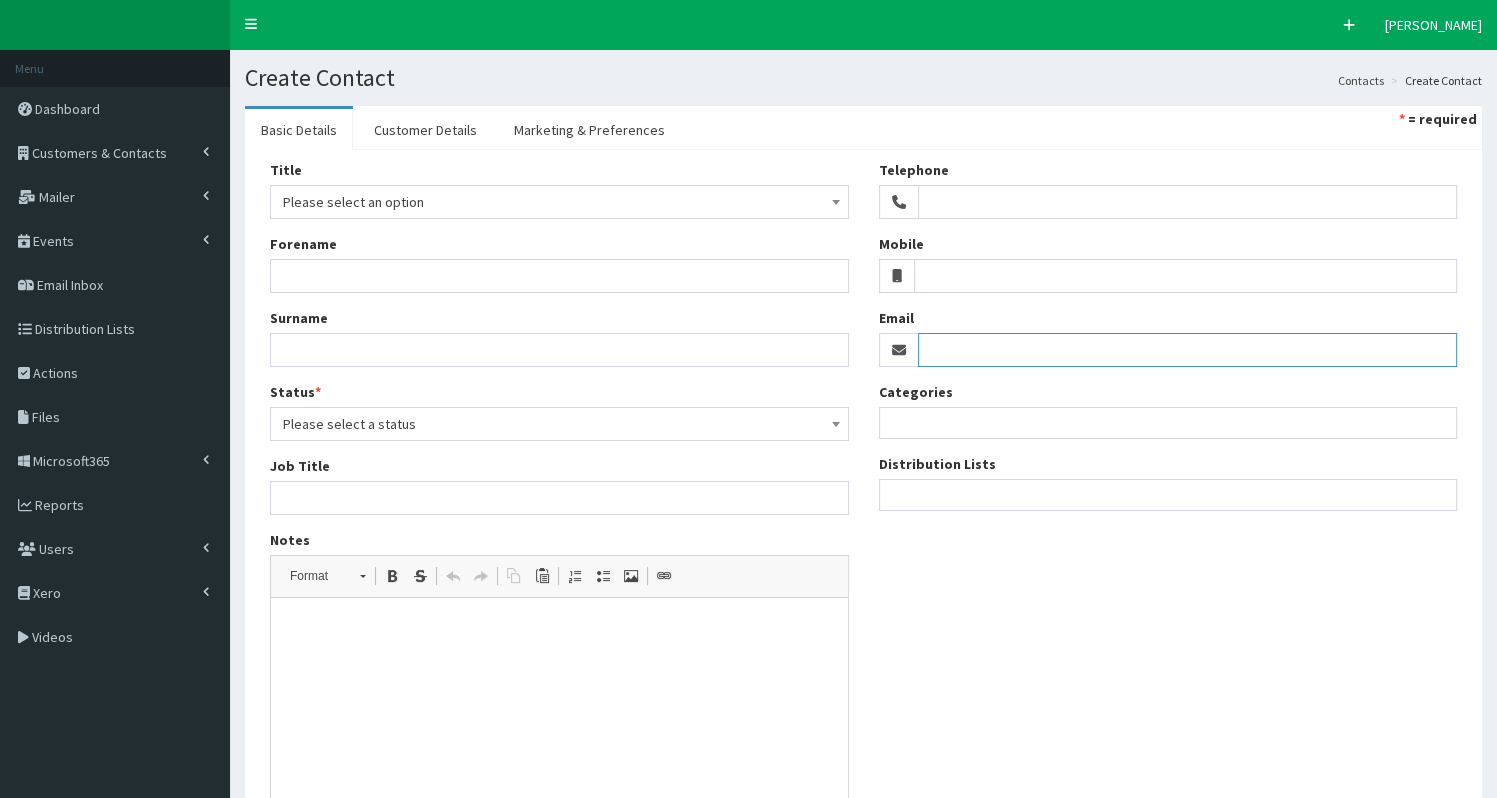 click on "Email" at bounding box center [1188, 350] 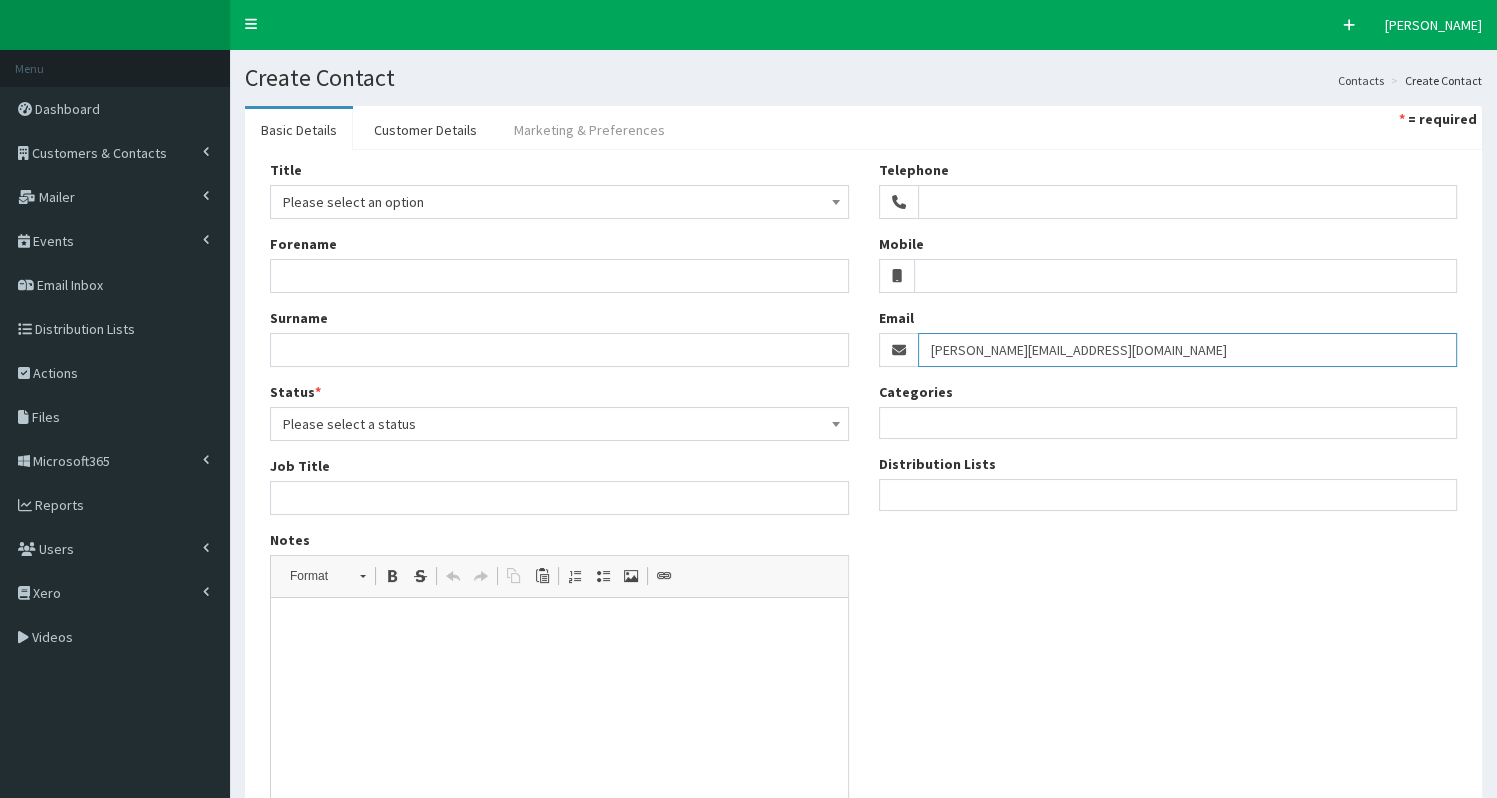 type on "[PERSON_NAME][EMAIL_ADDRESS][DOMAIN_NAME]" 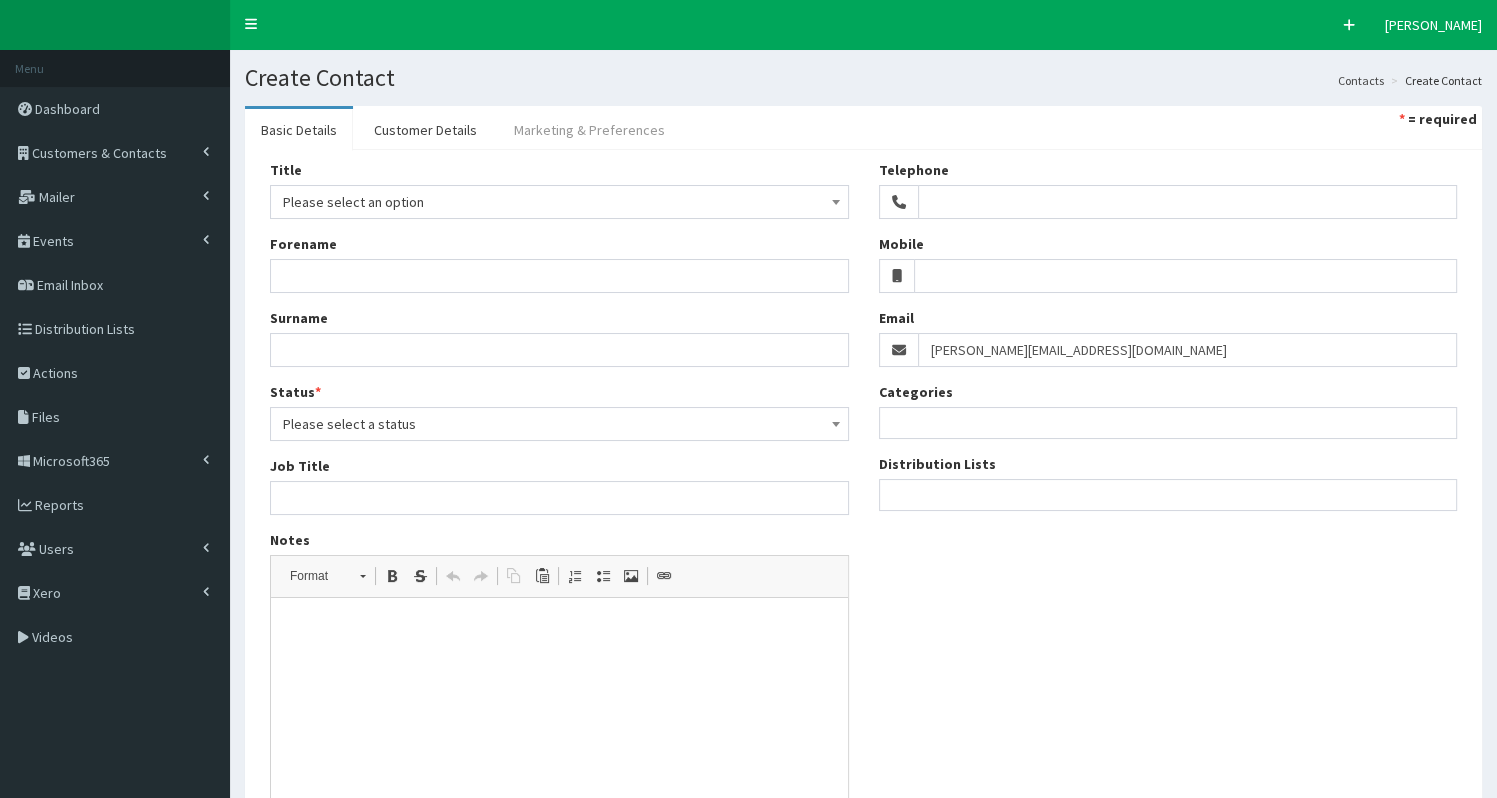 click on "Marketing & Preferences" at bounding box center (589, 130) 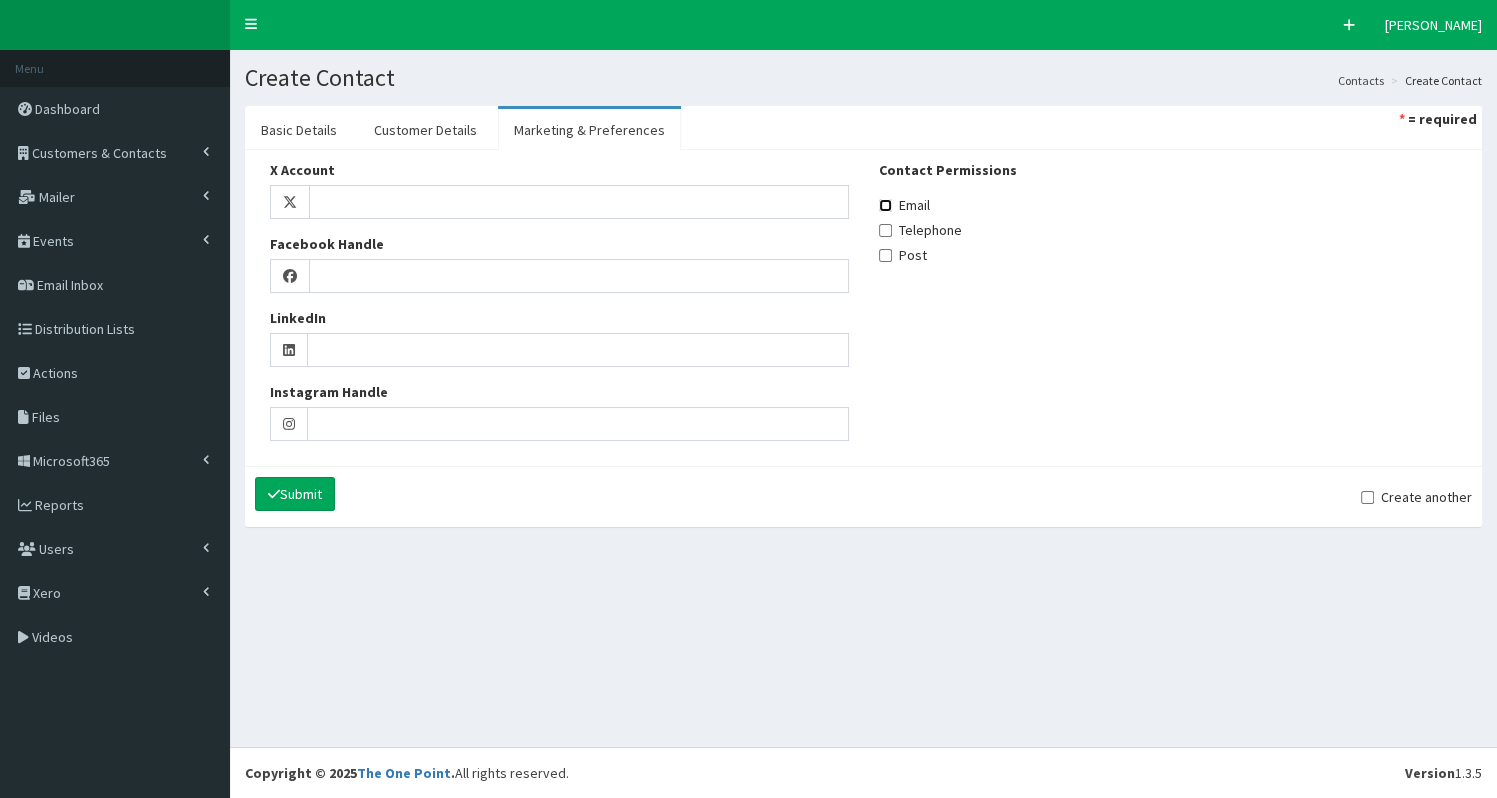 click on "Email" at bounding box center [885, 205] 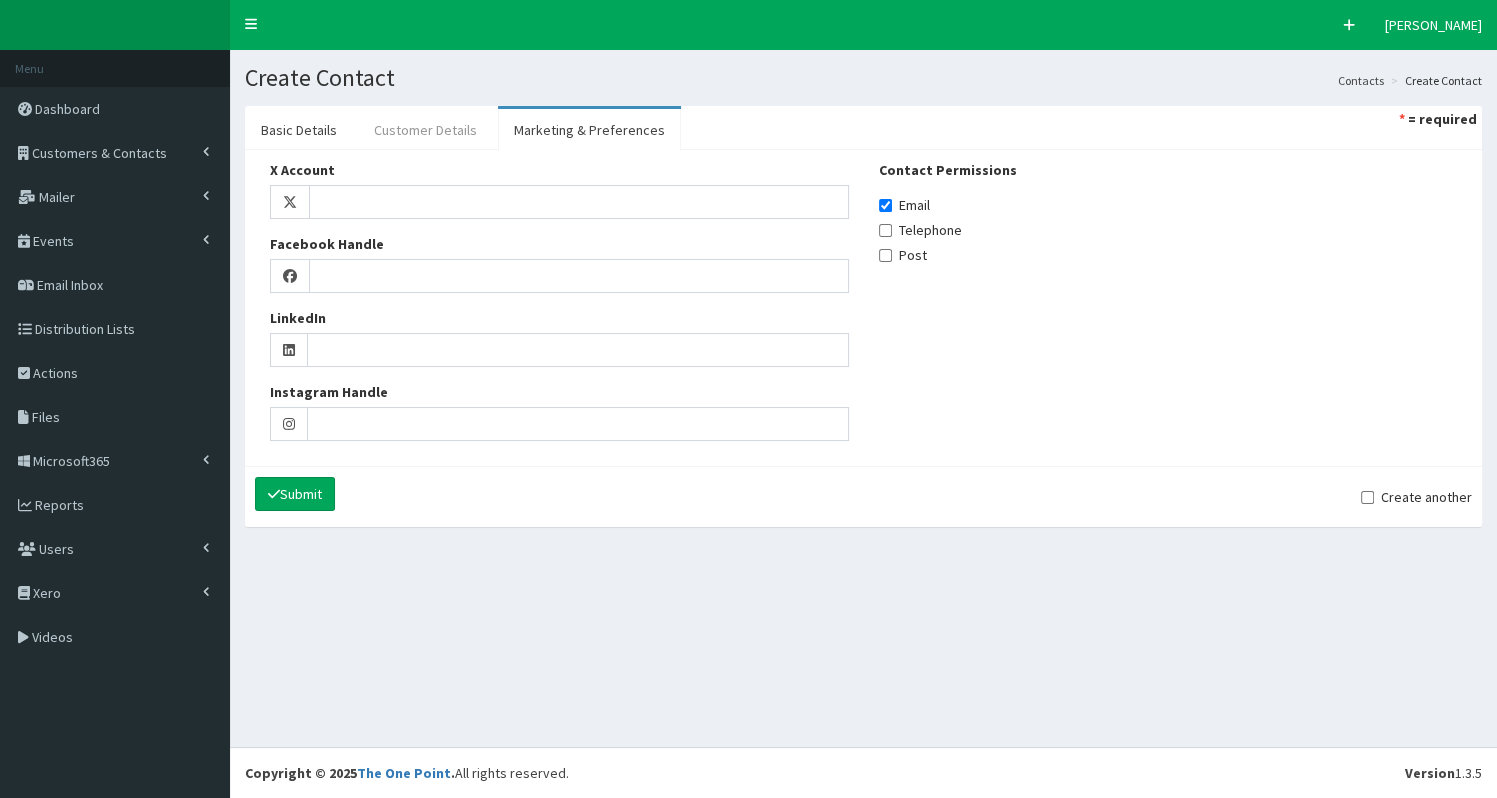 click on "Customer Details" at bounding box center [425, 130] 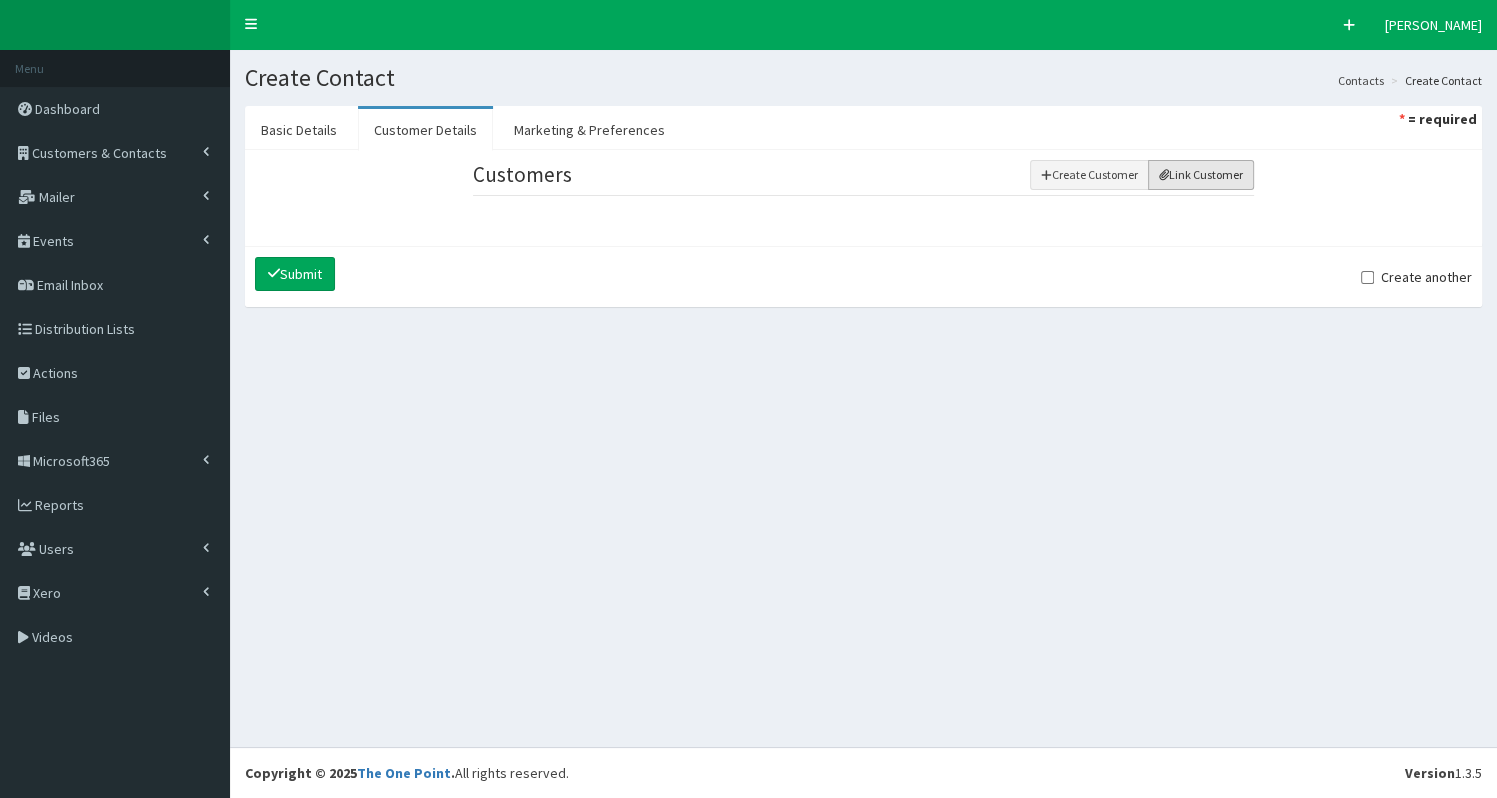 click on "Link Customer" at bounding box center (1201, 175) 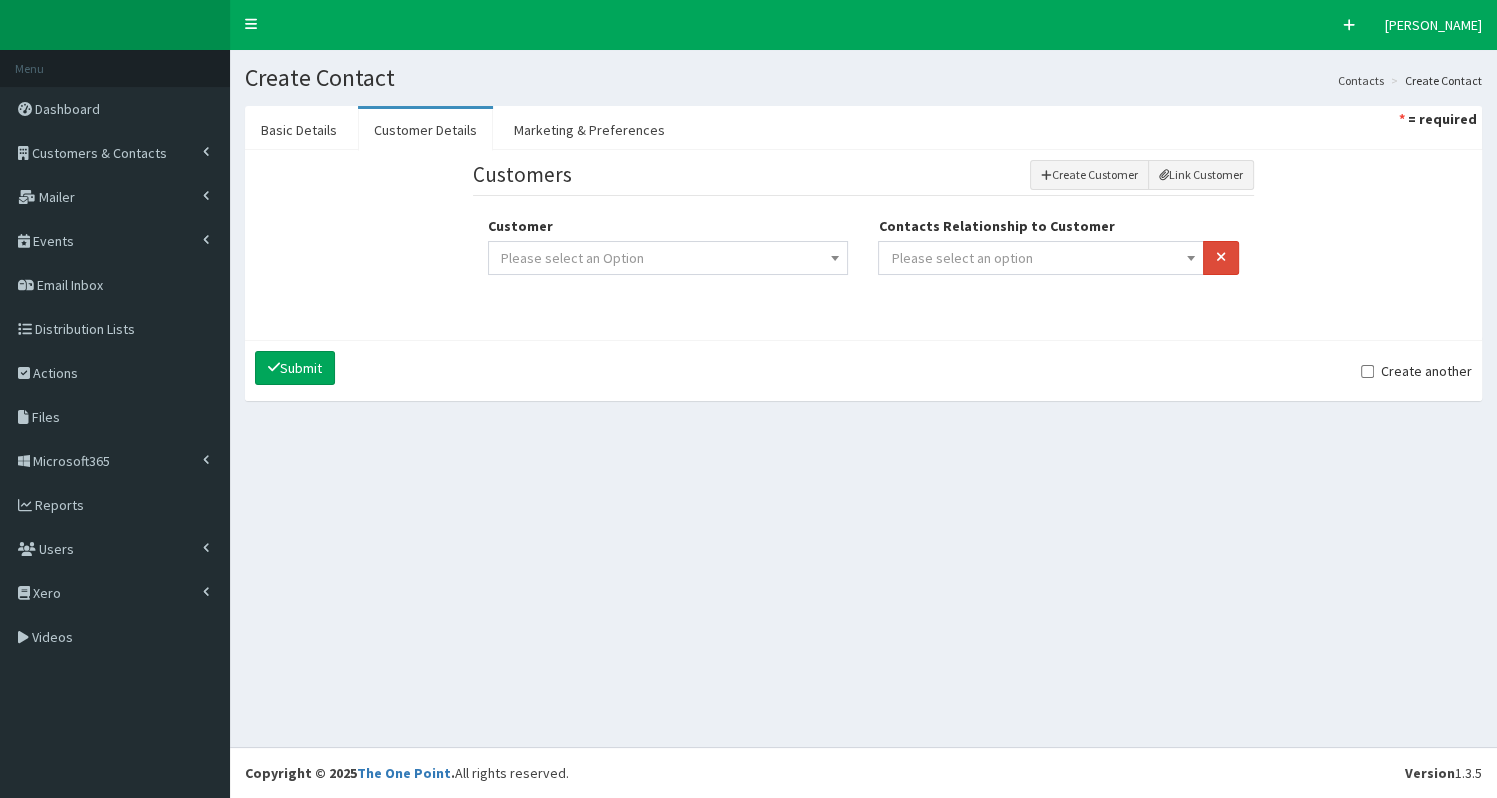 click on "Please select an option" at bounding box center (1040, 258) 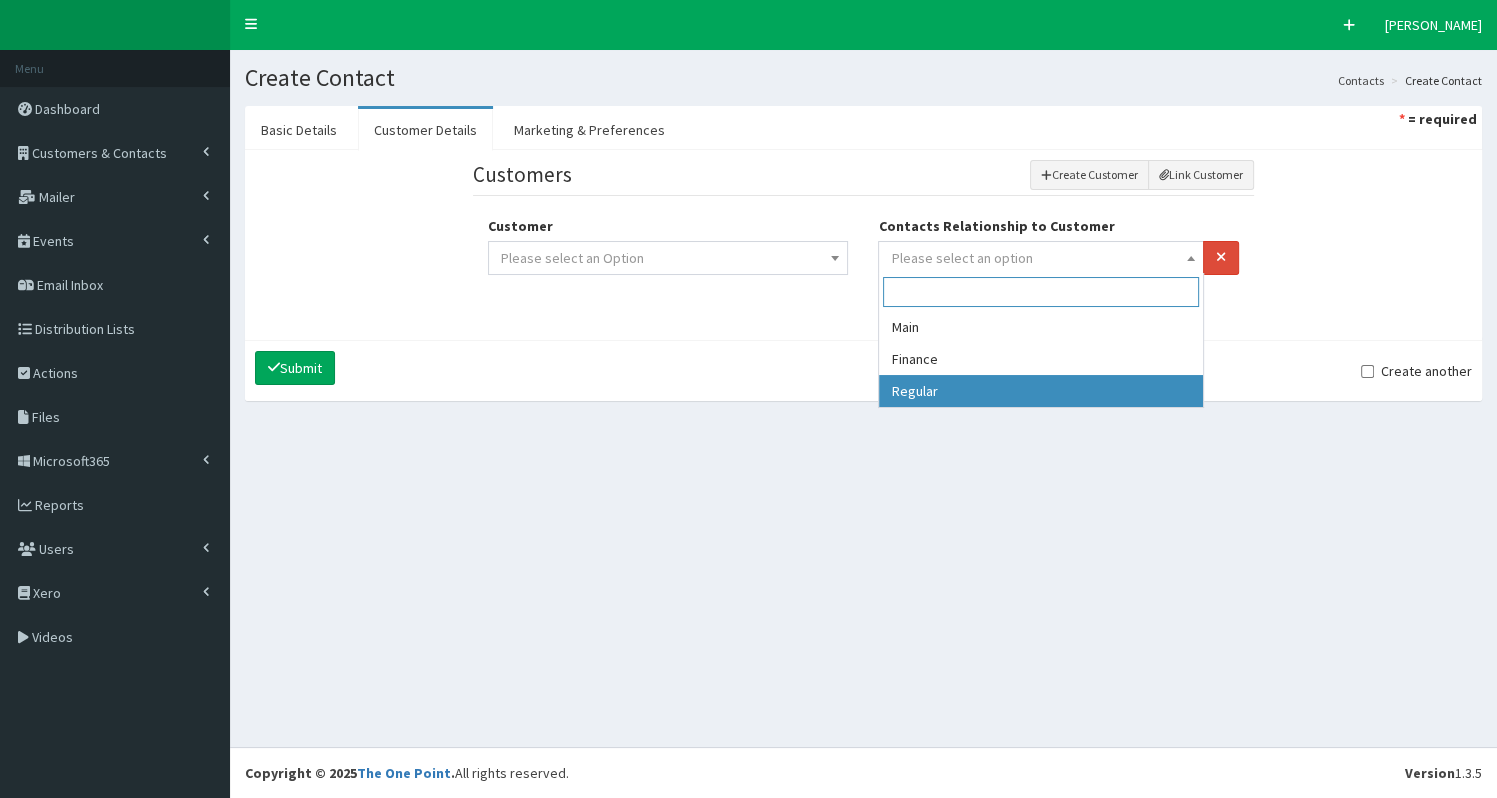 select on "3" 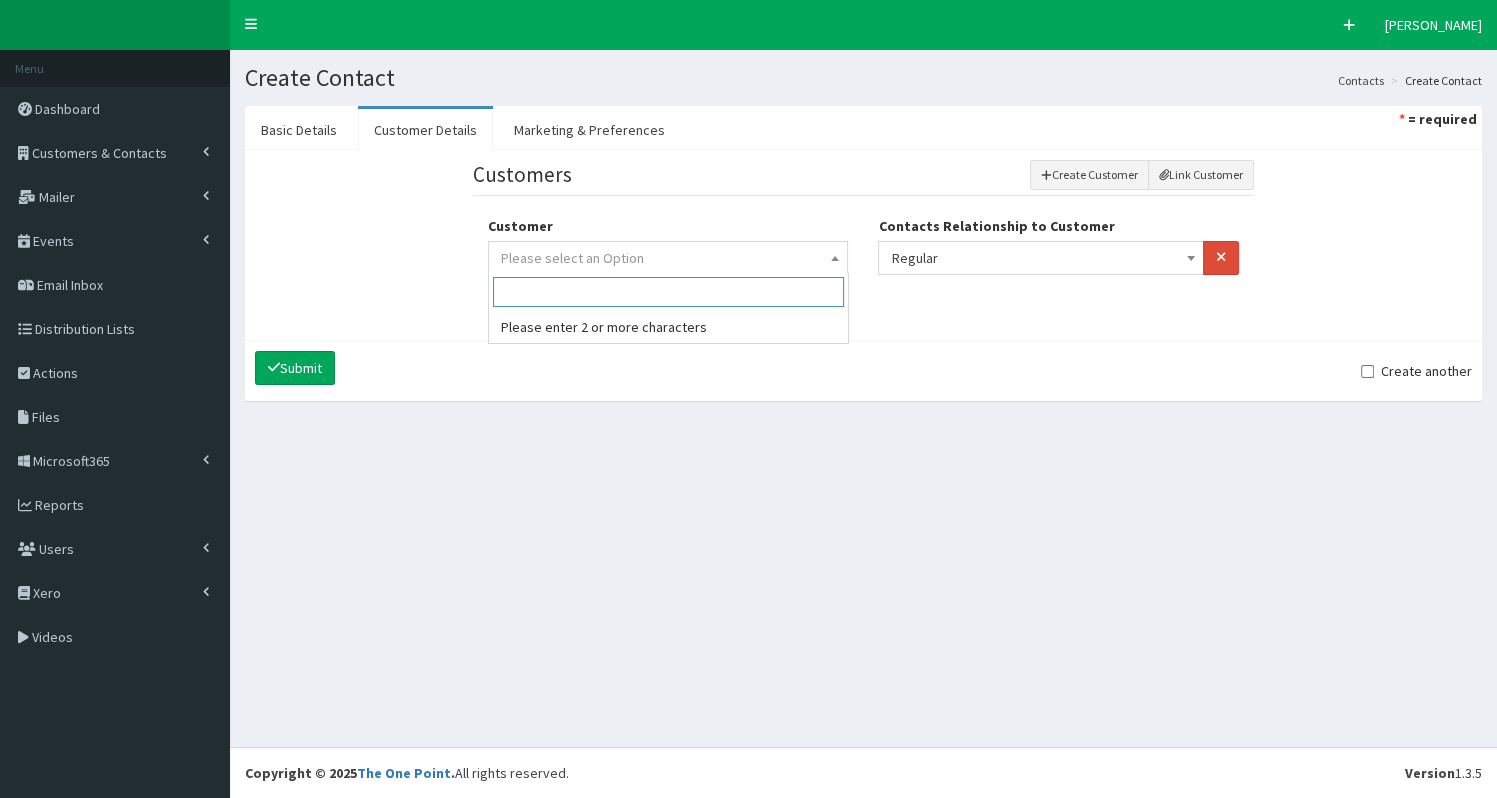 click on "Please select an Option" at bounding box center [668, 258] 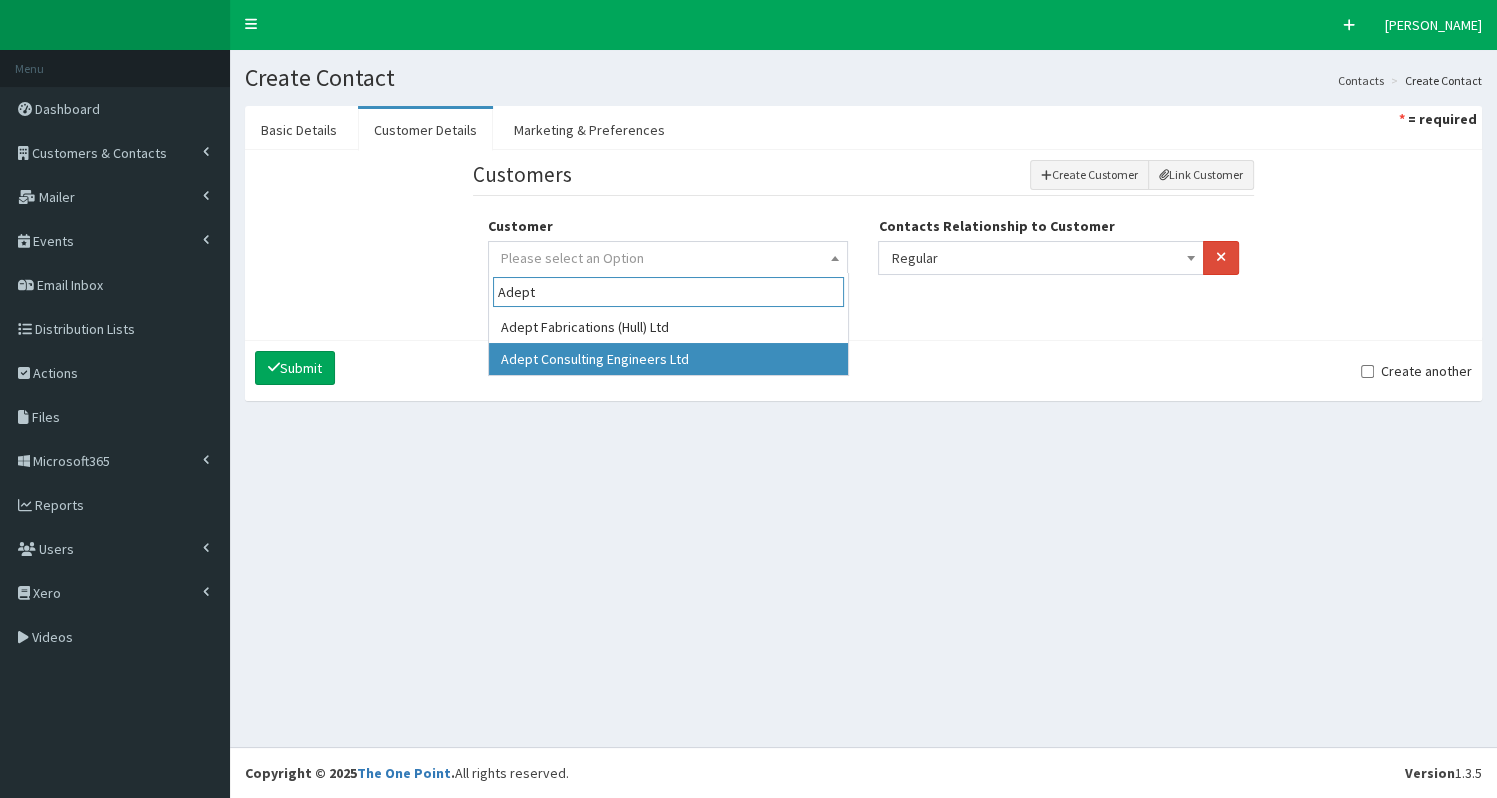 type on "Adept" 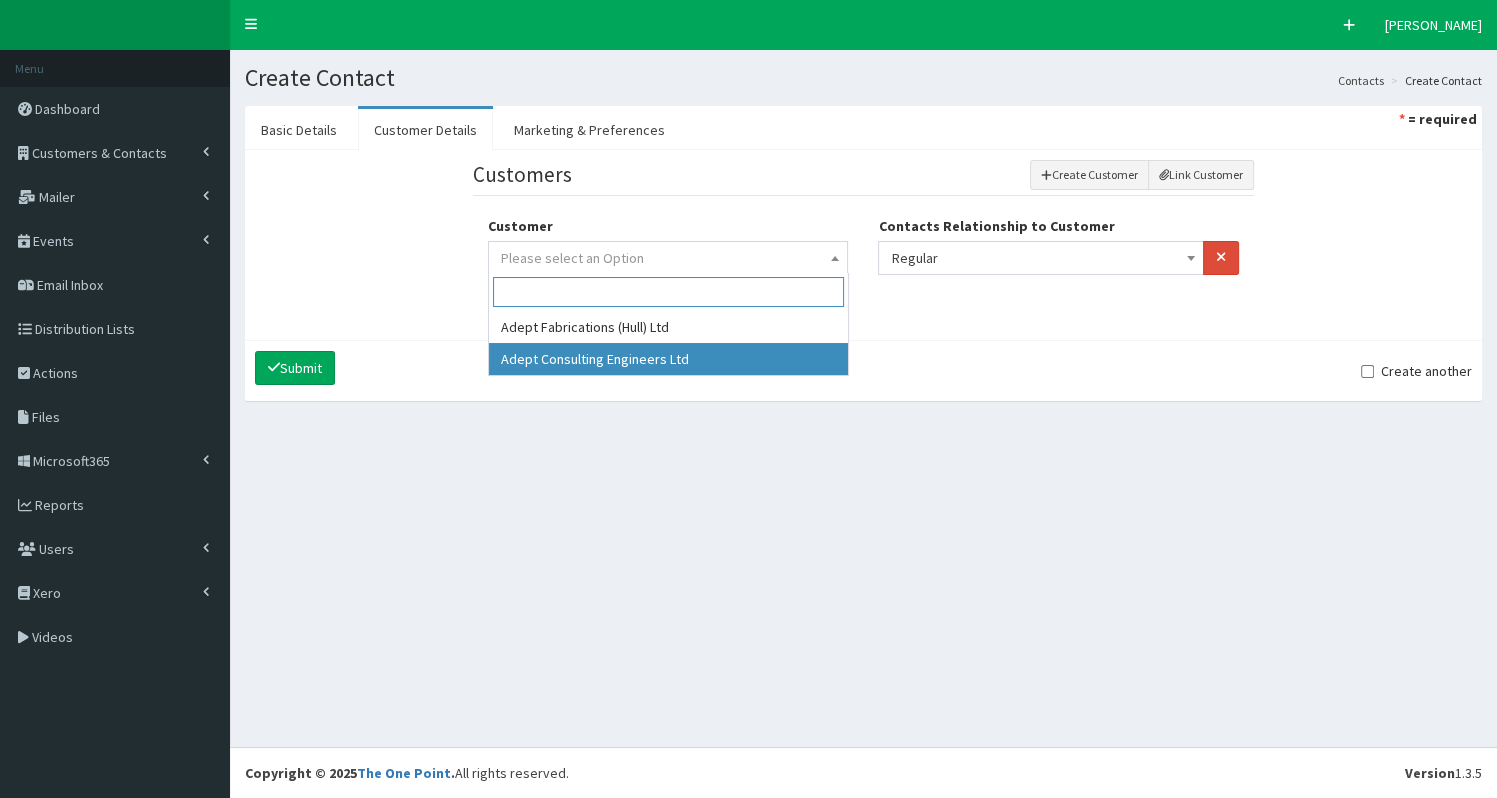 select on "49182" 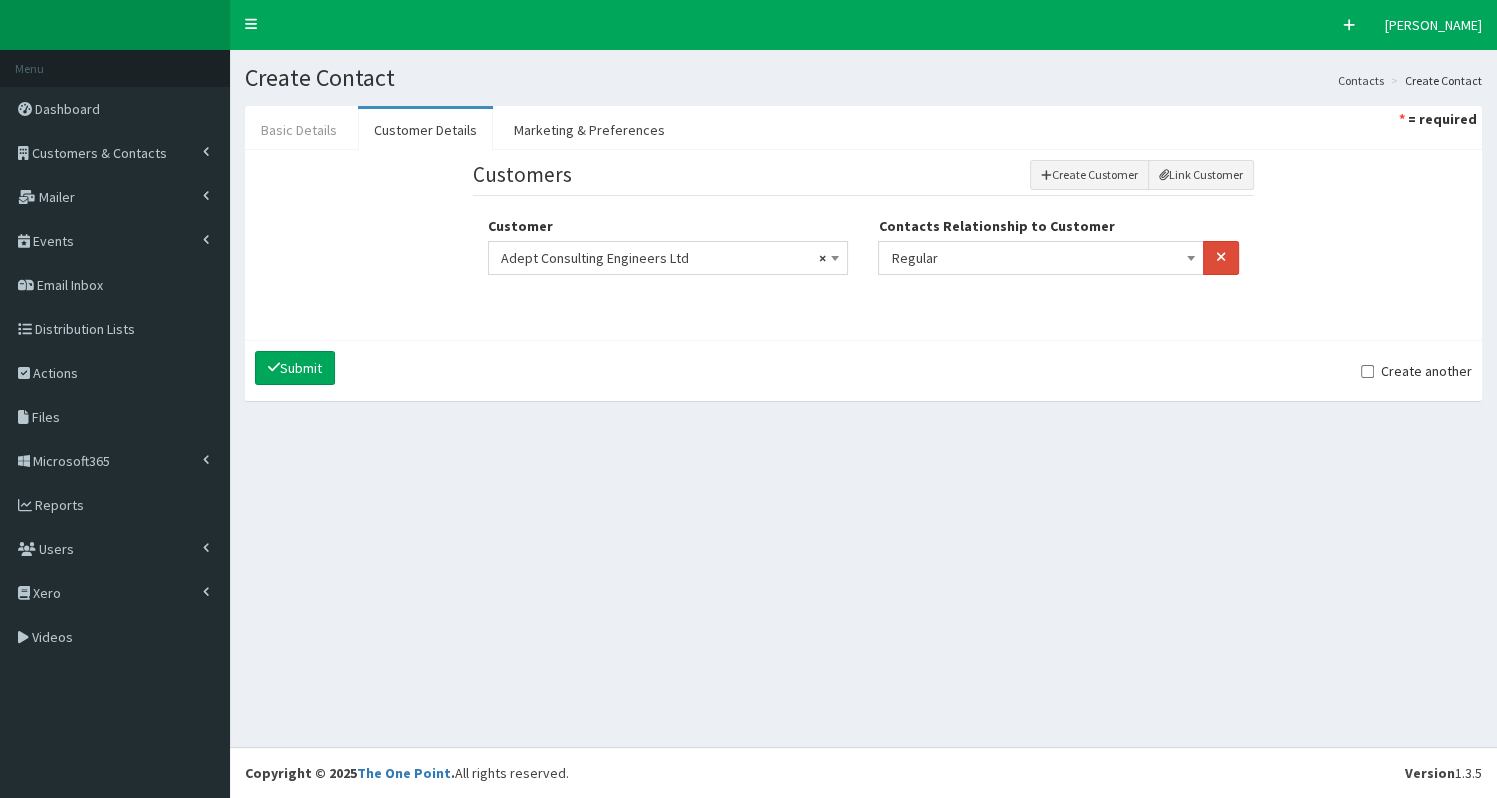 click on "Basic Details" at bounding box center (299, 130) 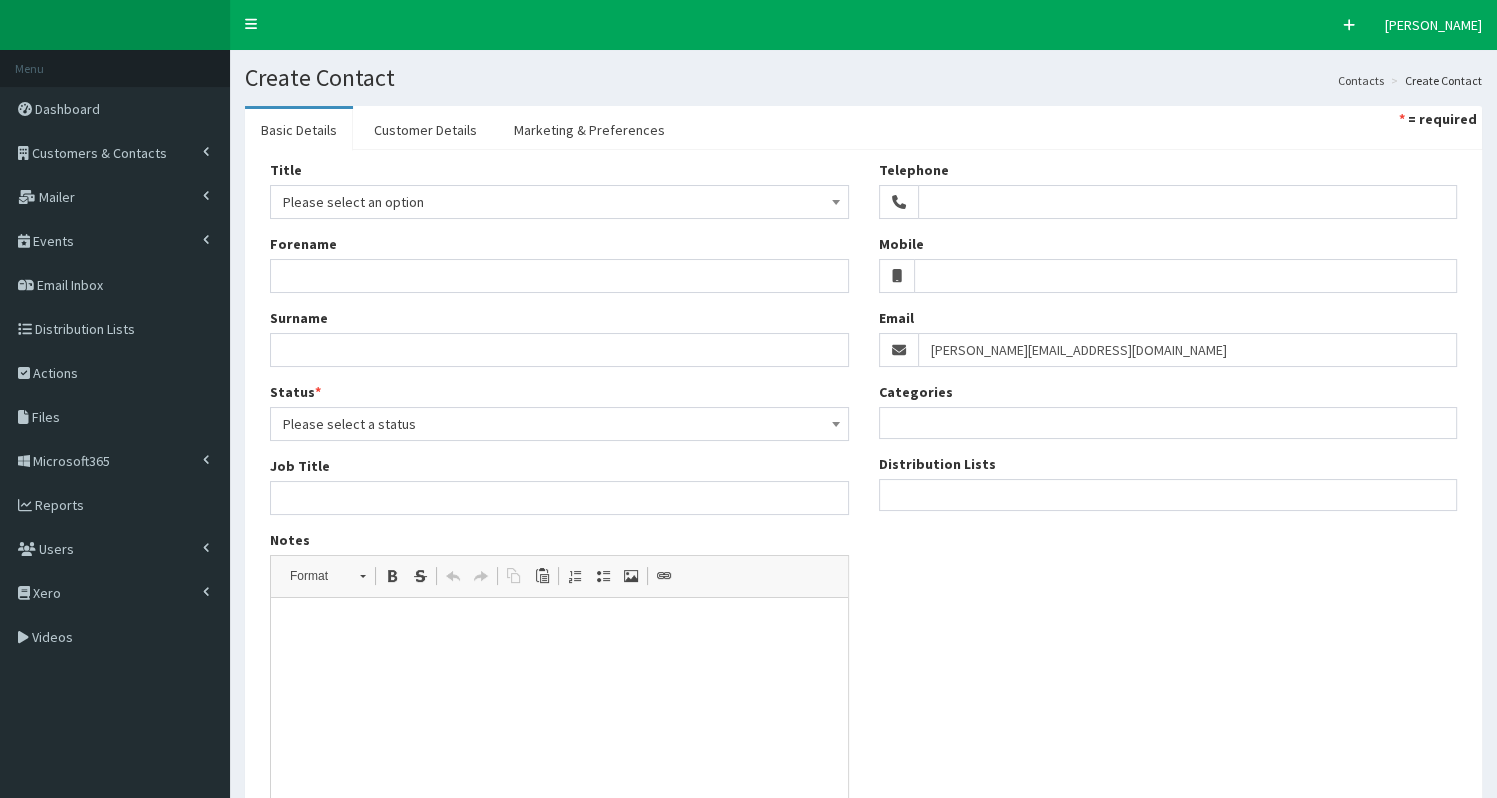 click on "Please select an option" at bounding box center (559, 202) 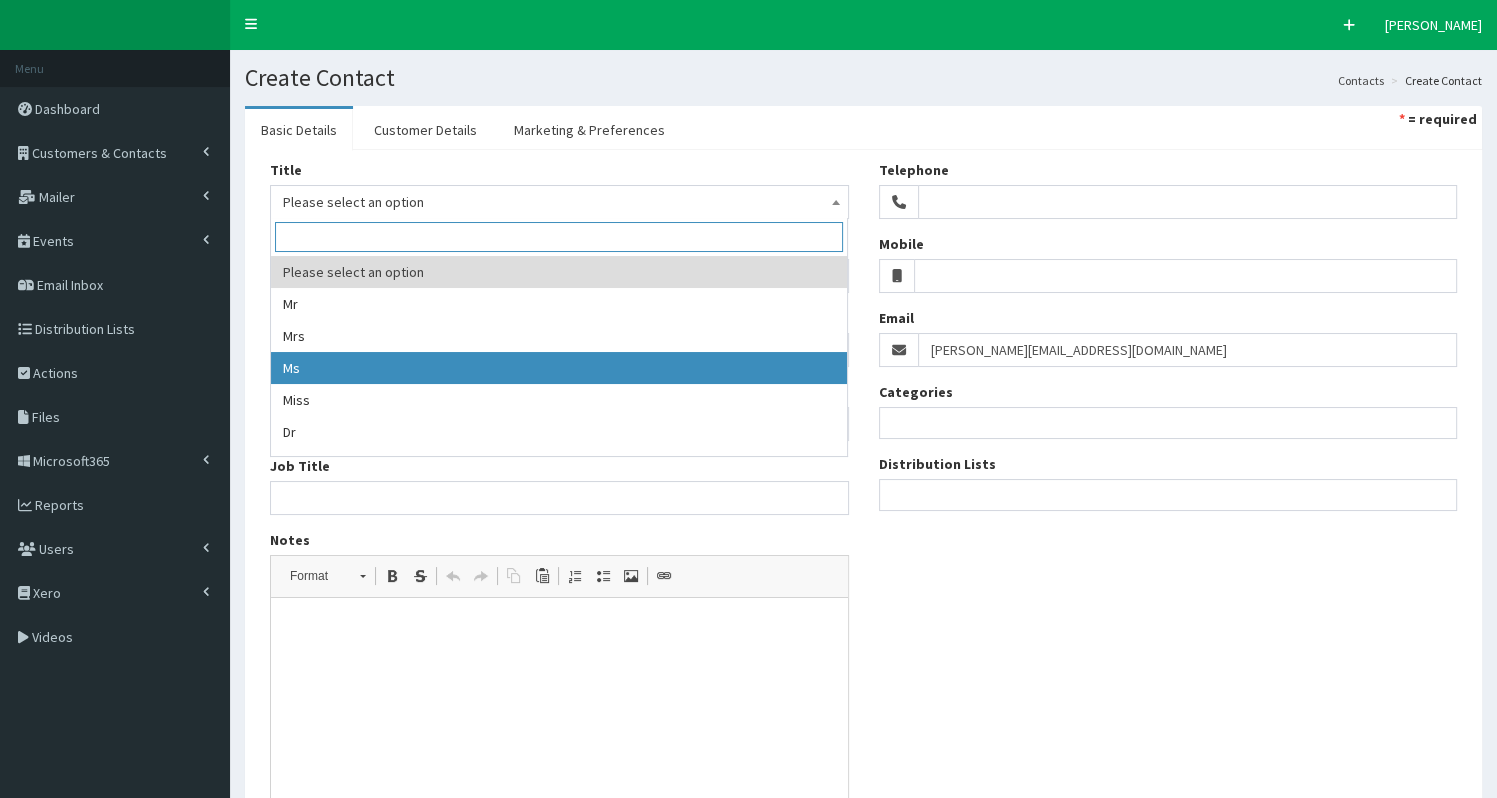select on "3" 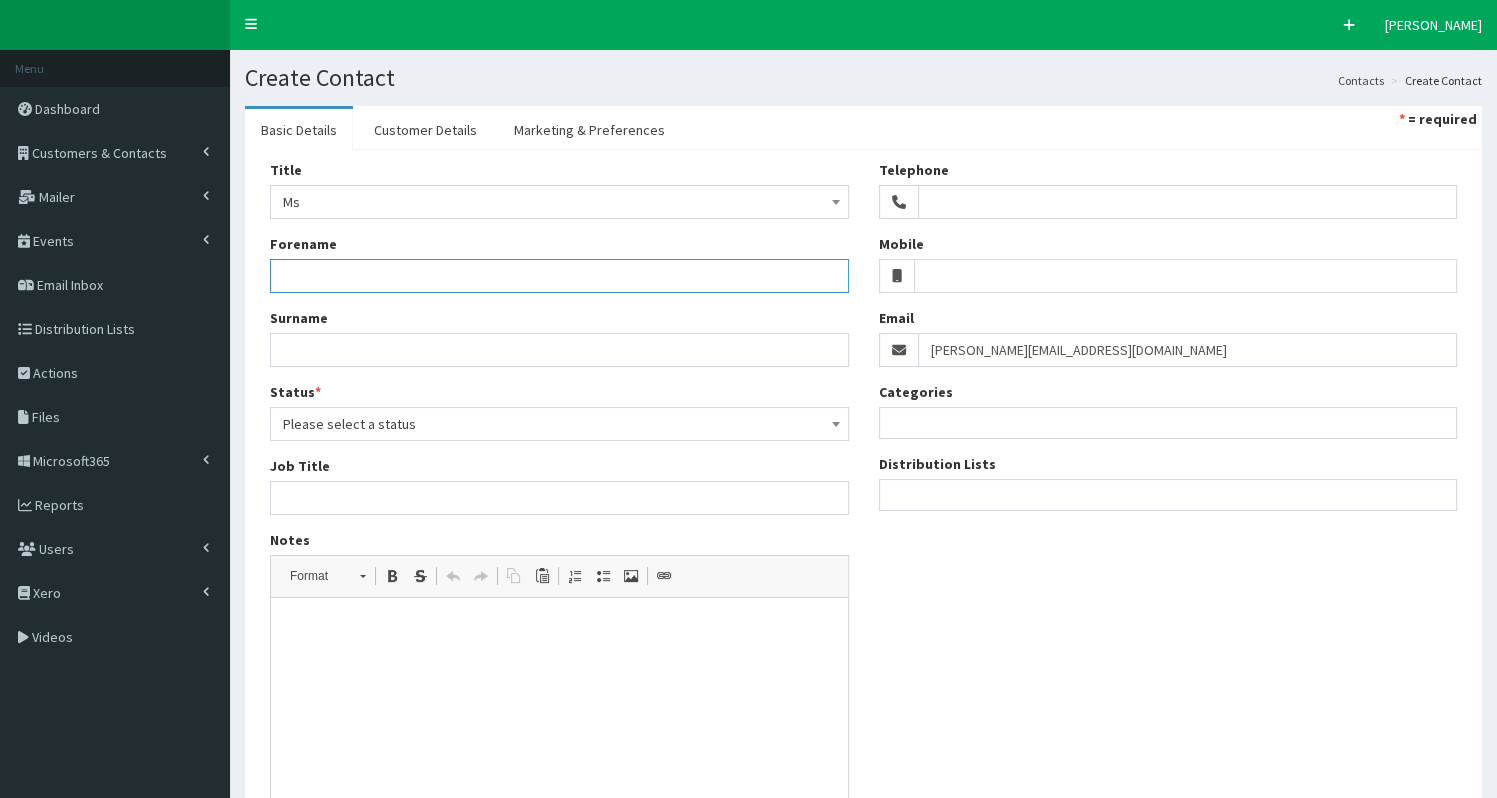 click on "Forename" at bounding box center (559, 276) 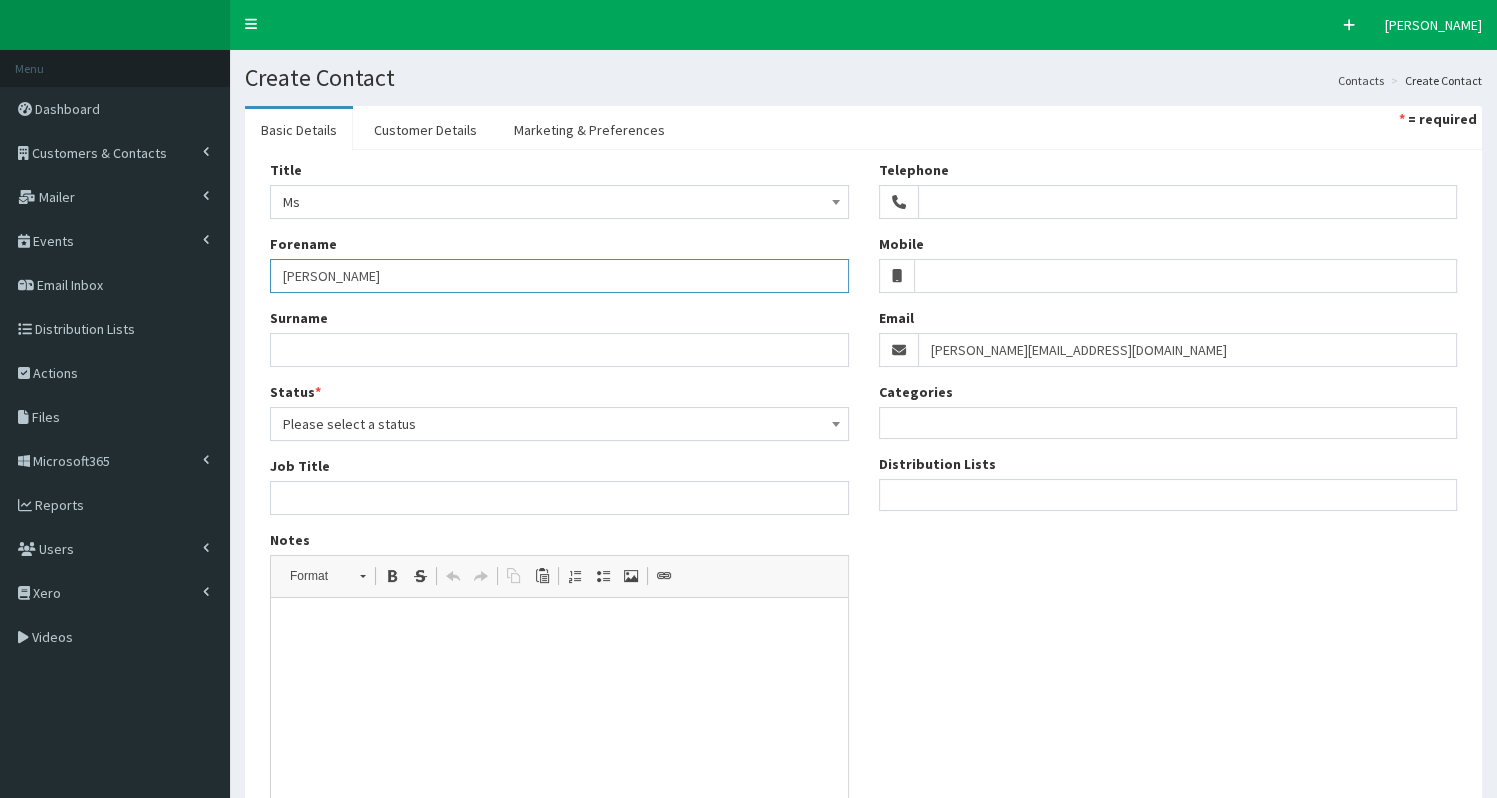 type on "Emma" 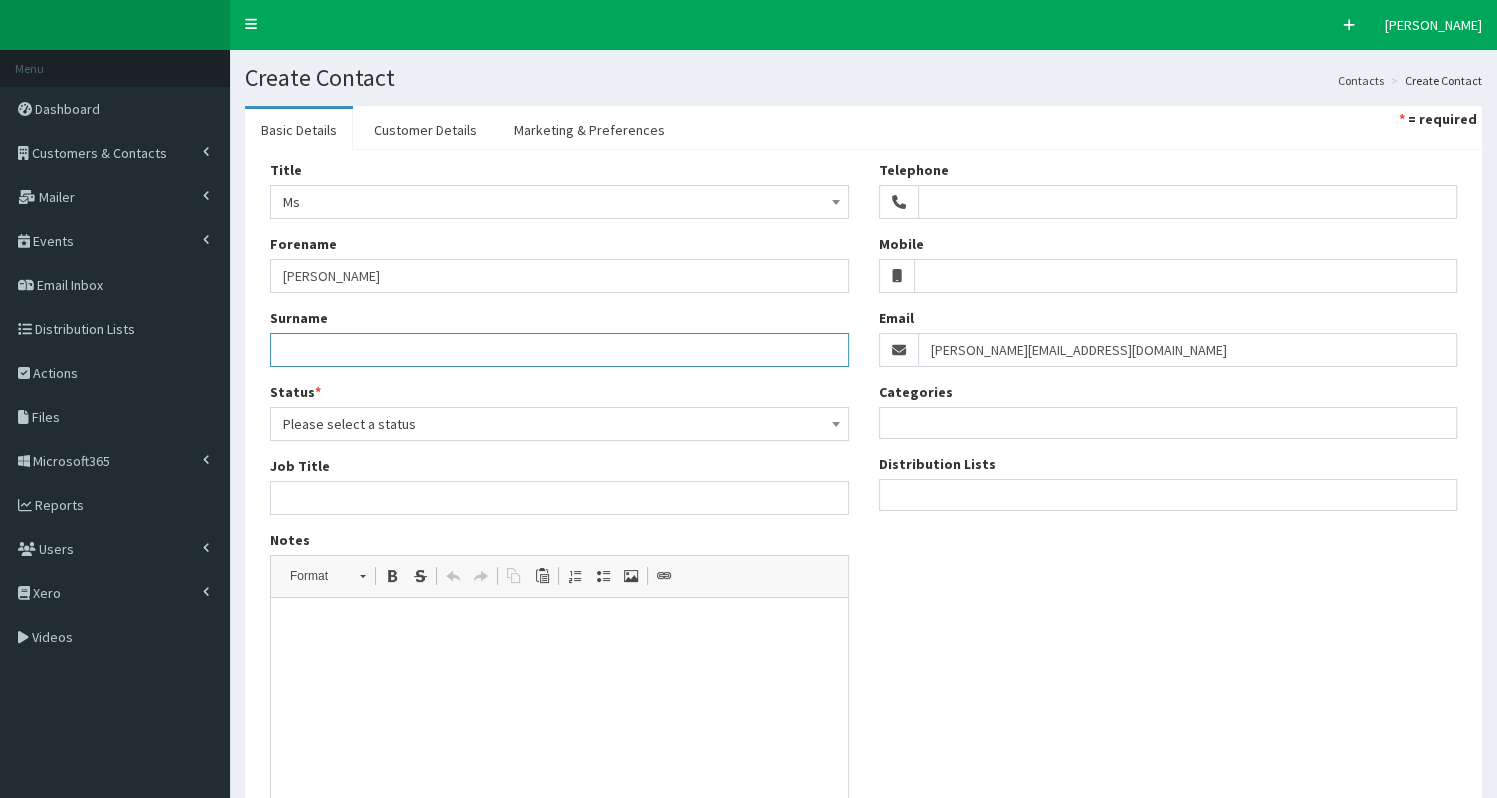 click on "Surname" at bounding box center [559, 350] 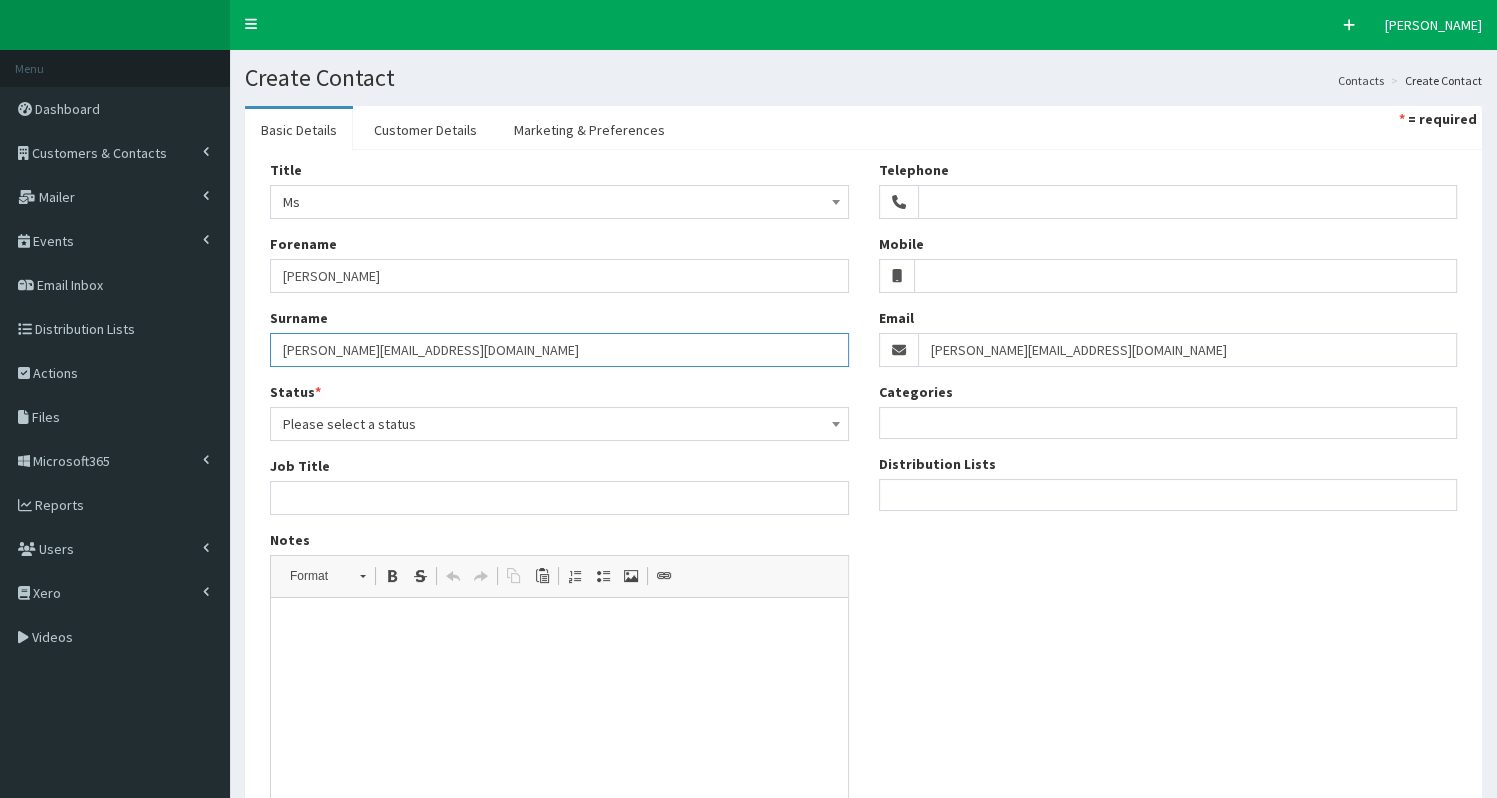 click on "Emma.Lillingston@adeptcsce.com" at bounding box center (559, 350) 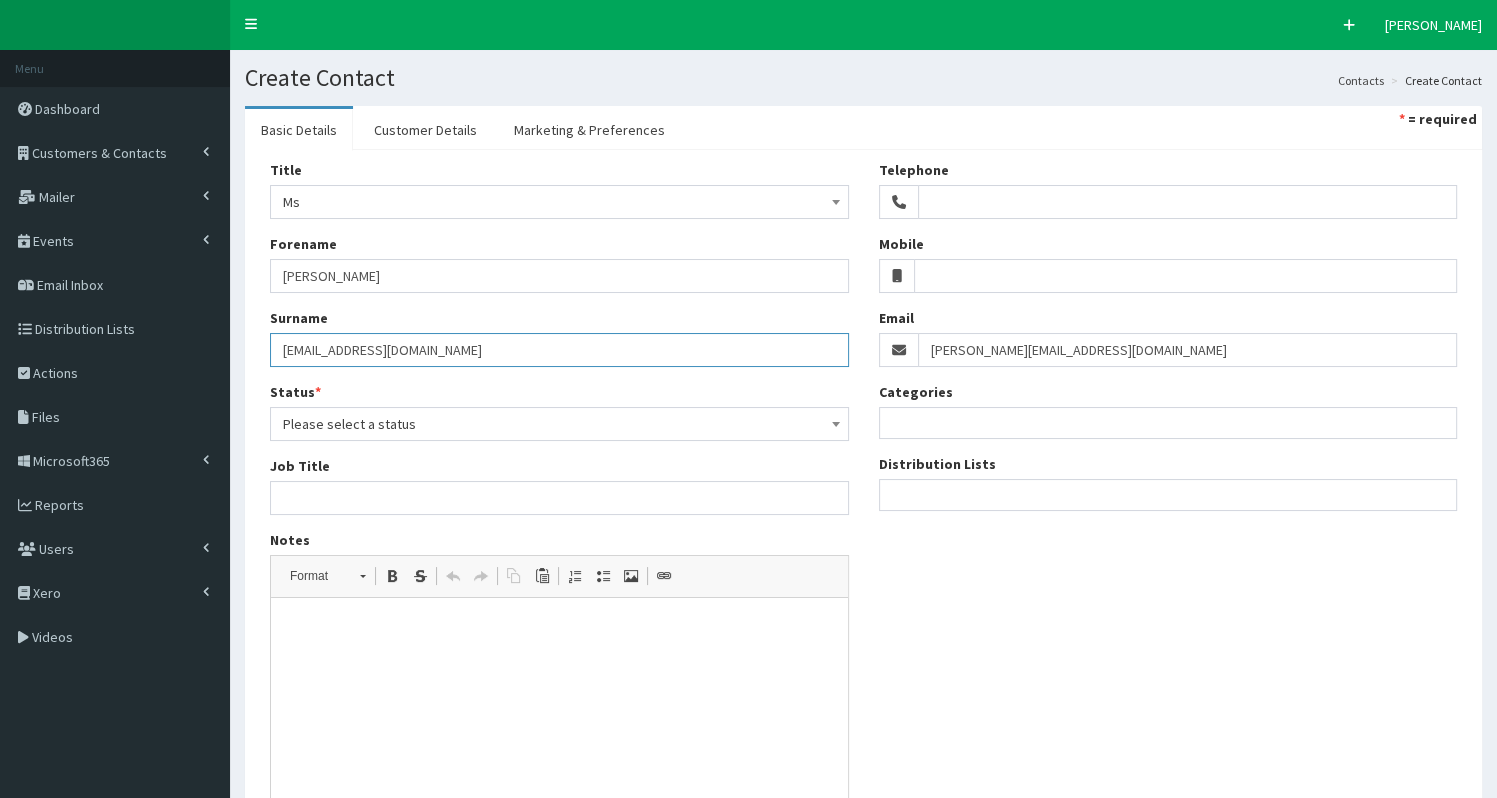 click on "Lillingston@adeptcsce.com" at bounding box center (559, 350) 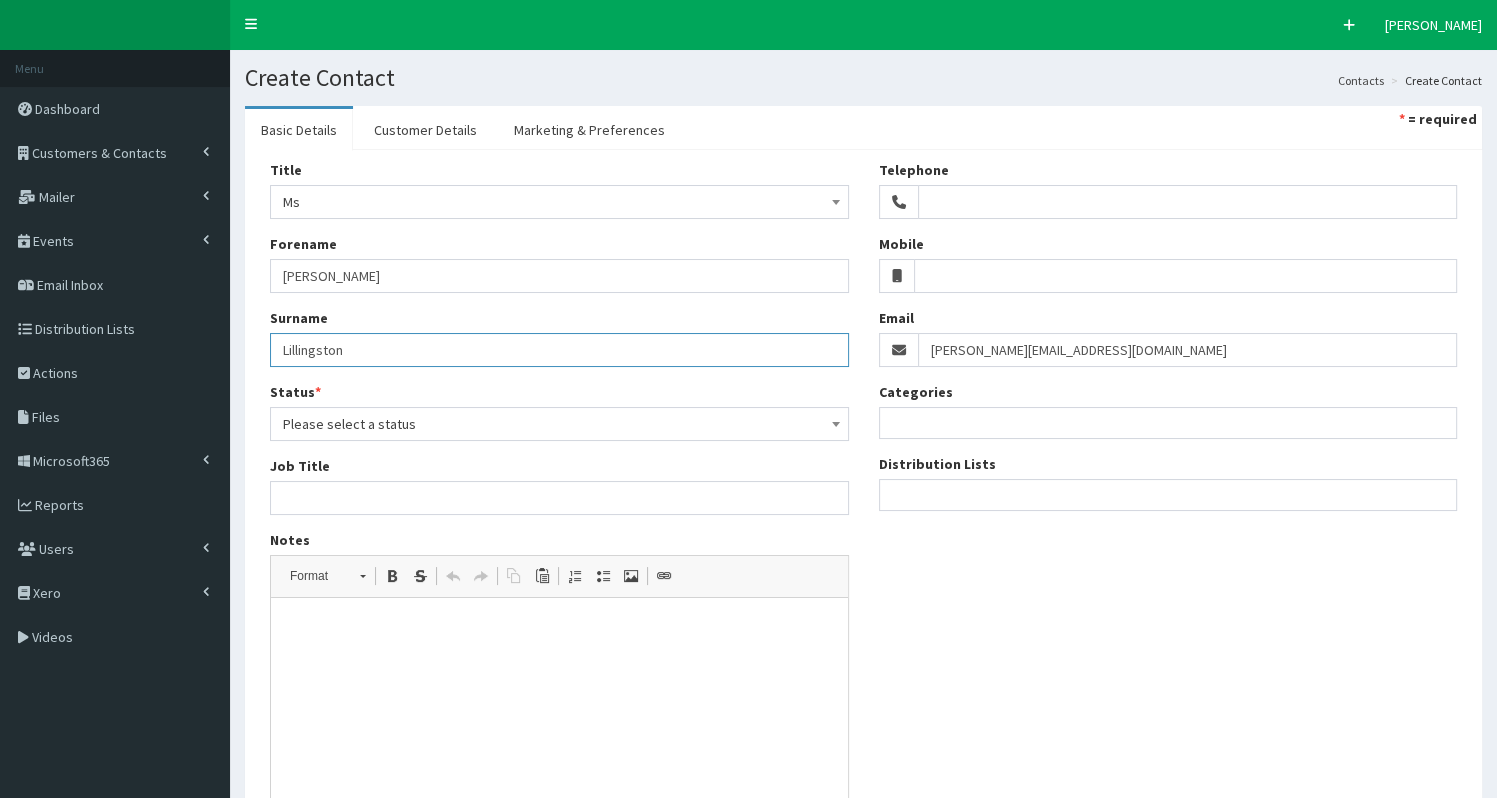 type on "Lillingston" 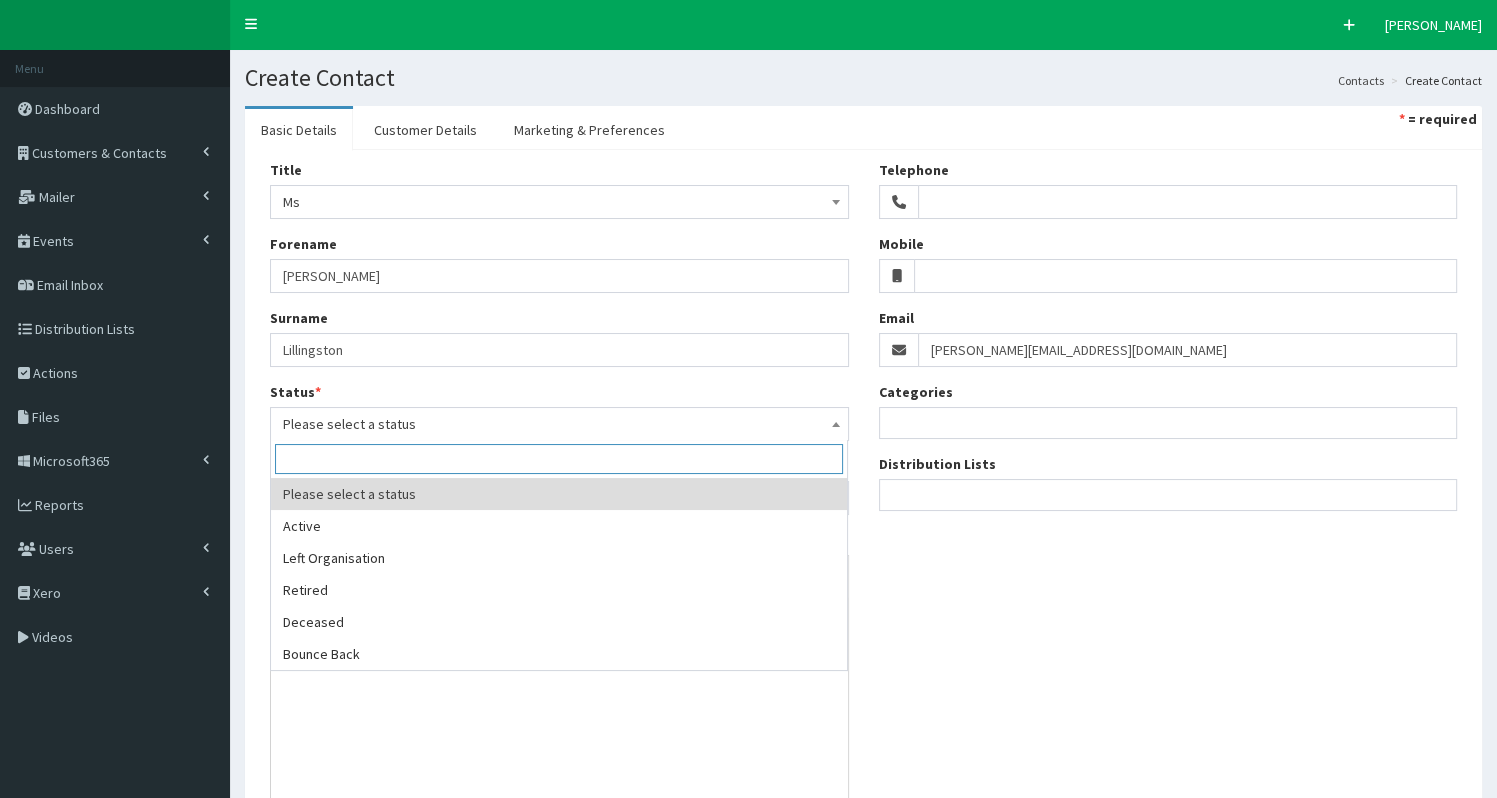 click on "Please select a status" at bounding box center [559, 424] 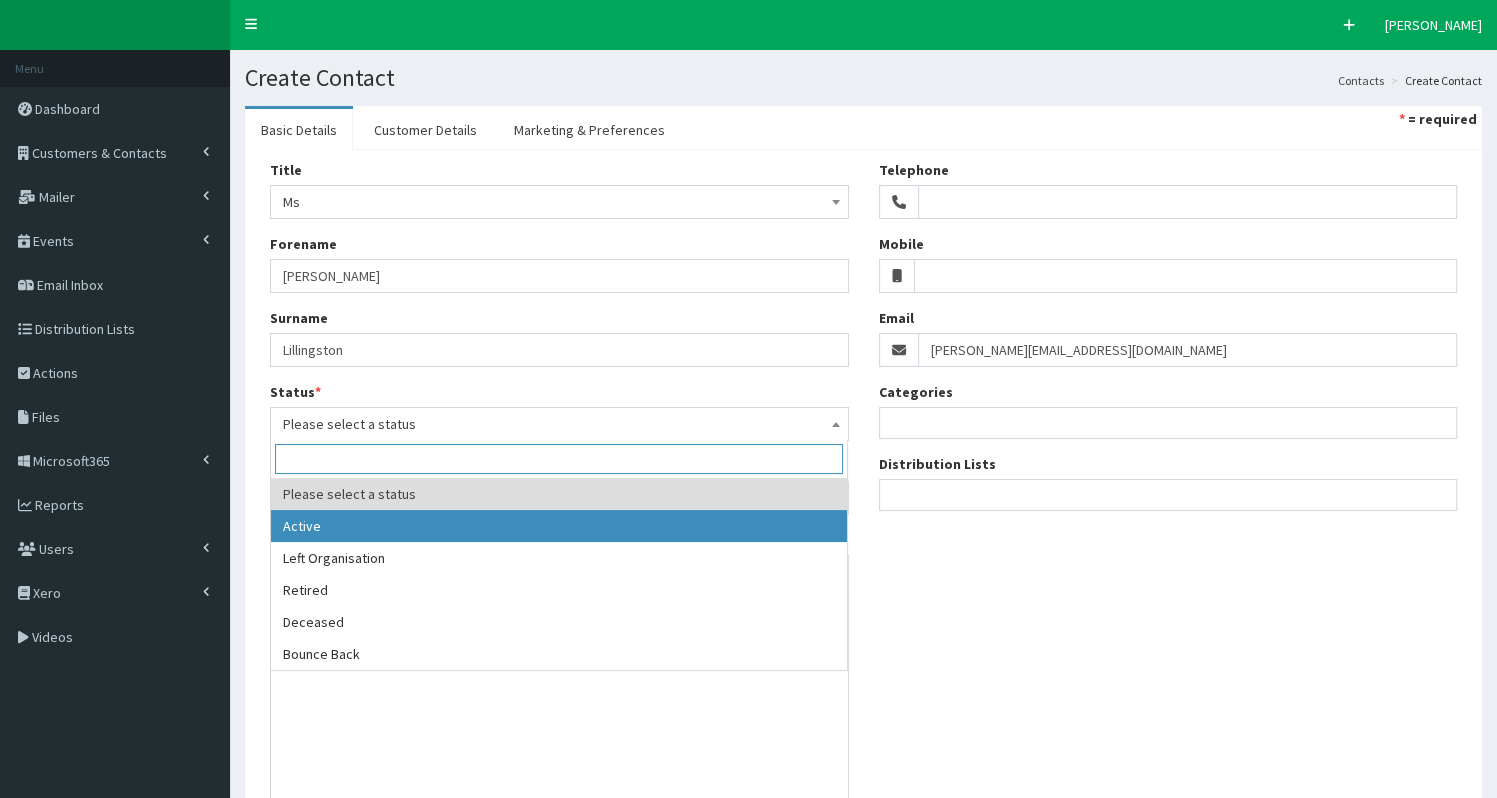 select on "1" 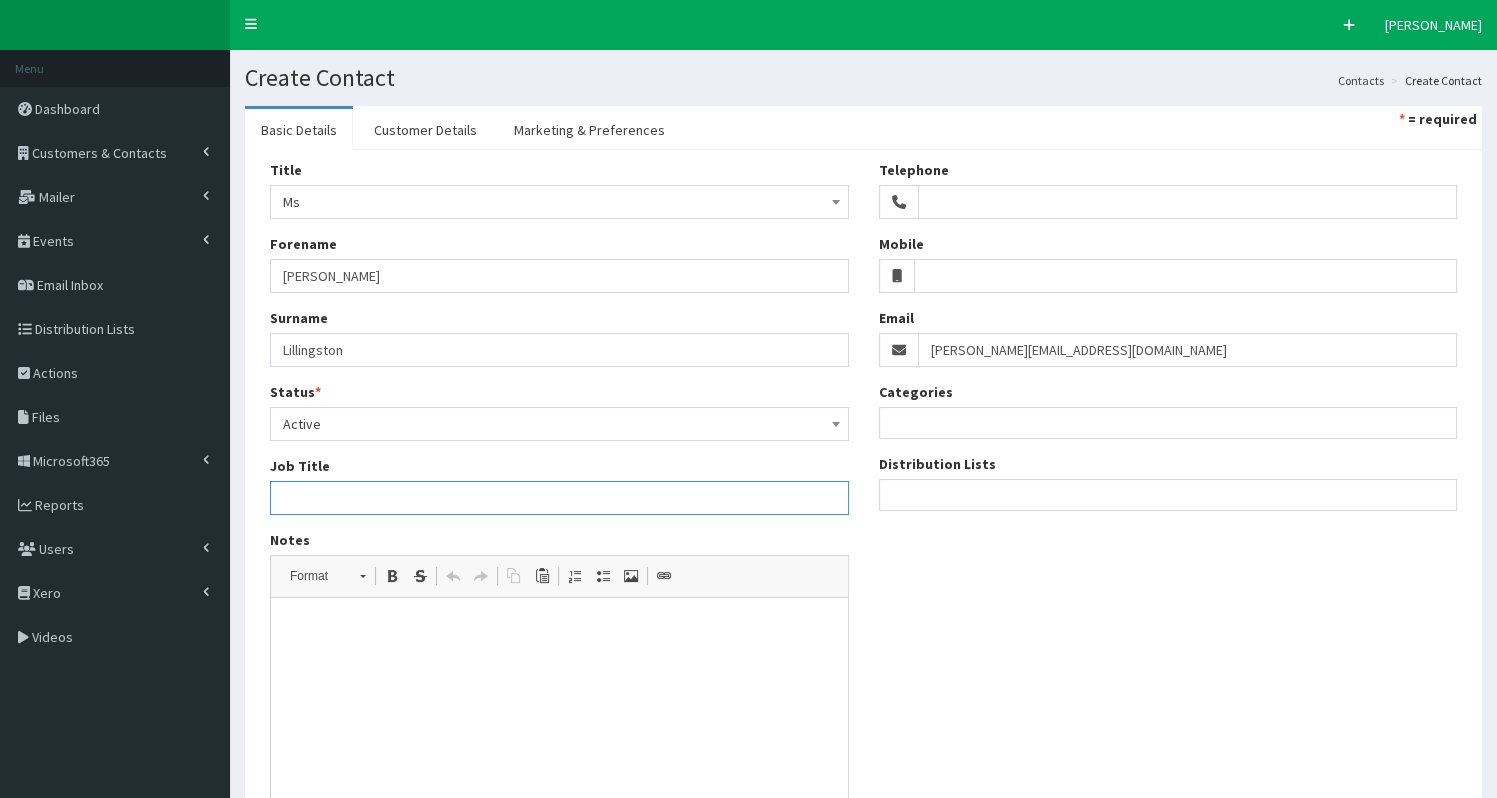 click on "Job Title" at bounding box center (559, 498) 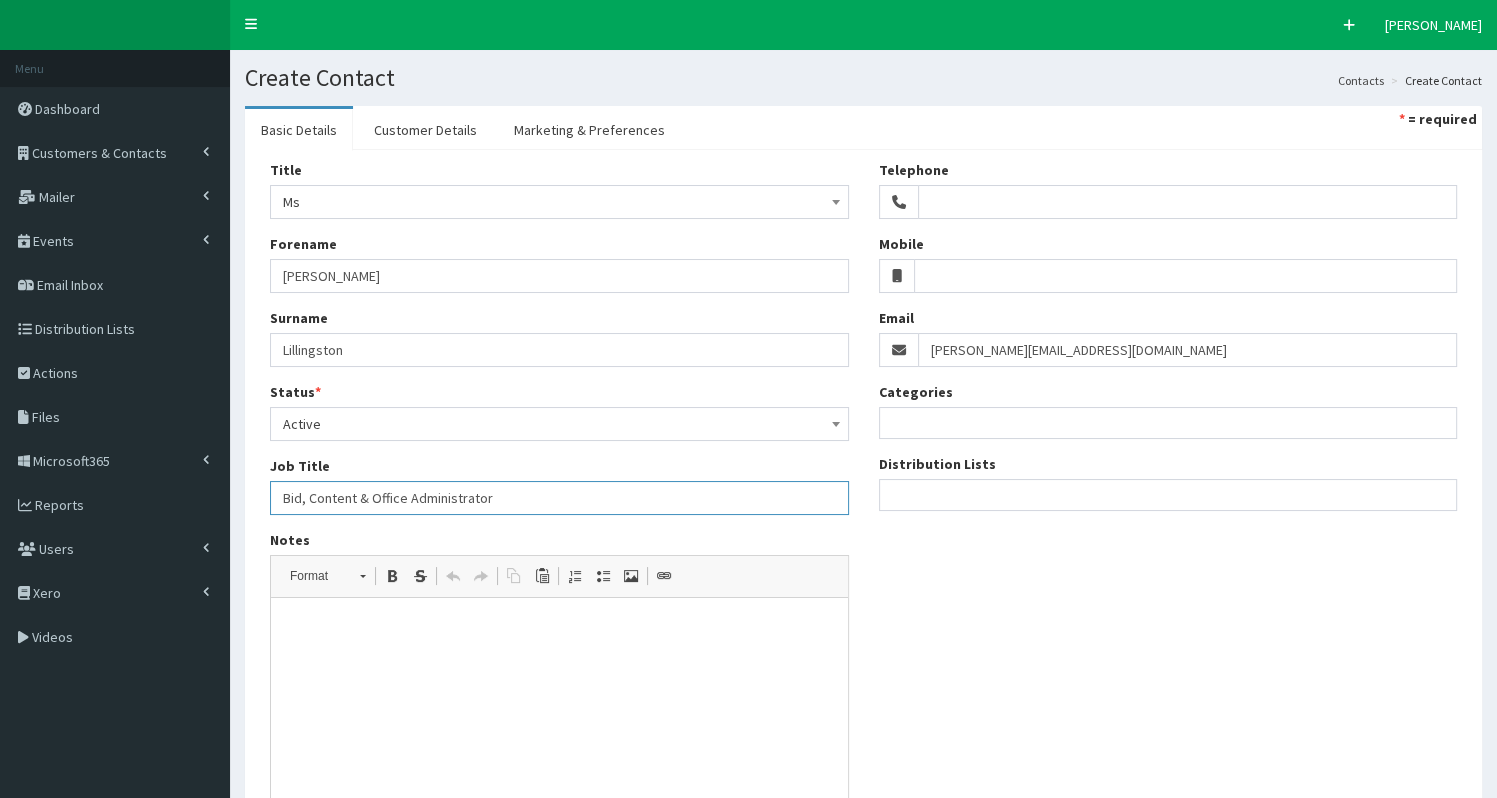 type on "Bid, Content & Office Administrator" 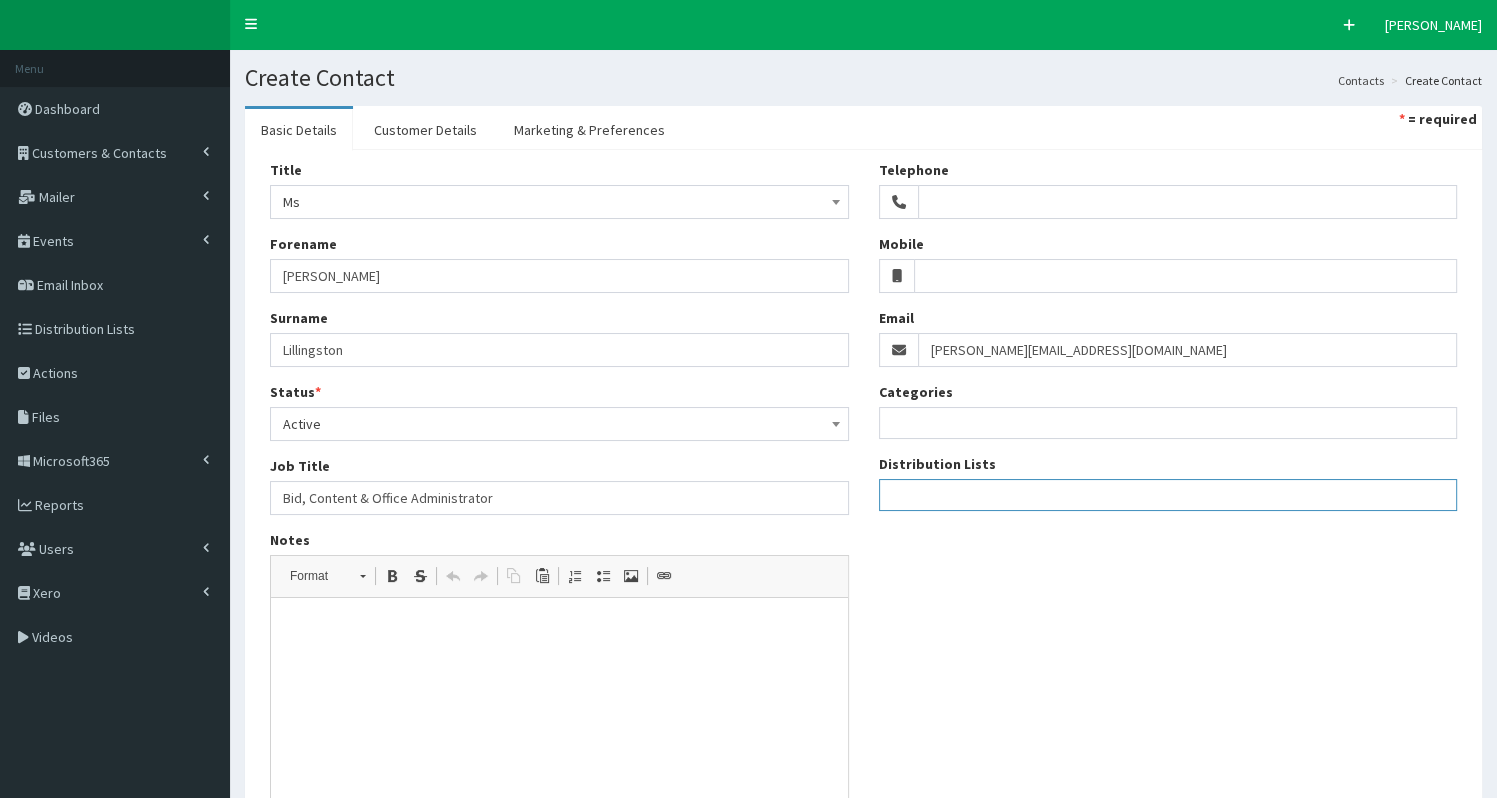 click at bounding box center [1168, 492] 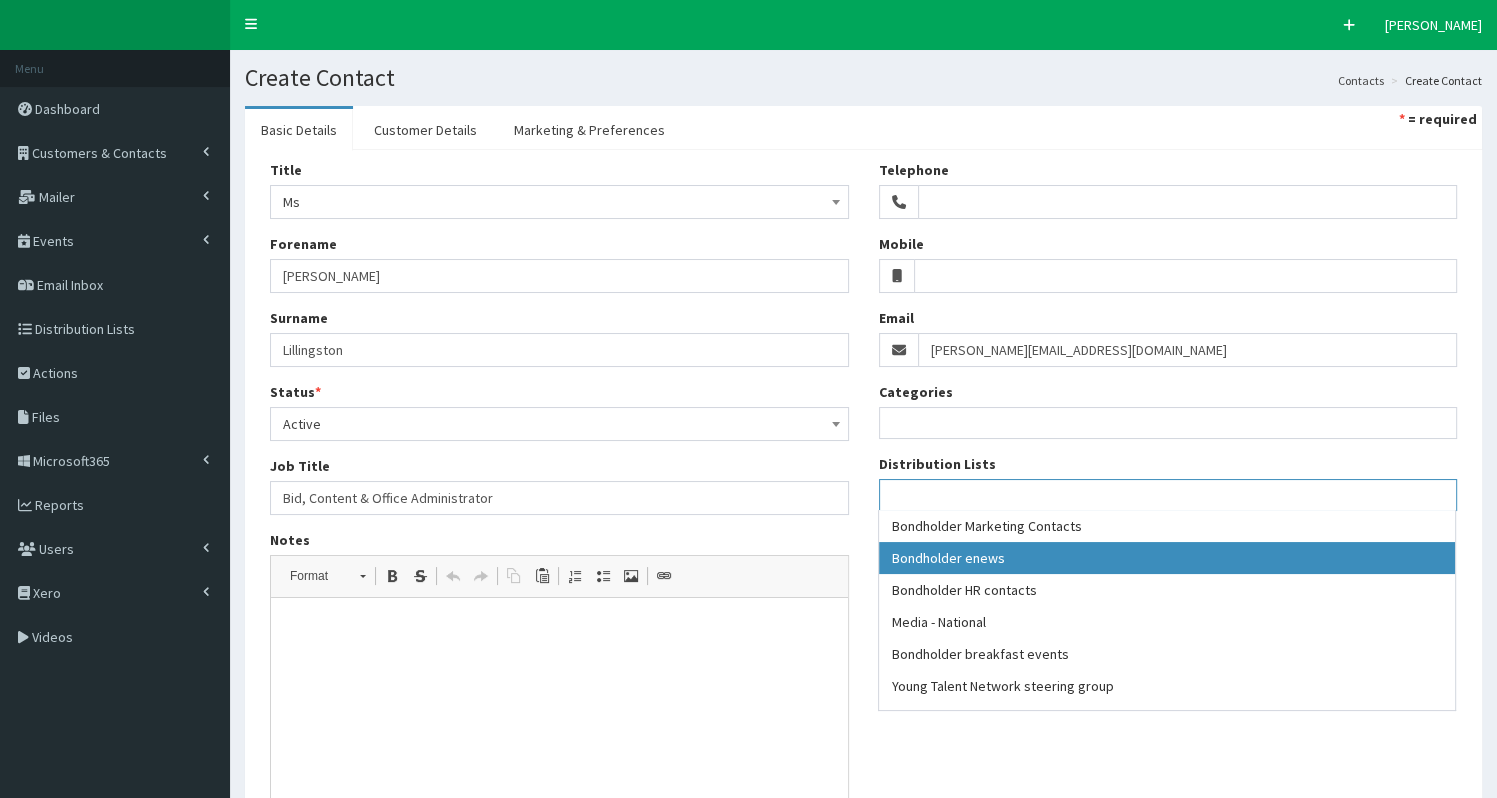 select on "79" 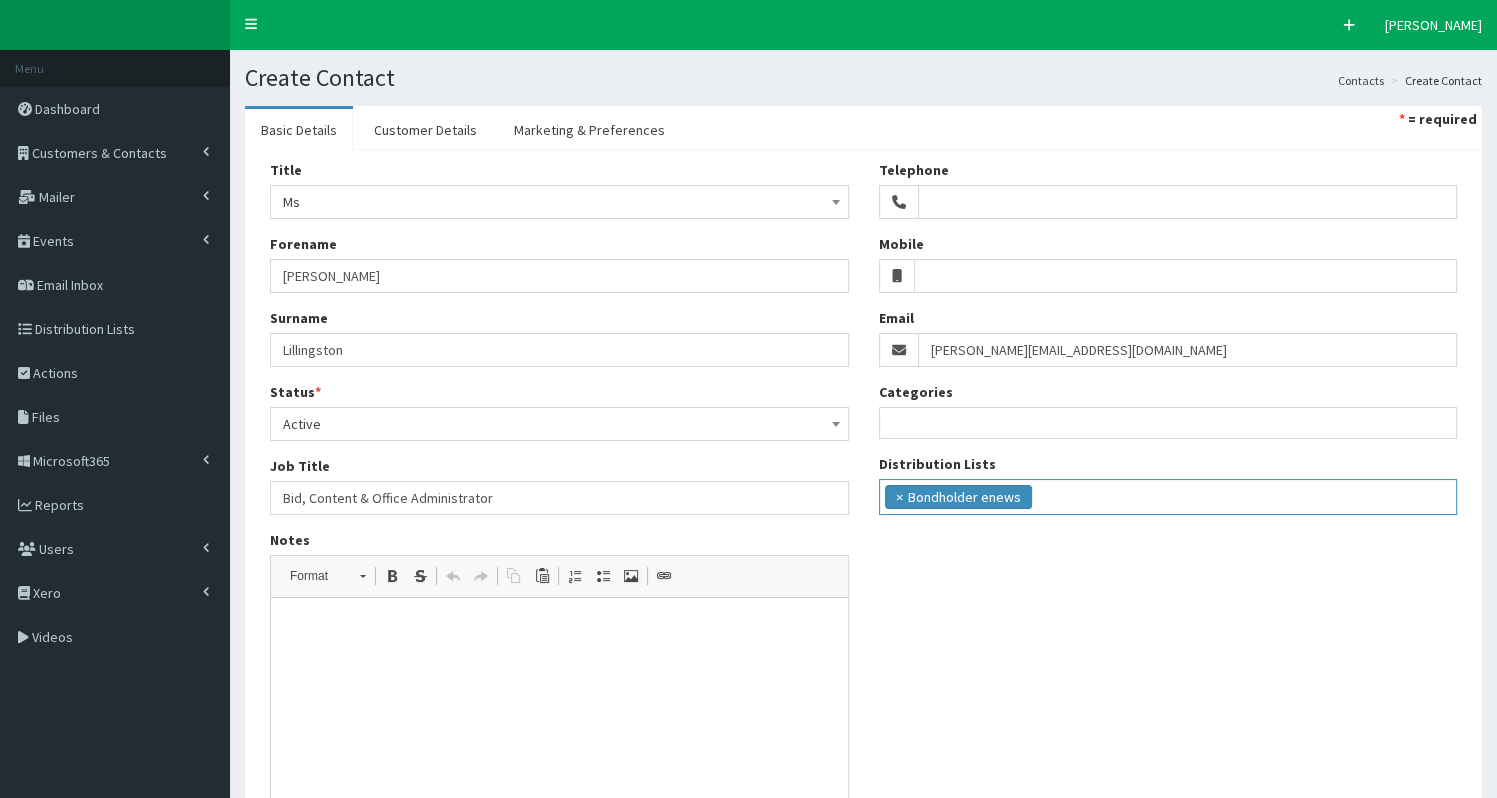 click on "× Bondholder enews" at bounding box center (1168, 494) 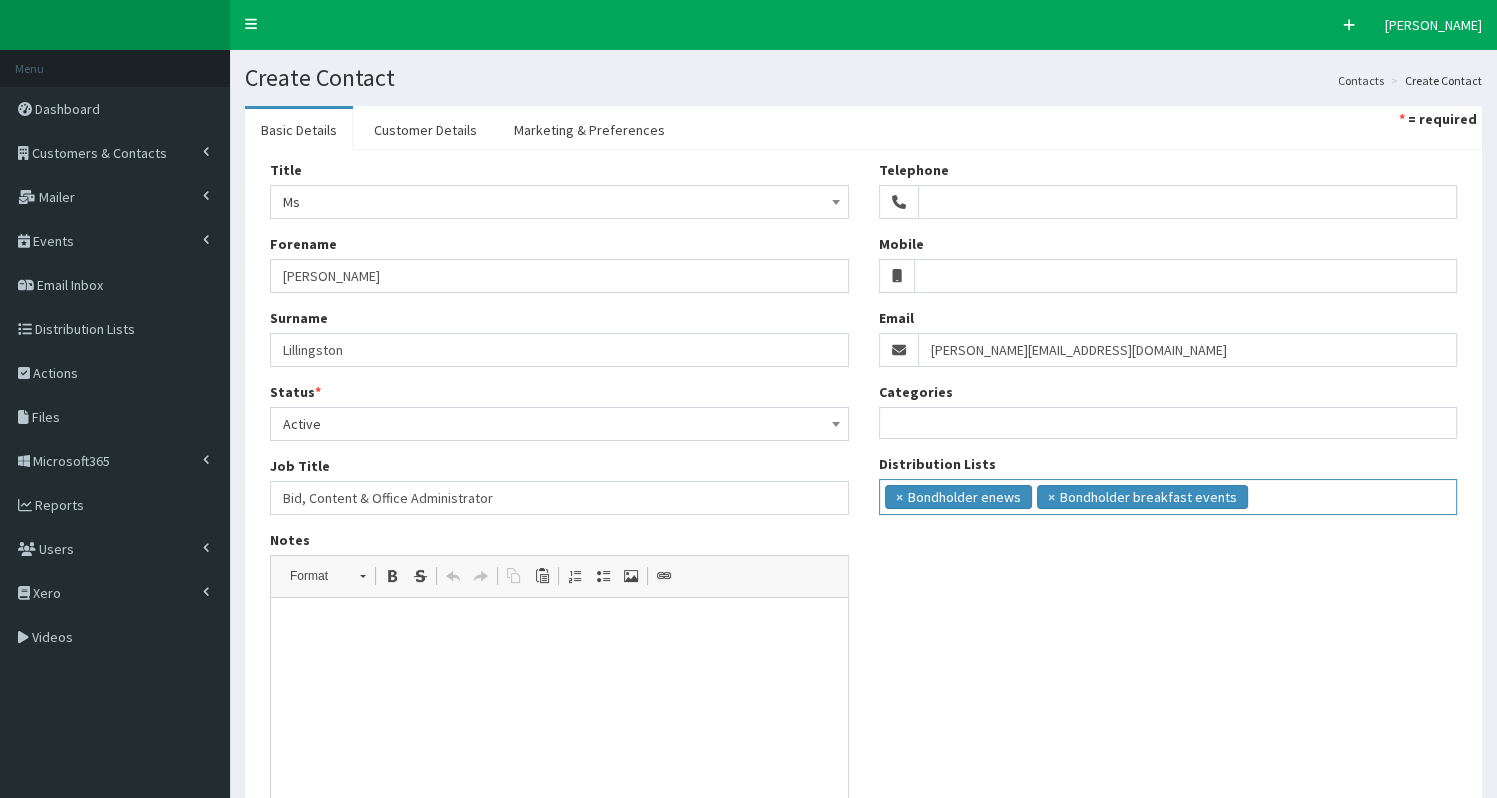 click on "× Bondholder enews × Bondholder breakfast events" at bounding box center (1168, 494) 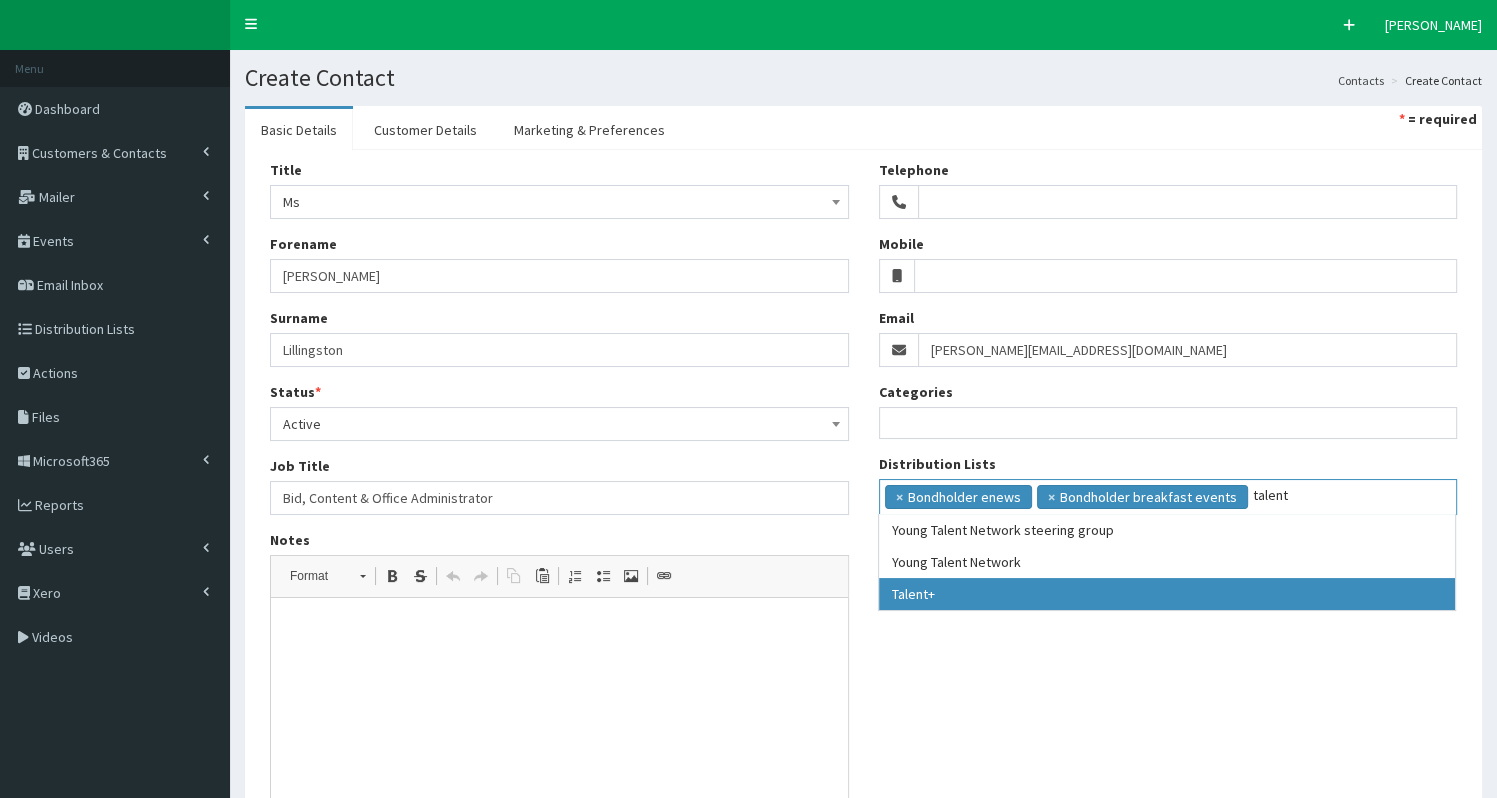 type on "talent" 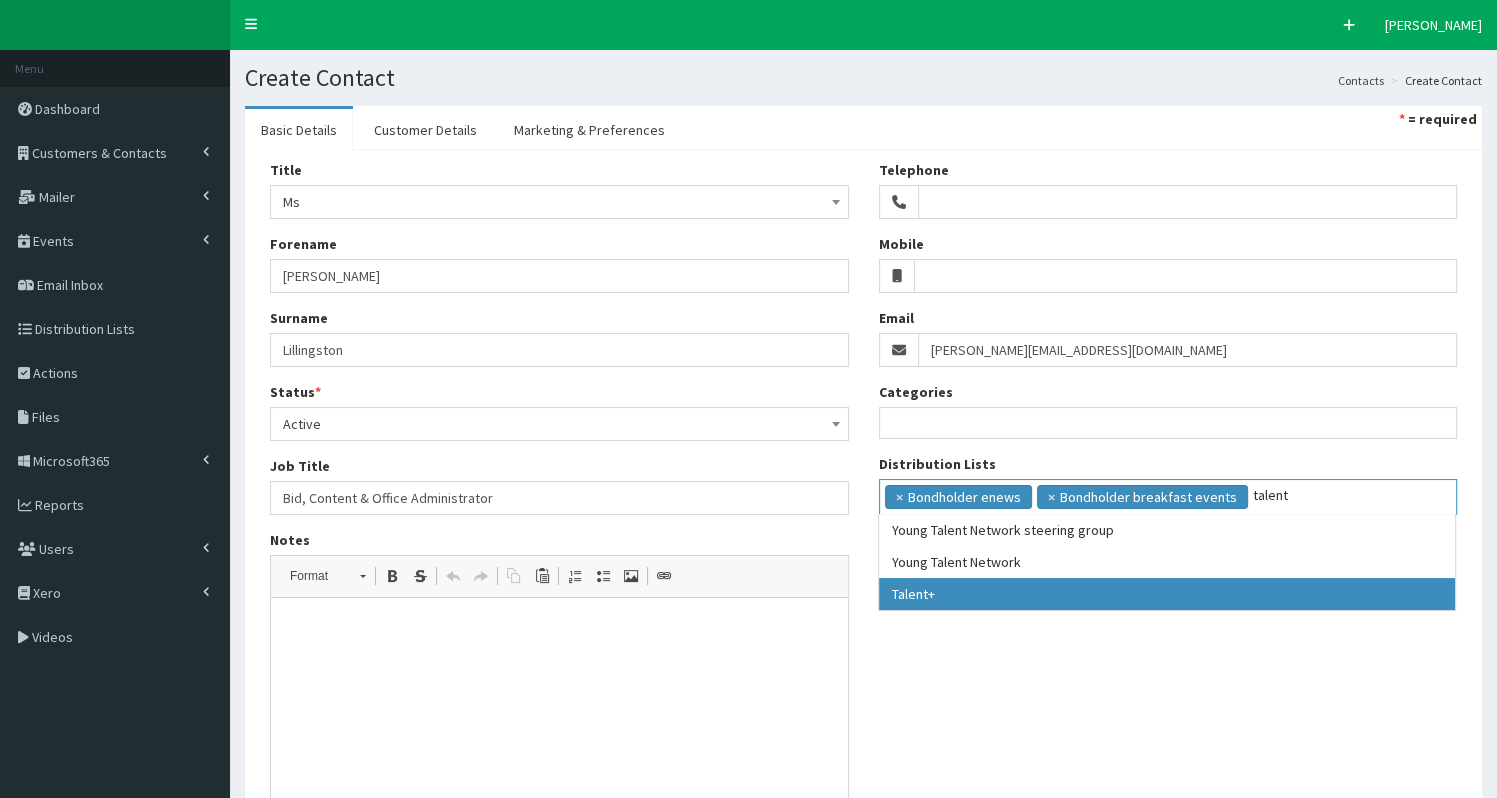 type 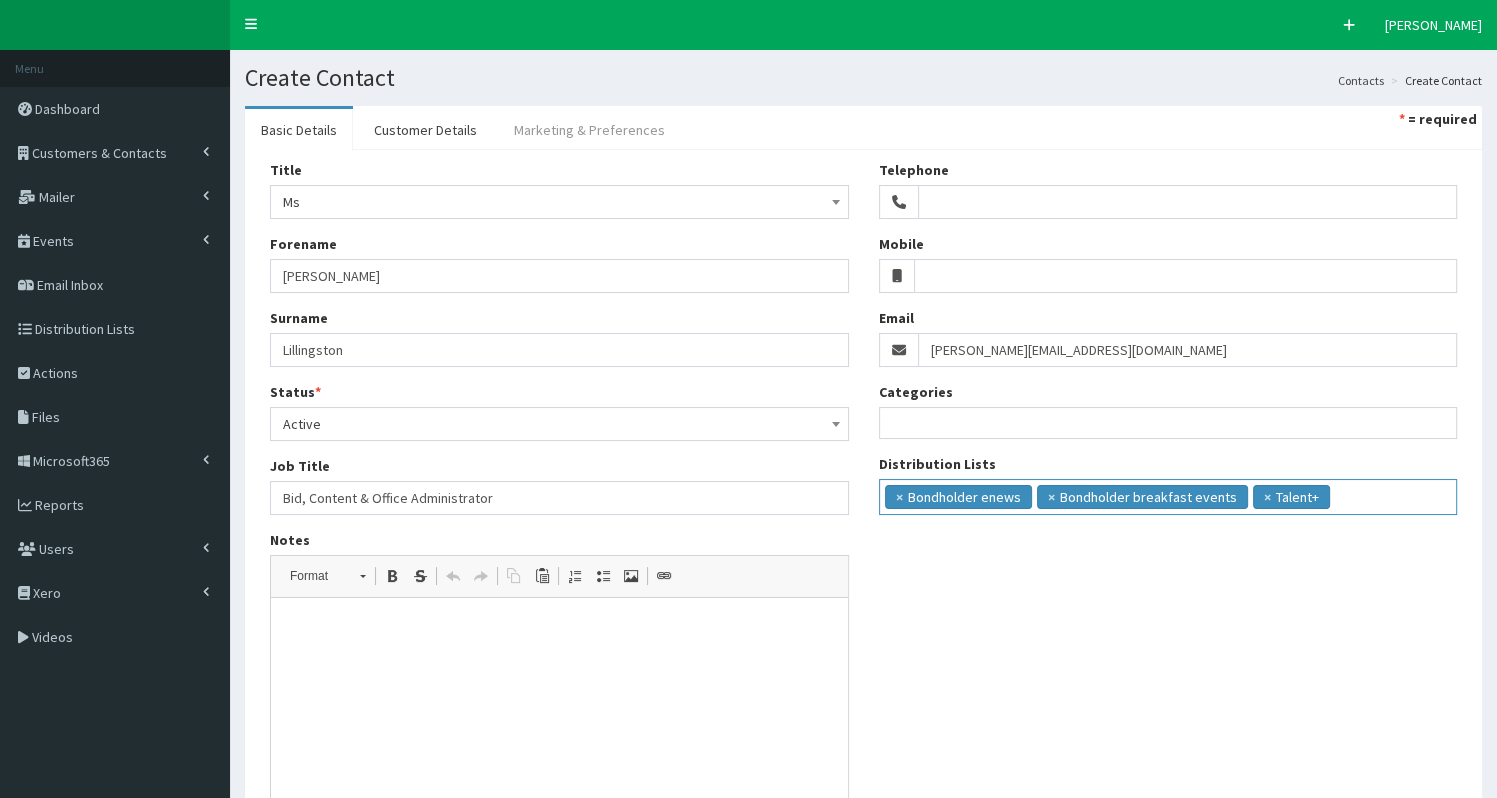 click on "Marketing & Preferences" at bounding box center (589, 130) 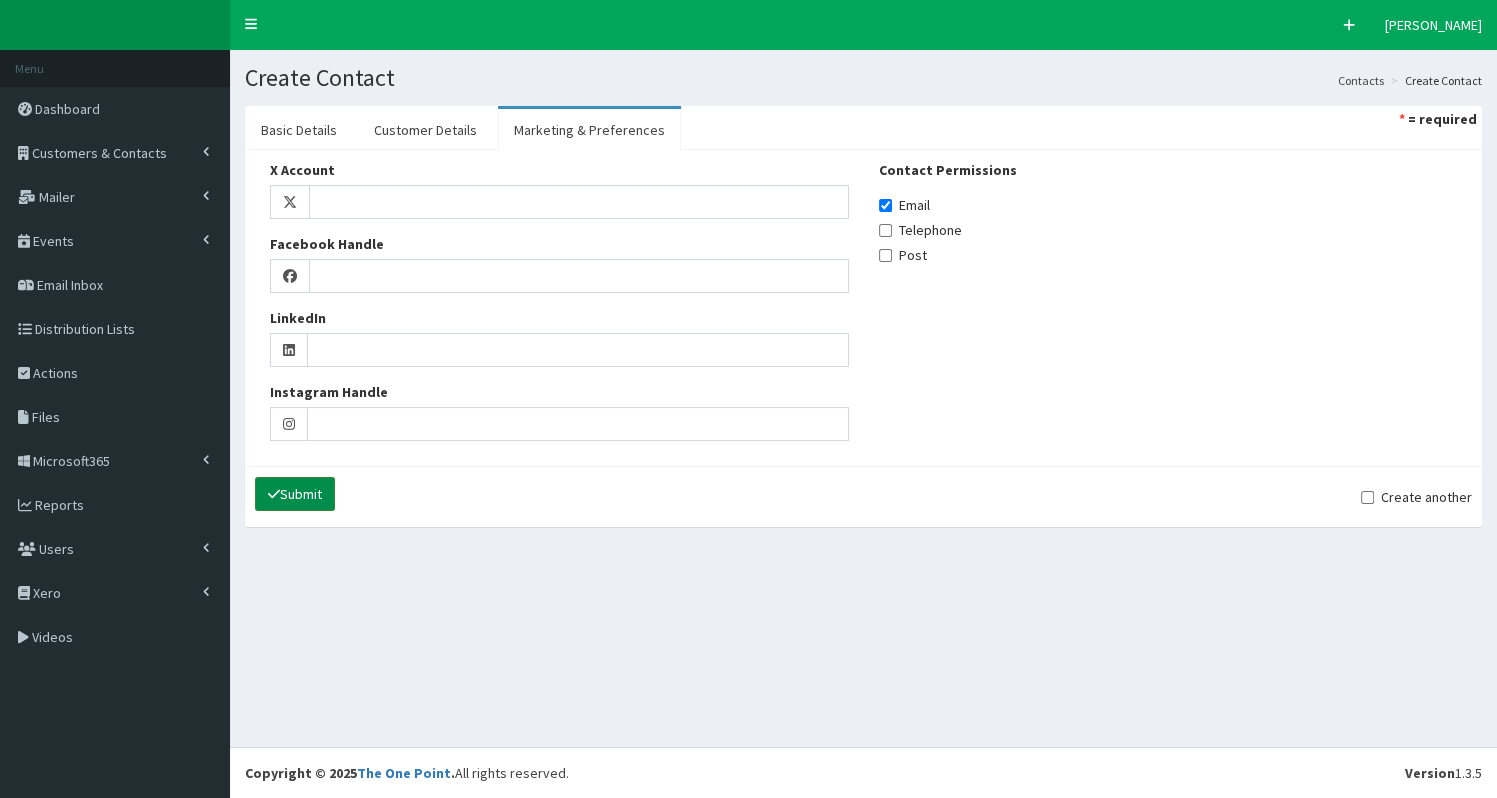 click on "Submit" at bounding box center [295, 494] 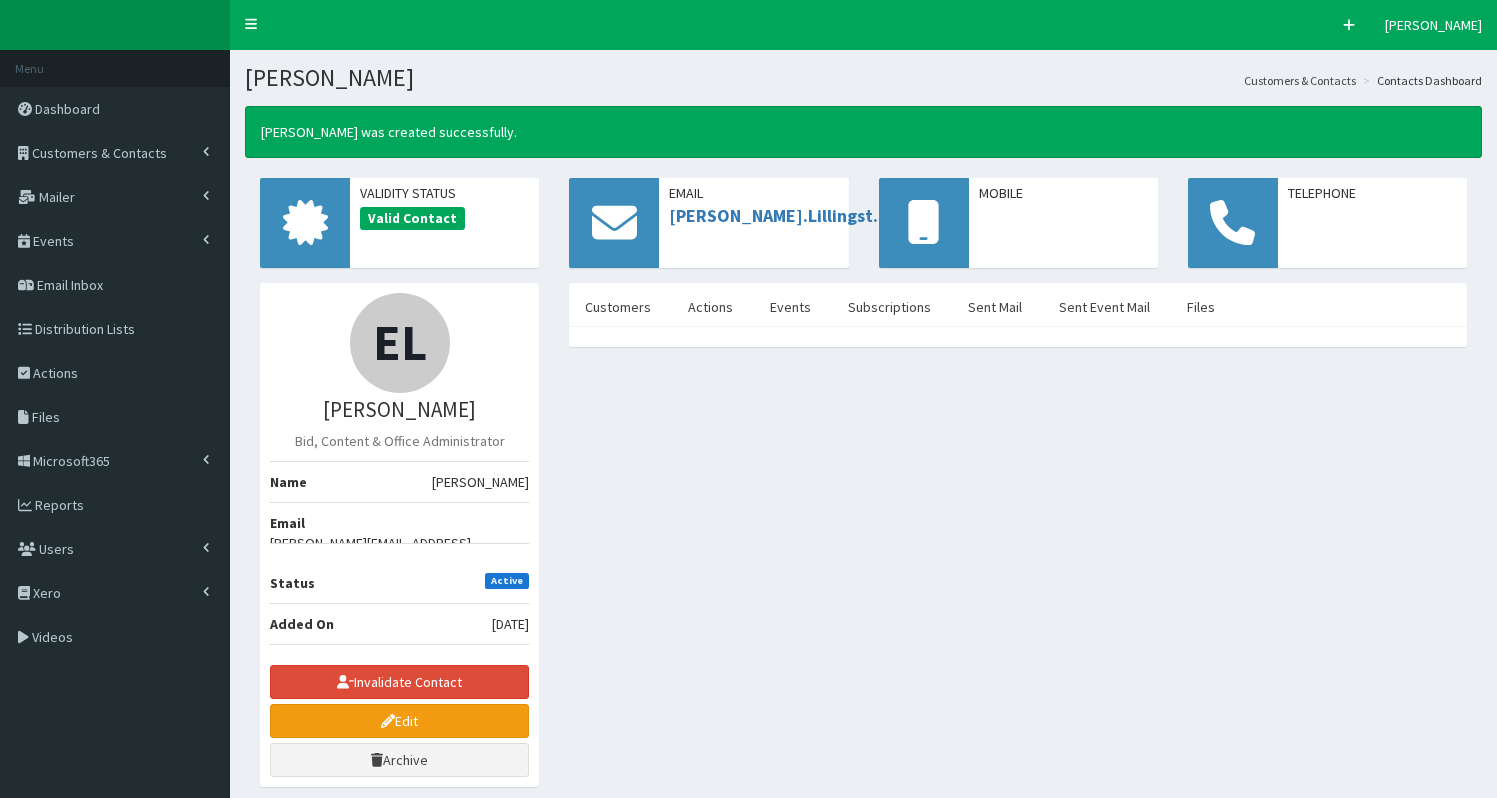 scroll, scrollTop: 0, scrollLeft: 0, axis: both 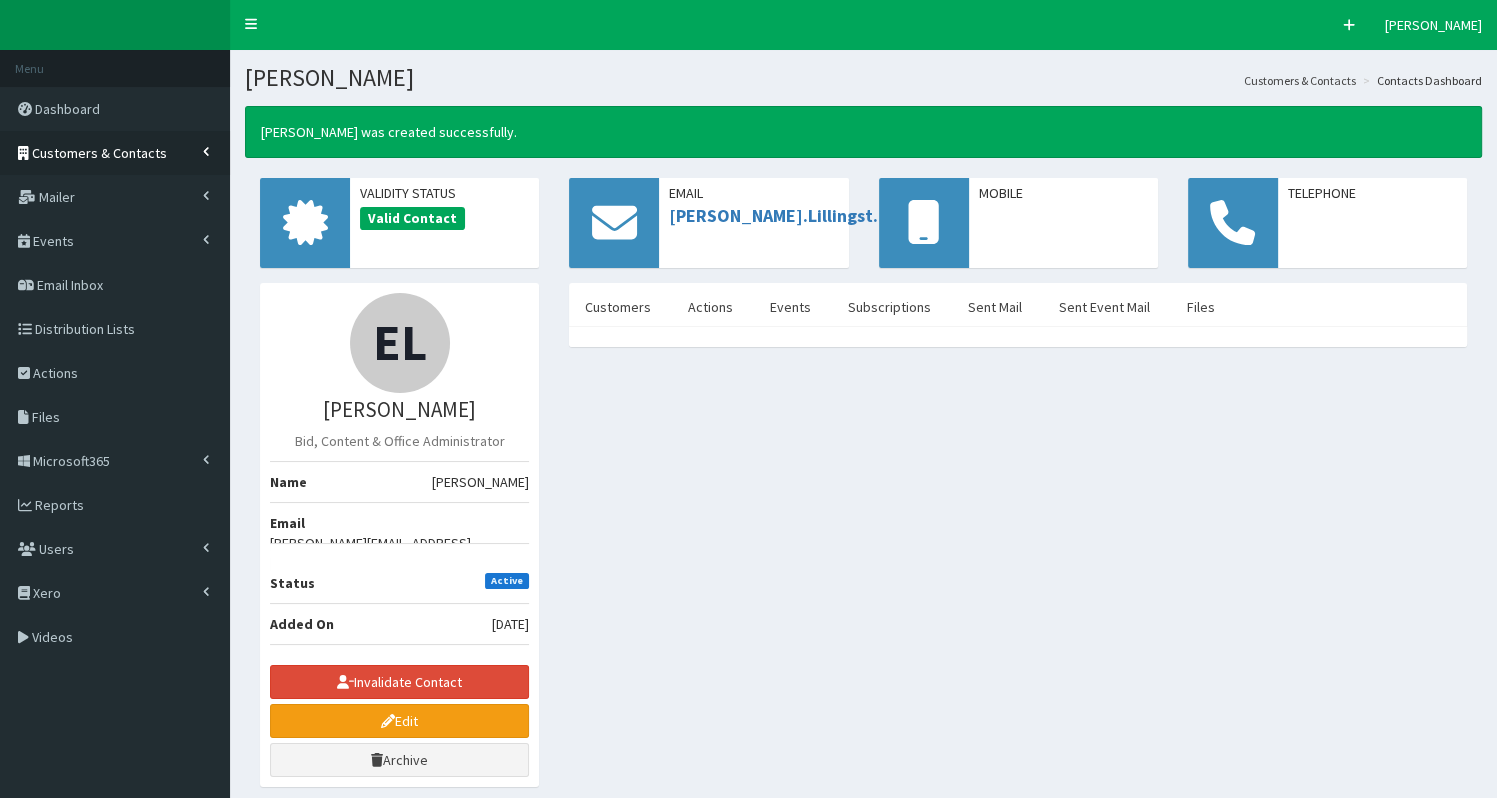 click on "Customers & Contacts" at bounding box center [99, 153] 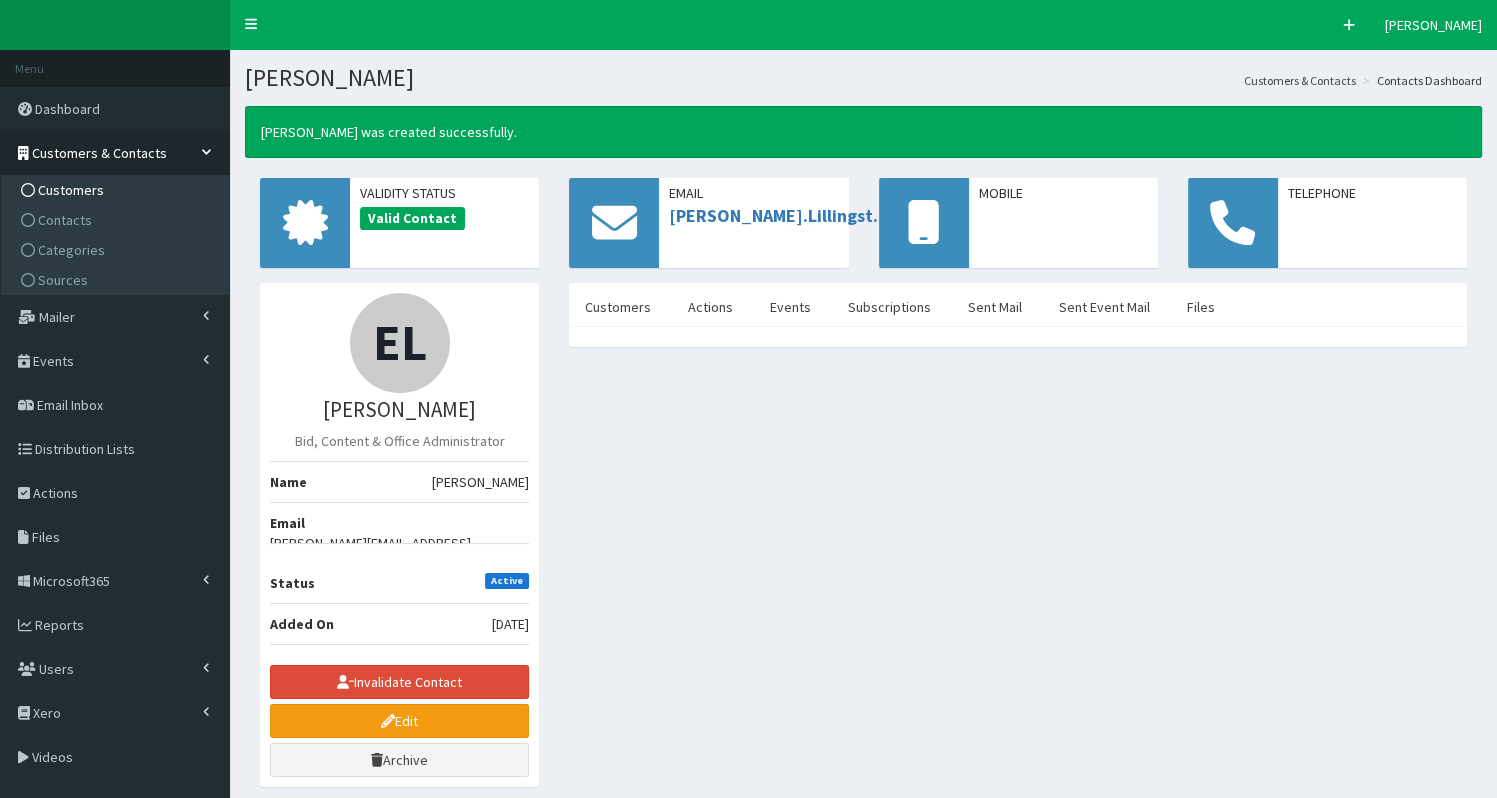 click on "Customers" at bounding box center [117, 190] 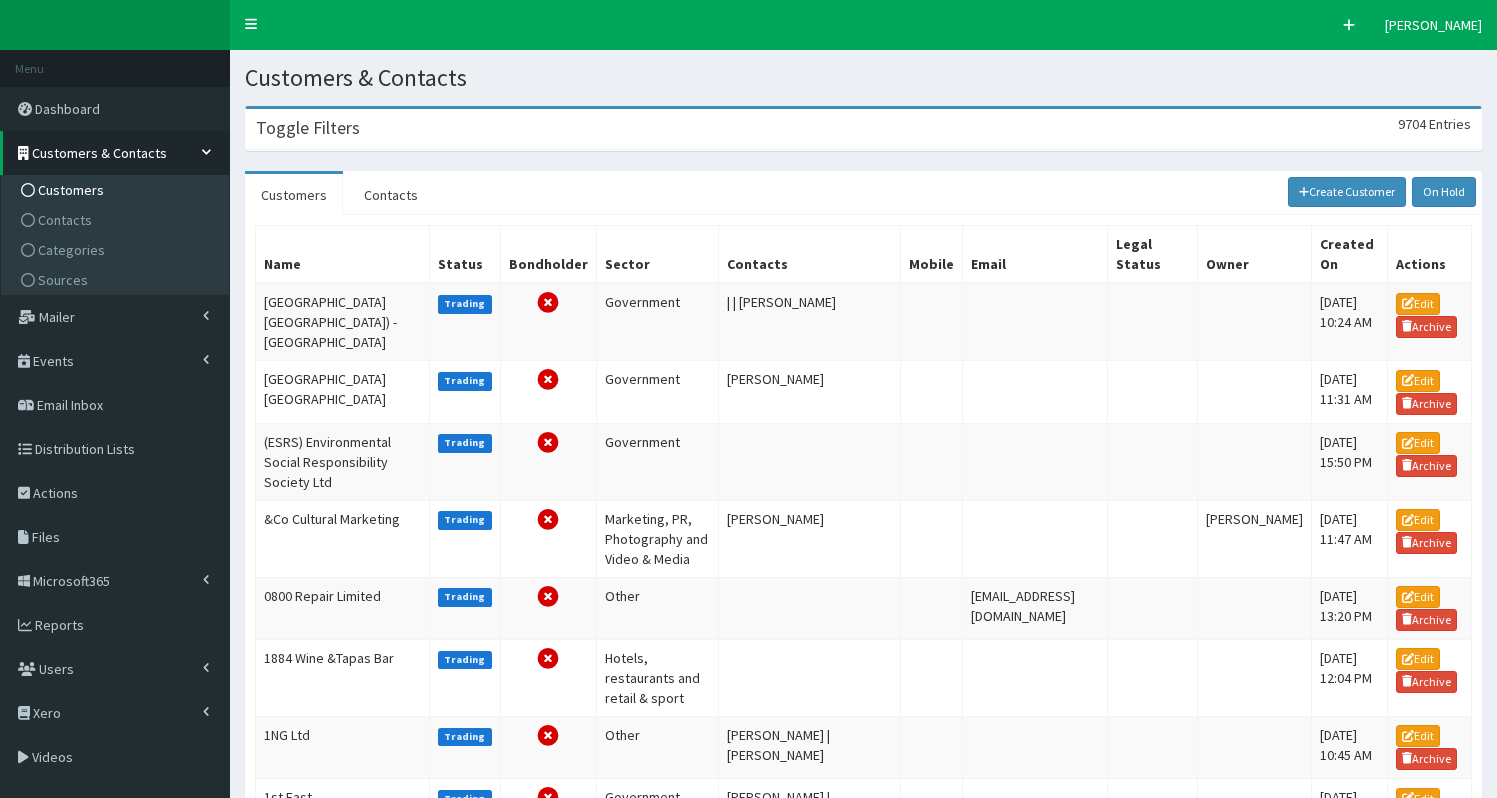 scroll, scrollTop: 0, scrollLeft: 0, axis: both 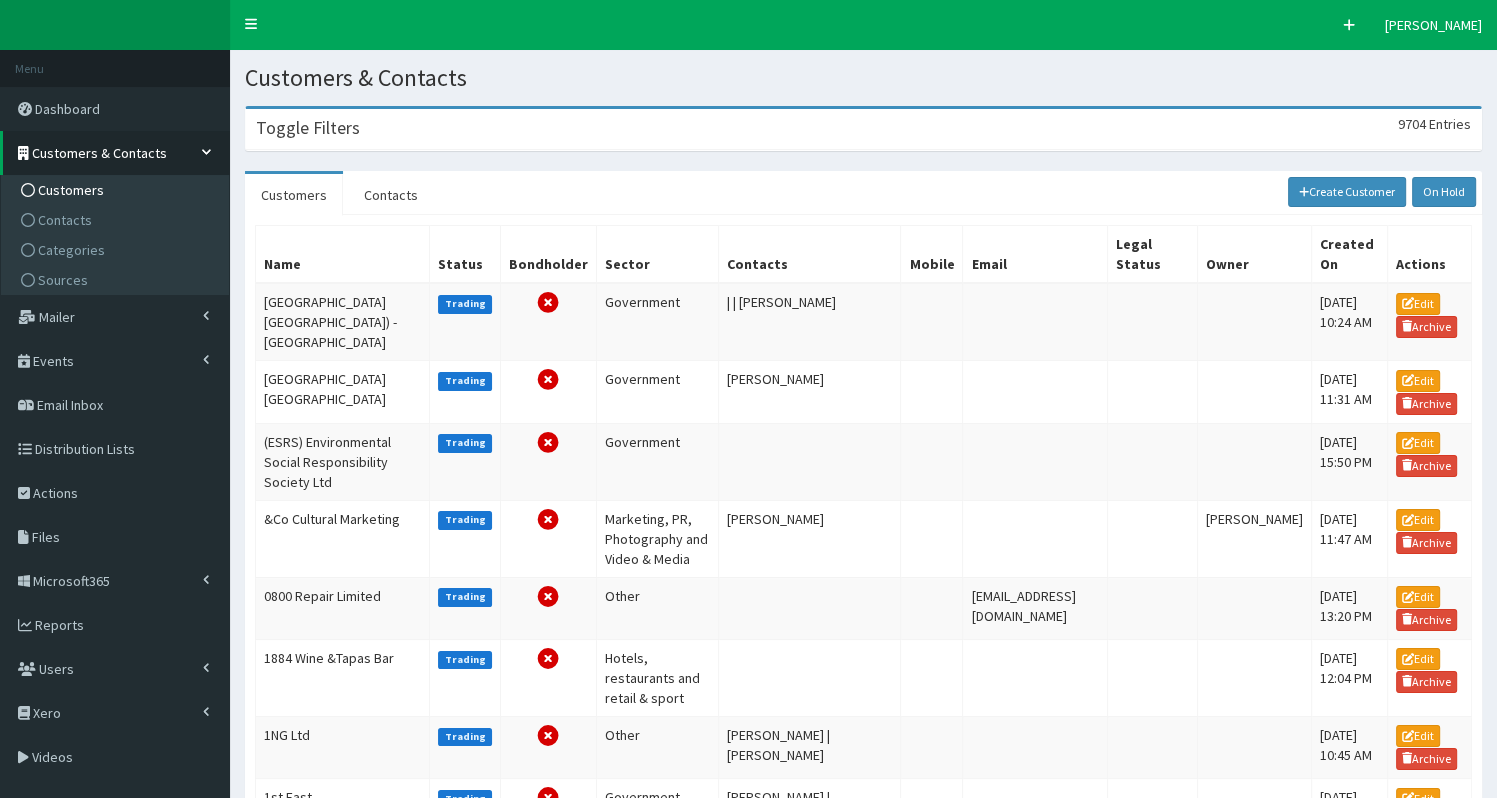 click on "Toggle Filters
9704   Entries" at bounding box center (863, 129) 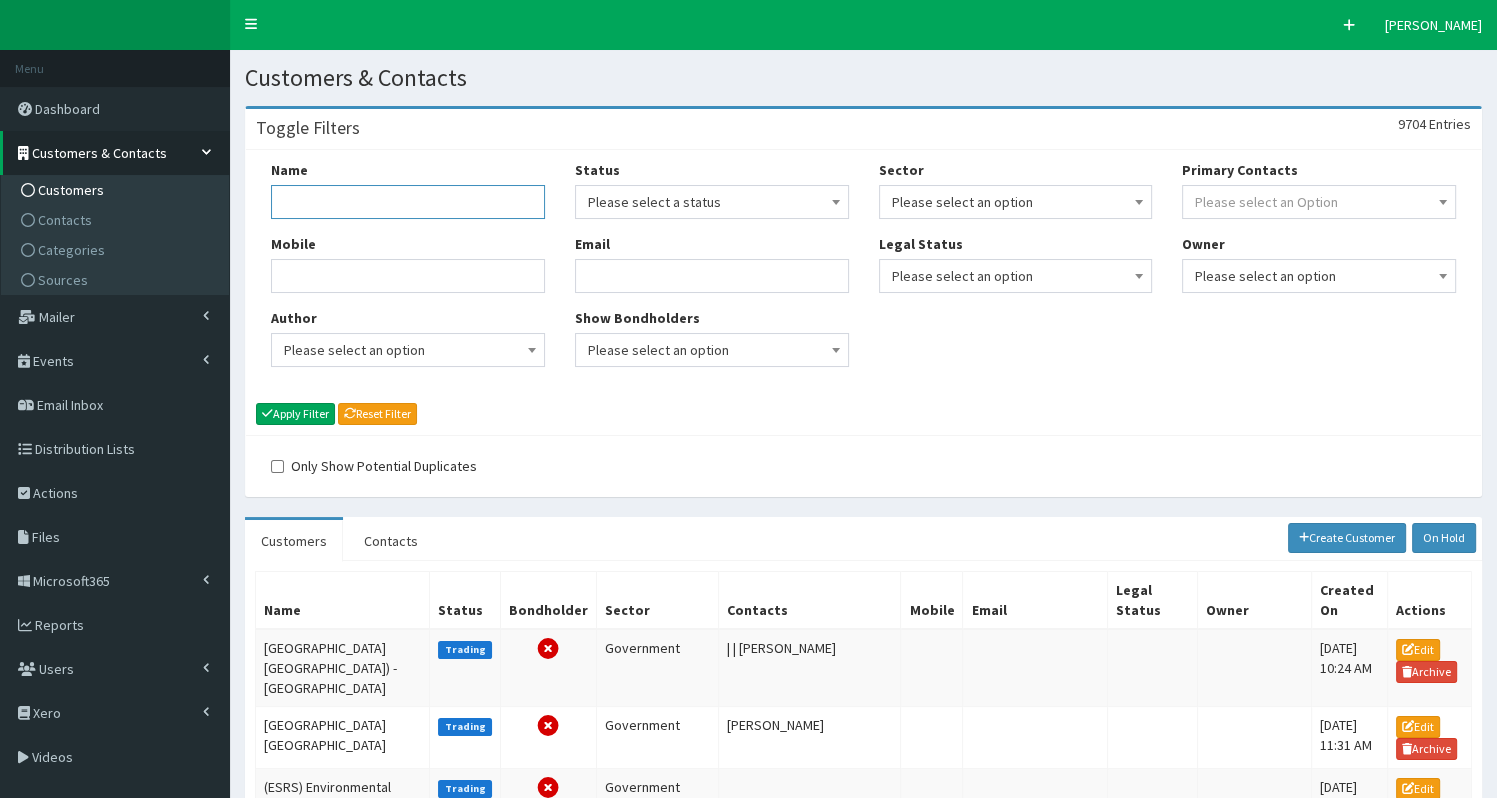 click on "Name" at bounding box center (408, 202) 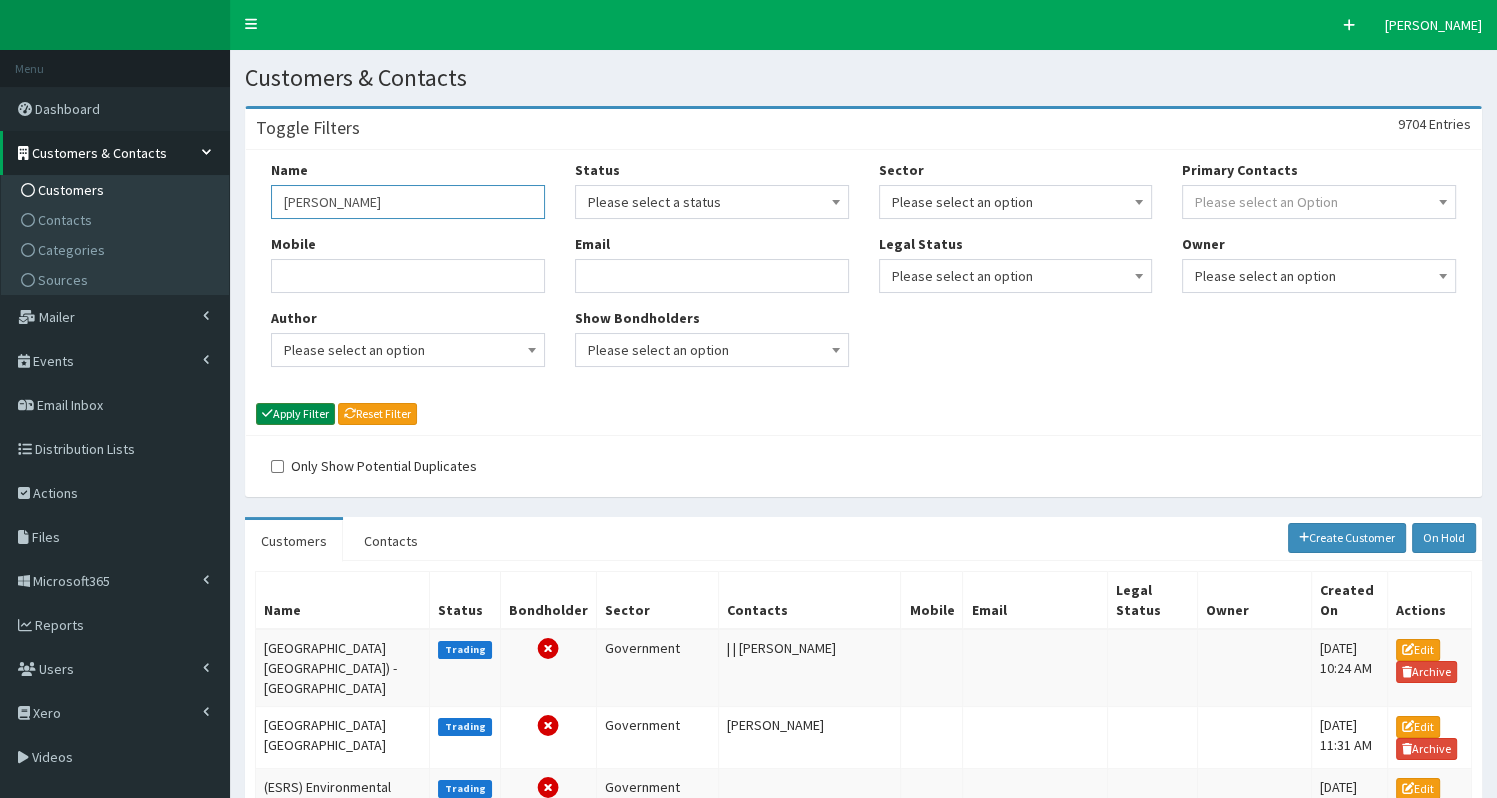 type on "nat west" 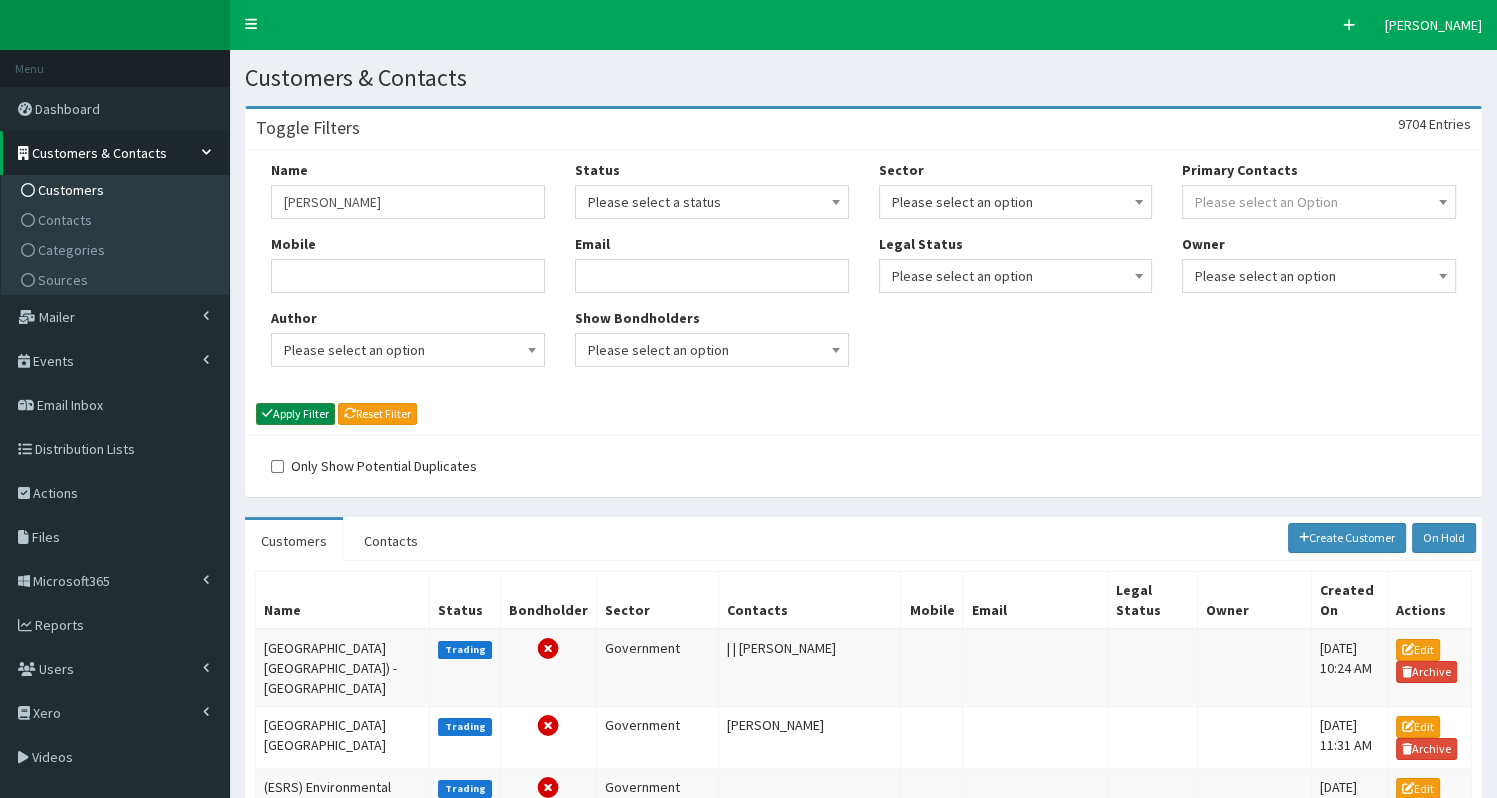 click on "Apply Filter" at bounding box center [295, 414] 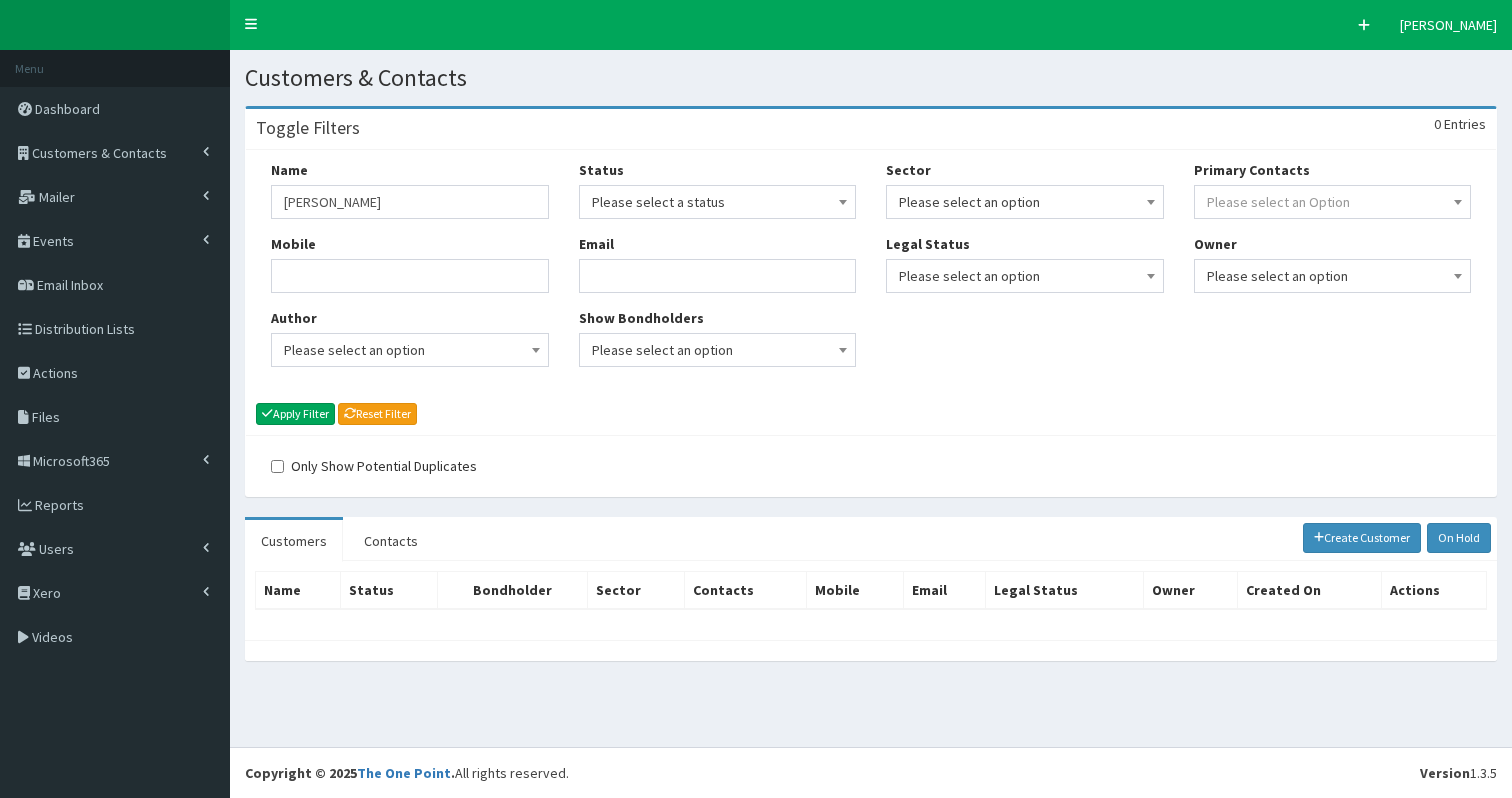 scroll, scrollTop: 0, scrollLeft: 0, axis: both 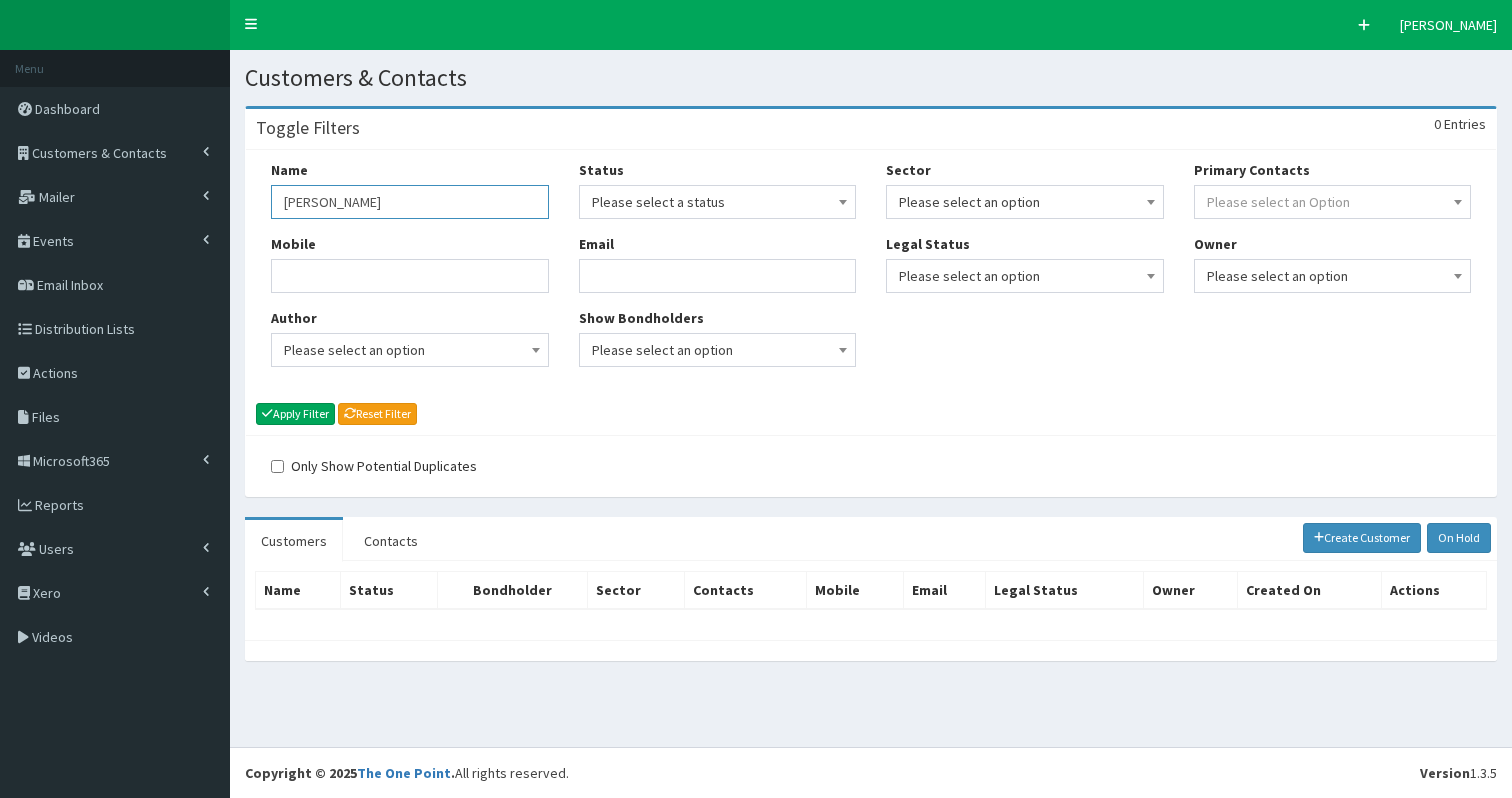 click on "[PERSON_NAME]" at bounding box center [410, 202] 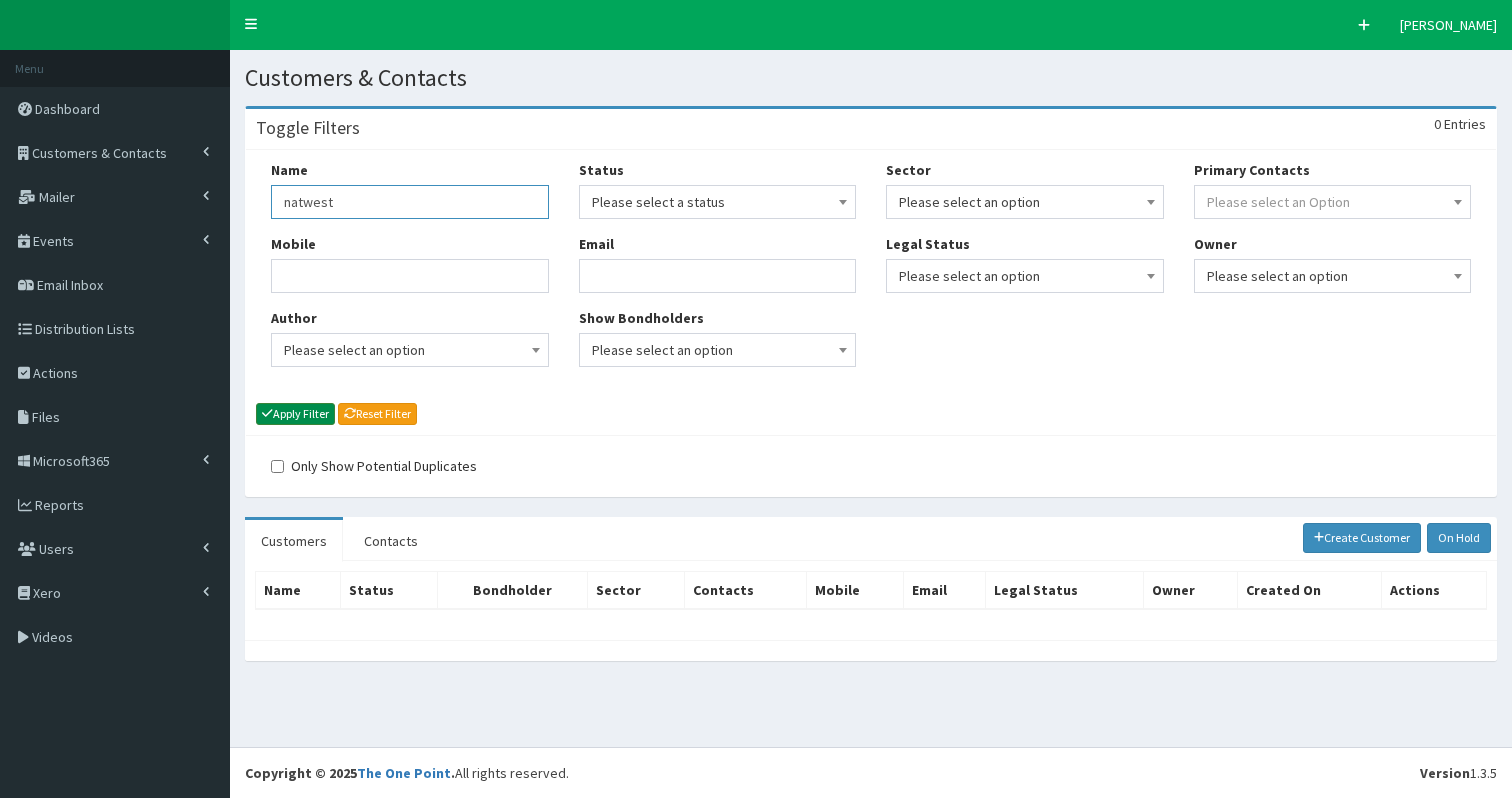 type on "natwest" 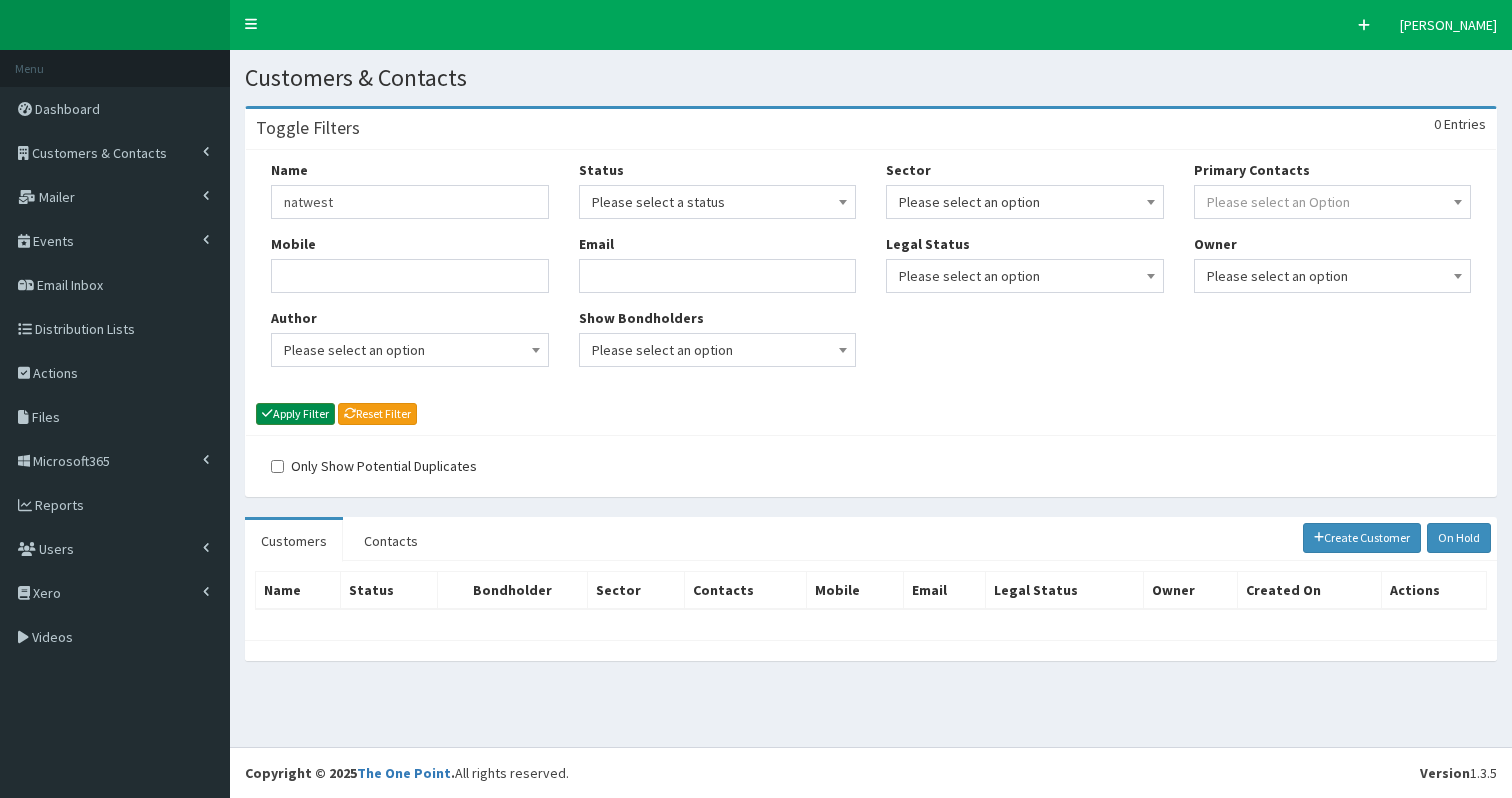 click on "Apply Filter" at bounding box center (295, 414) 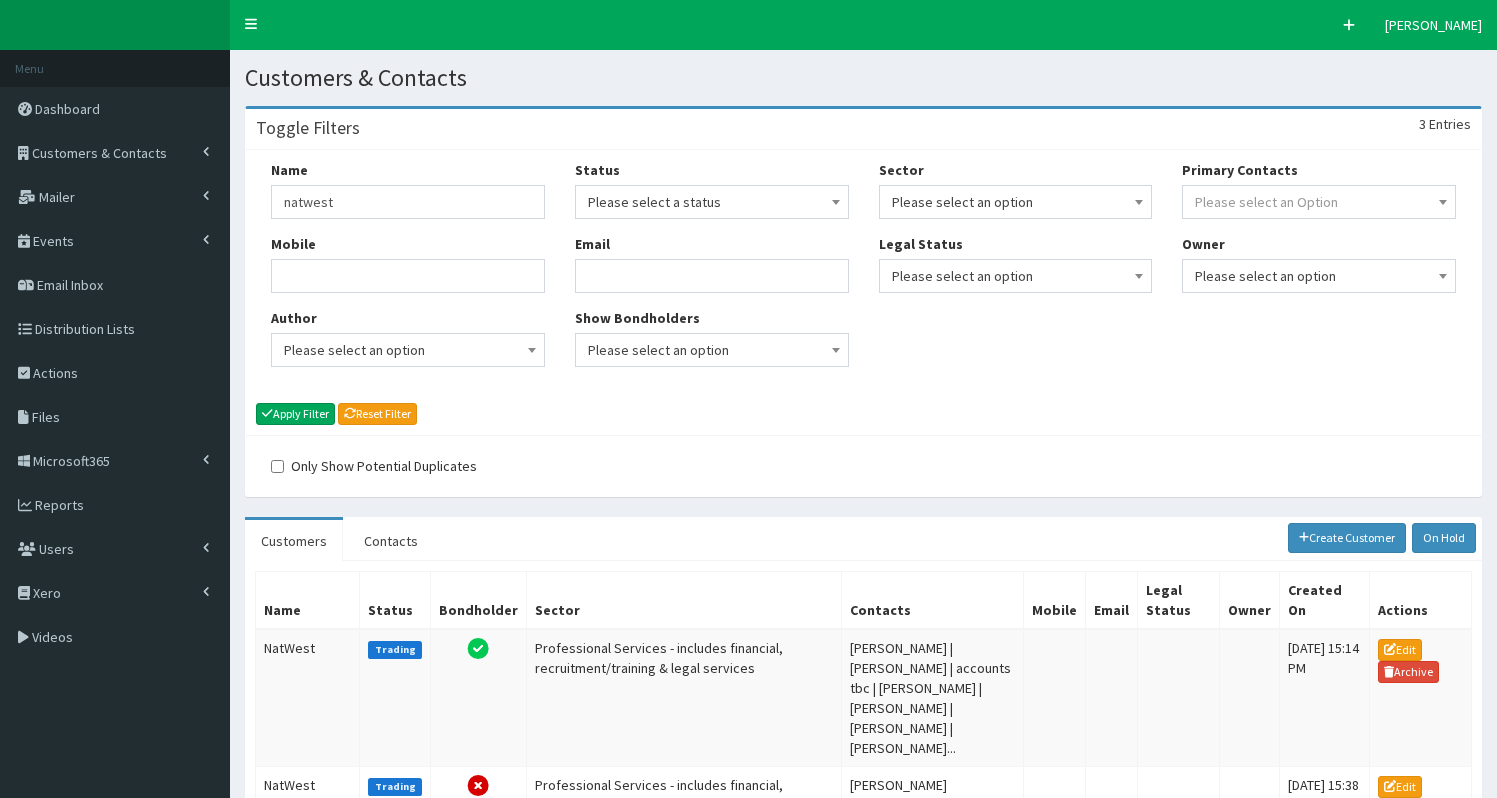 scroll, scrollTop: 0, scrollLeft: 0, axis: both 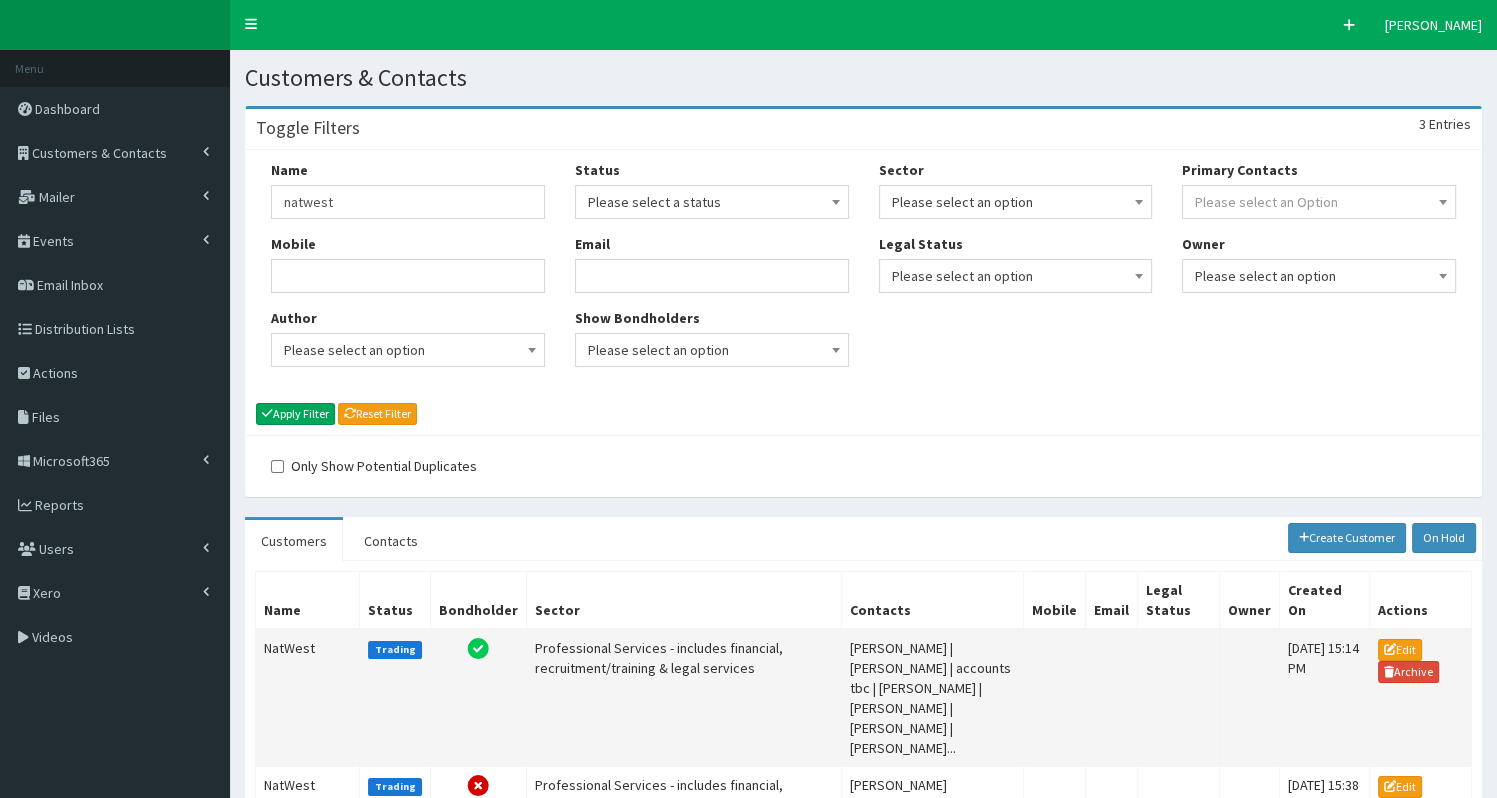 click on "NatWest" at bounding box center (308, 698) 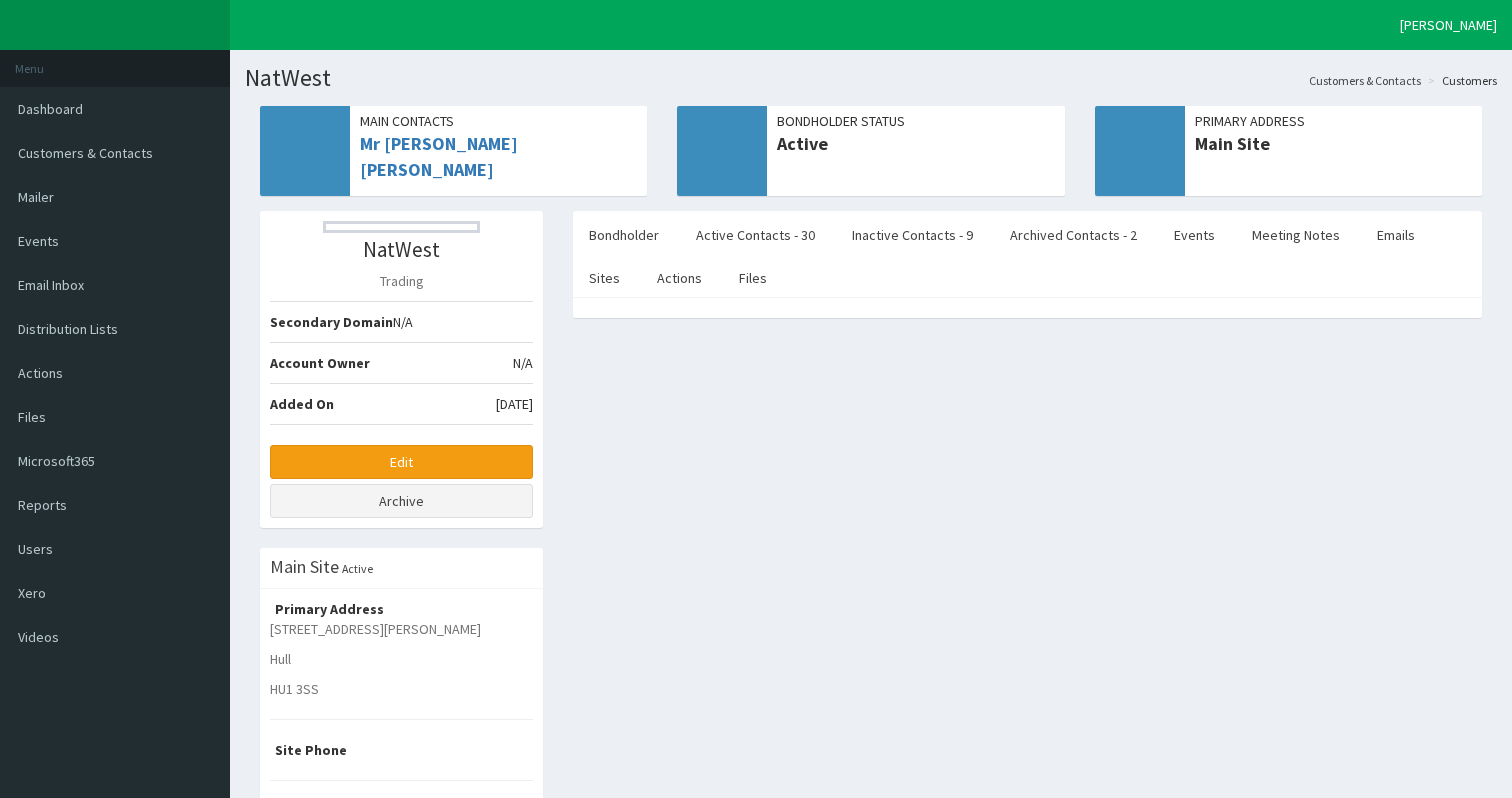 scroll, scrollTop: 0, scrollLeft: 0, axis: both 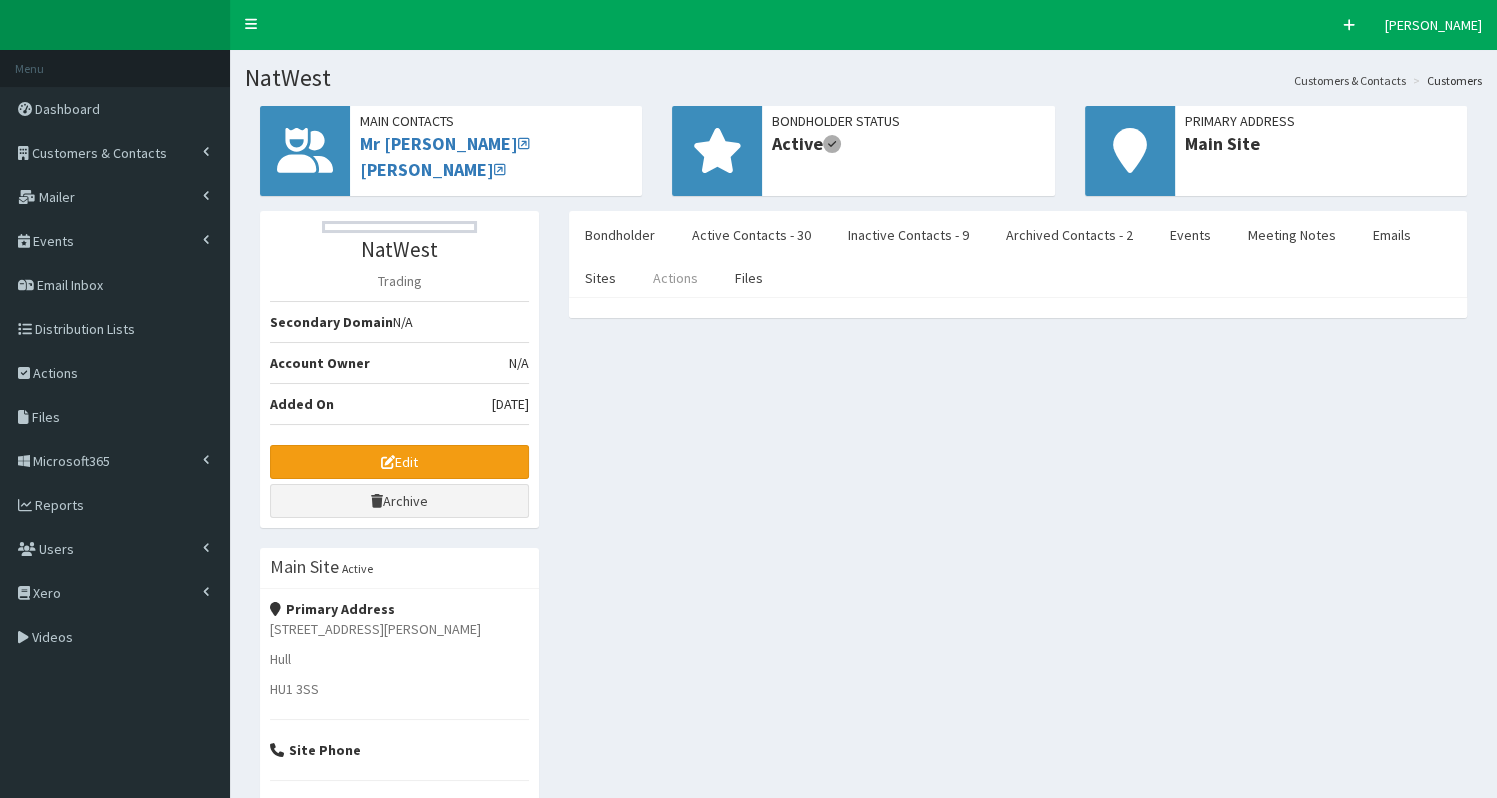 click on "Actions" at bounding box center [675, 278] 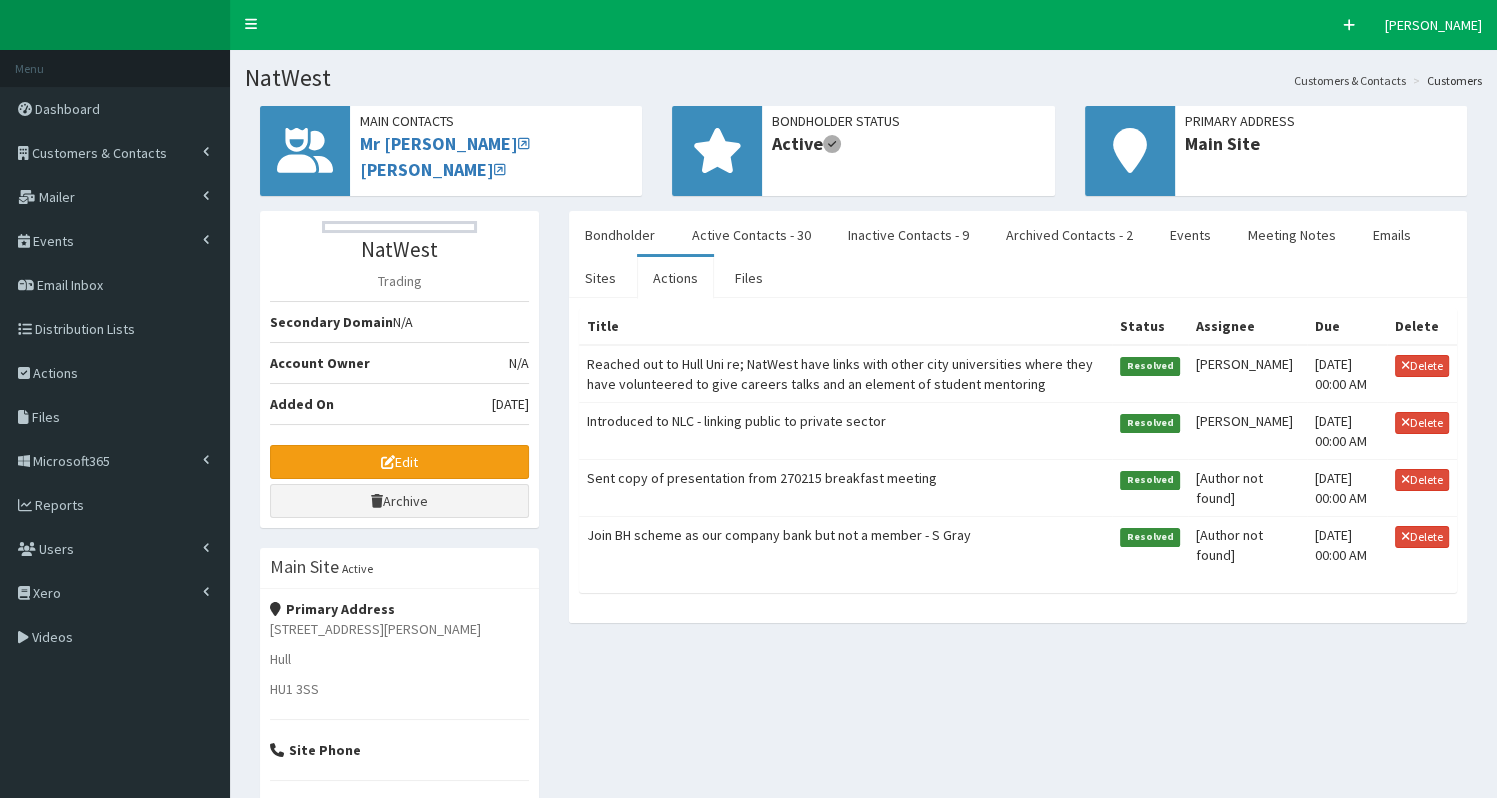 click on "Introduced to NLC - linking public to private sector" at bounding box center (845, 431) 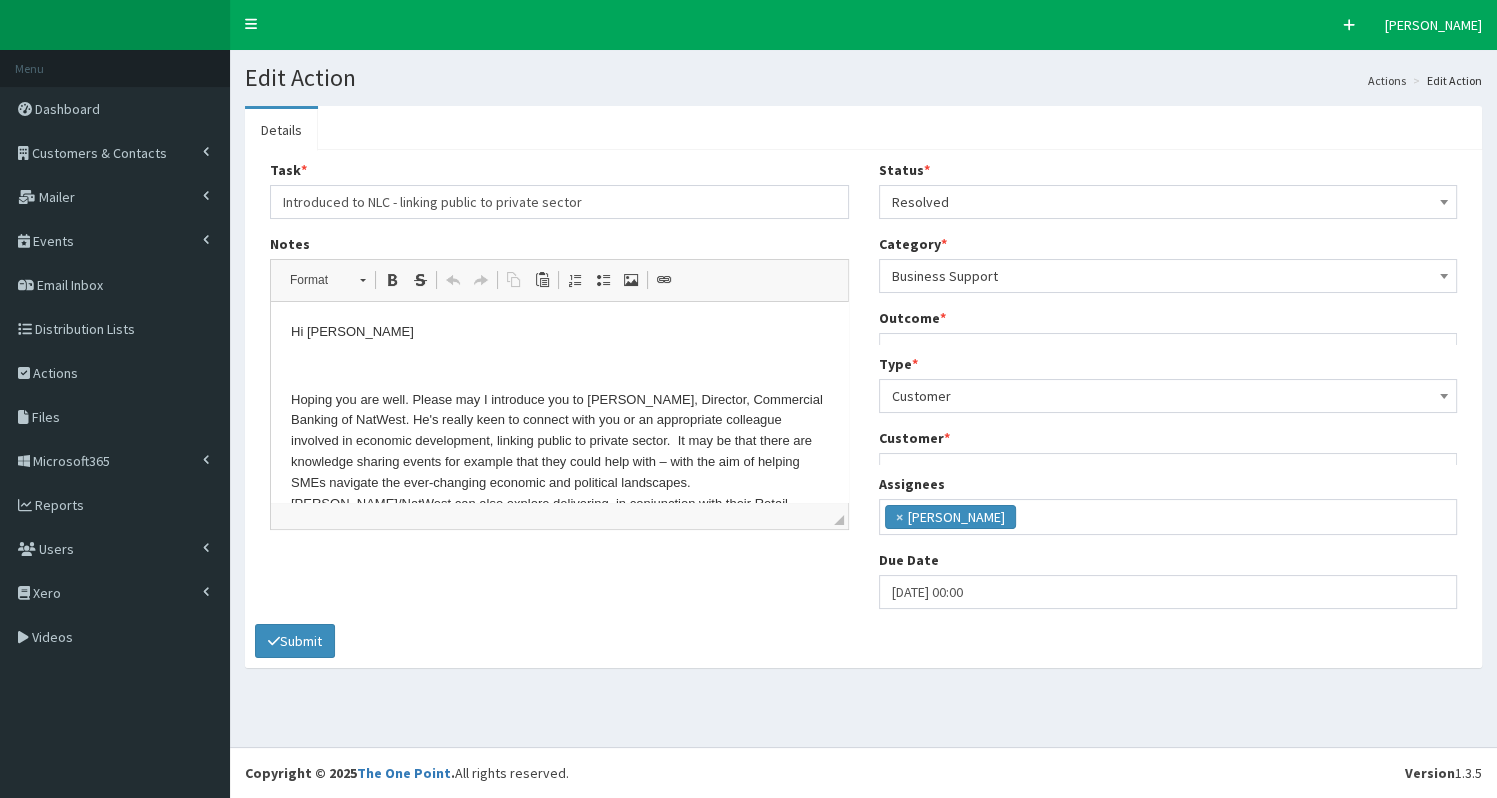 scroll, scrollTop: 0, scrollLeft: 0, axis: both 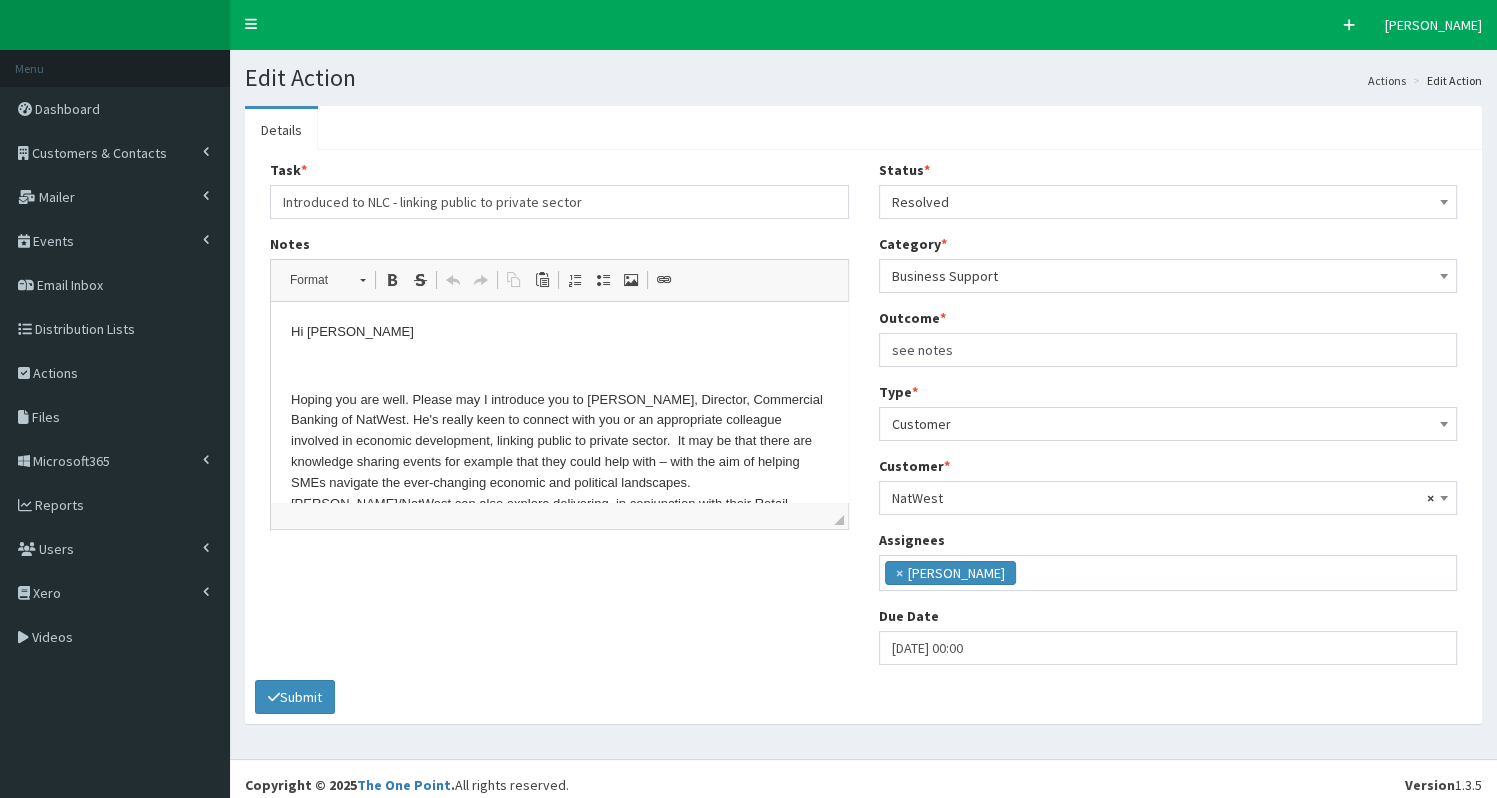 click on "Hi Penny" at bounding box center [559, 332] 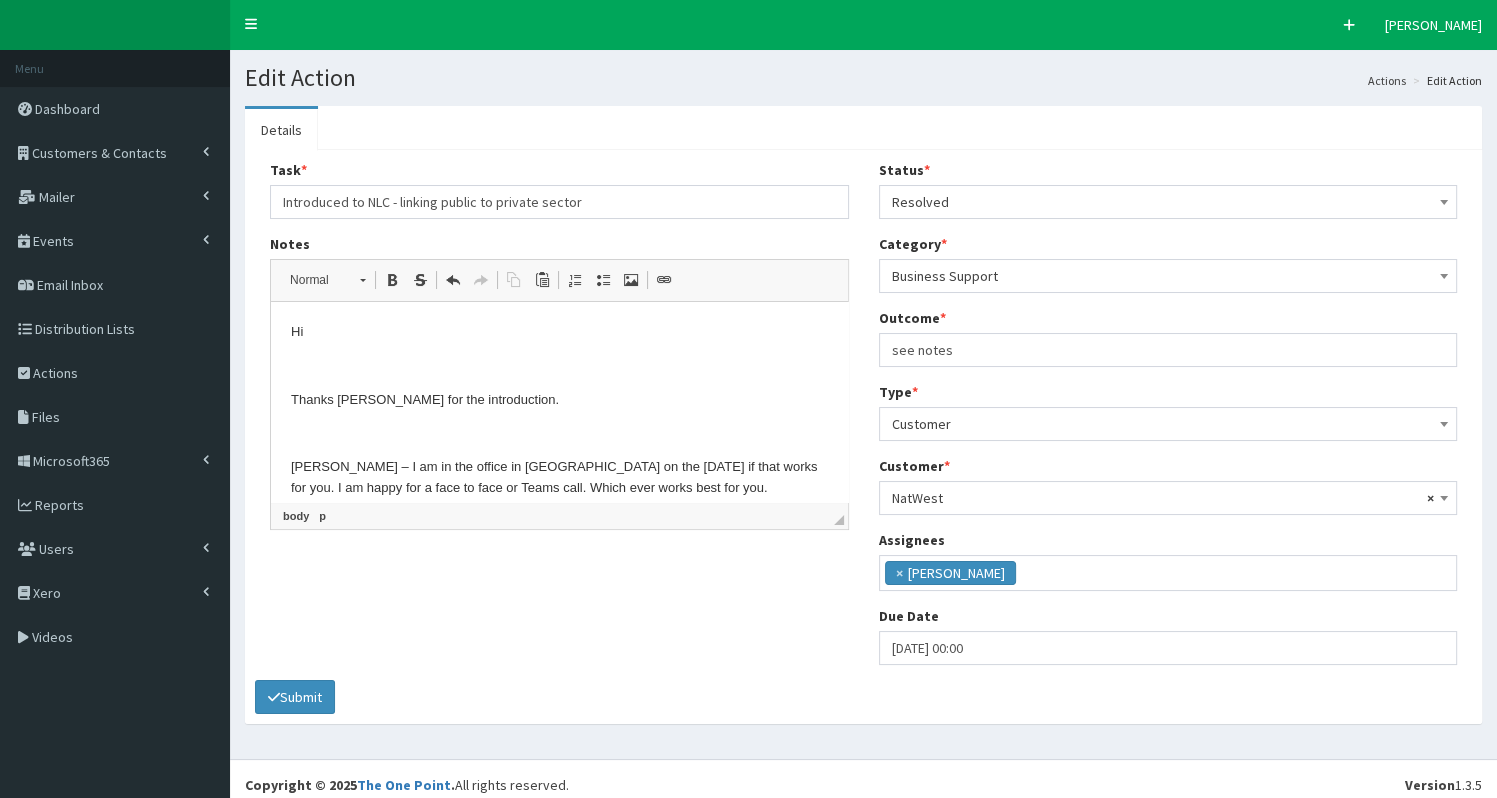 scroll, scrollTop: 216, scrollLeft: 0, axis: vertical 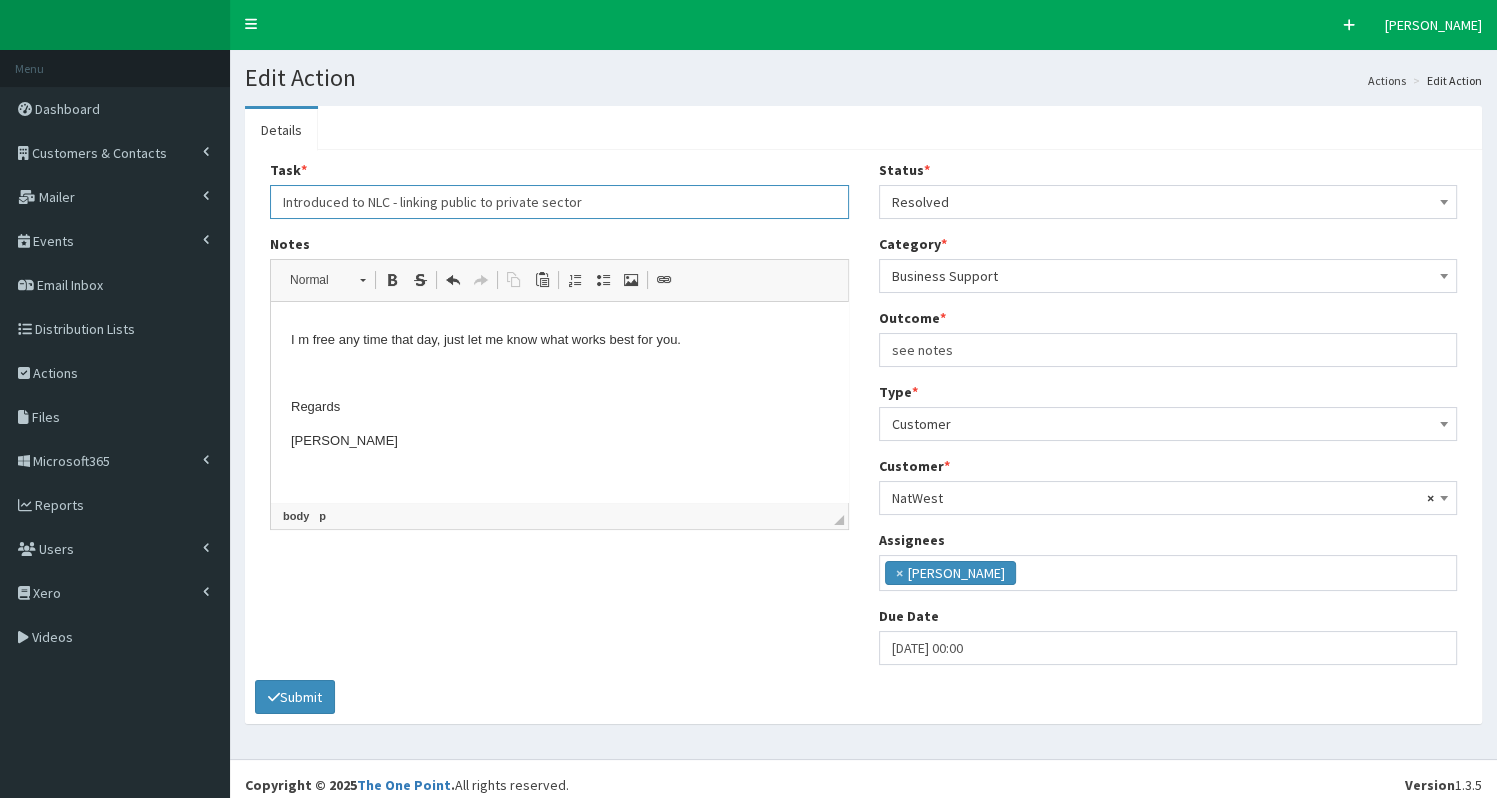 click on "Introduced to NLC - linking public to private sector" at bounding box center (559, 202) 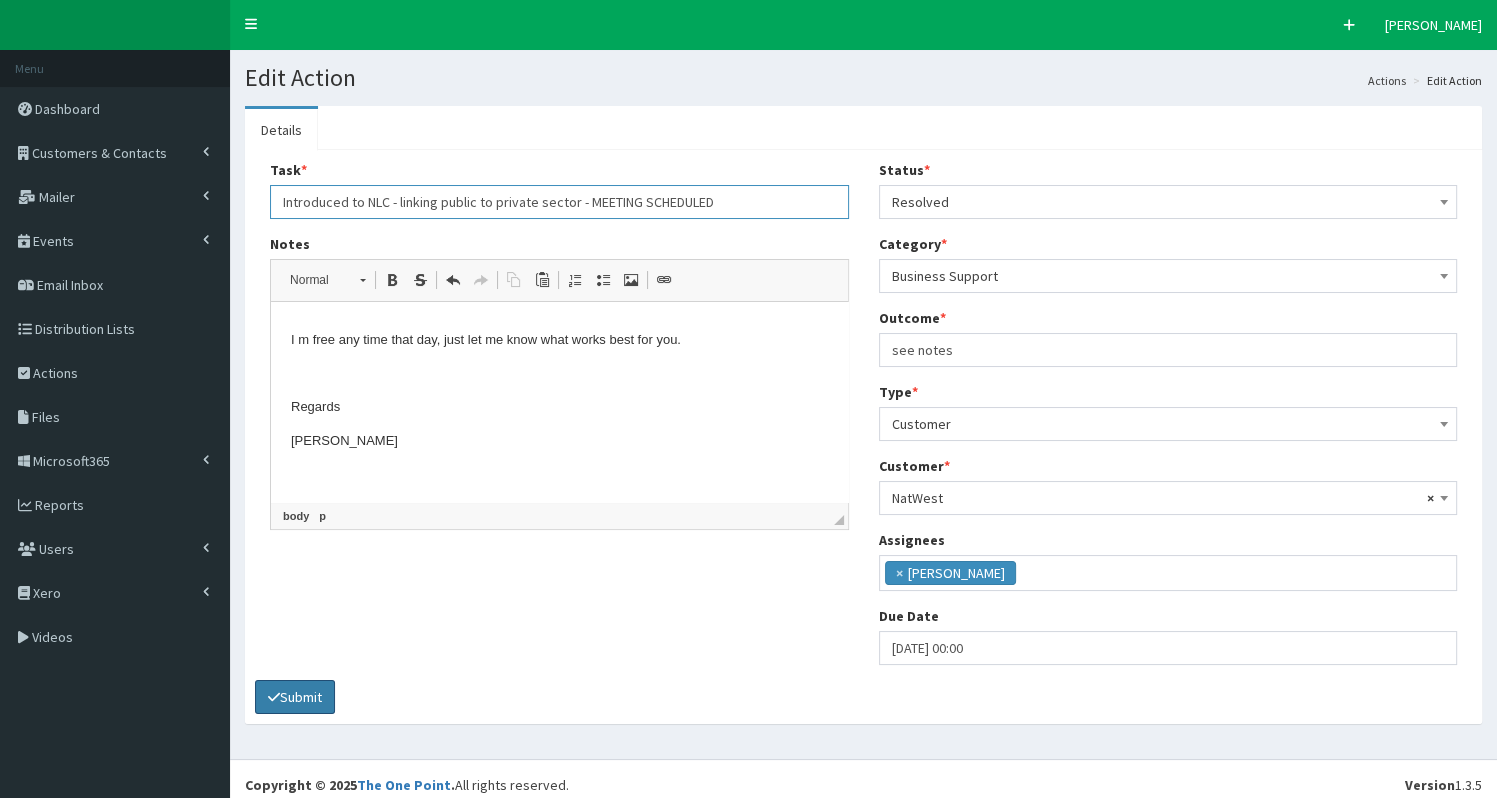 type on "Introduced to NLC - linking public to private sector - MEETING SCHEDULED" 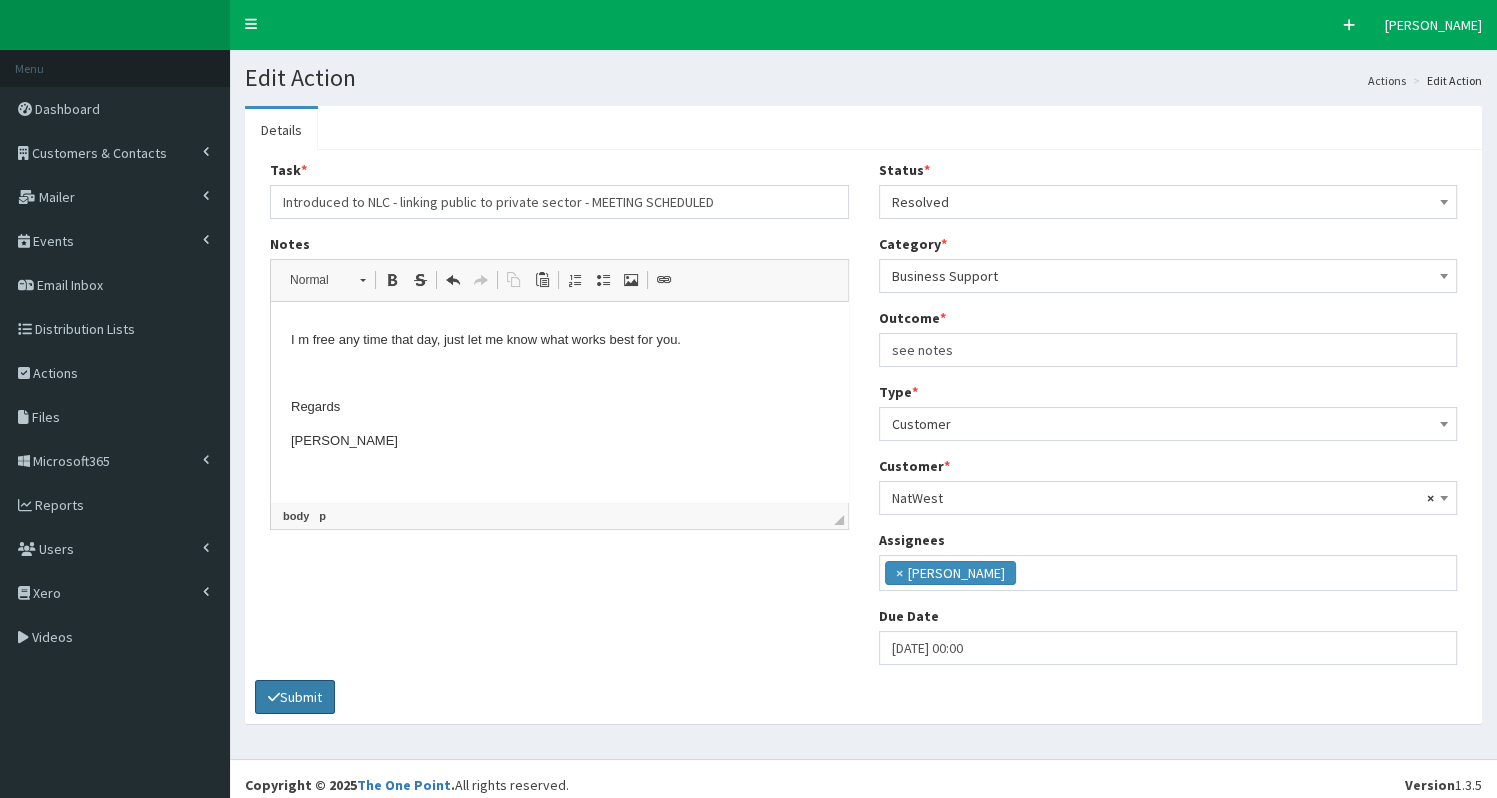 click on "Submit" at bounding box center (295, 697) 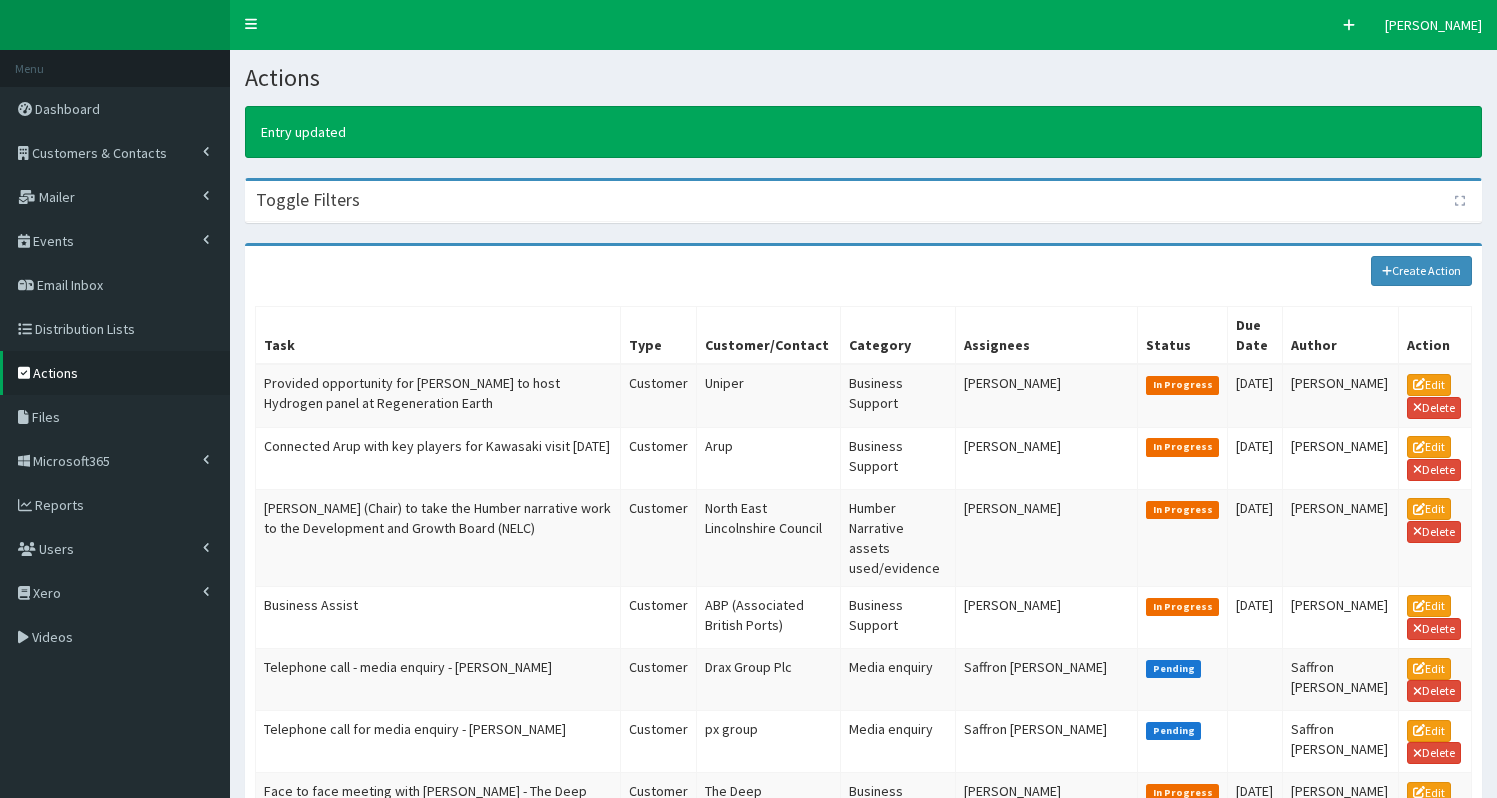 scroll, scrollTop: 0, scrollLeft: 0, axis: both 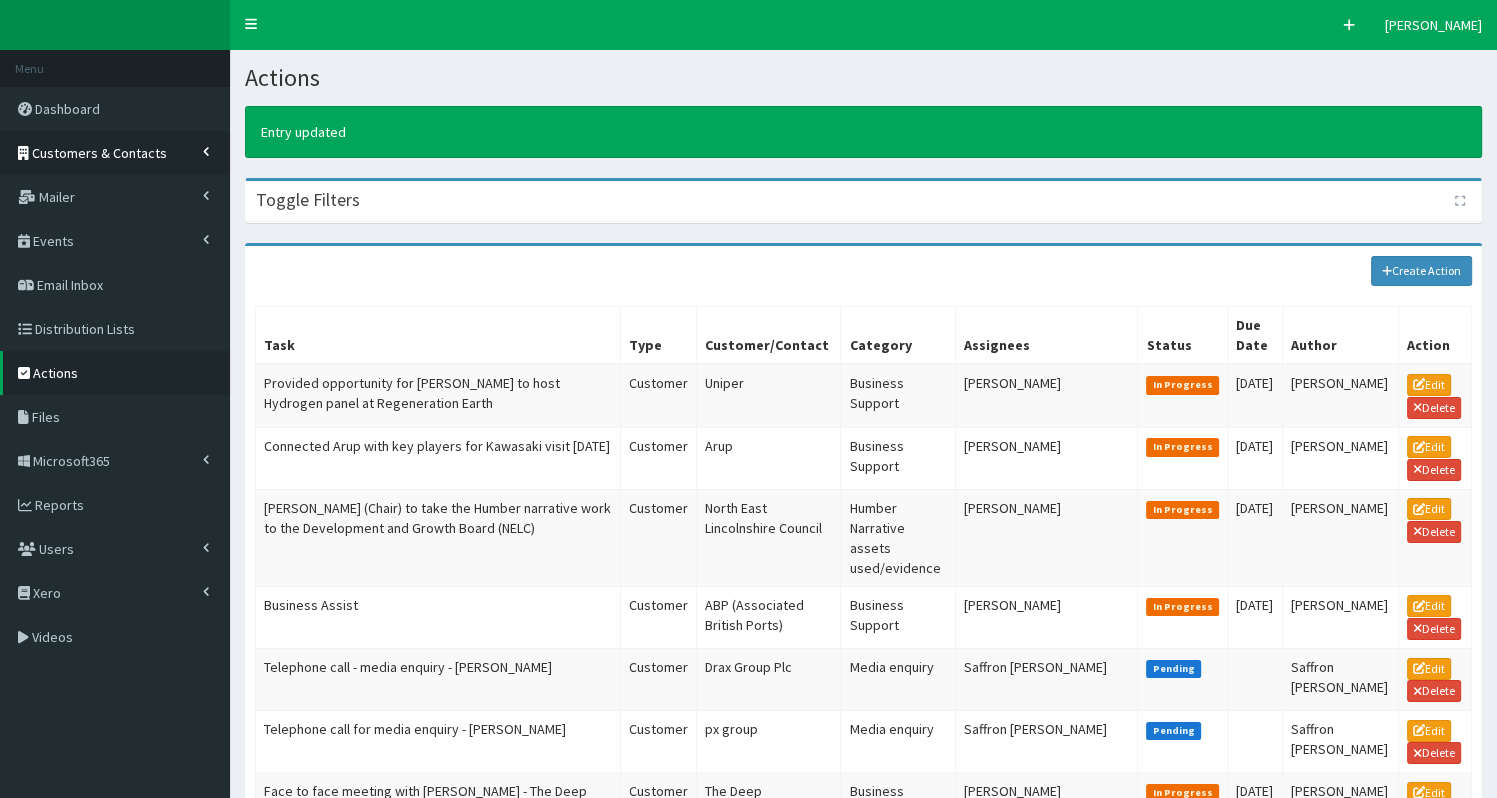 click on "Customers & Contacts" at bounding box center (99, 153) 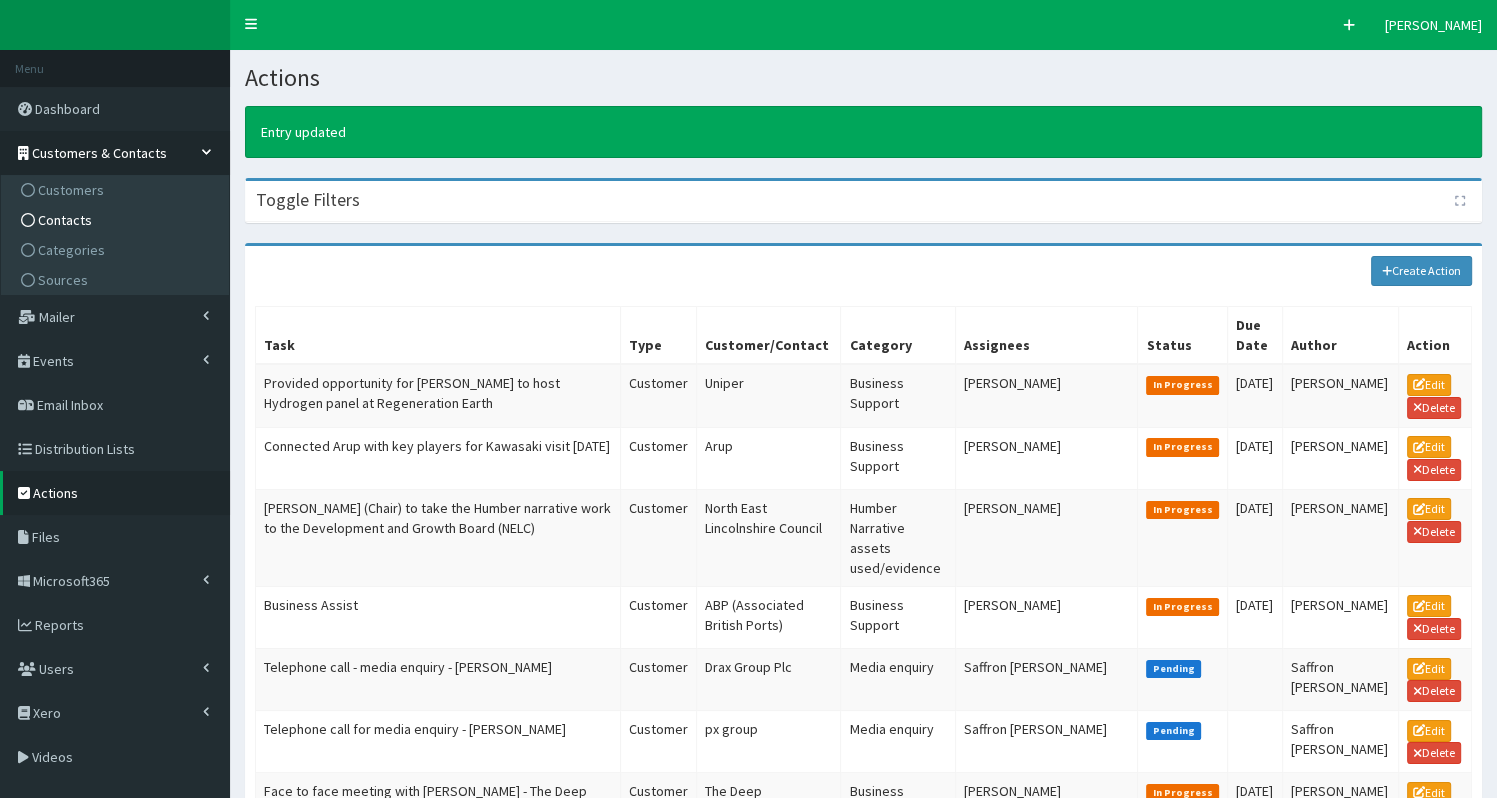 click on "Contacts" at bounding box center [117, 220] 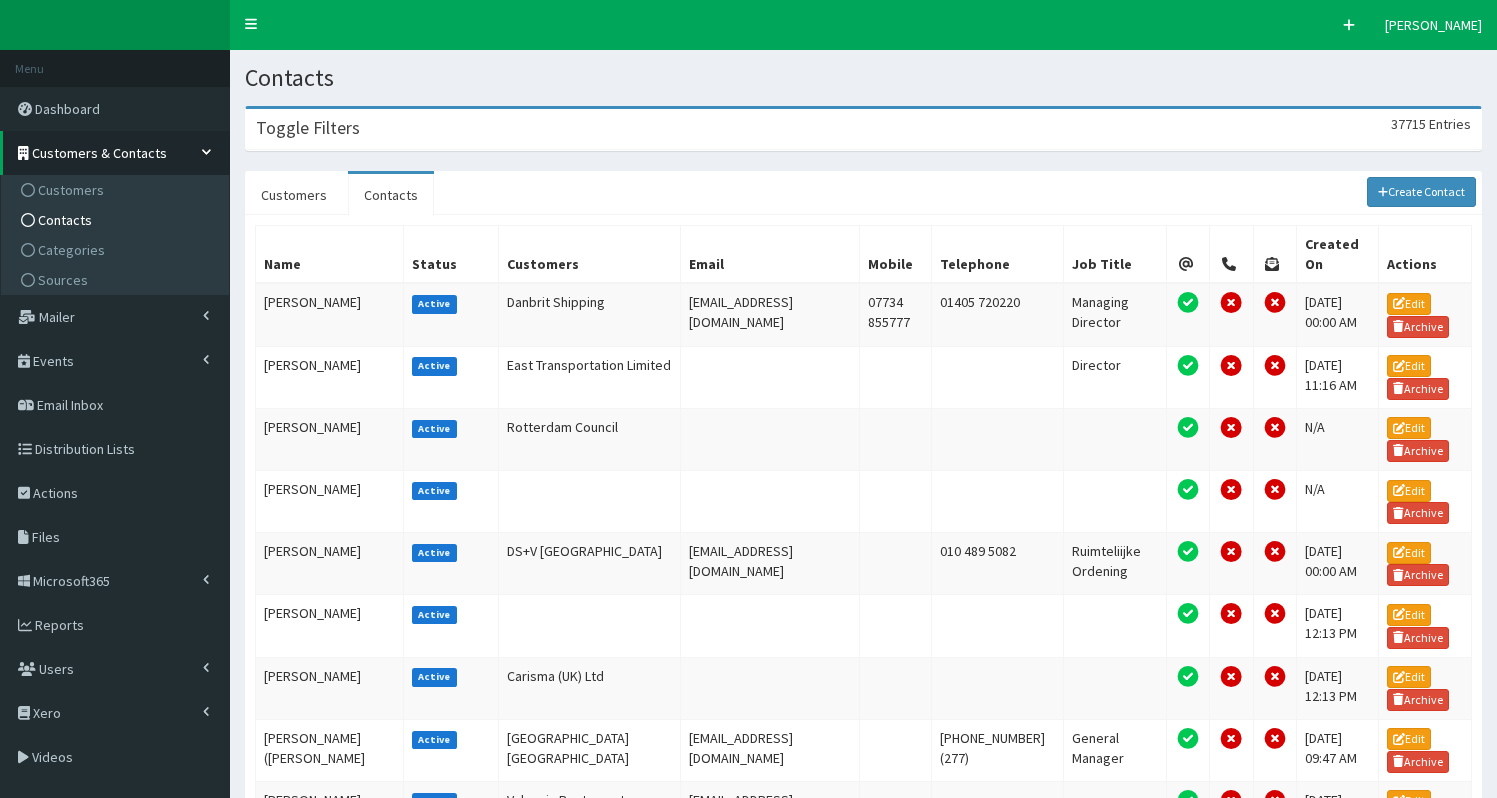 scroll, scrollTop: 0, scrollLeft: 0, axis: both 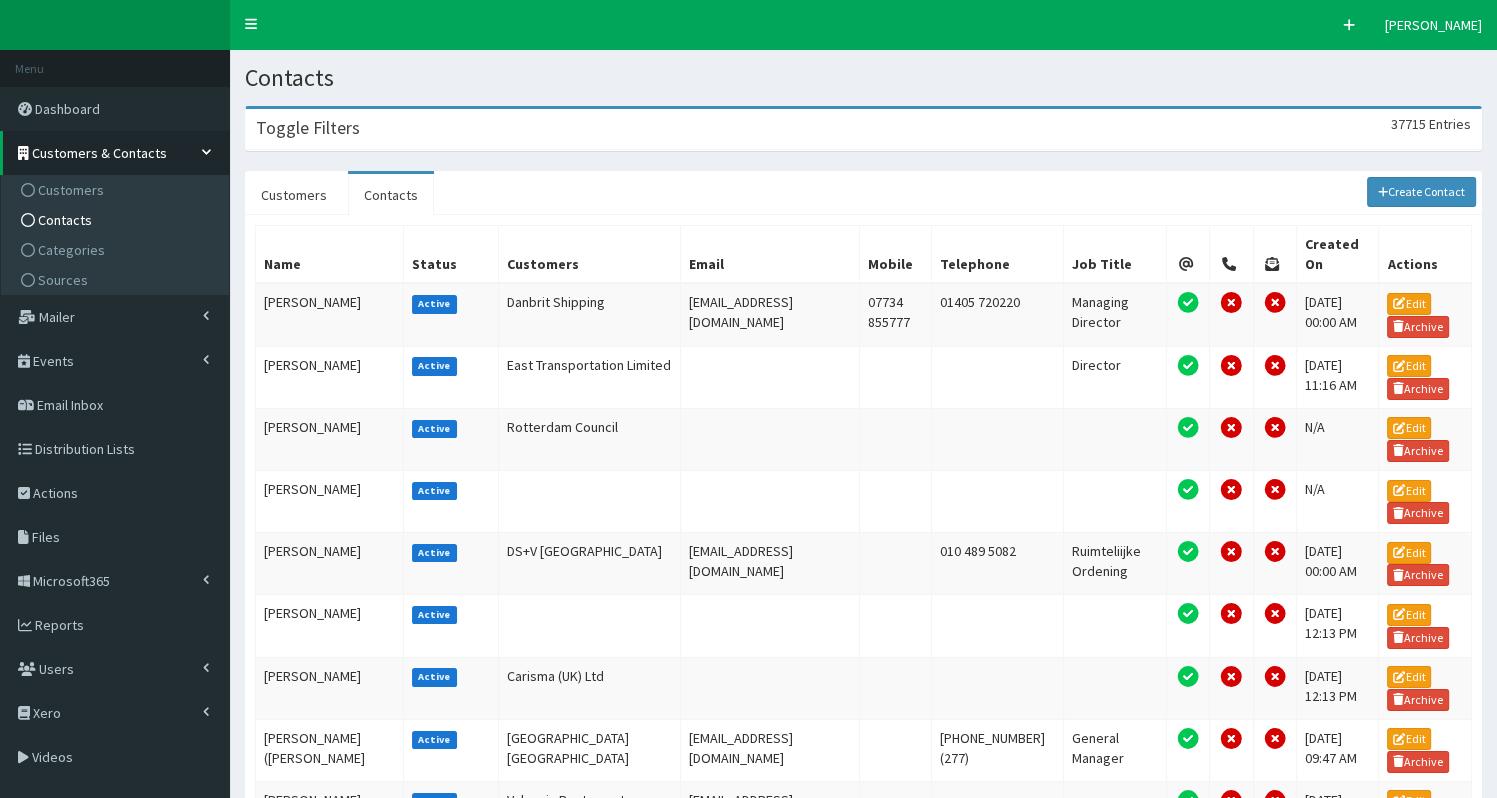 click on "Toggle Filters
37715   Entries" at bounding box center (863, 129) 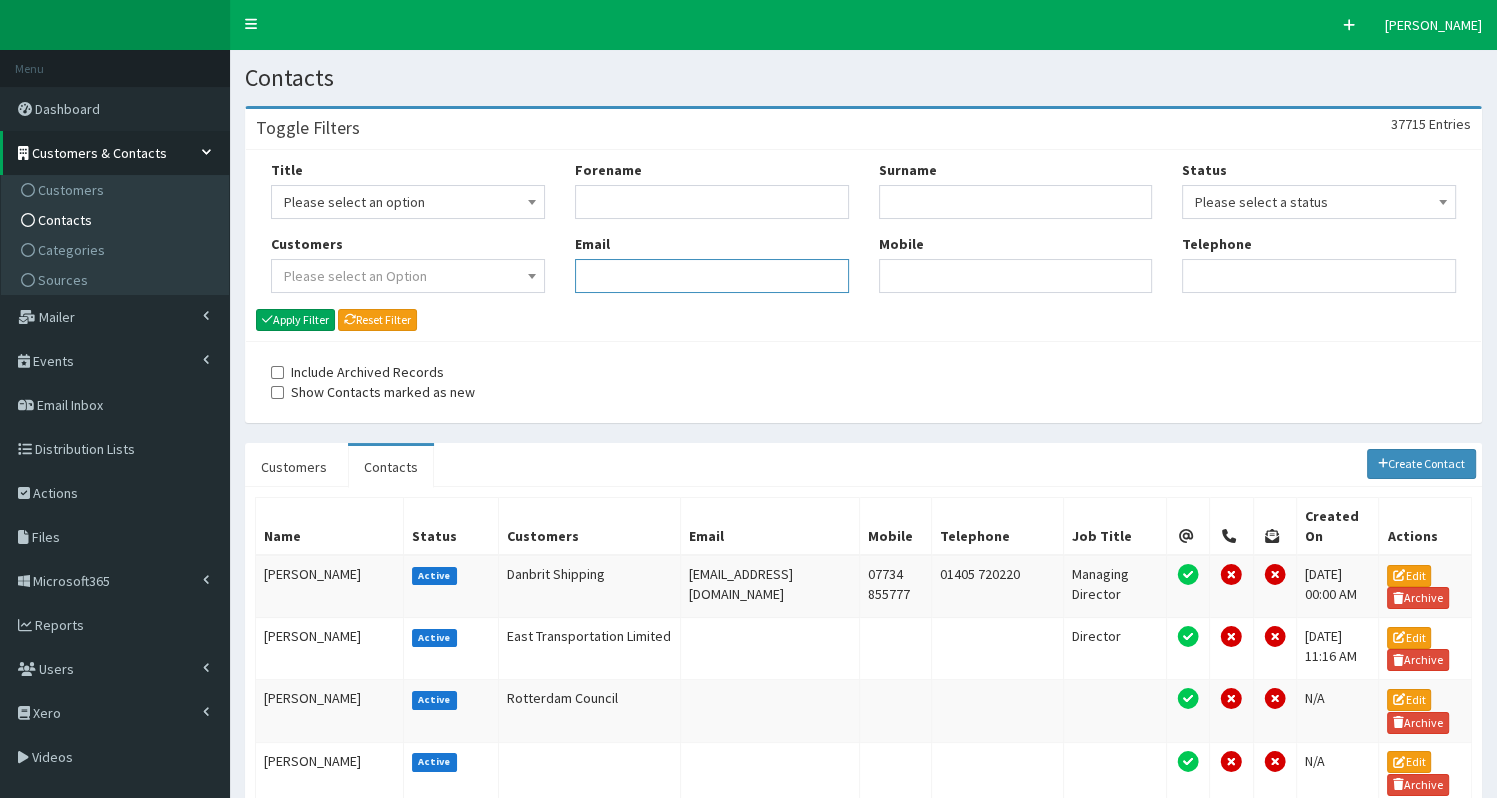 click on "Email" at bounding box center (712, 276) 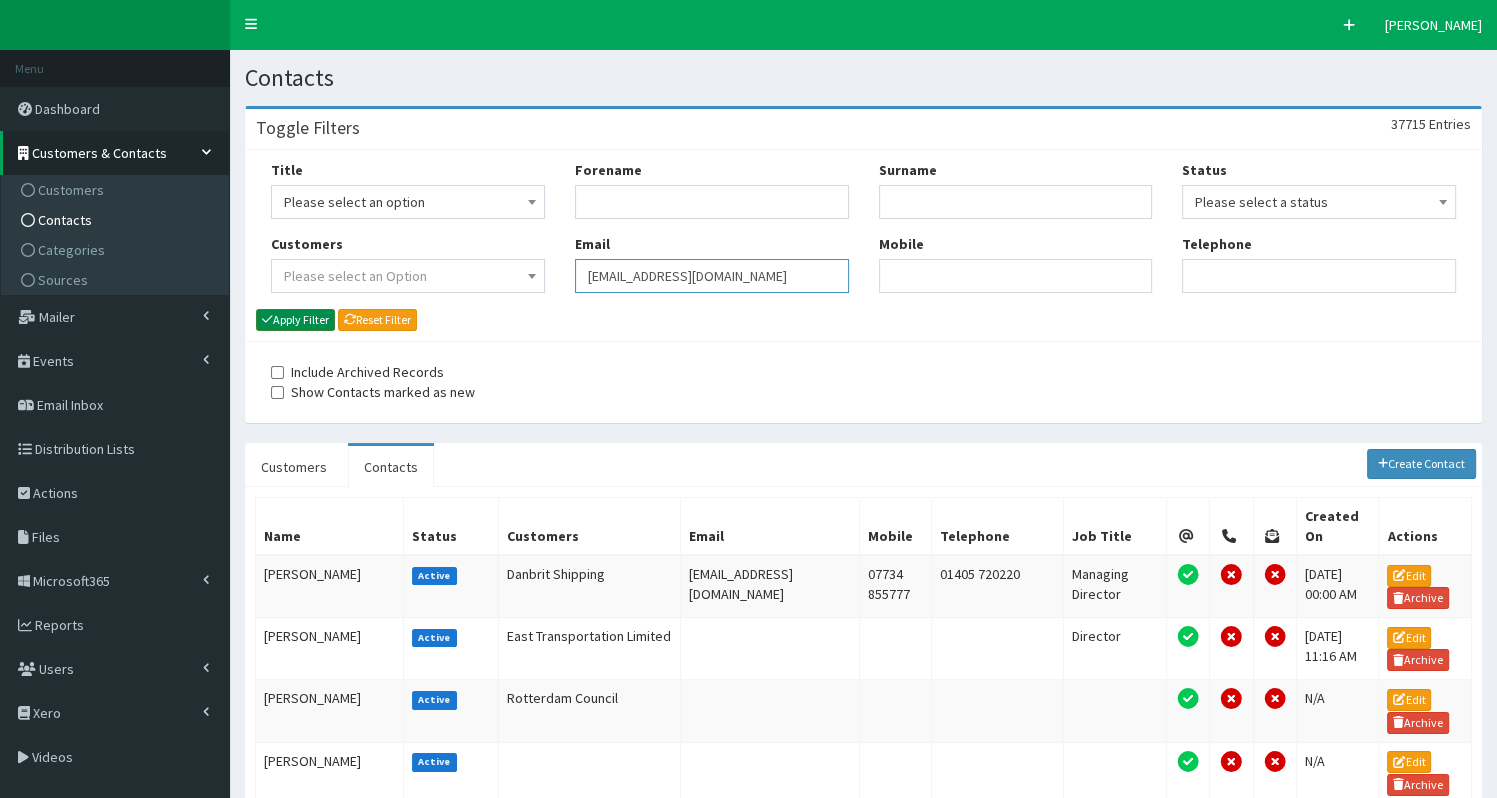 type on "[EMAIL_ADDRESS][DOMAIN_NAME]" 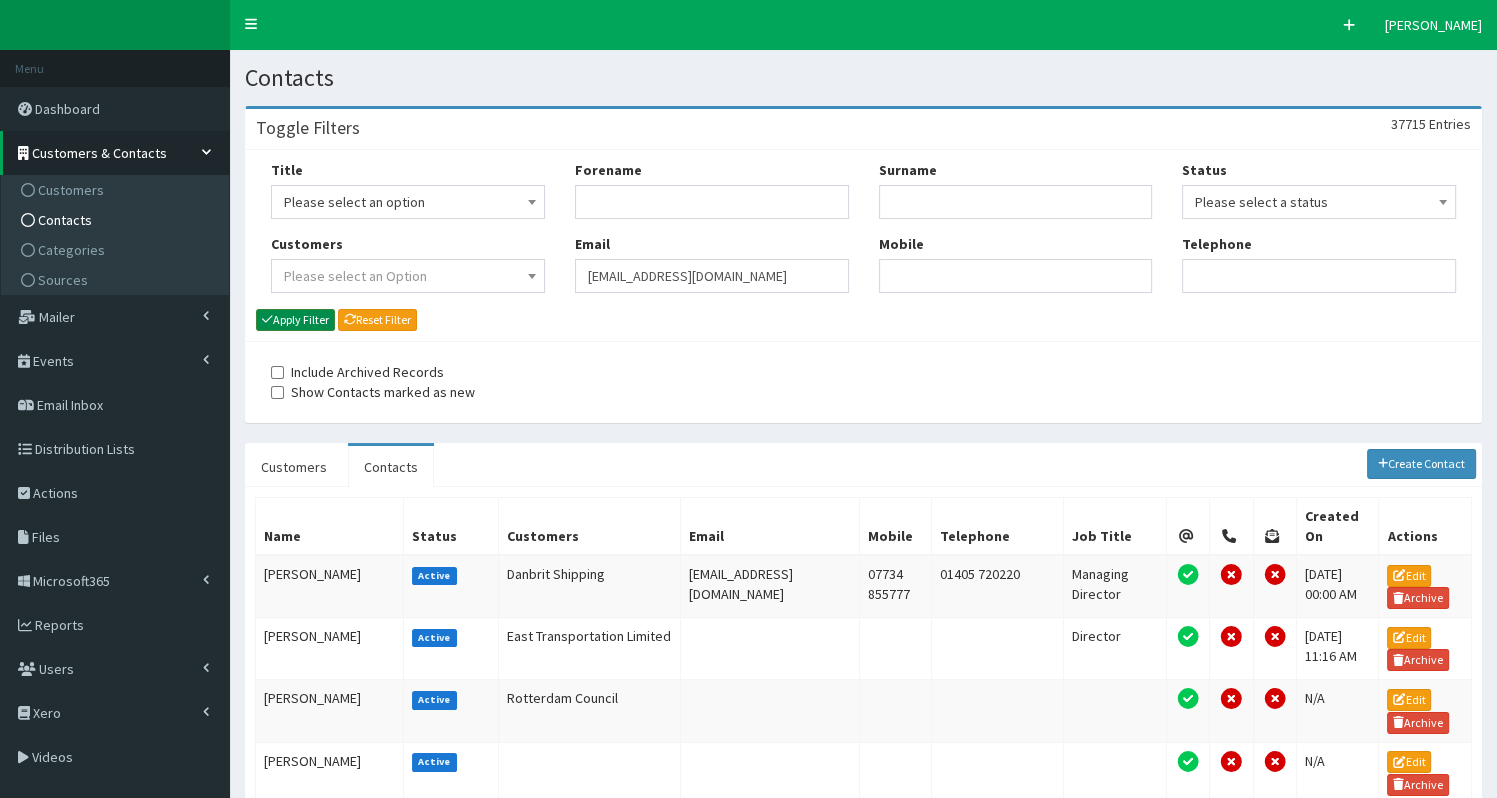 click on "Apply Filter" at bounding box center [295, 320] 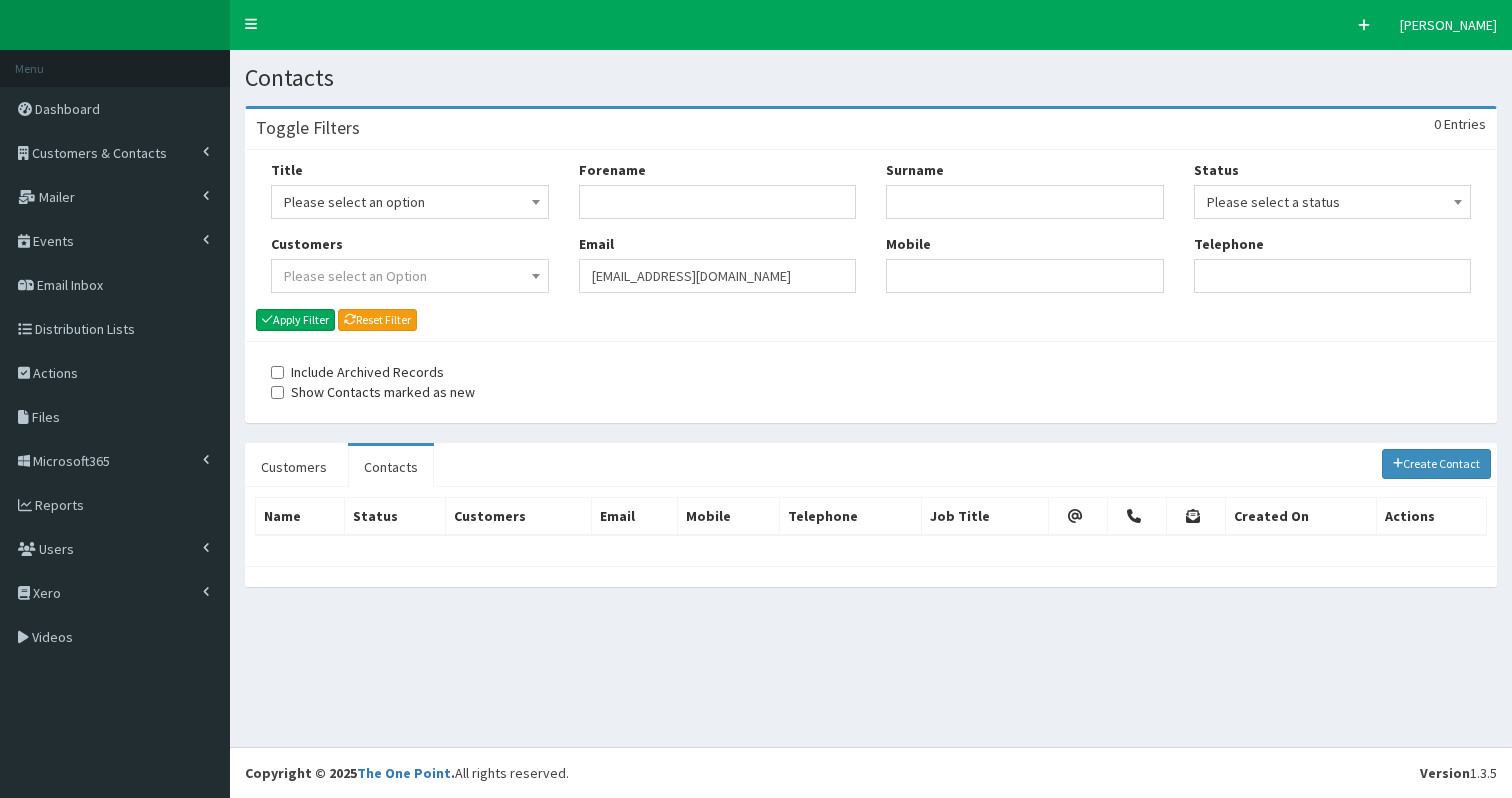 scroll, scrollTop: 0, scrollLeft: 0, axis: both 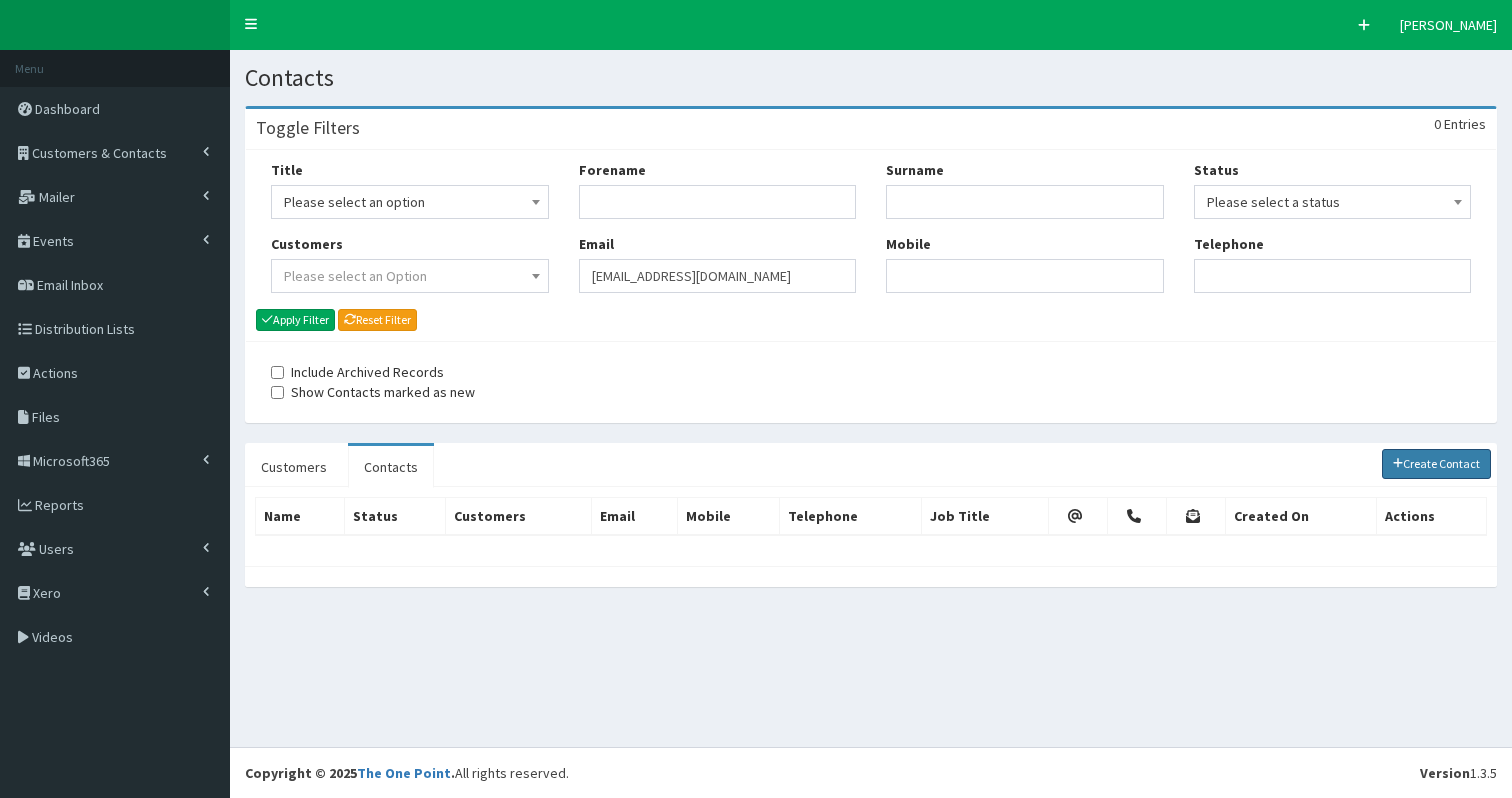 click on "Create Contact" at bounding box center [1437, 464] 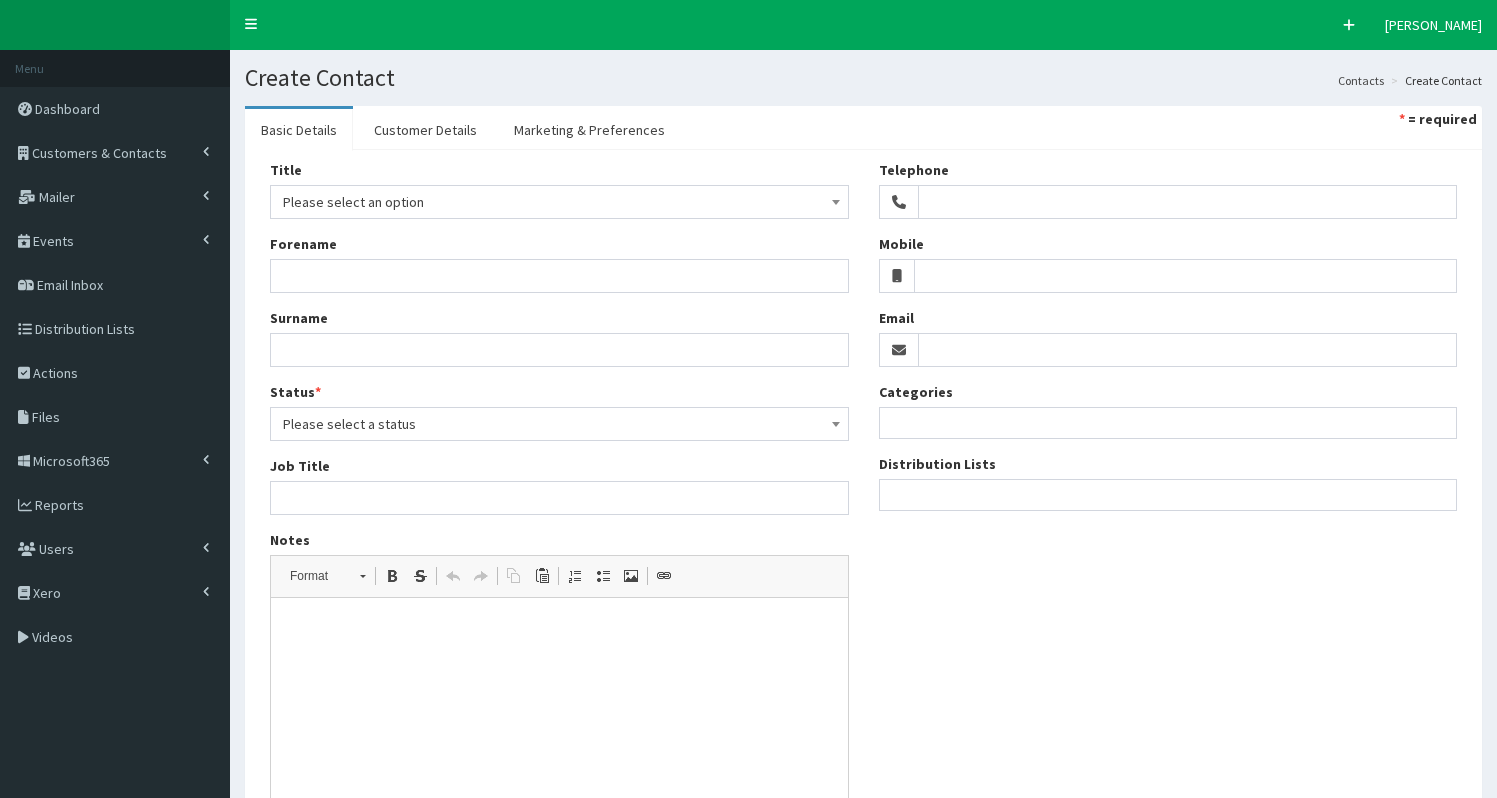 select 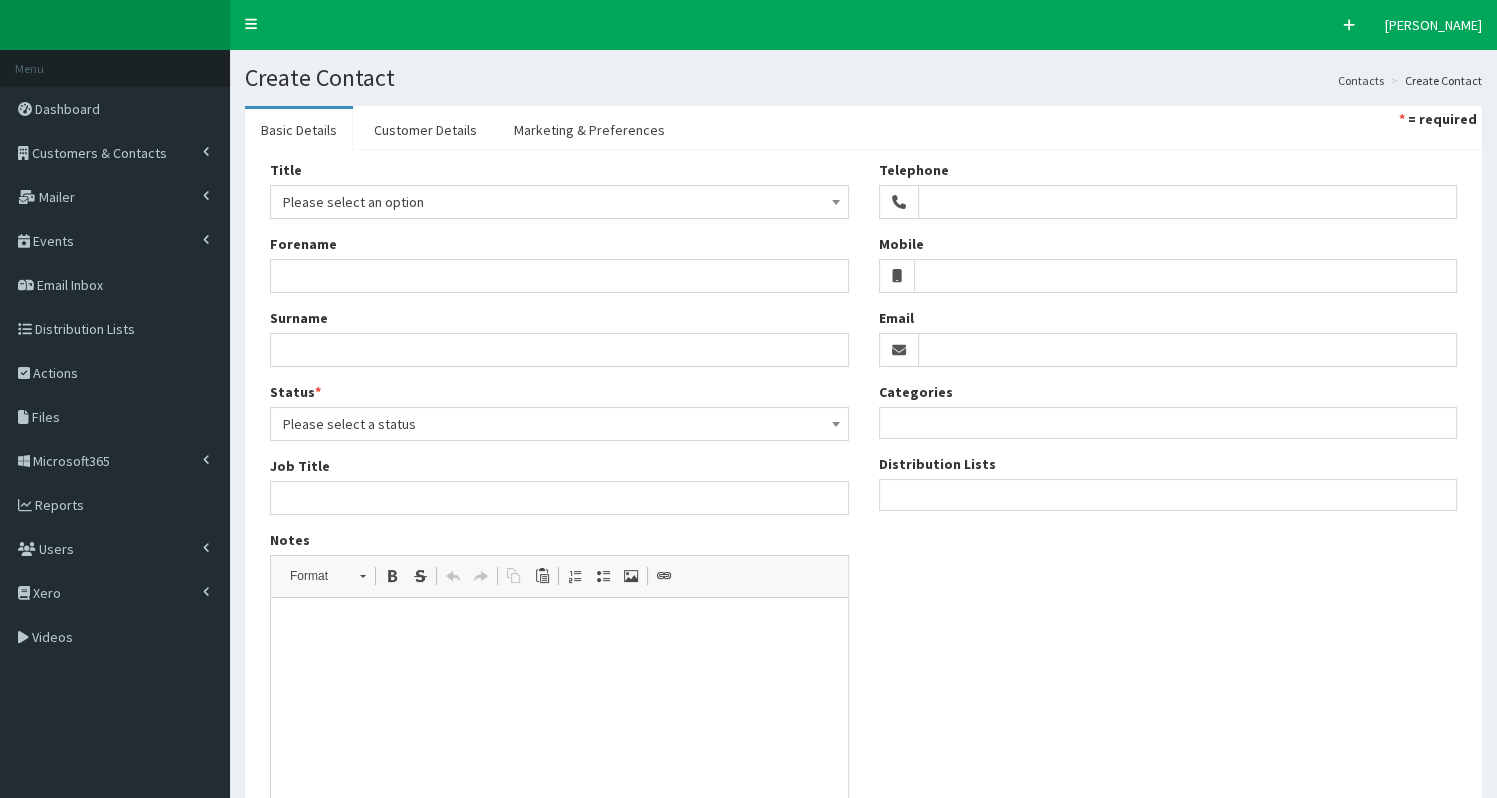 scroll, scrollTop: 0, scrollLeft: 0, axis: both 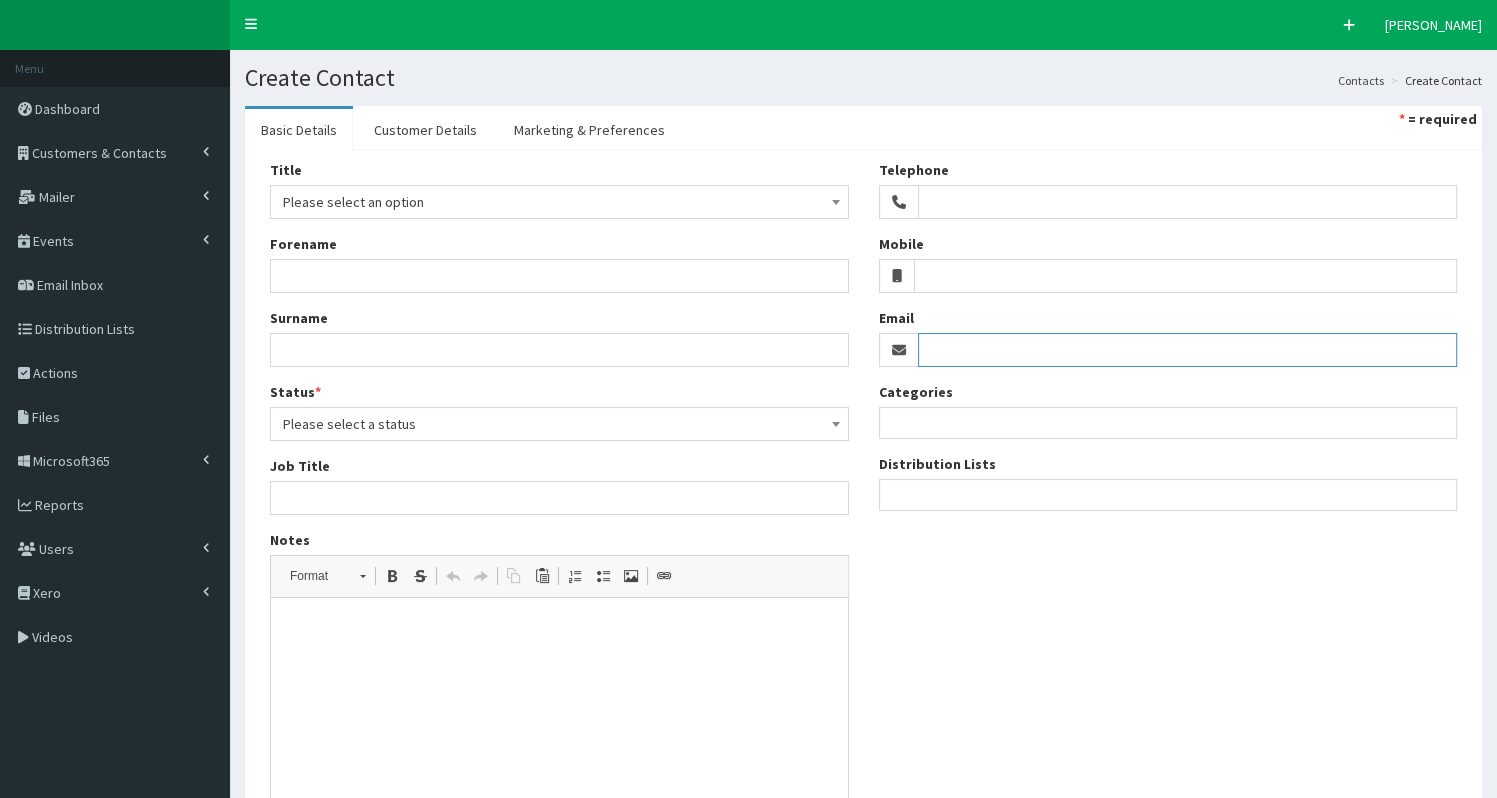 click on "Email" at bounding box center (1188, 350) 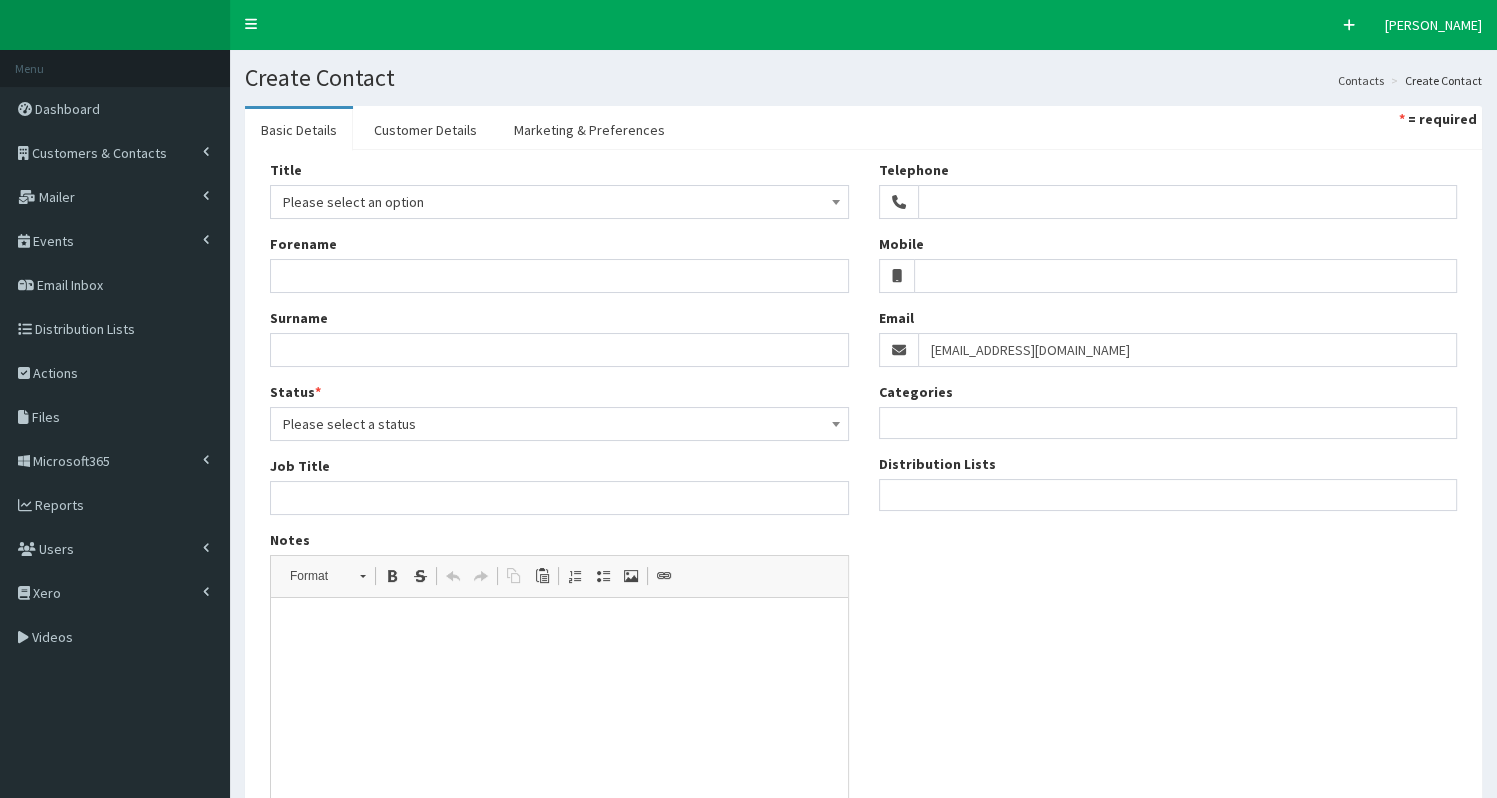 click on "Distribution Lists
Bondholder Marketing Contacts
Bondholder enews
Bondholder HR contacts
Media - National
Bondholder breakfast events
Young Talent Network steering group
Young Talent Network
Times Supplement 2018 distribution list
Times Supplement 2018 distribution list (Contact Postal)
Times Supplement 2018 sent by Lord Haskins
Humberport Forum
Education contacts includes primary schools TWS Final Attendees Financial Investor test" at bounding box center [1168, 482] 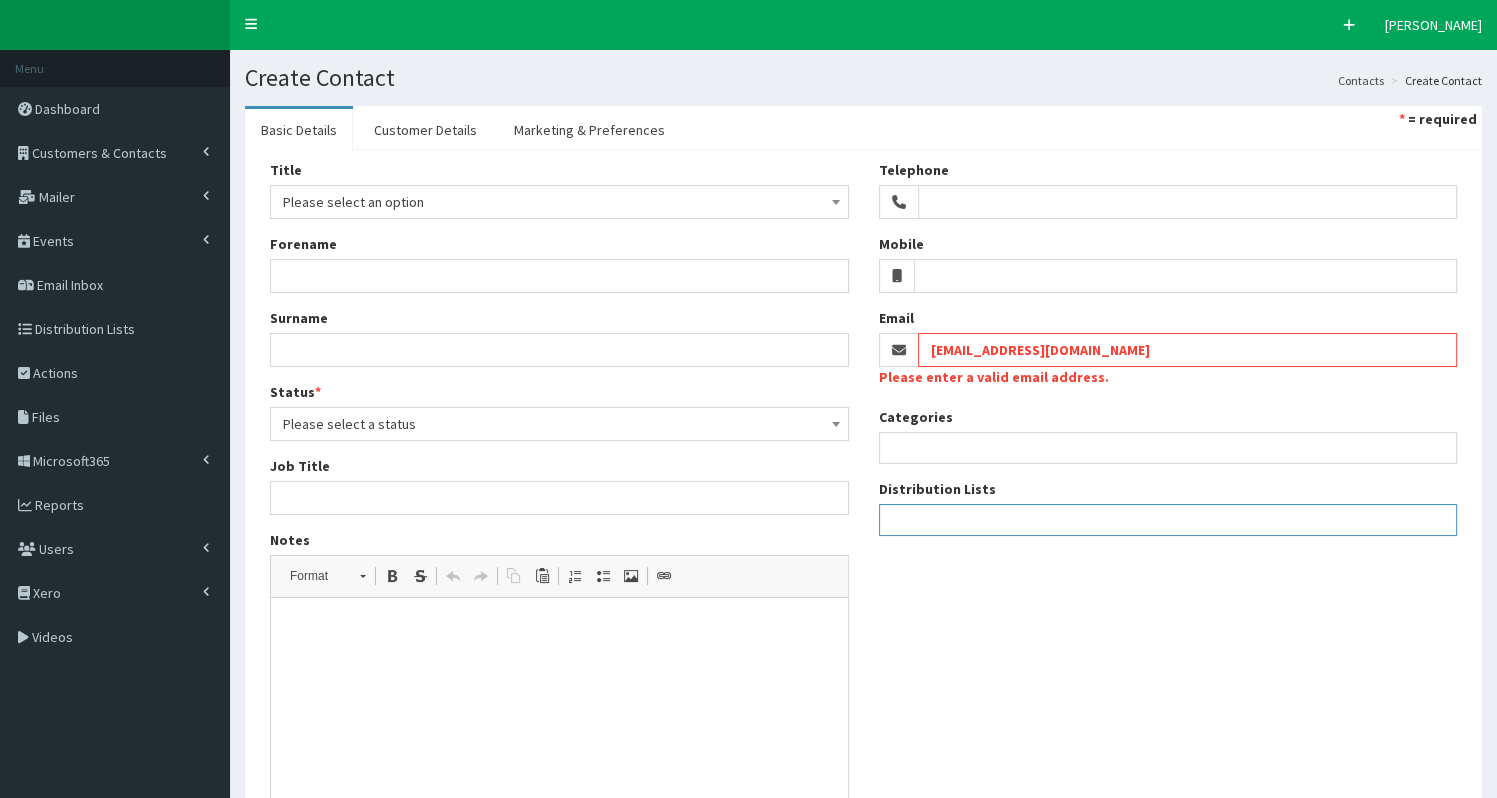 click at bounding box center (1168, 517) 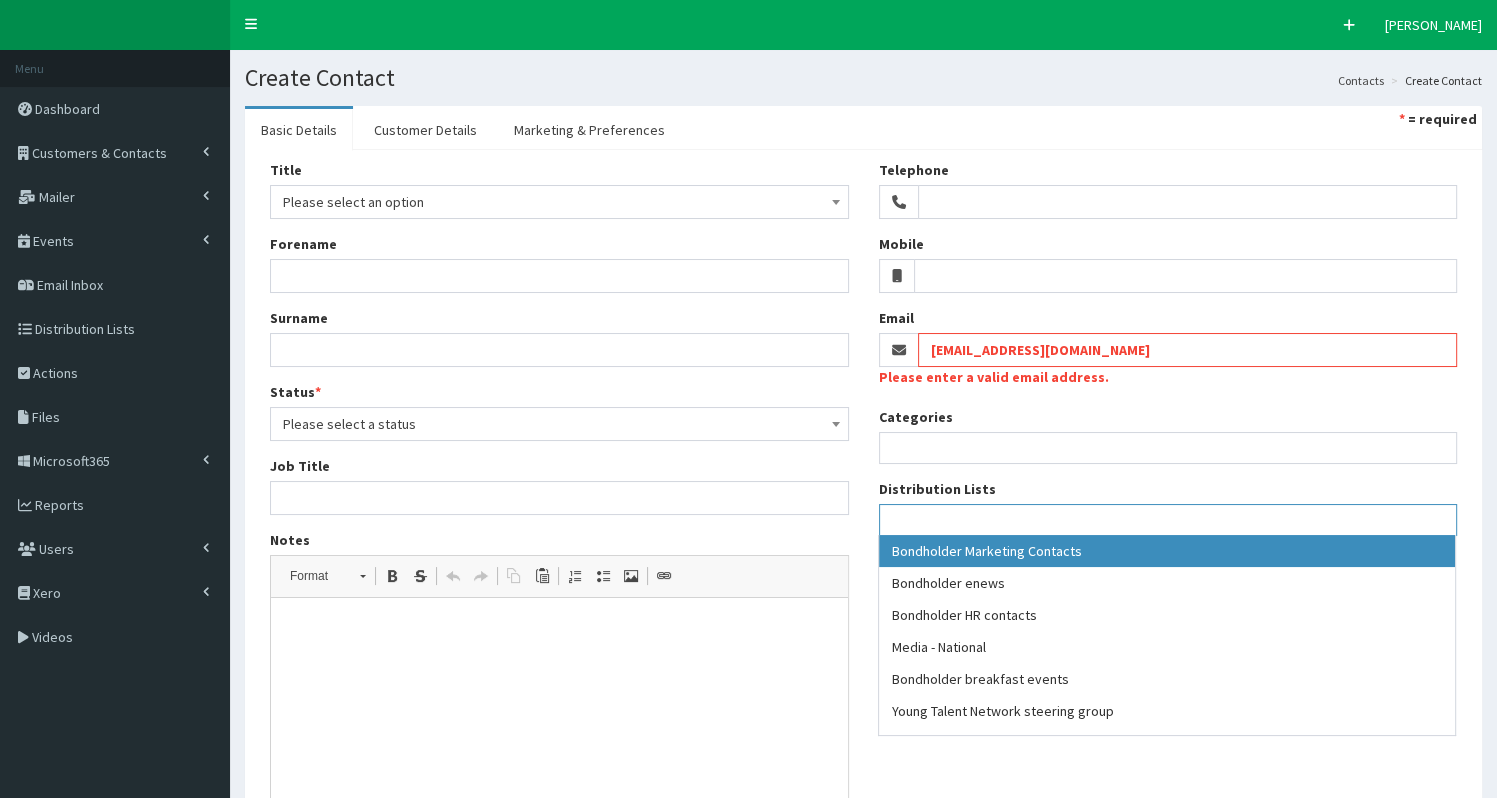 click on "simon.dunn2@nhs.net" at bounding box center [1188, 350] 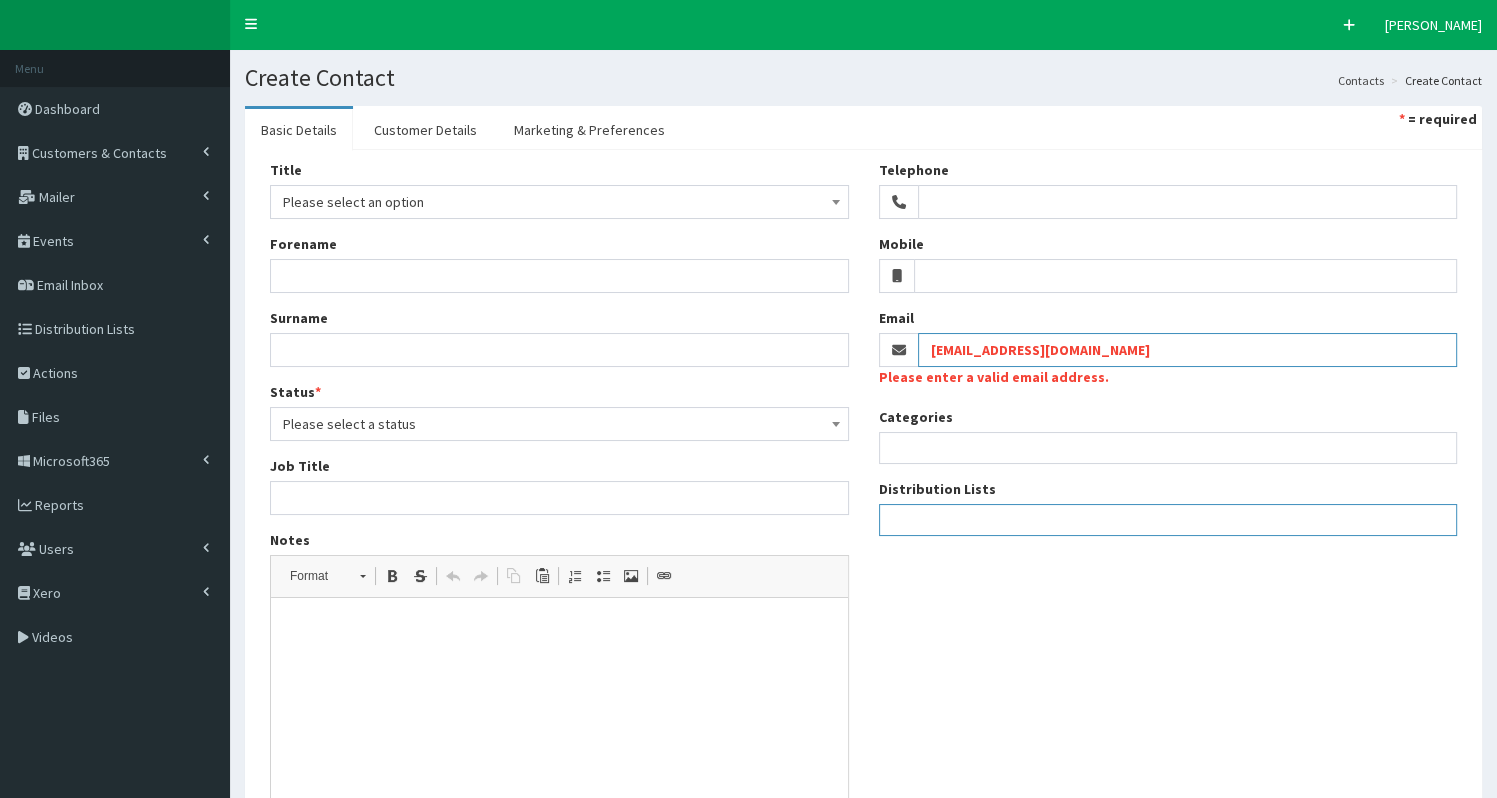 click on "simon.dunn2@nhs.net" at bounding box center [1188, 350] 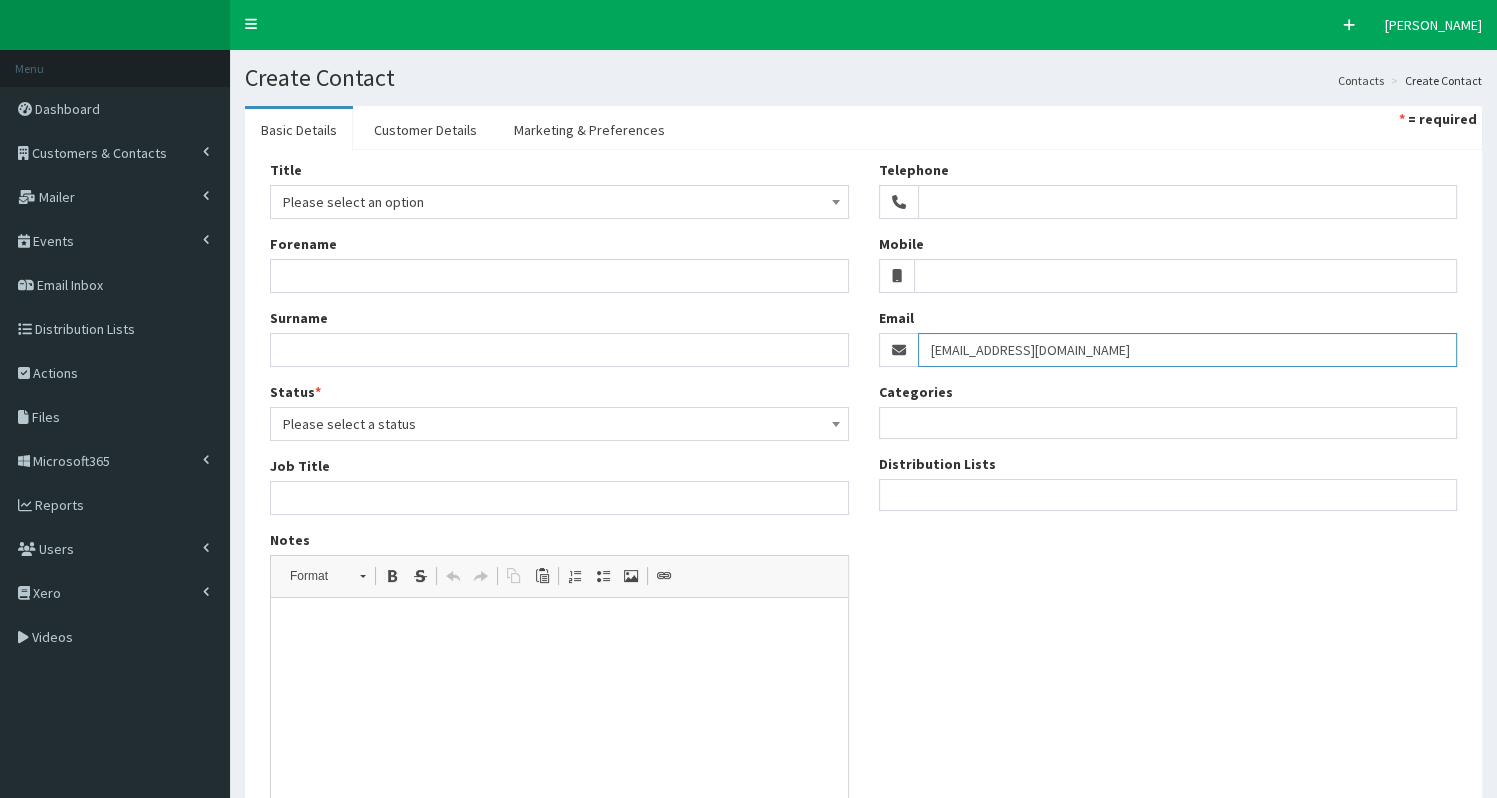 type on "simon.dunn2@nhs.net" 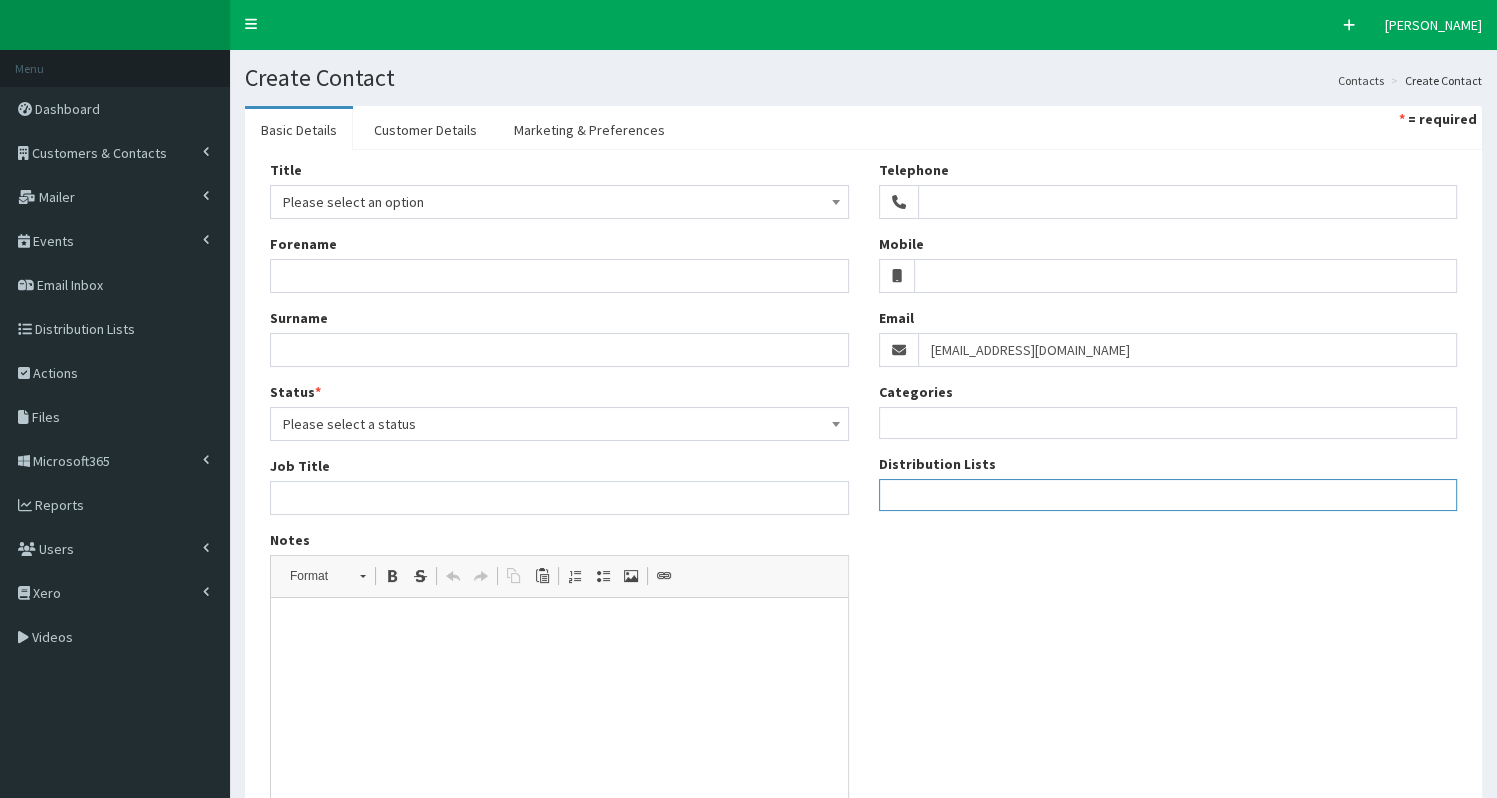 click at bounding box center (1168, 492) 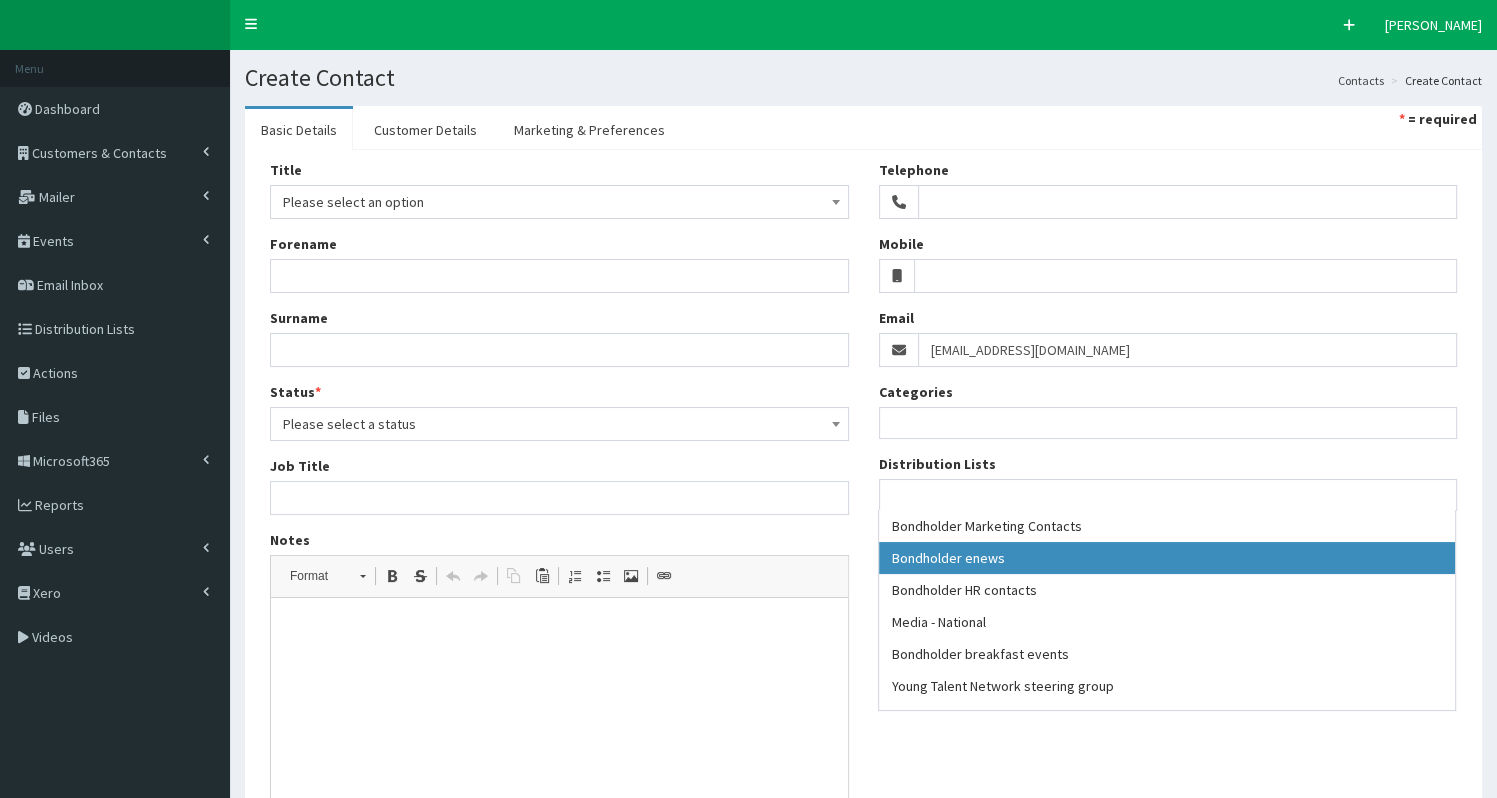 select on "79" 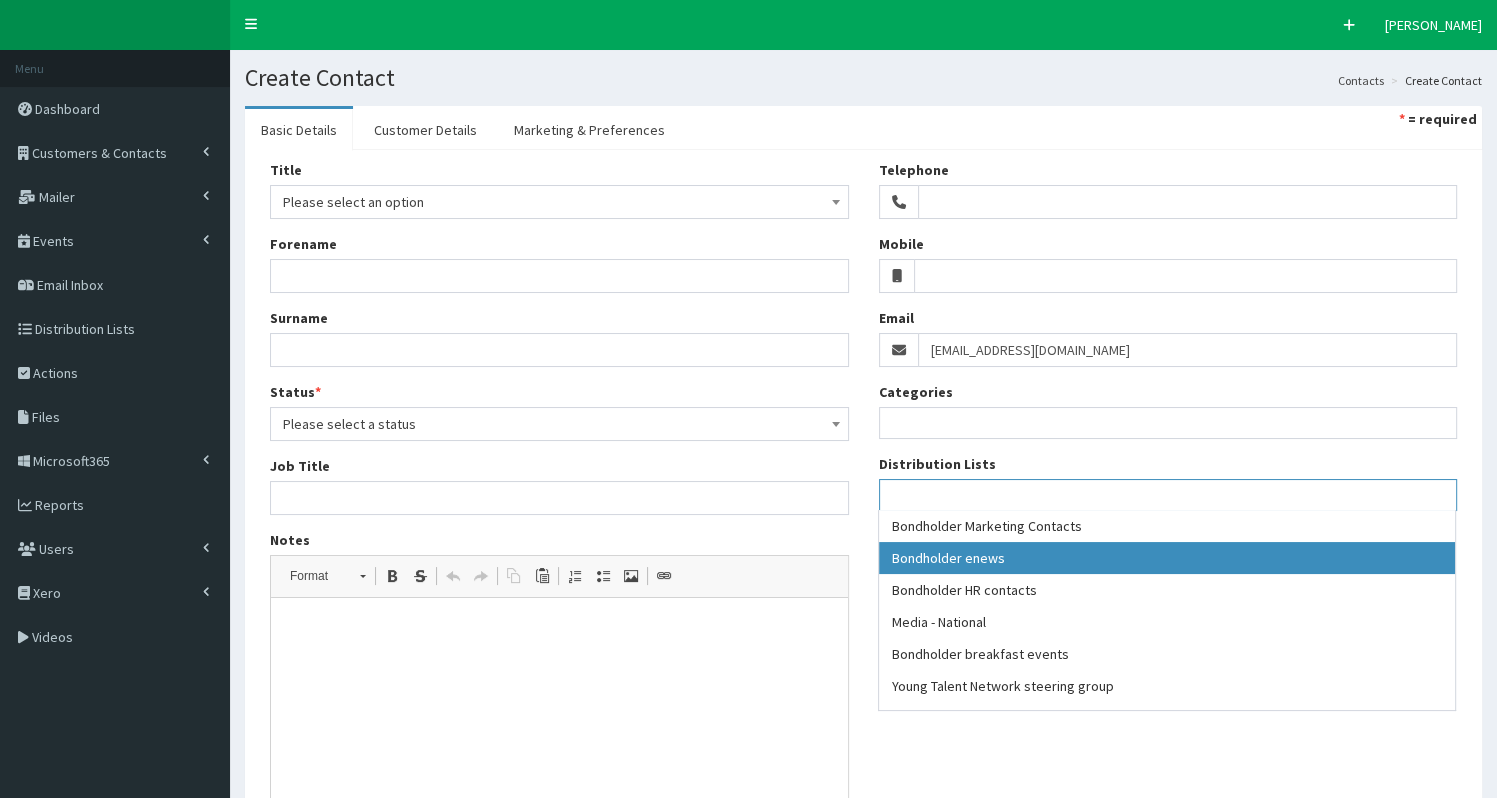 scroll, scrollTop: 18, scrollLeft: 0, axis: vertical 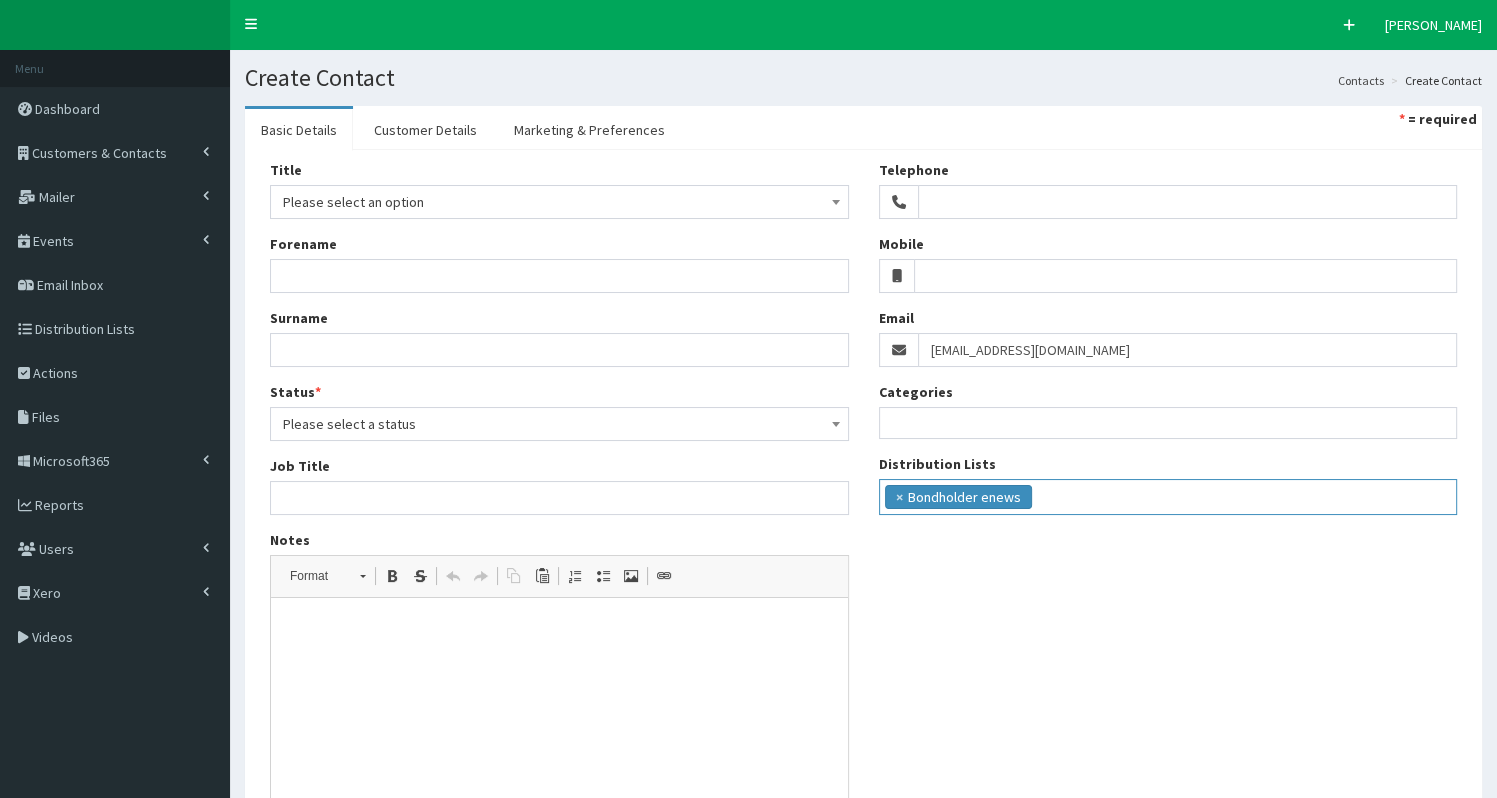 click on "× Bondholder enews" at bounding box center [1168, 494] 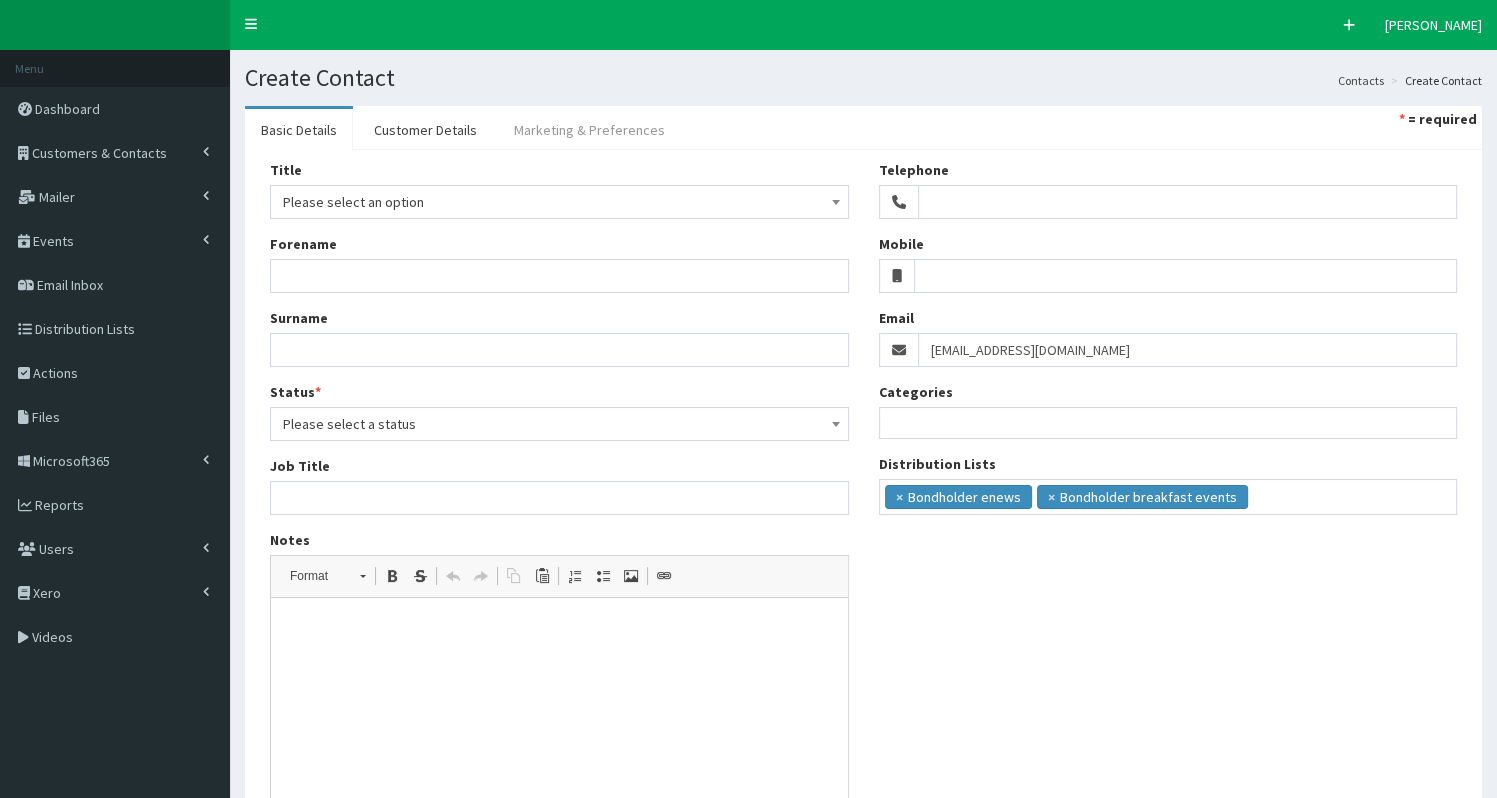 click on "Marketing & Preferences" at bounding box center (589, 130) 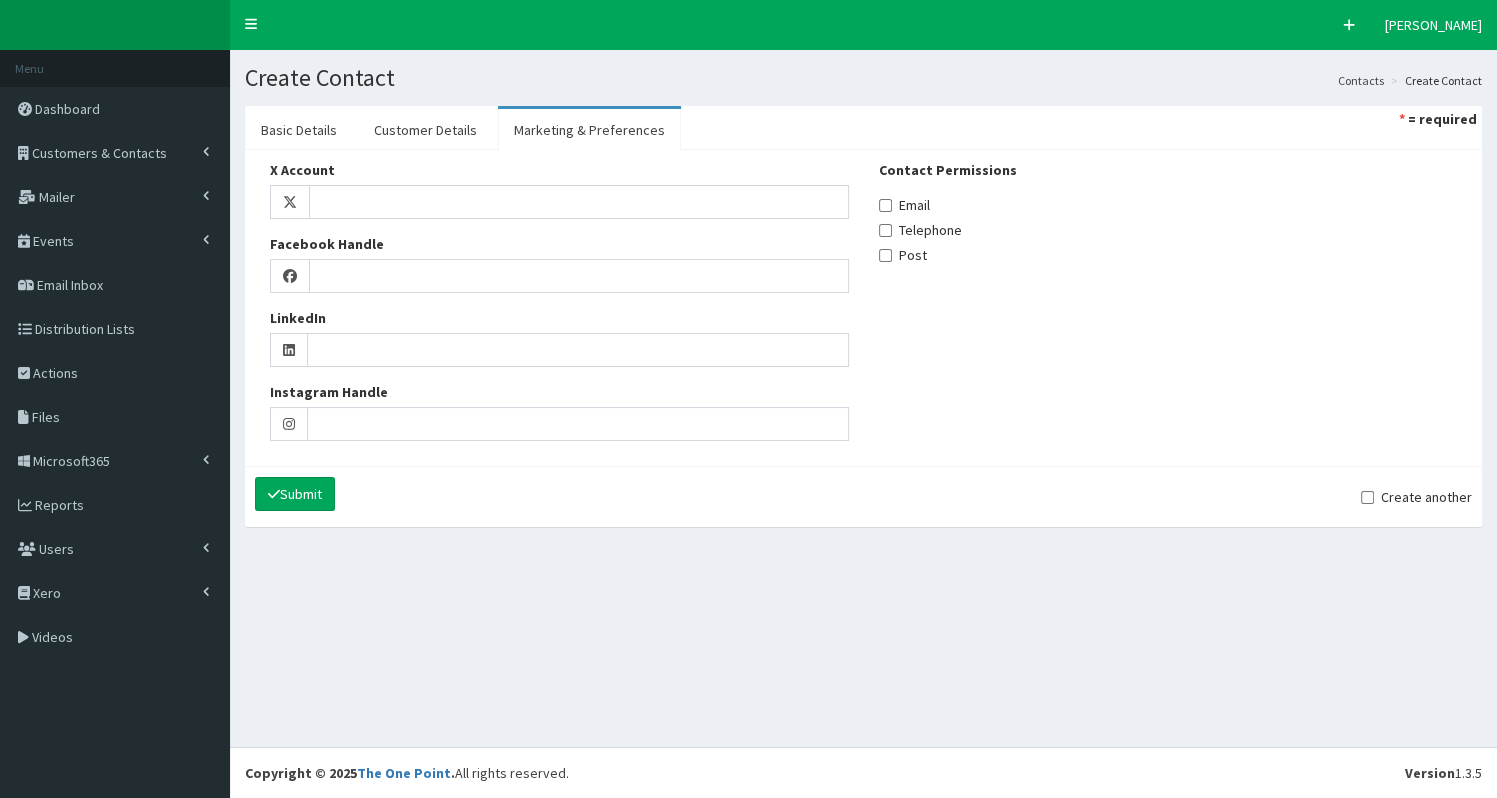 click on "Email" at bounding box center [904, 205] 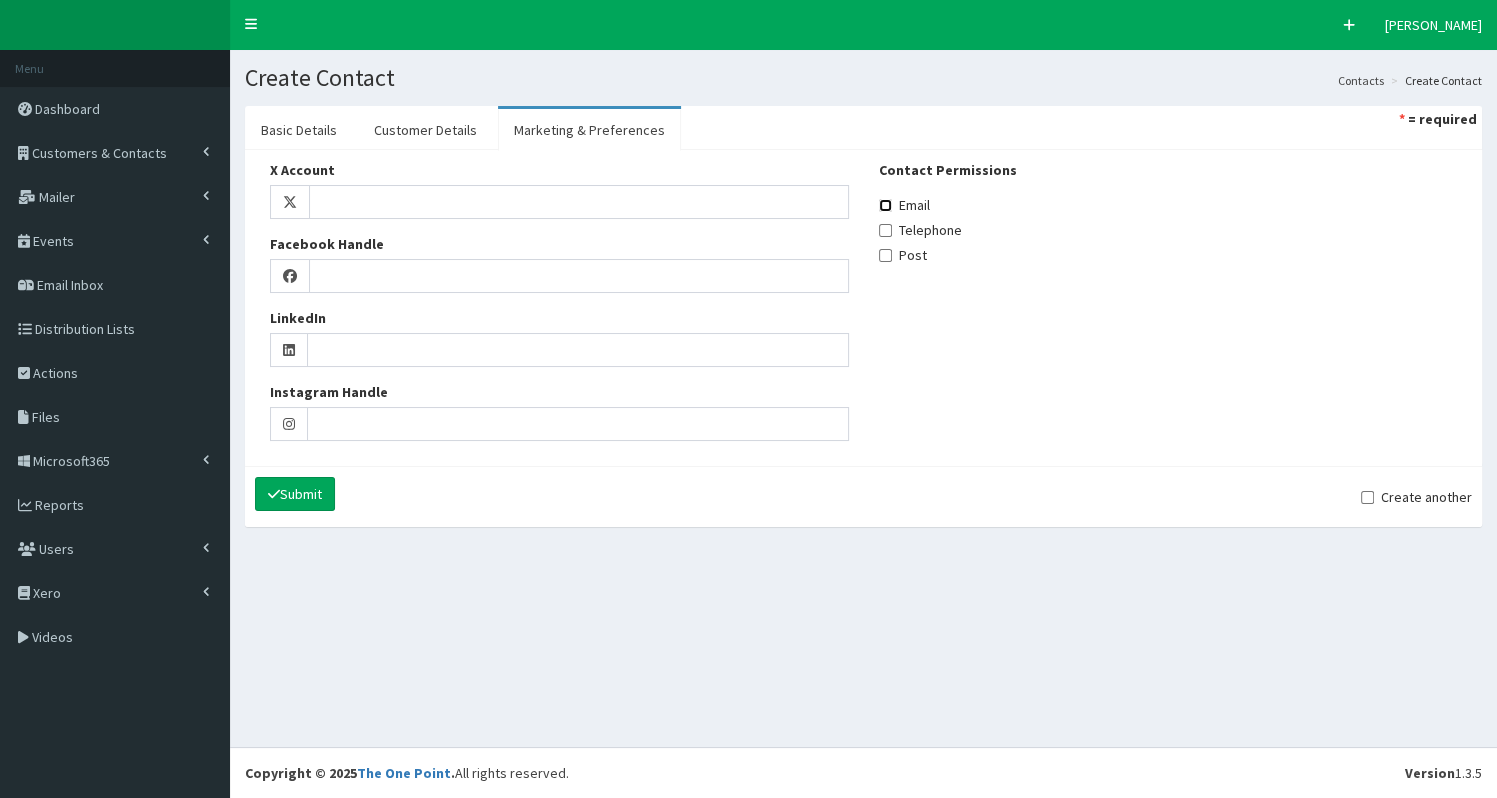 click on "Email" at bounding box center (885, 205) 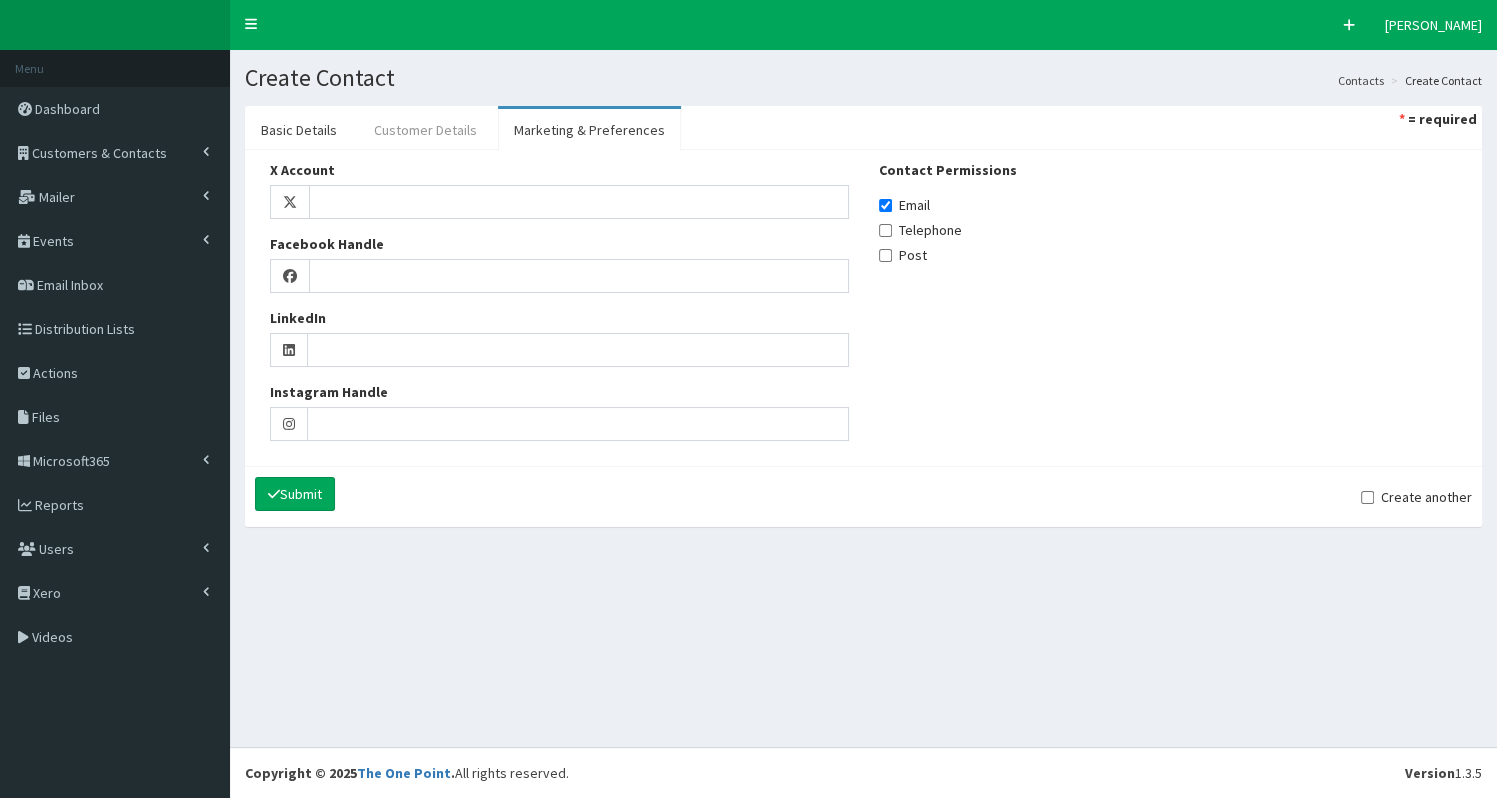 click on "Customer Details" at bounding box center [425, 130] 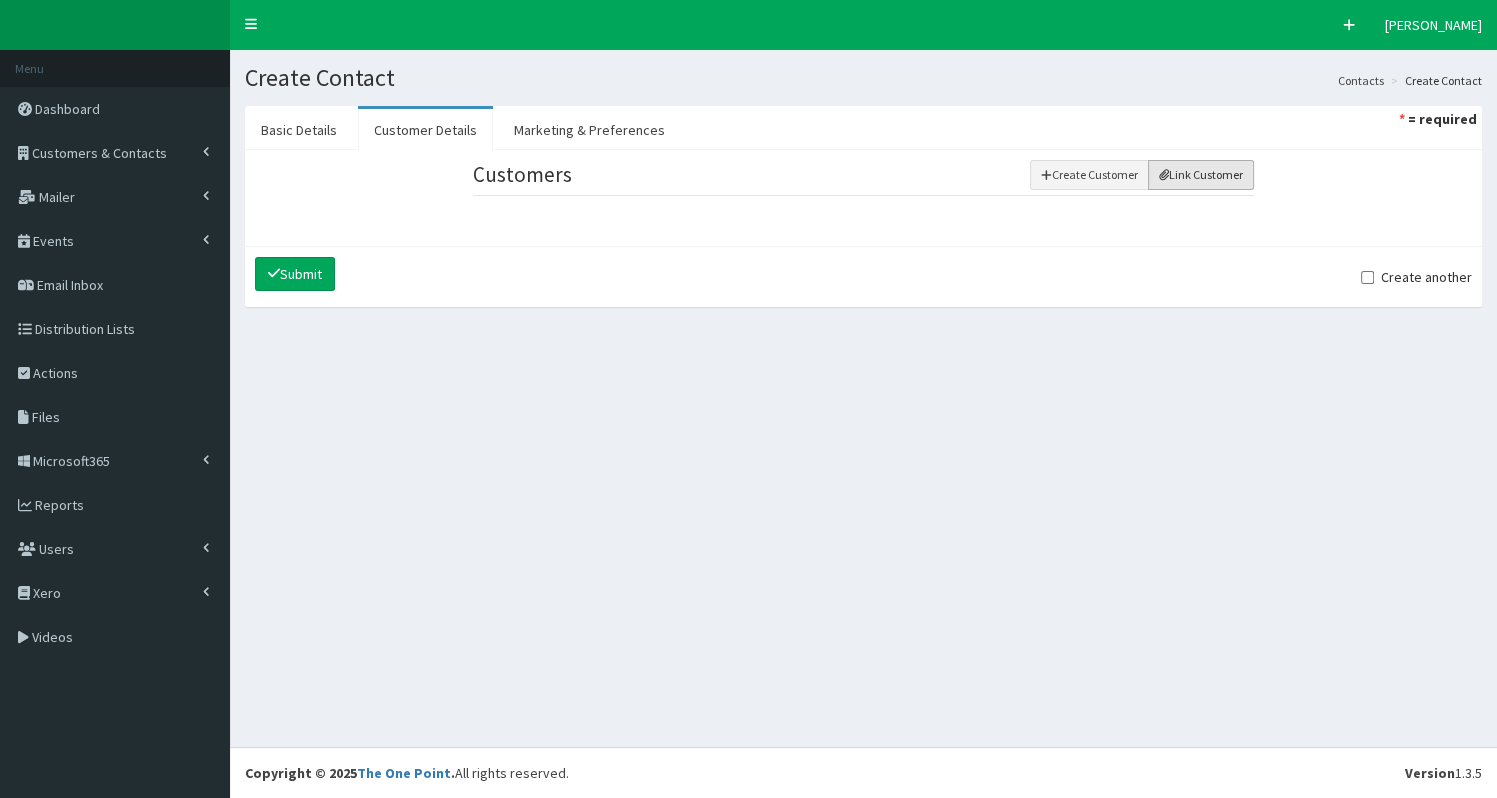 click on "Link Customer" at bounding box center (1201, 175) 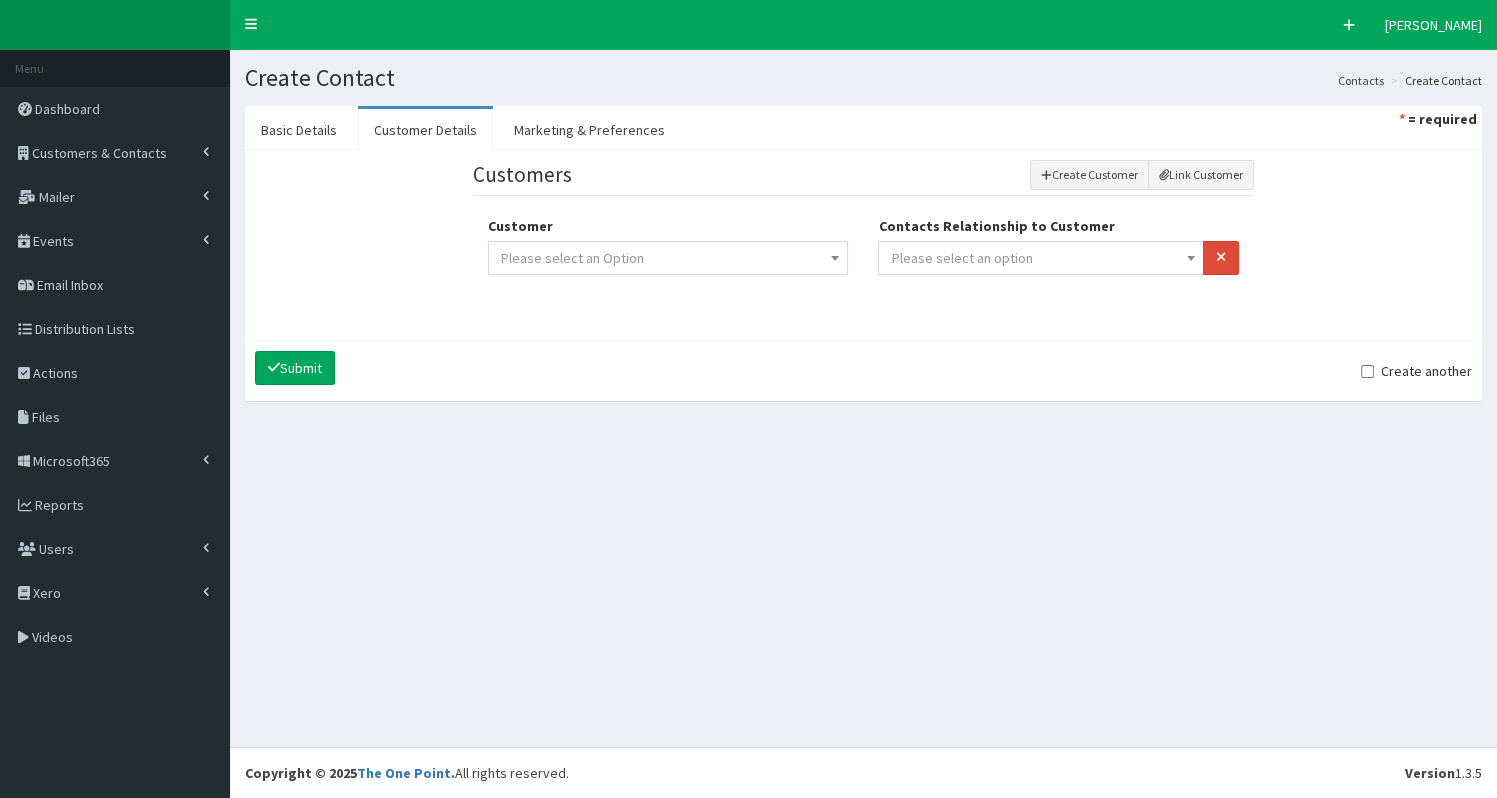 click on "Please select an option" at bounding box center [1040, 258] 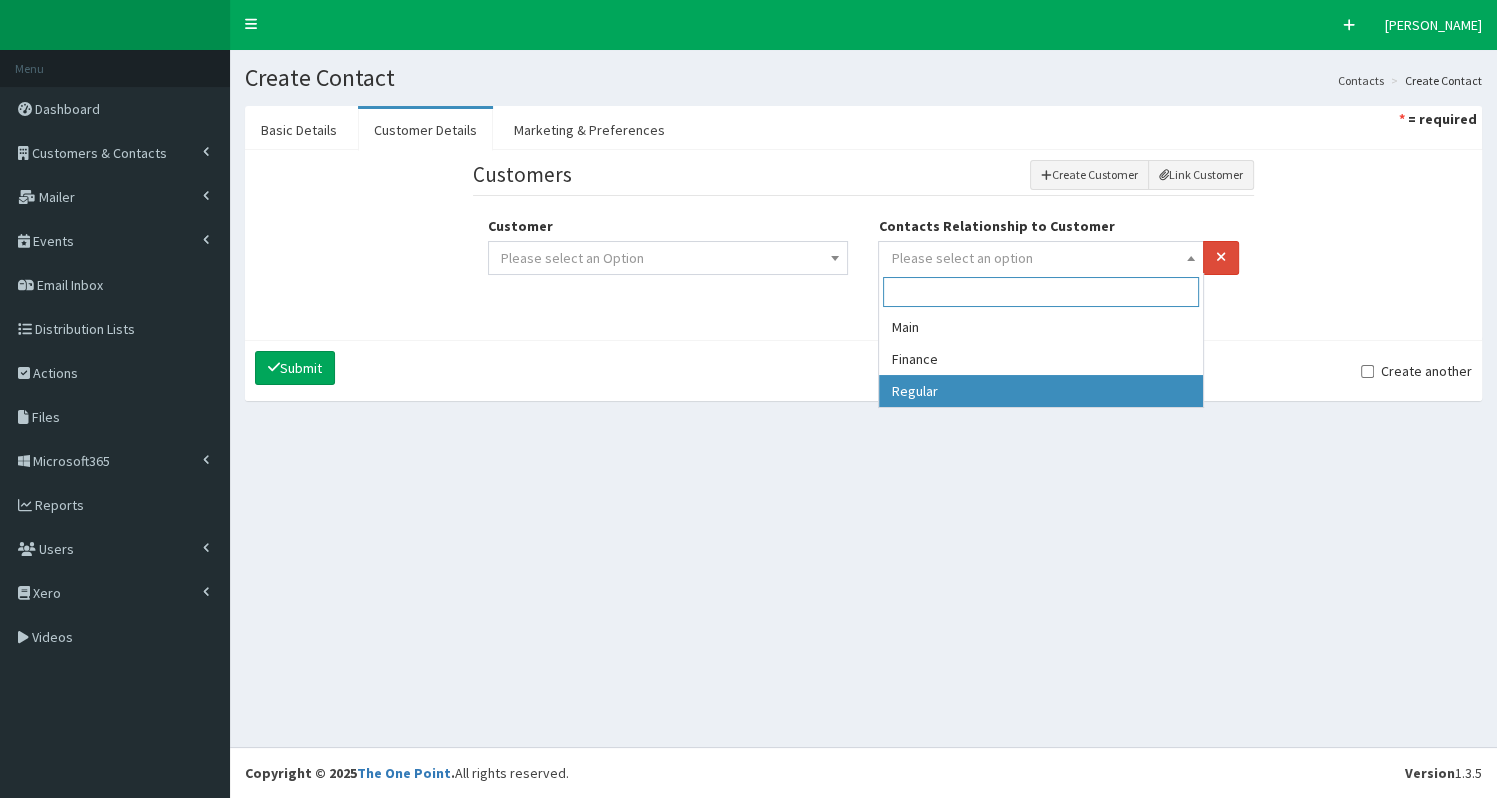 select on "3" 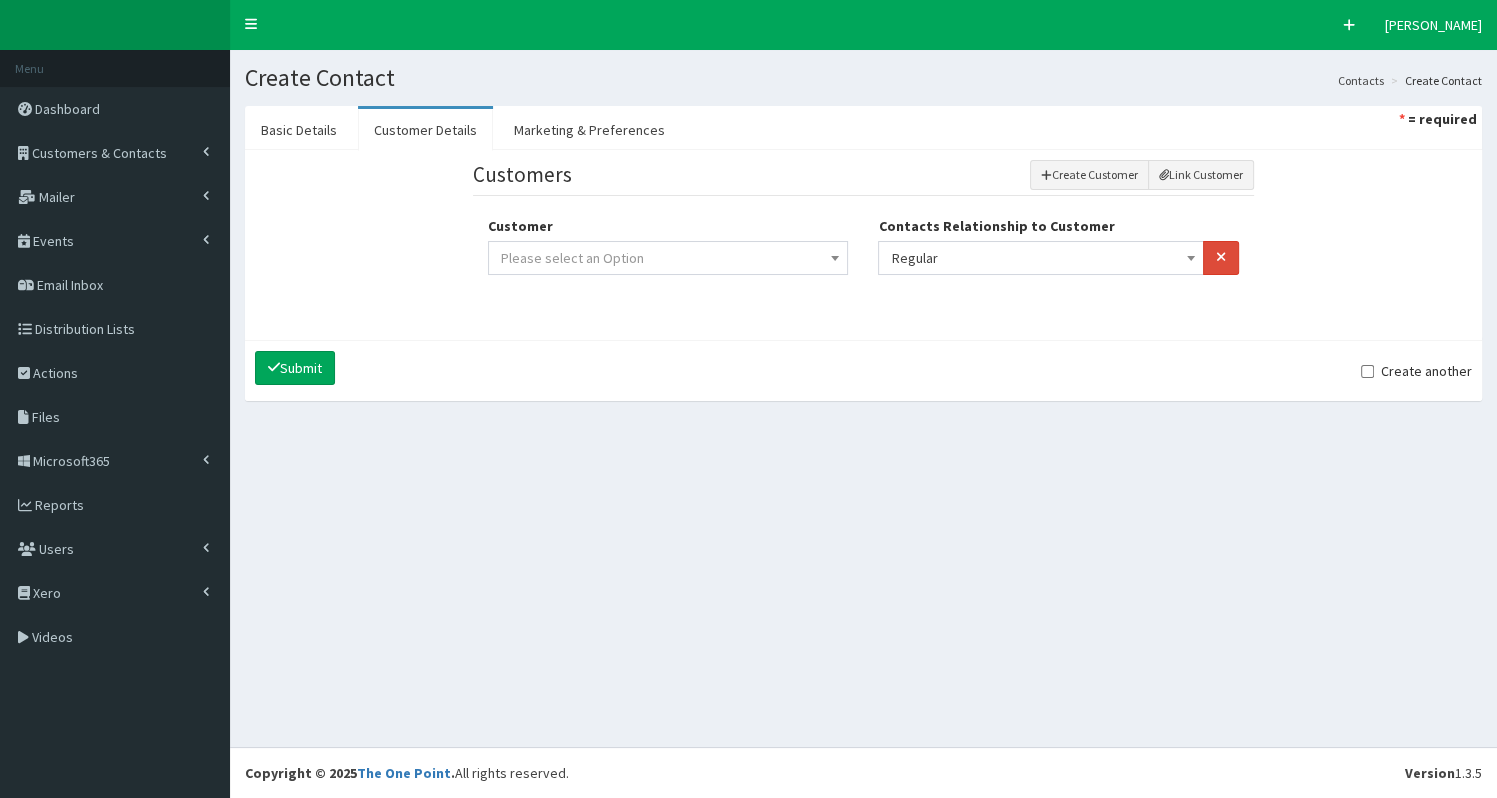 click on "Please select an Option" at bounding box center [668, 258] 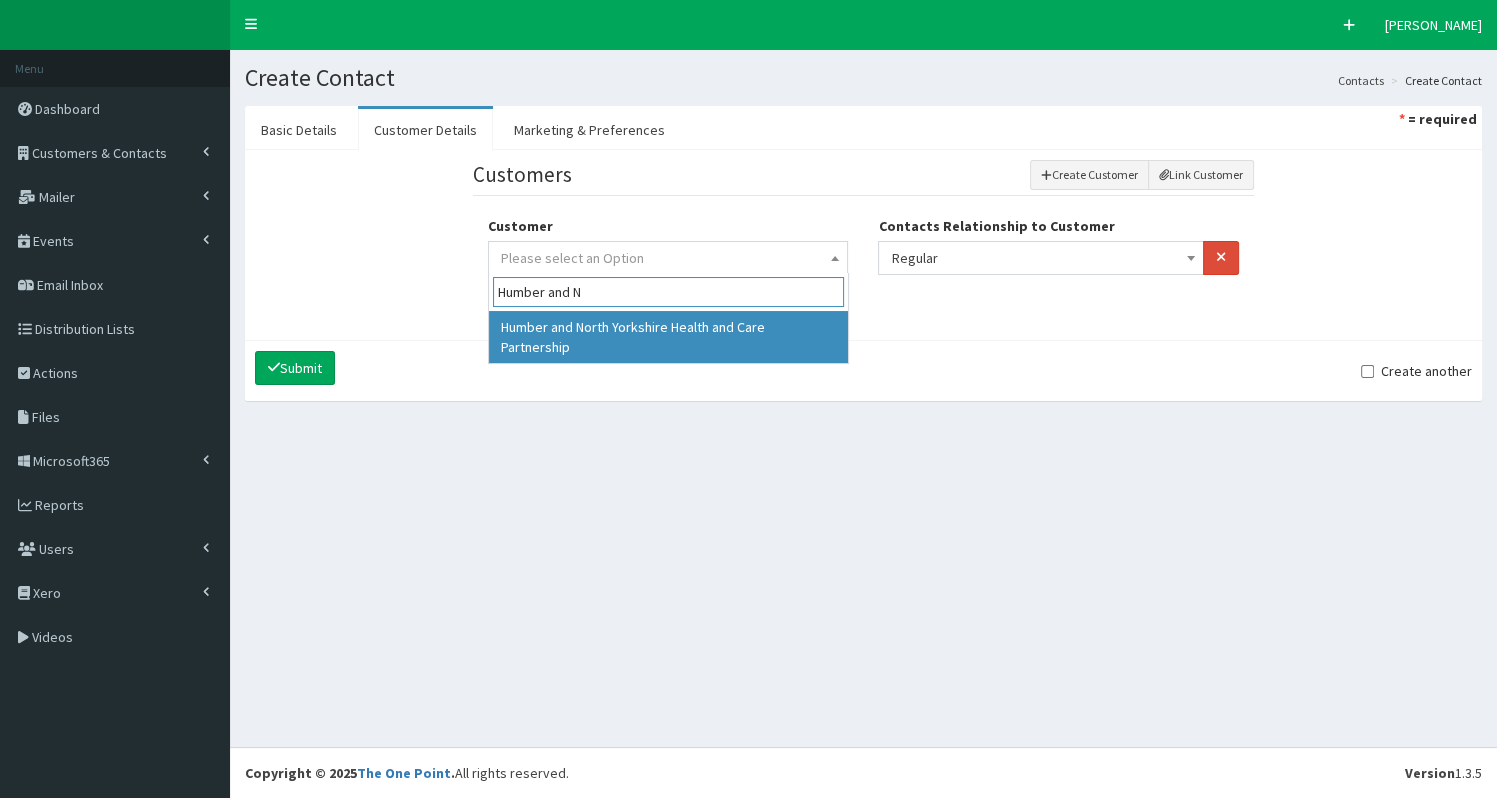 type on "Humber and N" 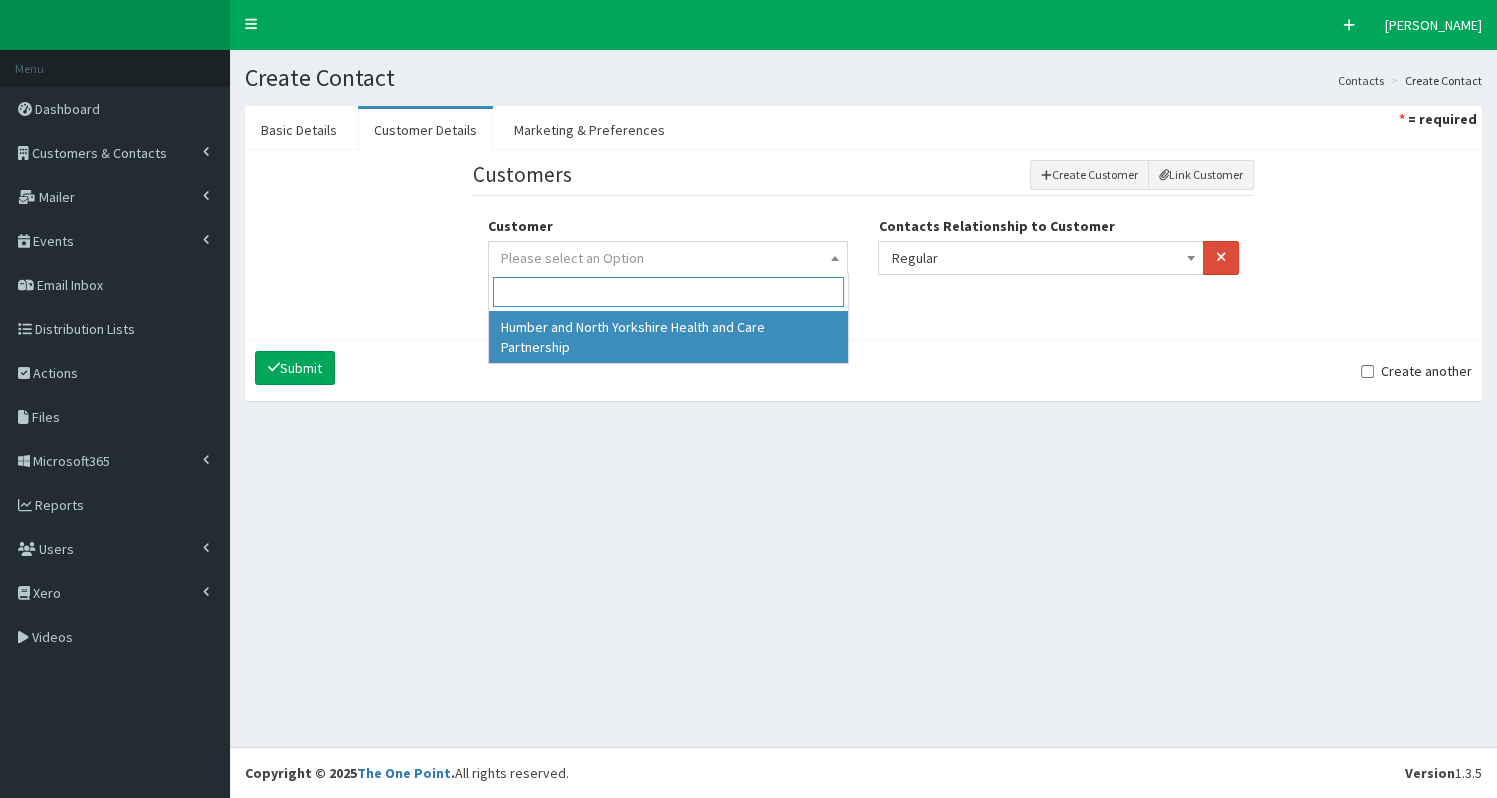 select on "8102" 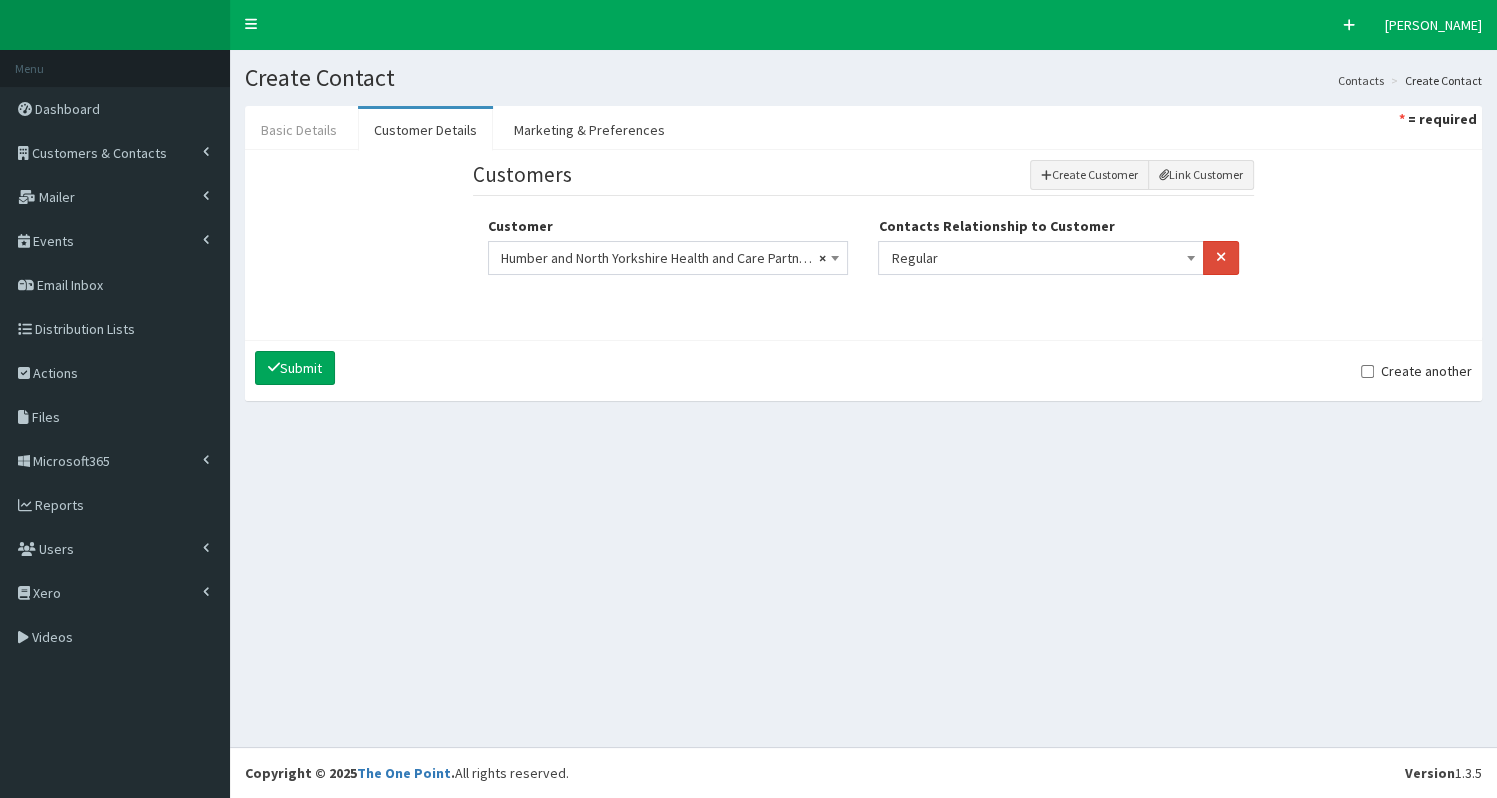 click on "Basic Details" at bounding box center (299, 130) 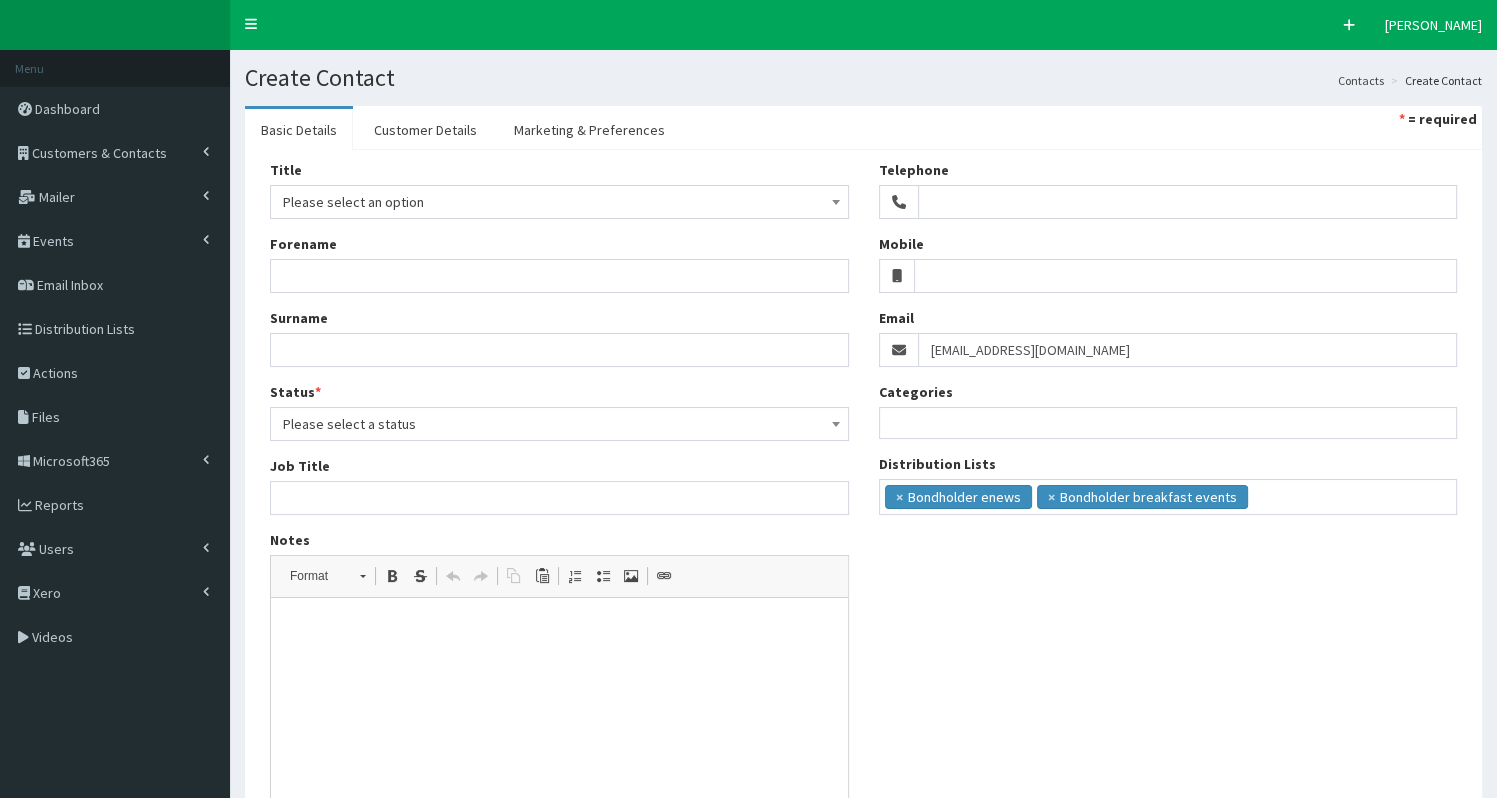 click on "Please select an option" at bounding box center [559, 202] 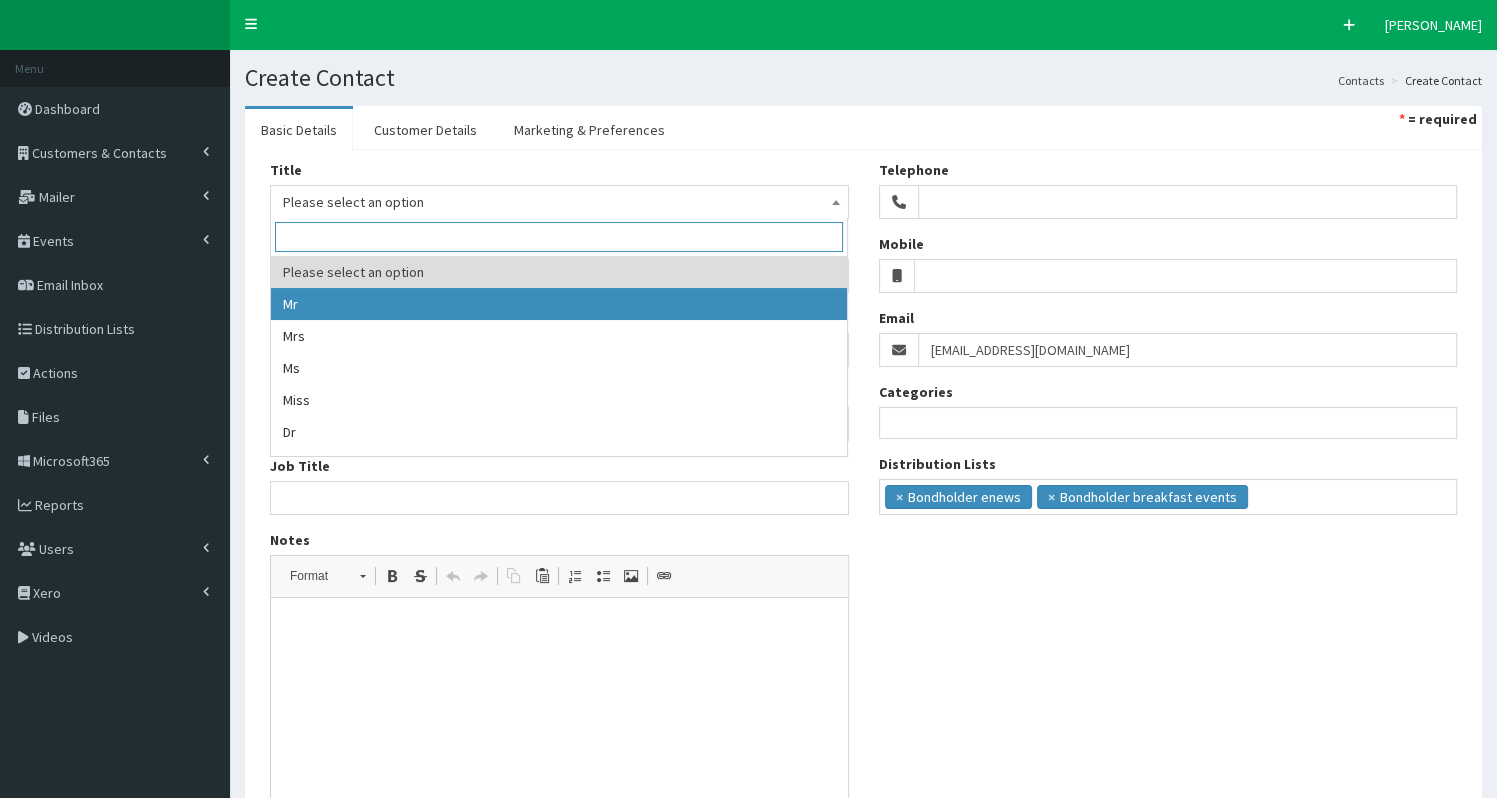 select on "1" 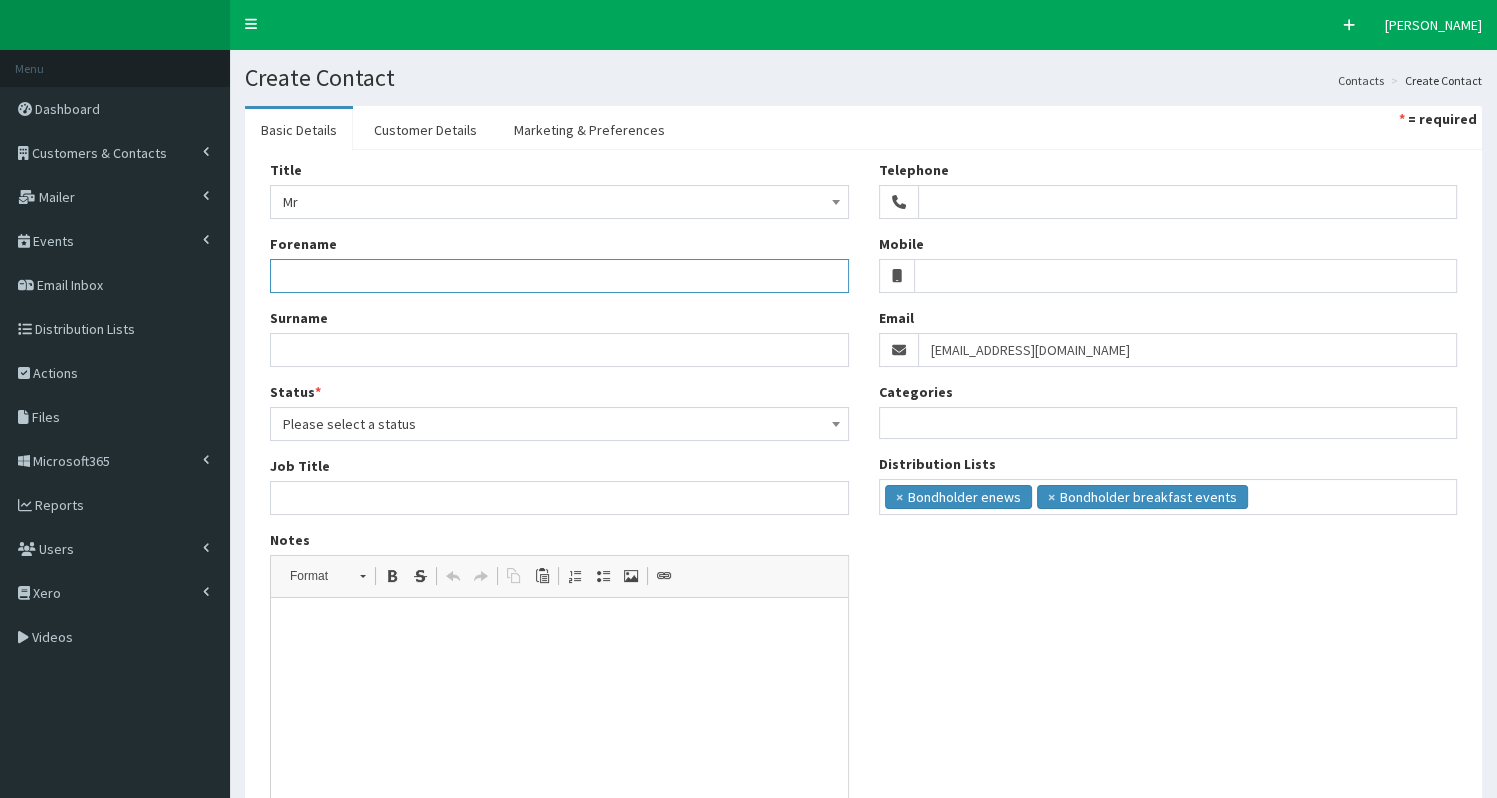 click on "Forename" at bounding box center (559, 276) 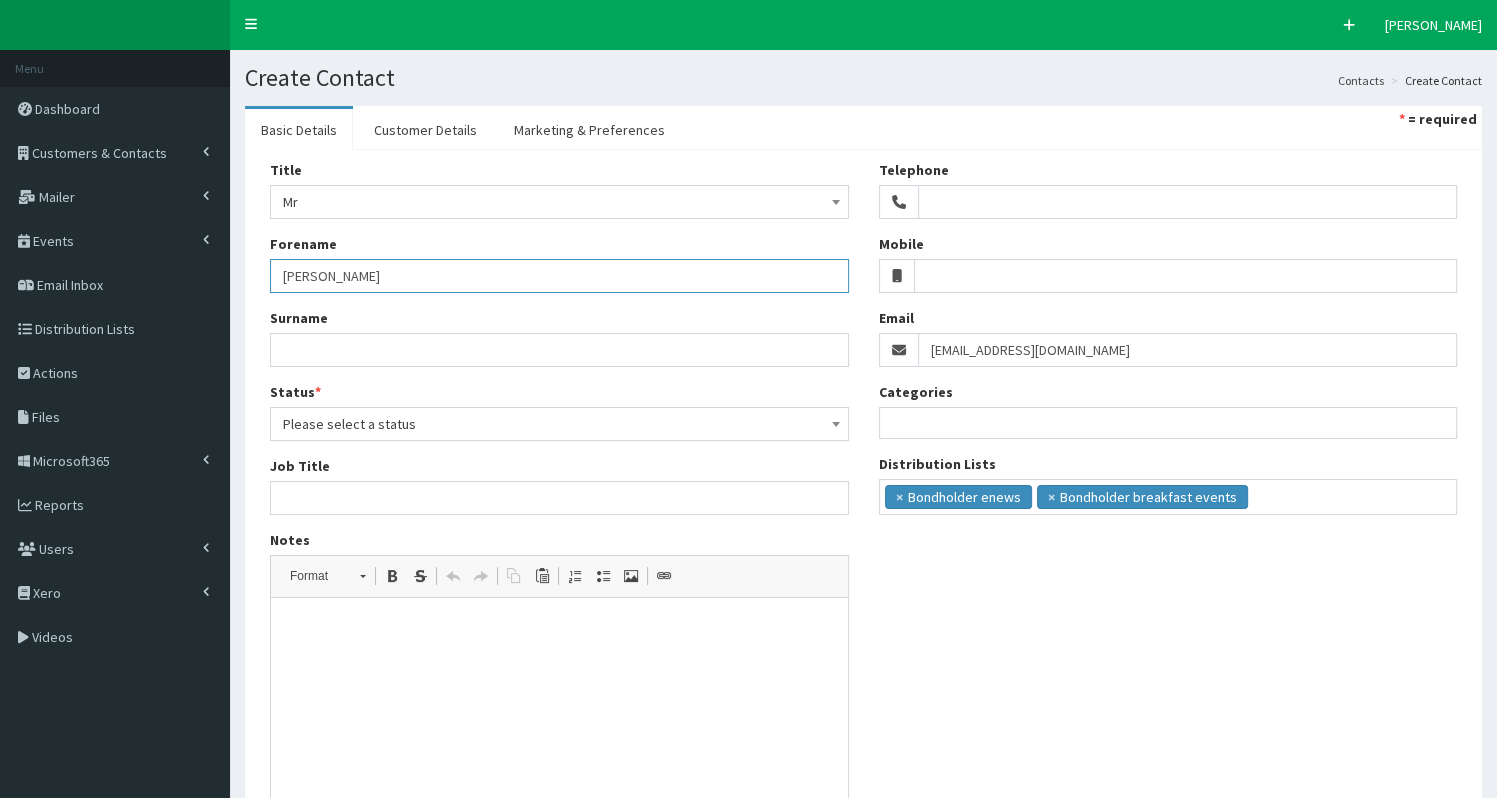 type on "Simon" 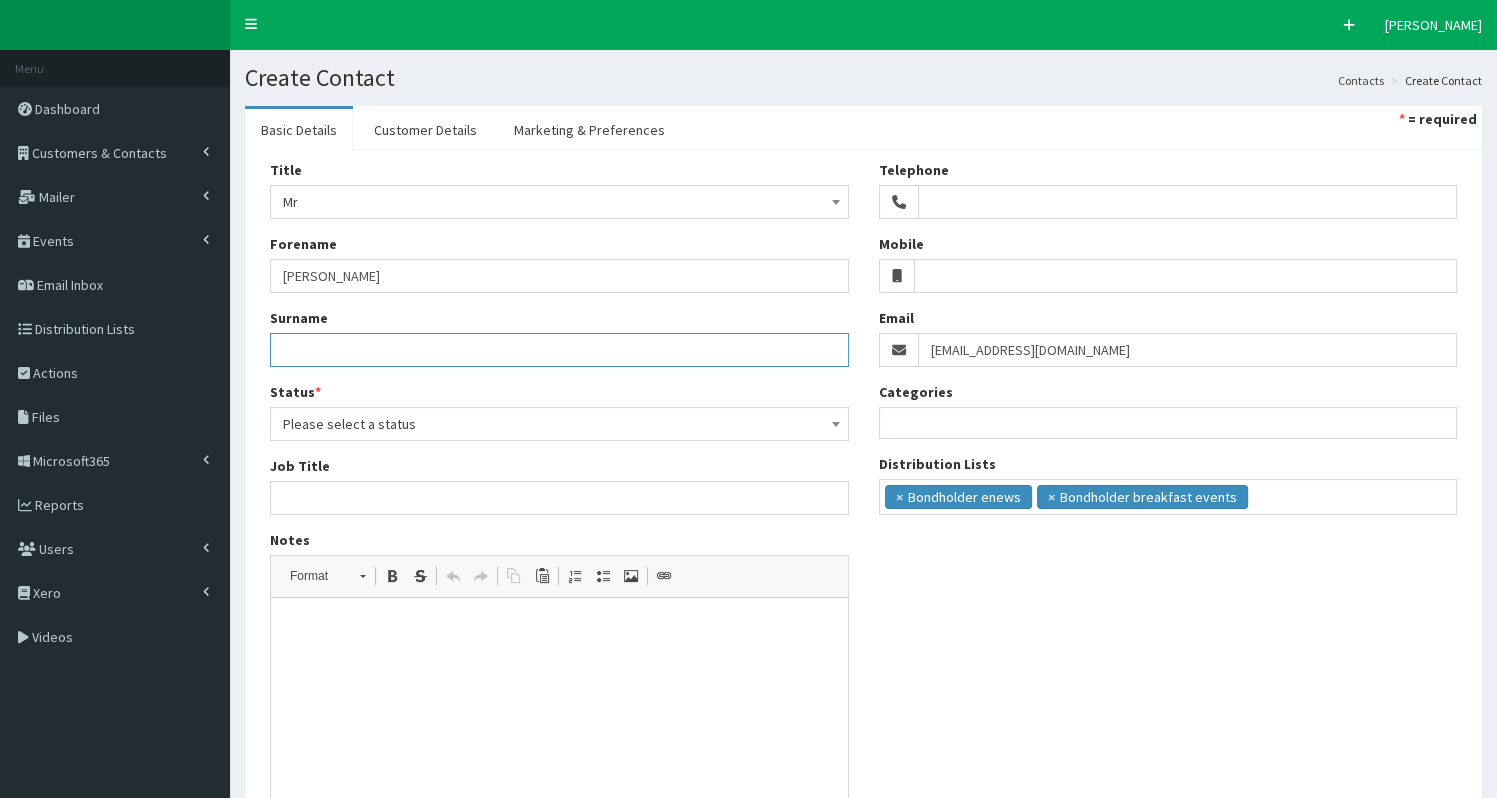 click on "Surname" at bounding box center (559, 350) 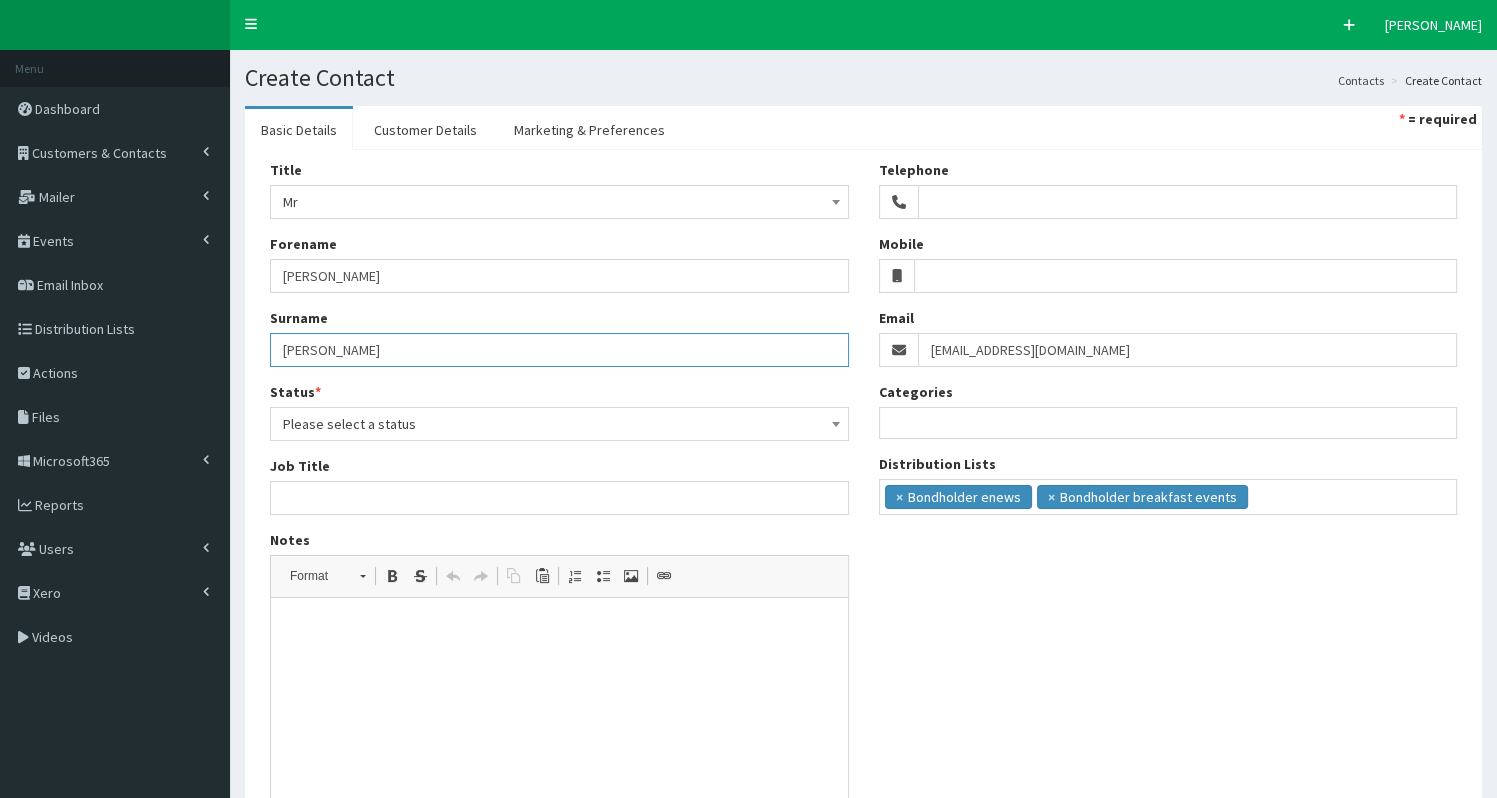 type on "Dunn" 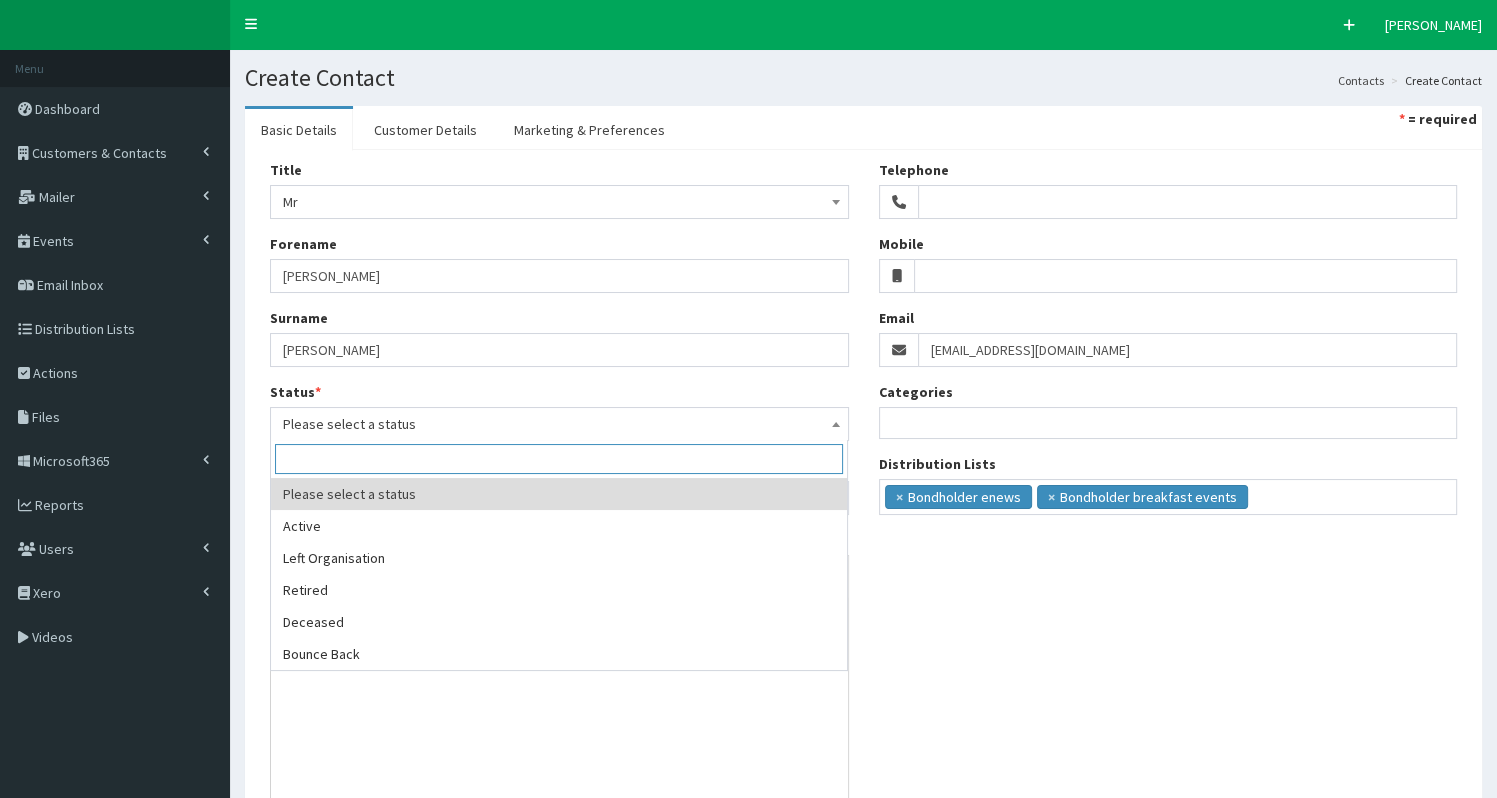 click on "Please select a status" at bounding box center [559, 424] 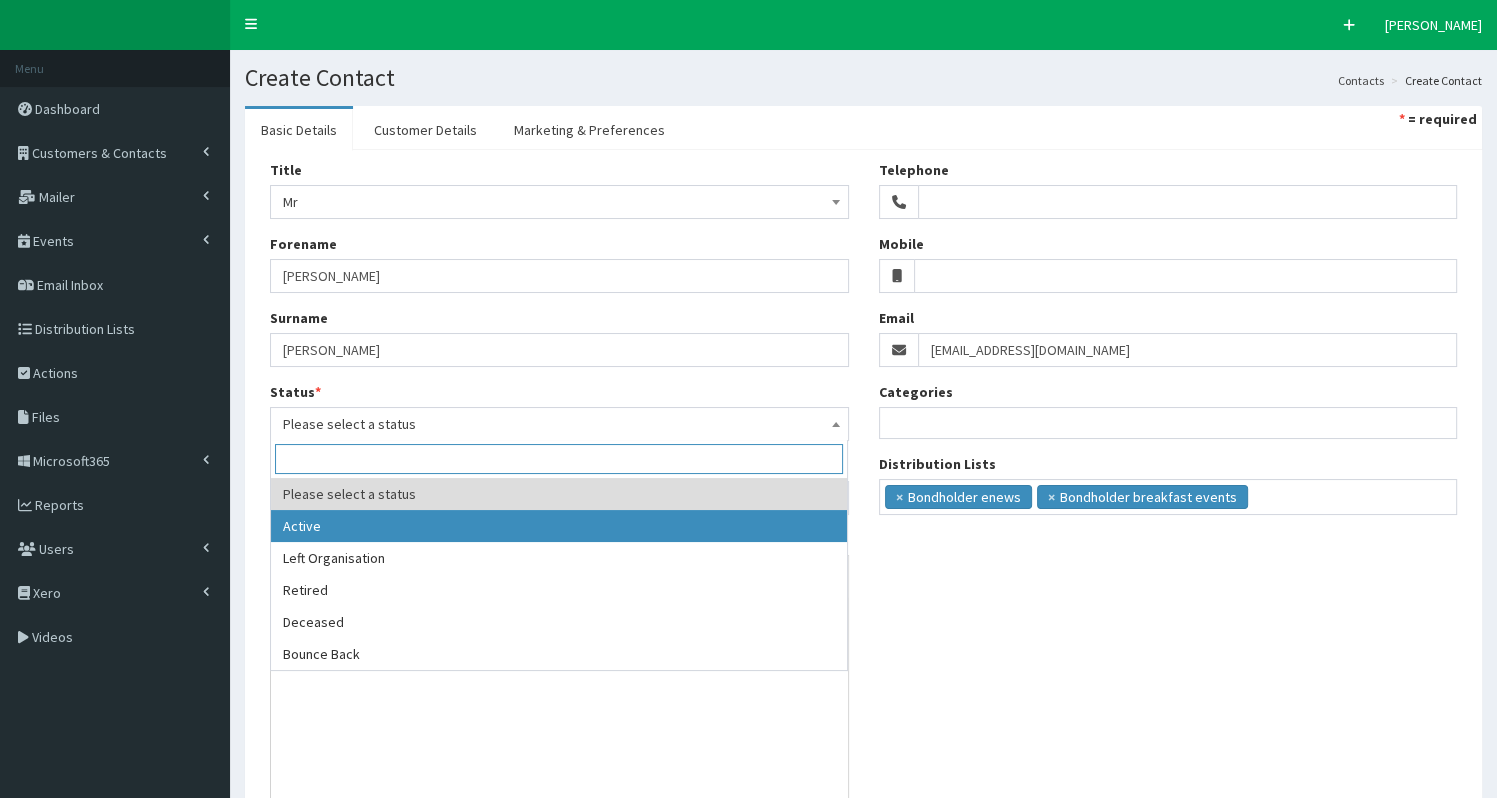 select on "1" 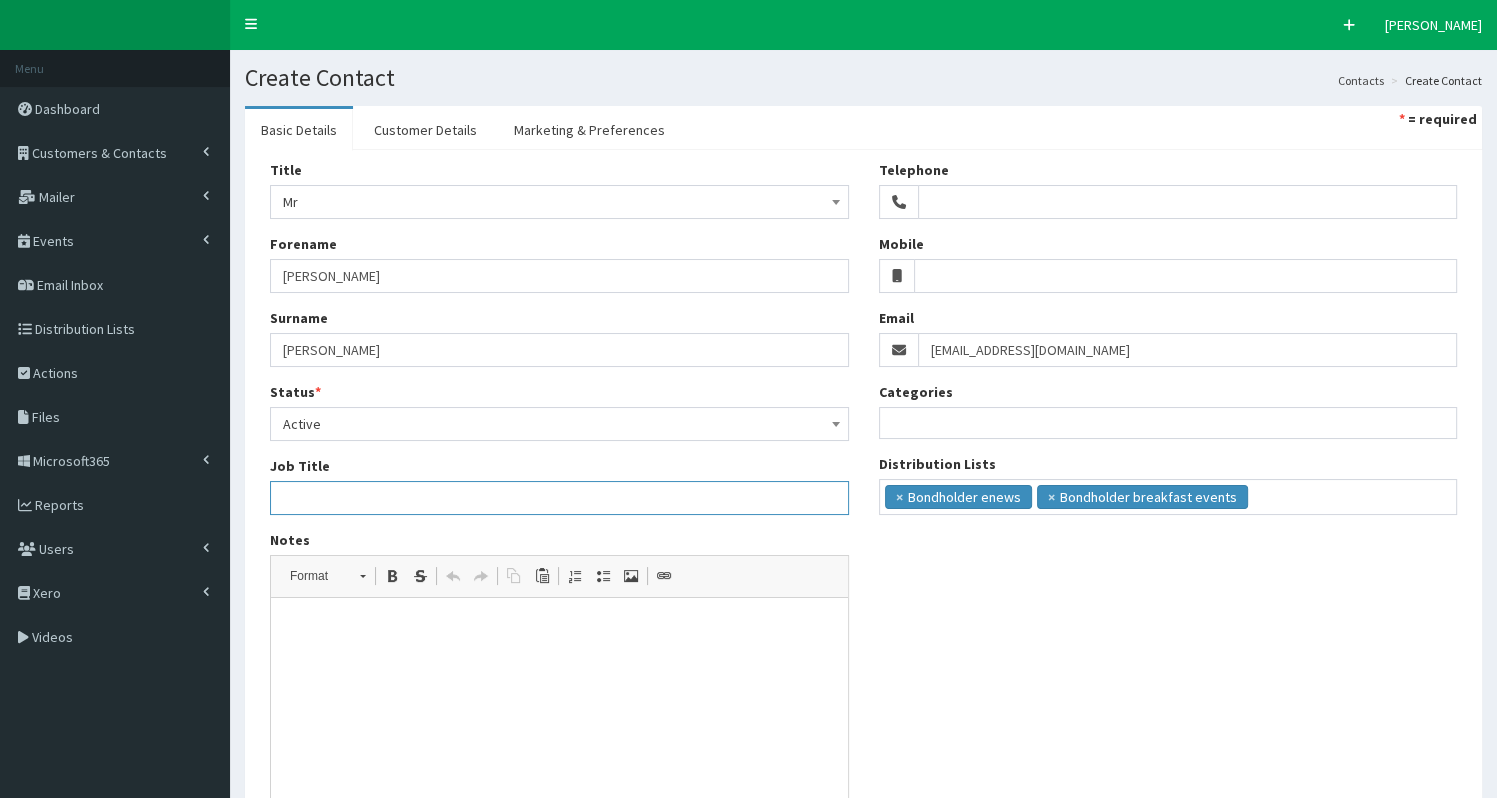 click on "Job Title" at bounding box center (559, 498) 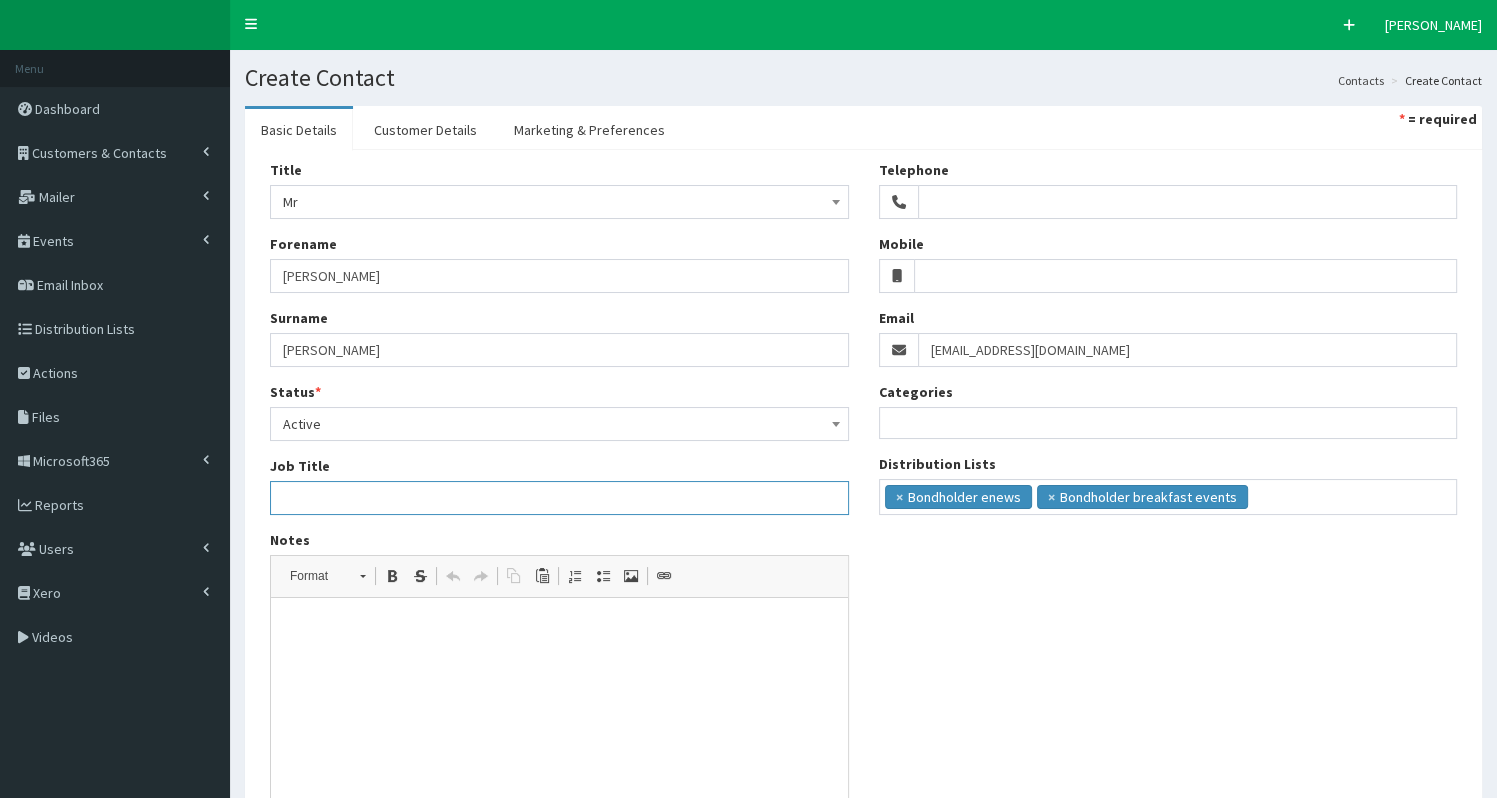 paste on "Assistant Director of HR (OD & Strategy)" 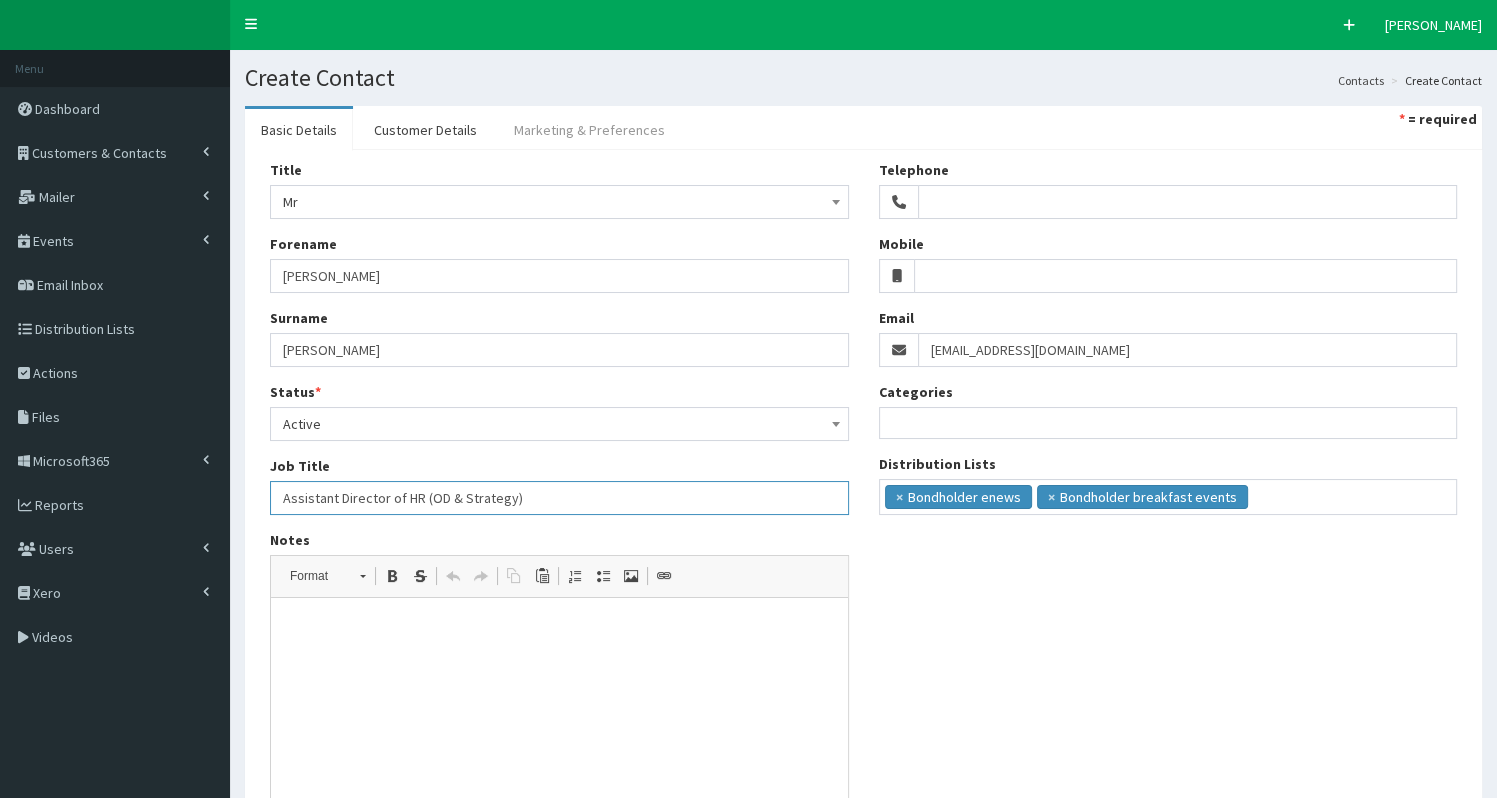 type on "Assistant Director of HR (OD & Strategy)" 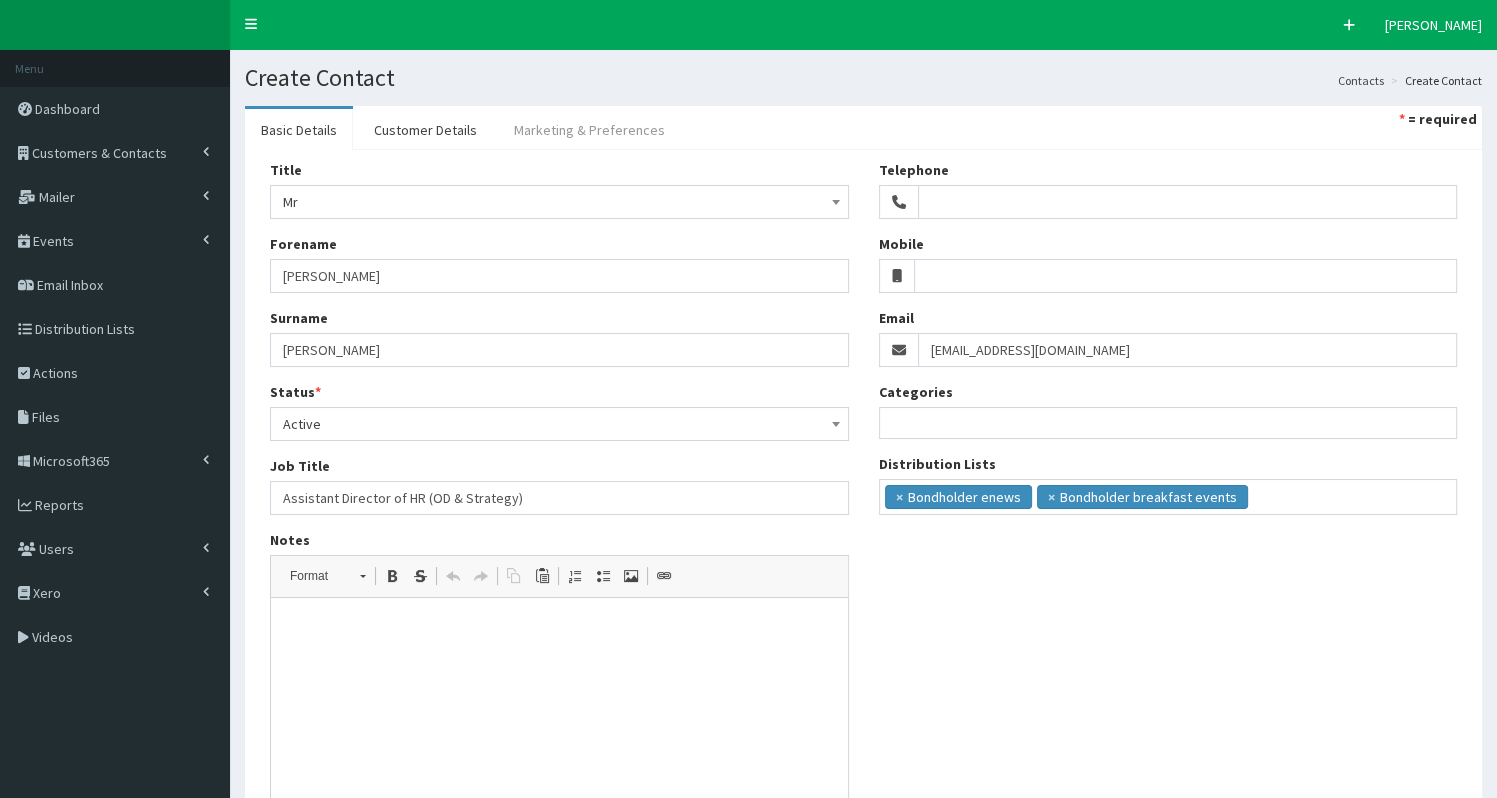 click on "Marketing & Preferences" at bounding box center [589, 130] 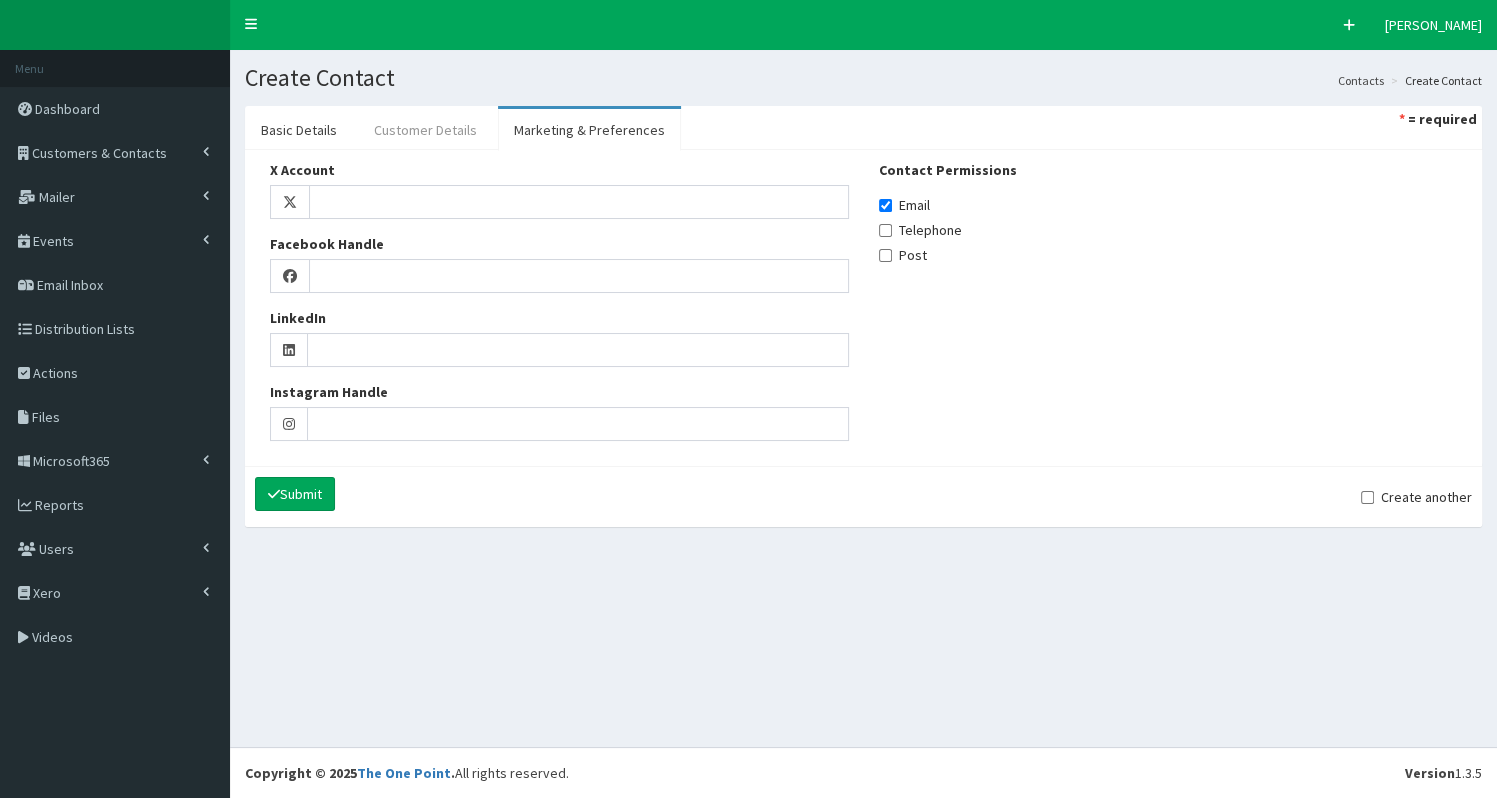 click on "Customer Details" at bounding box center (425, 130) 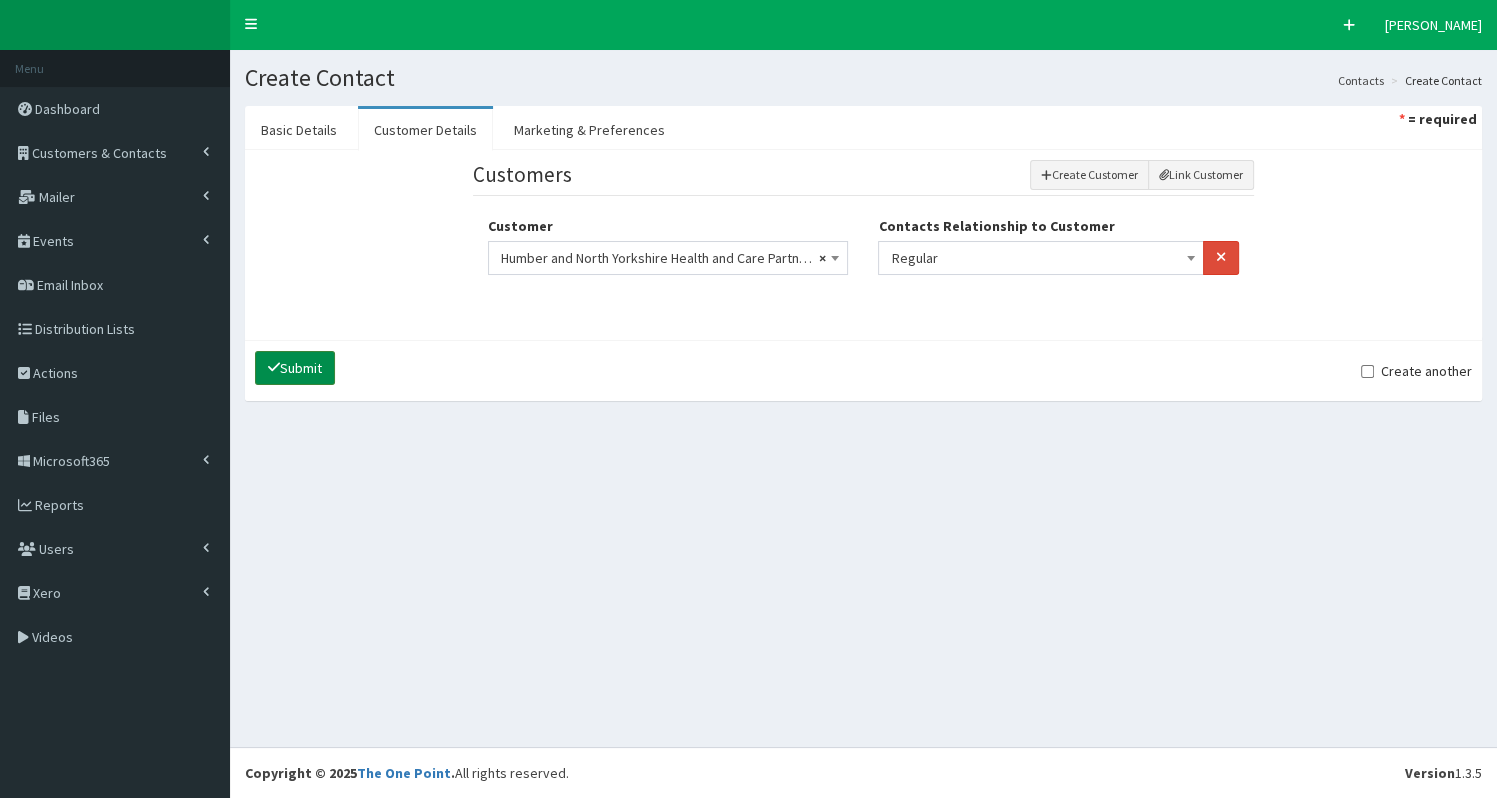 click on "Submit" at bounding box center [295, 368] 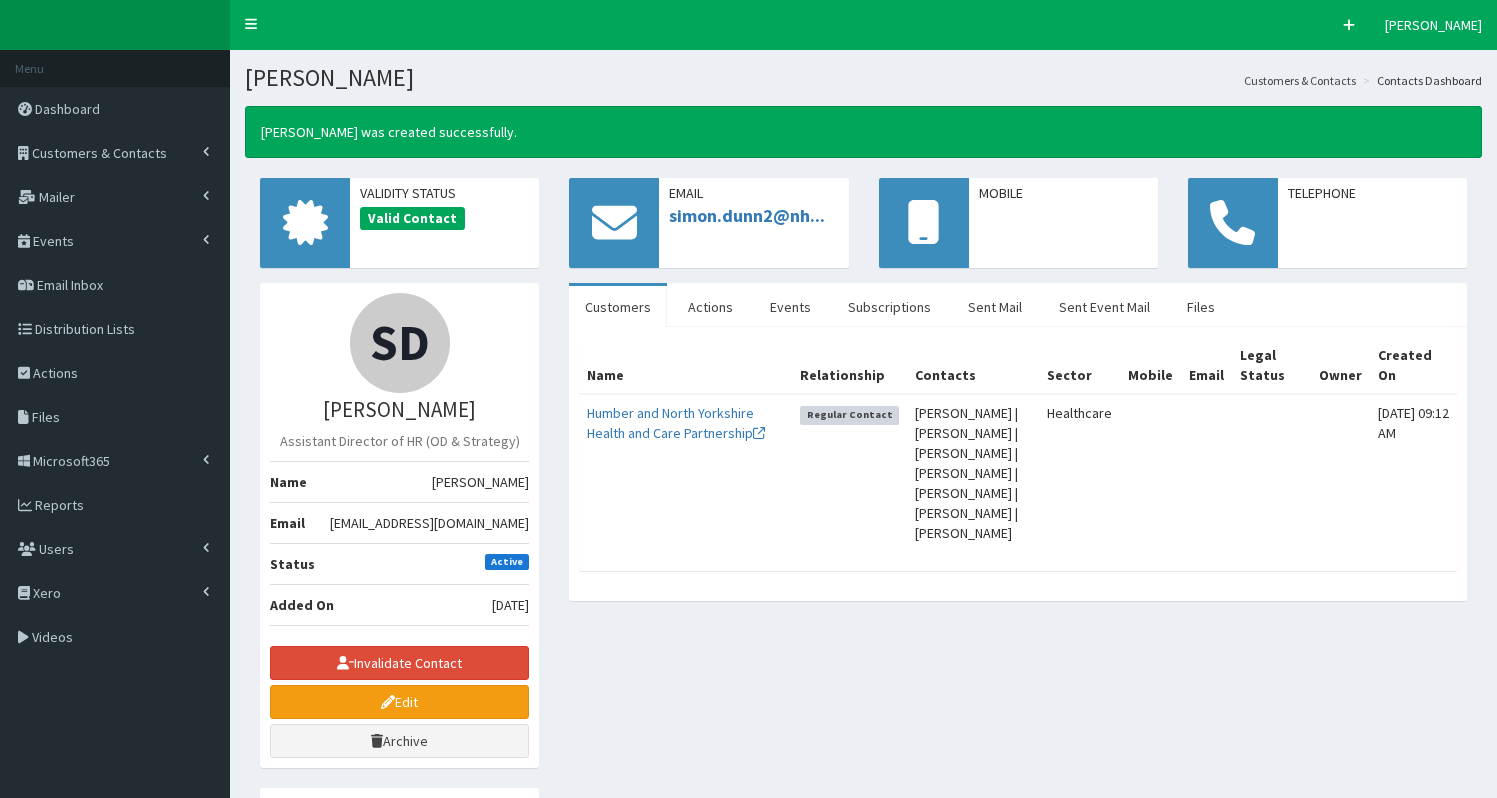 scroll, scrollTop: 0, scrollLeft: 0, axis: both 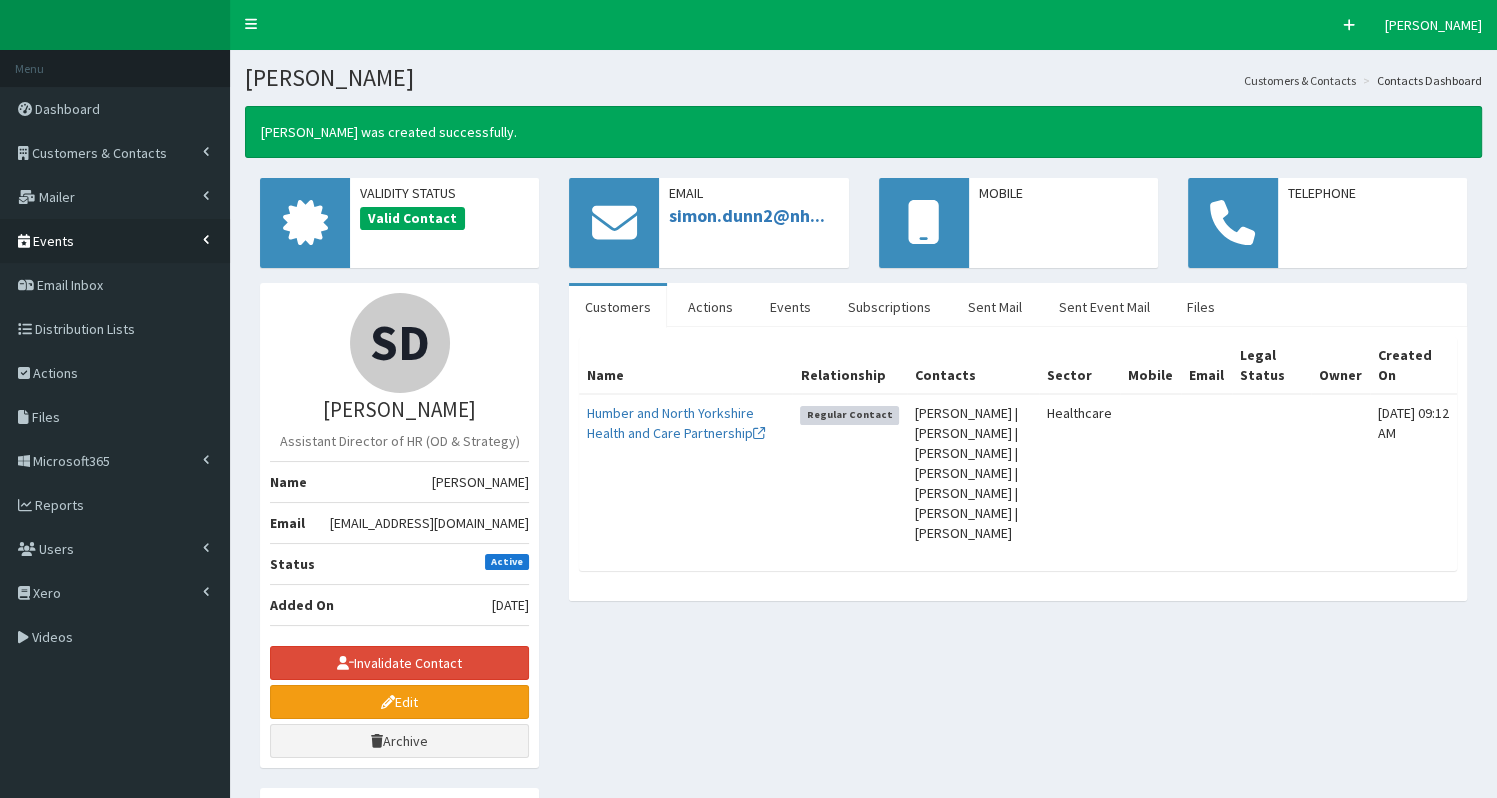 click on "Events" at bounding box center [53, 241] 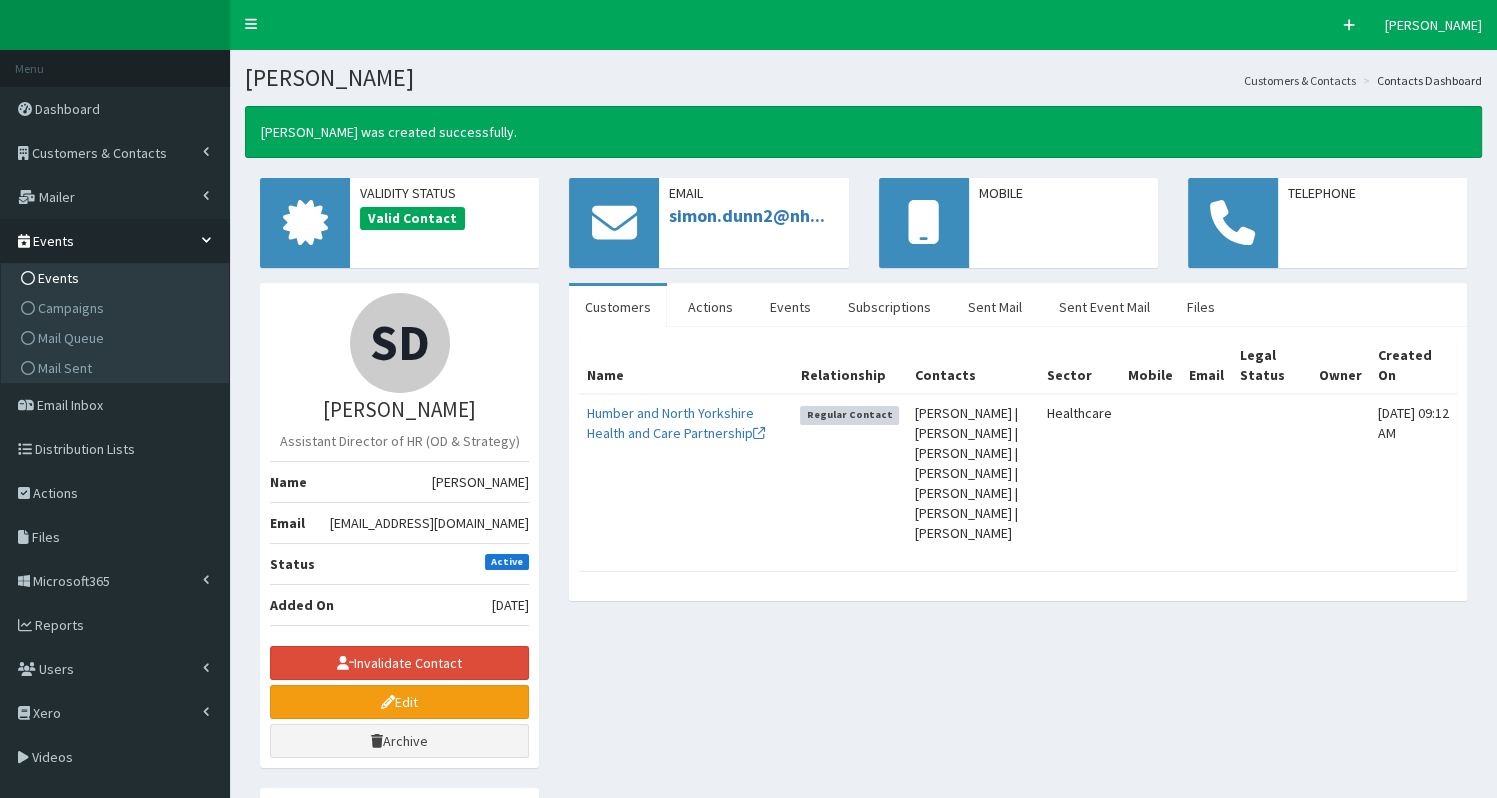 click on "Events" at bounding box center (58, 278) 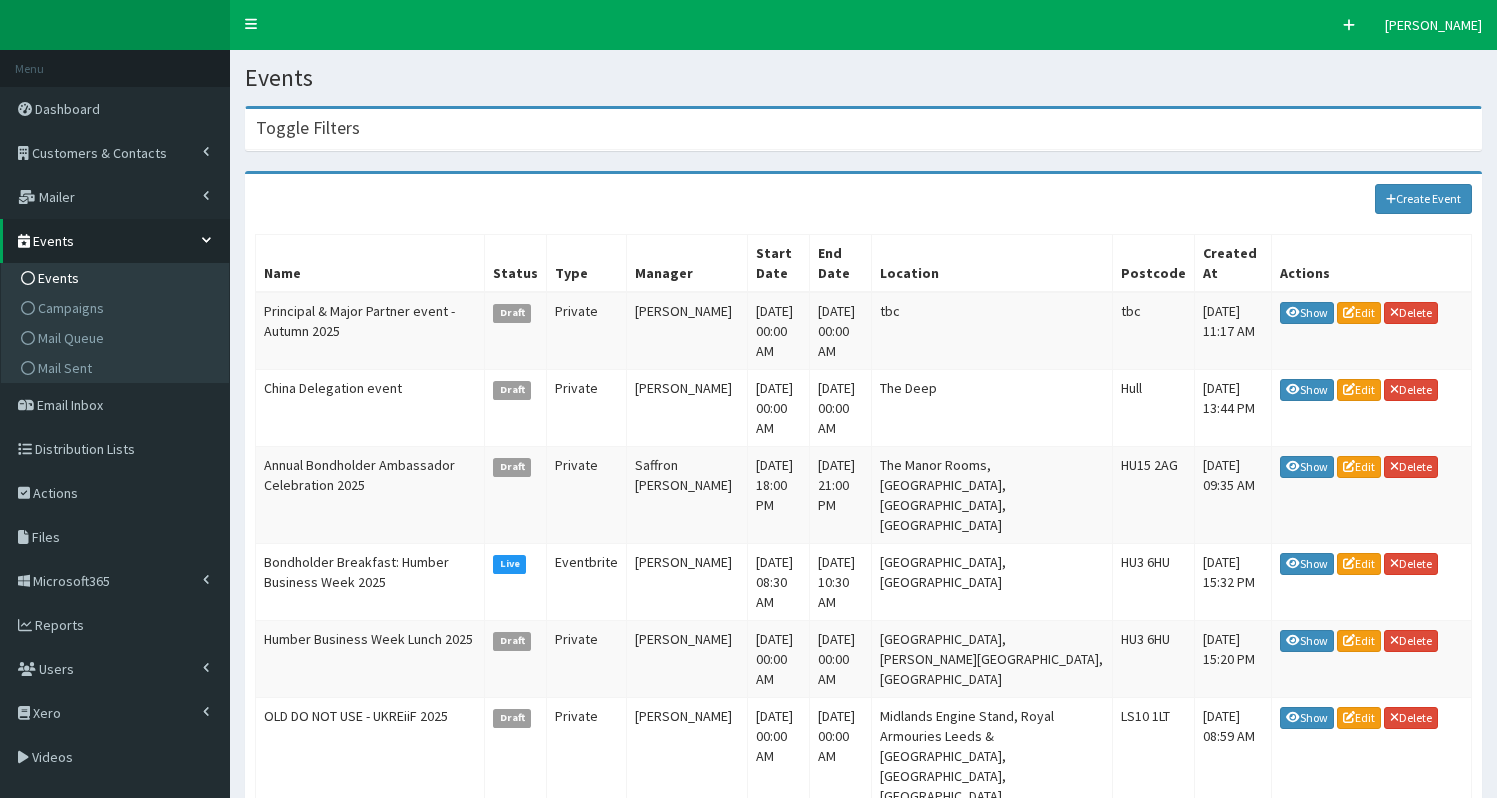 scroll, scrollTop: 0, scrollLeft: 0, axis: both 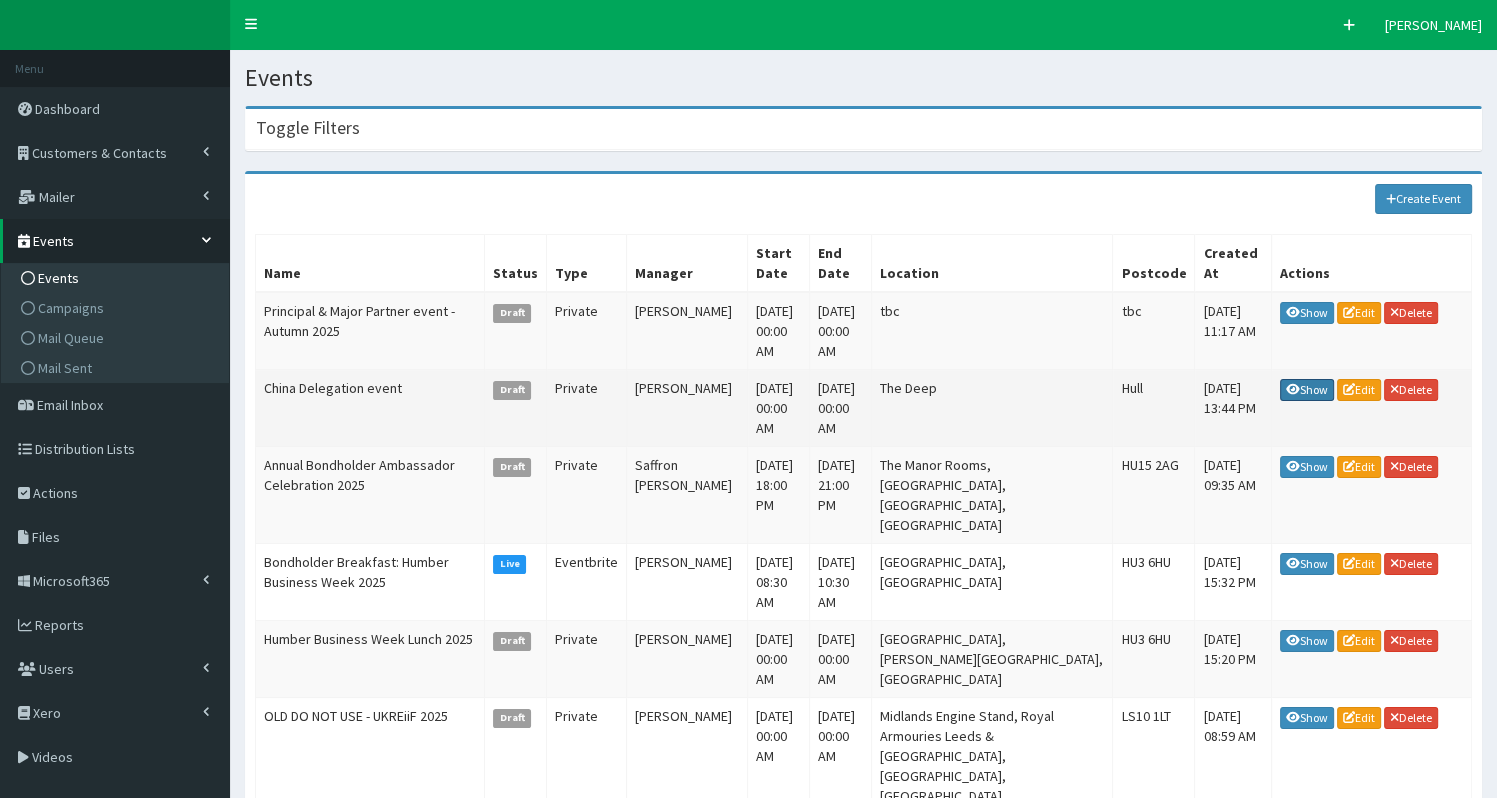 click on "Show" at bounding box center (1307, 390) 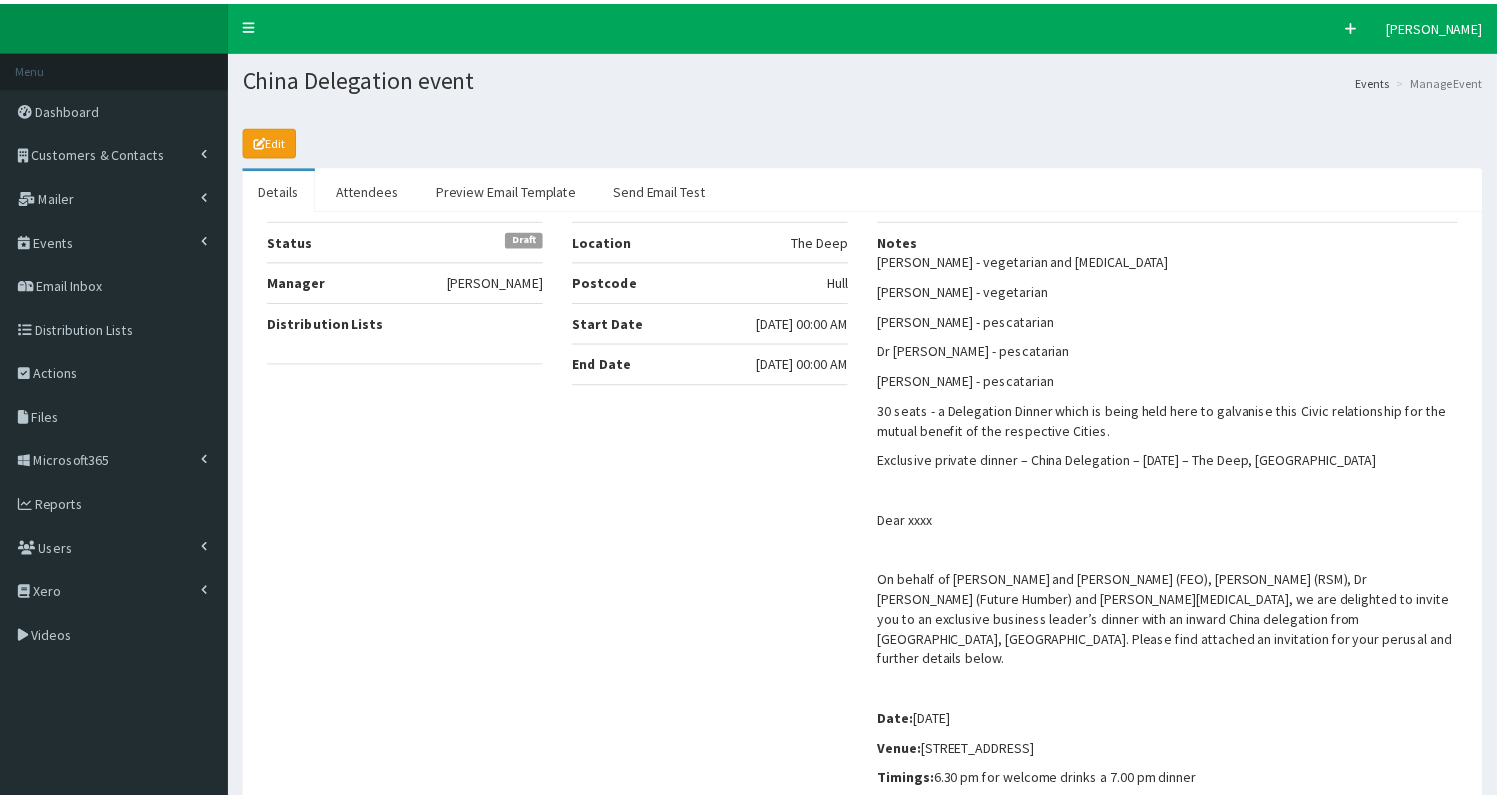 scroll, scrollTop: 0, scrollLeft: 0, axis: both 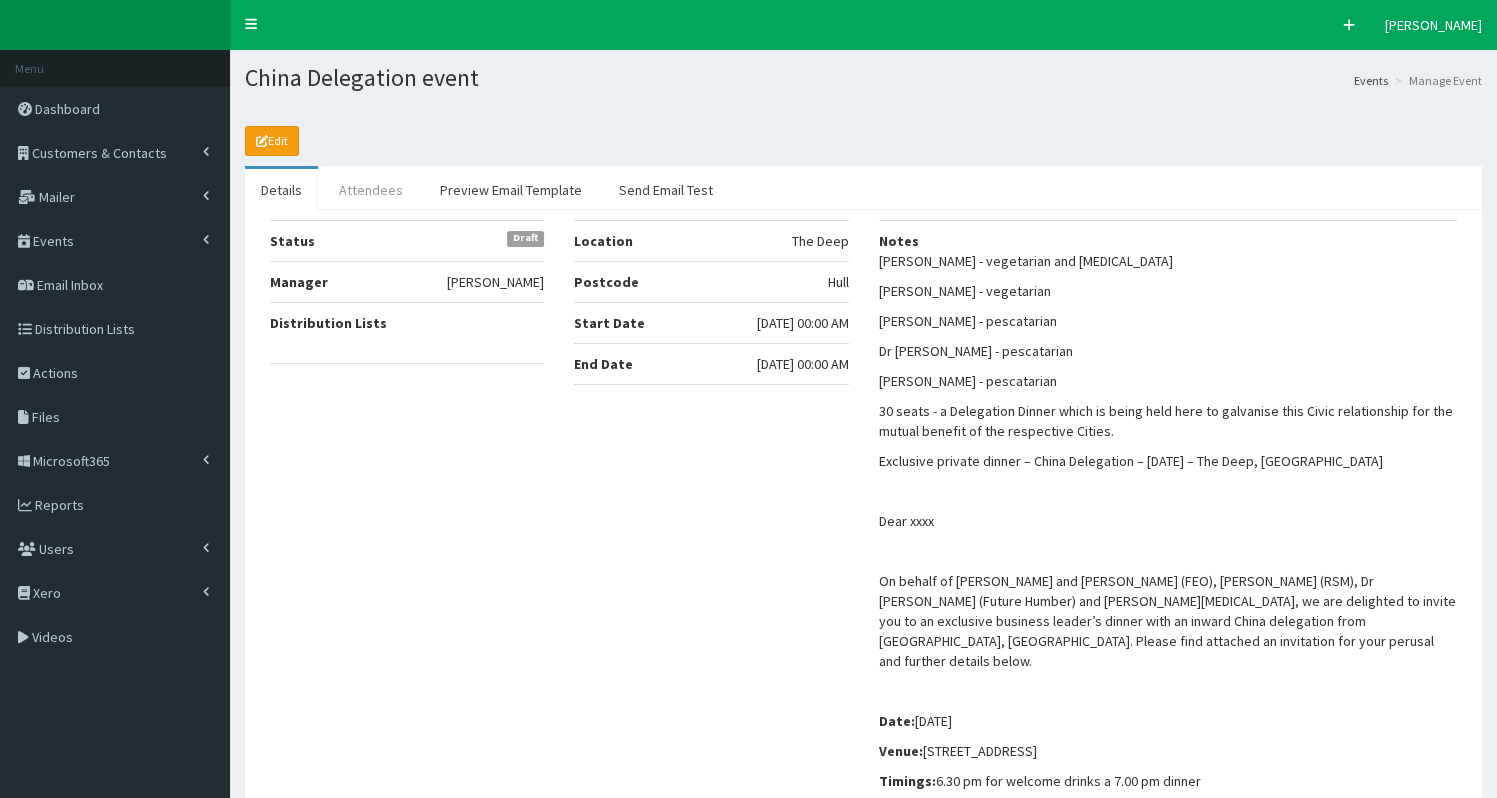 click on "Attendees" at bounding box center (371, 190) 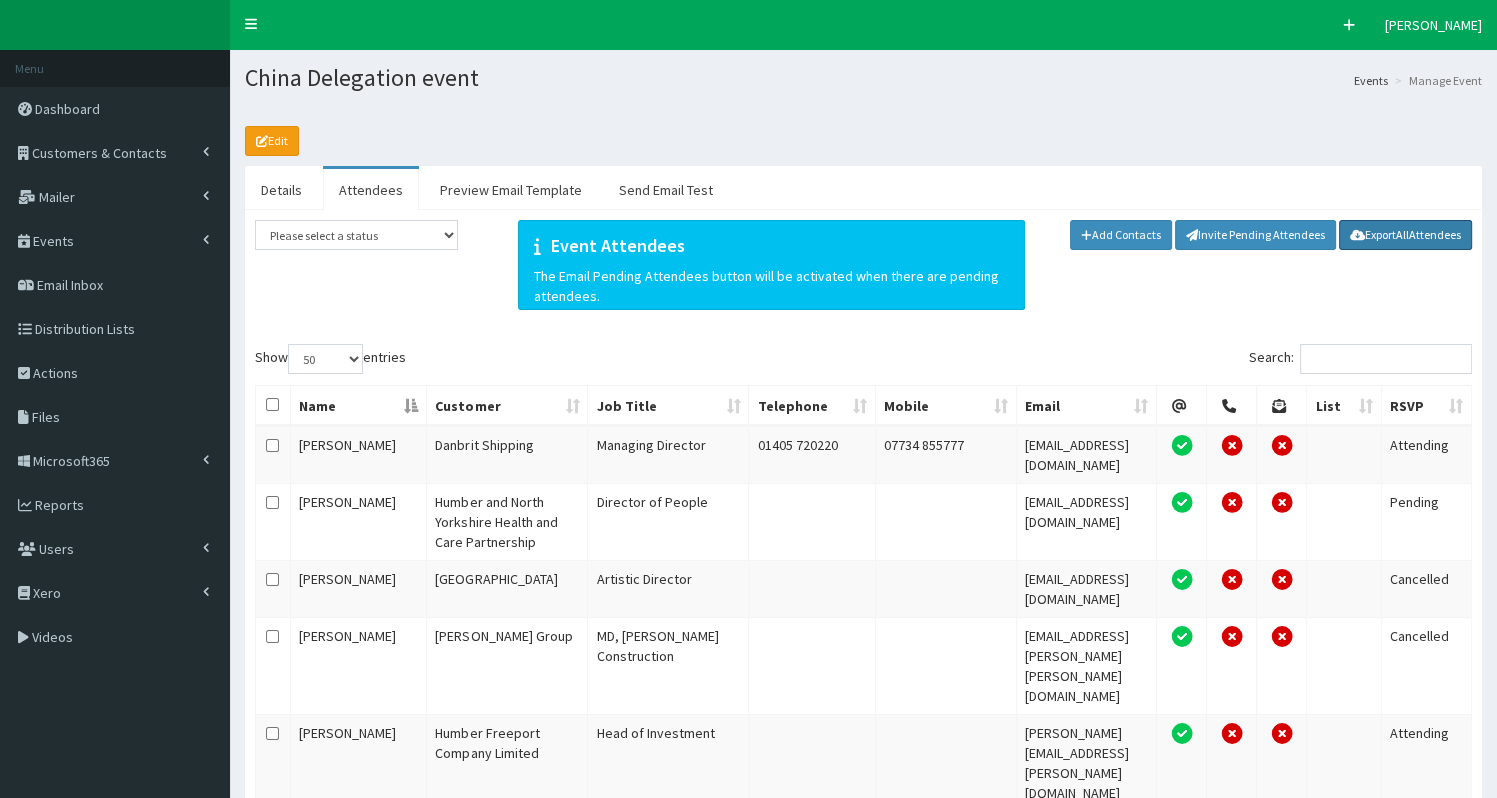 click on "Export  All  Attendees" at bounding box center (1405, 235) 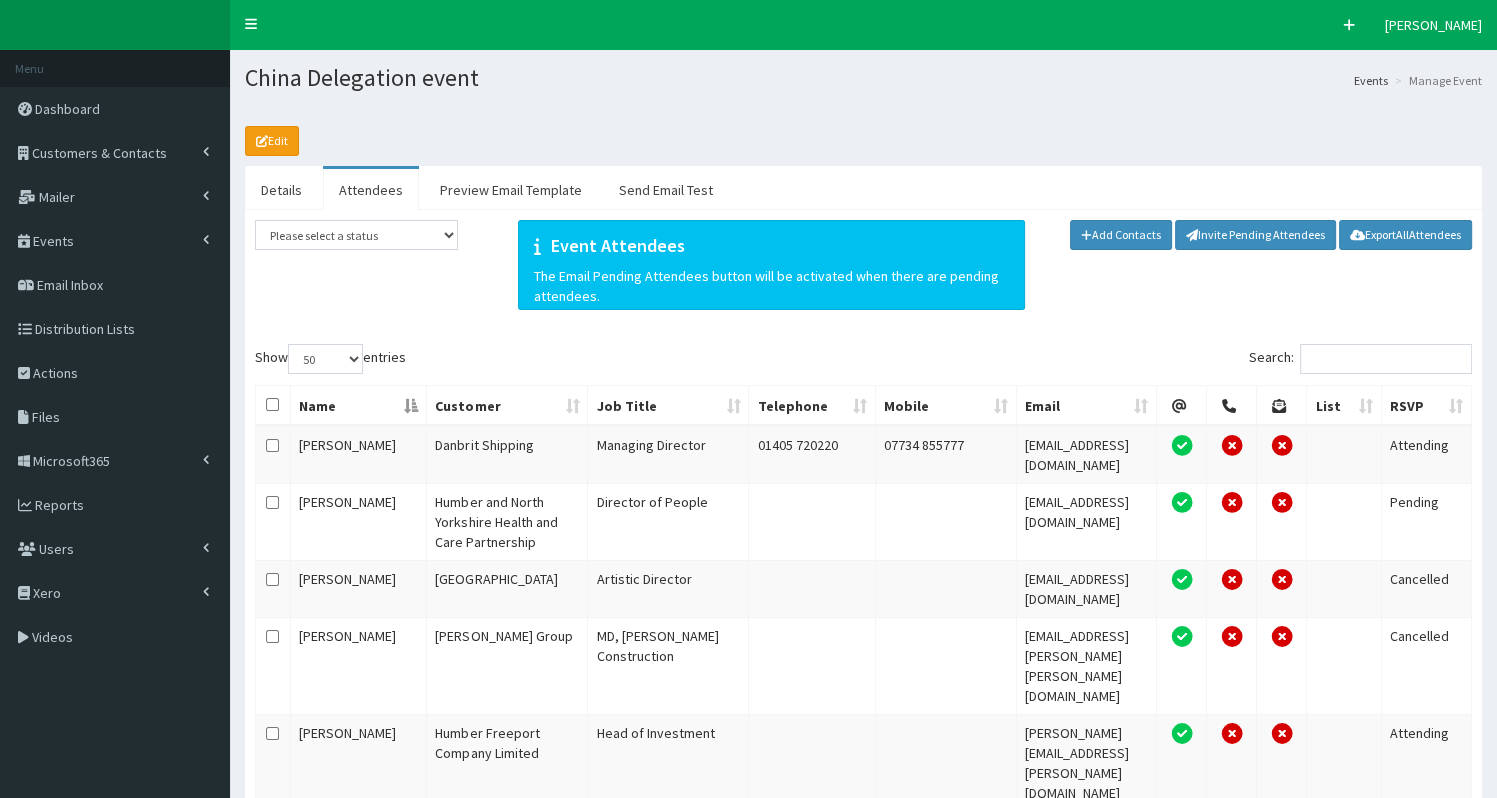 click on "Event Attendees
The Email Pending Attendees button will be activated when there are pending attendees.
Add Contacts
Invite Pending Attendees
Export  All  Attendees" at bounding box center [965, 275] 